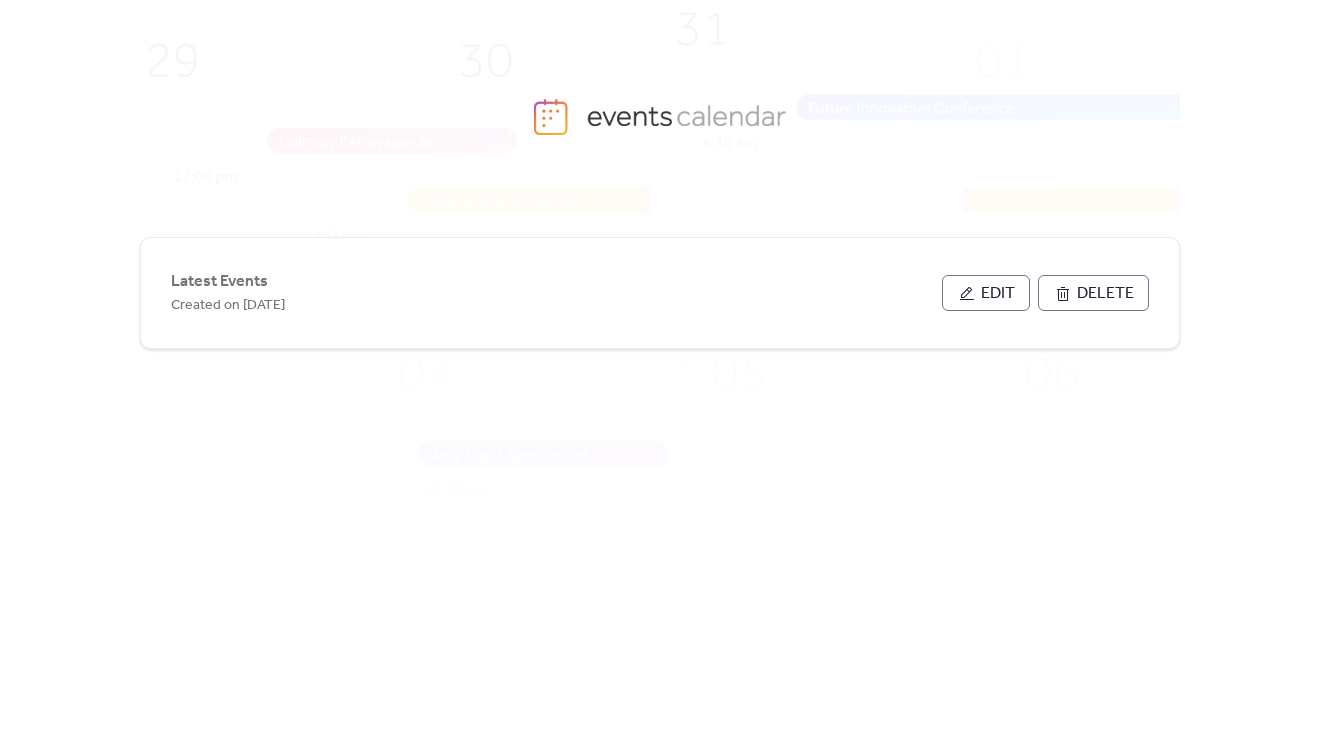 scroll, scrollTop: 0, scrollLeft: 0, axis: both 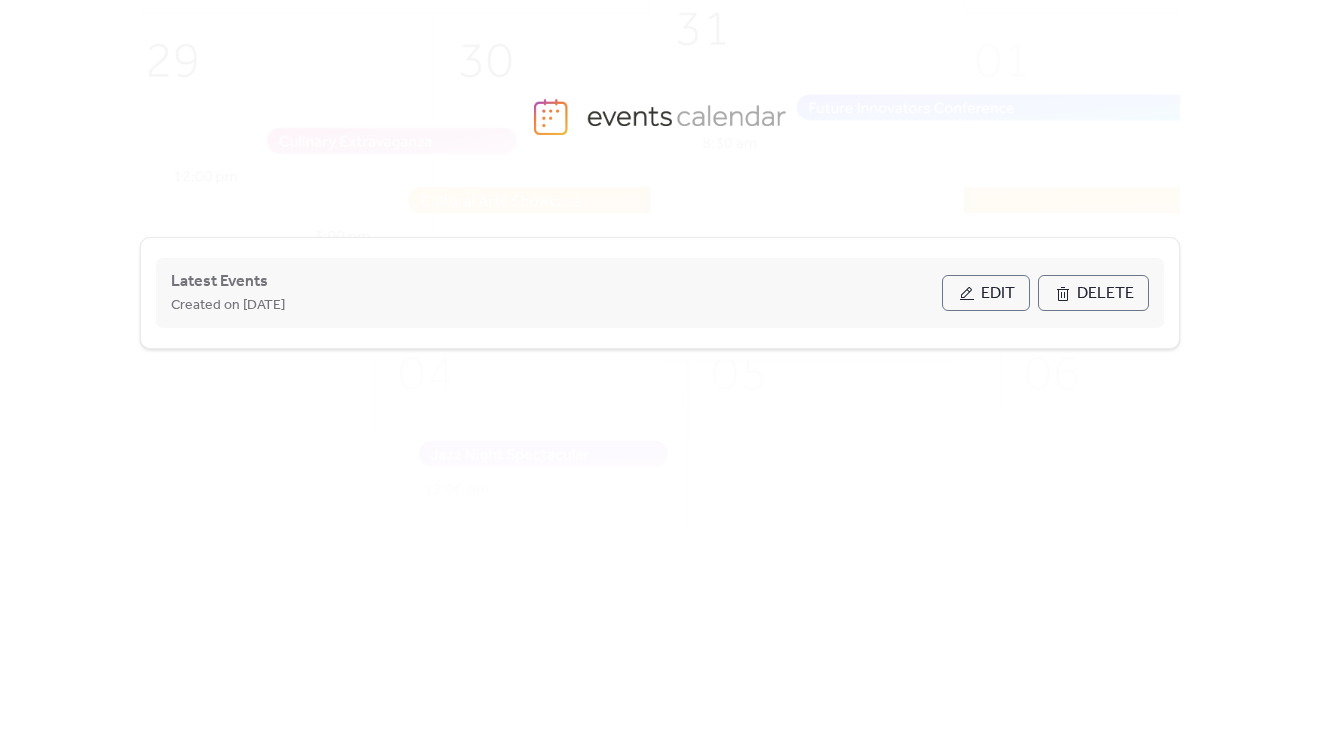 click on "Edit" at bounding box center [998, 294] 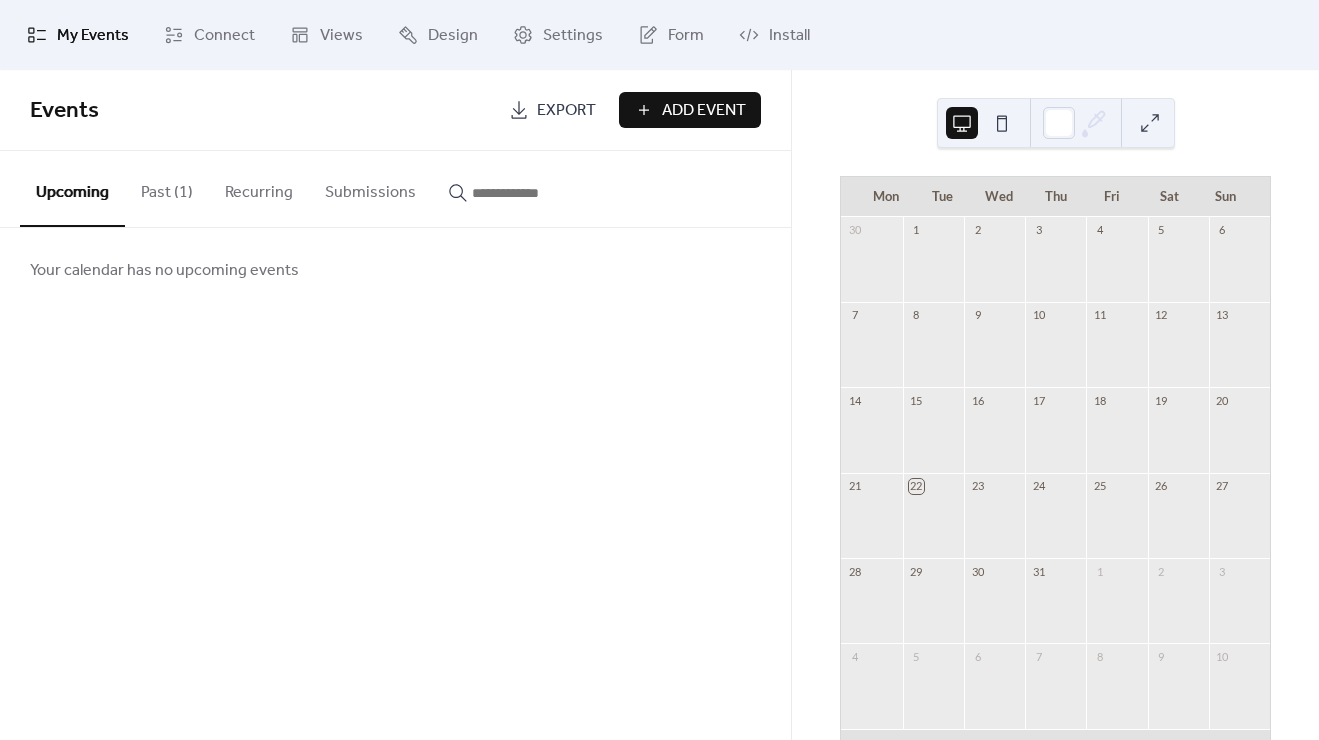 click on "Past (1)" at bounding box center (167, 188) 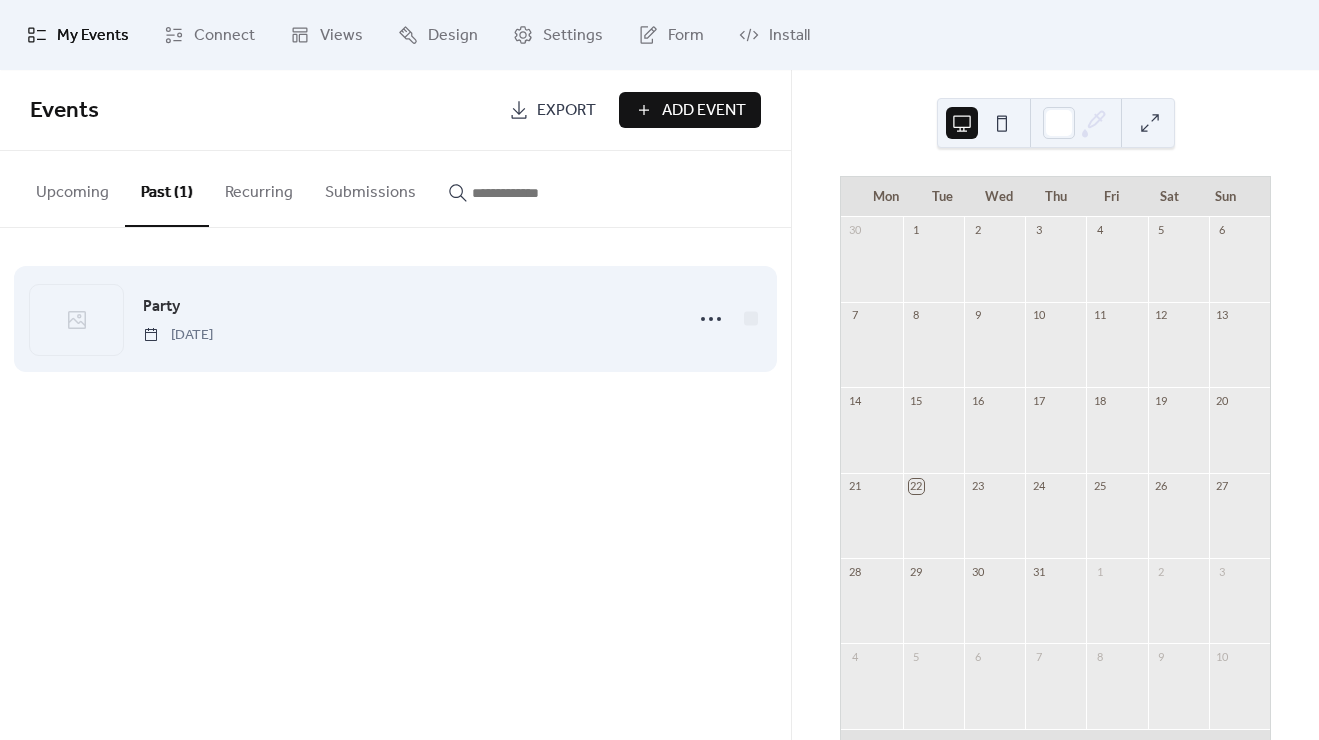 click on "[DATE]" at bounding box center (178, 335) 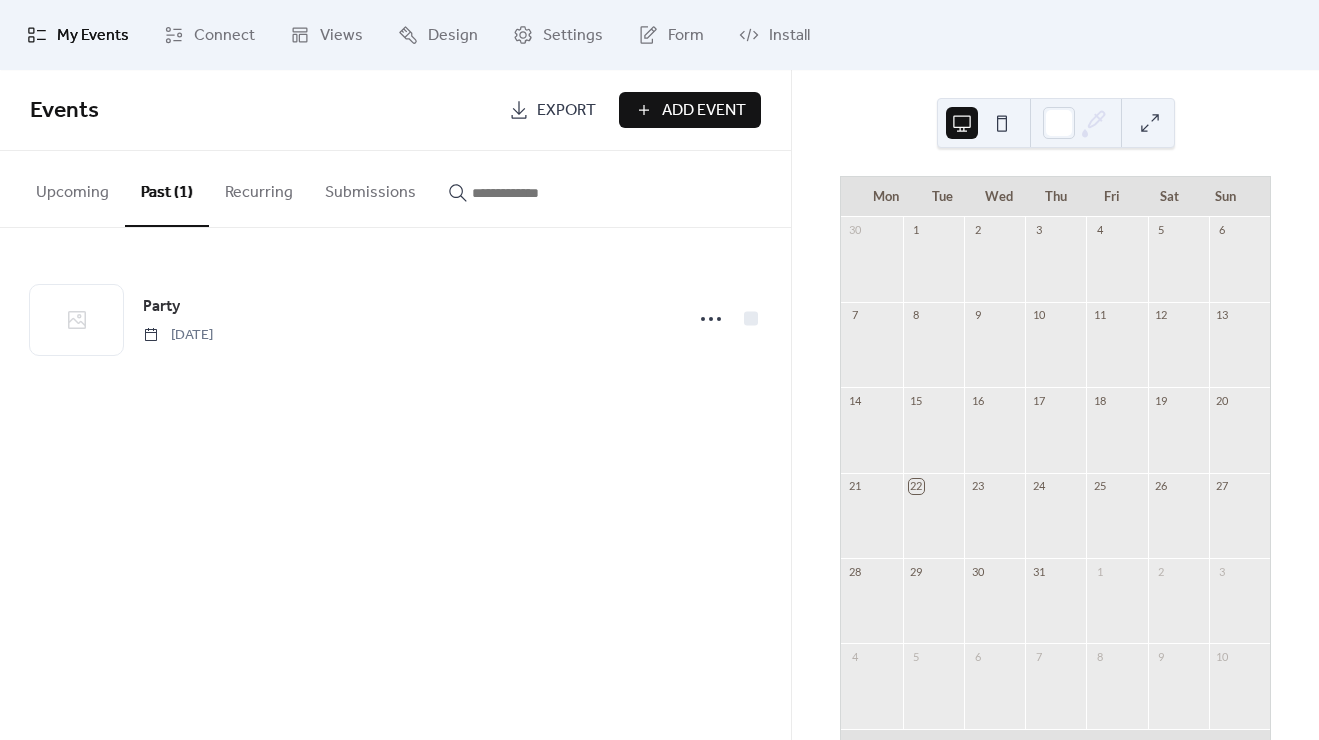 click on "Recurring" at bounding box center [259, 188] 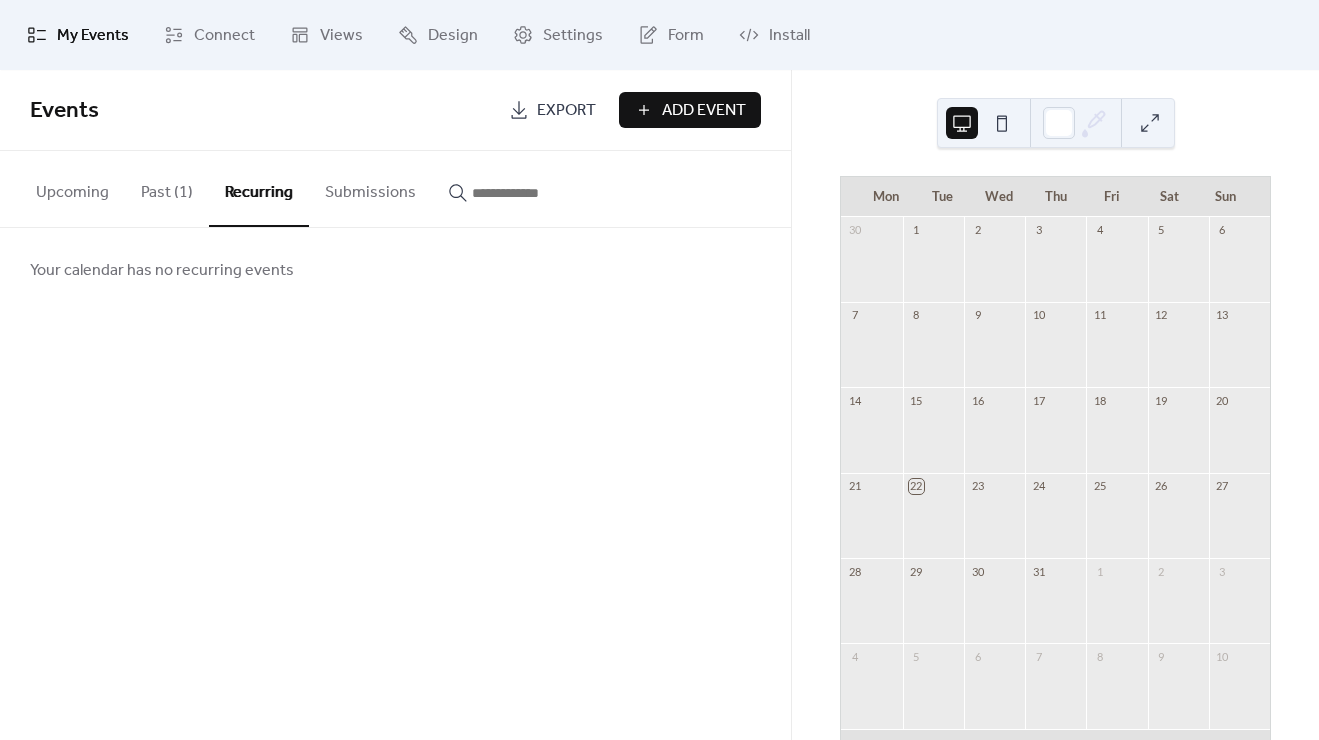 click on "Submissions" at bounding box center [370, 188] 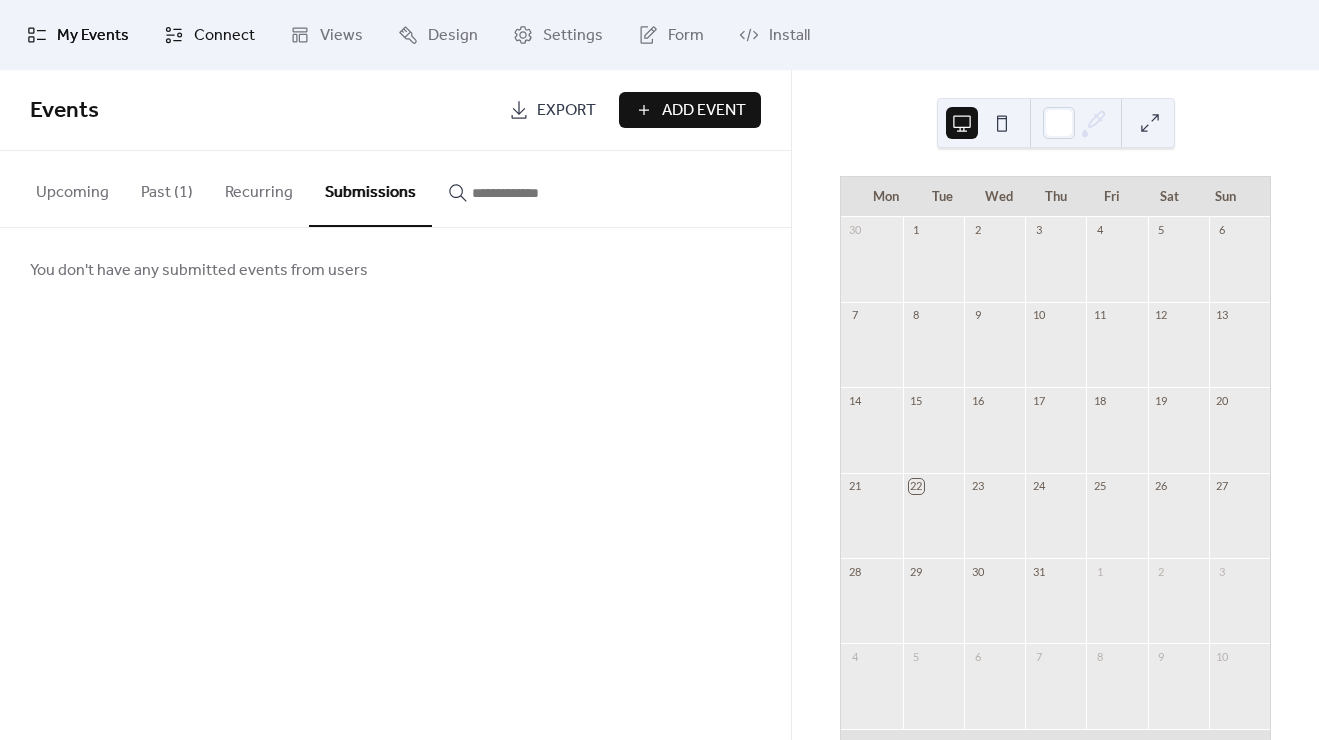 click on "Connect" at bounding box center [224, 36] 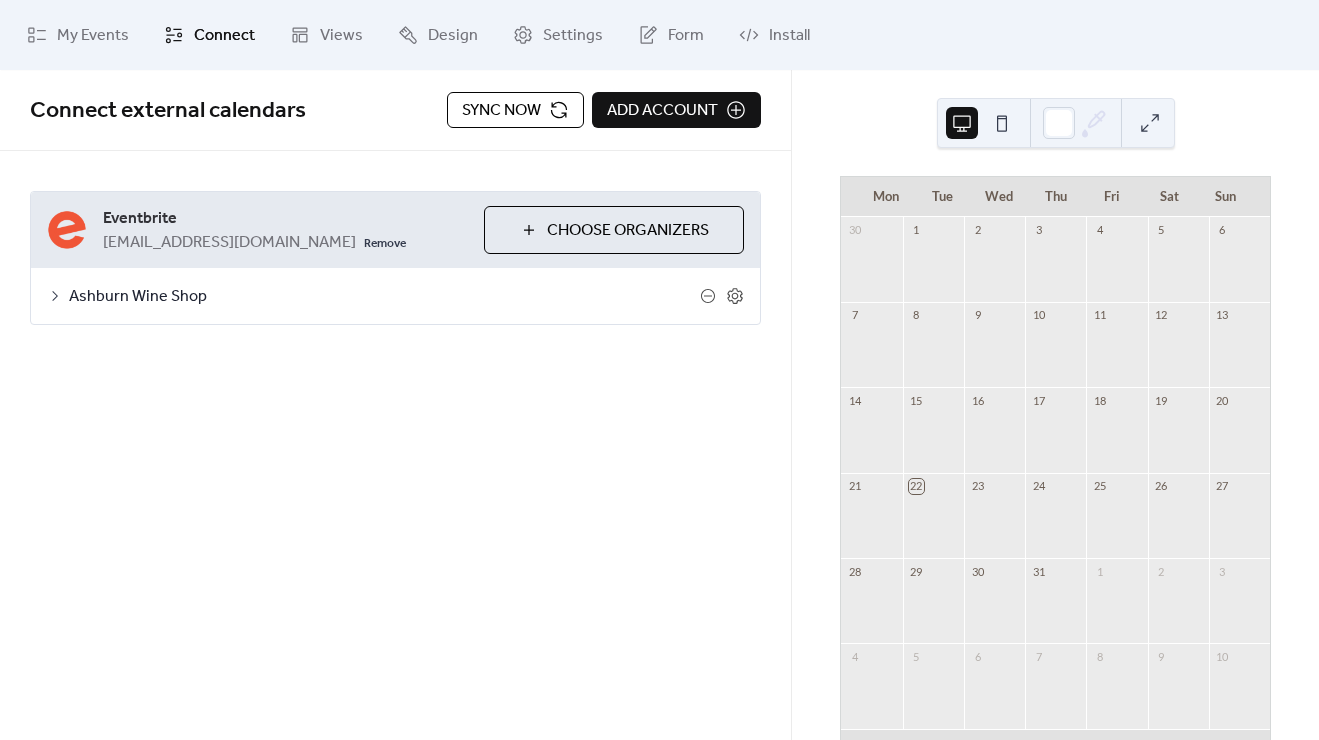 click 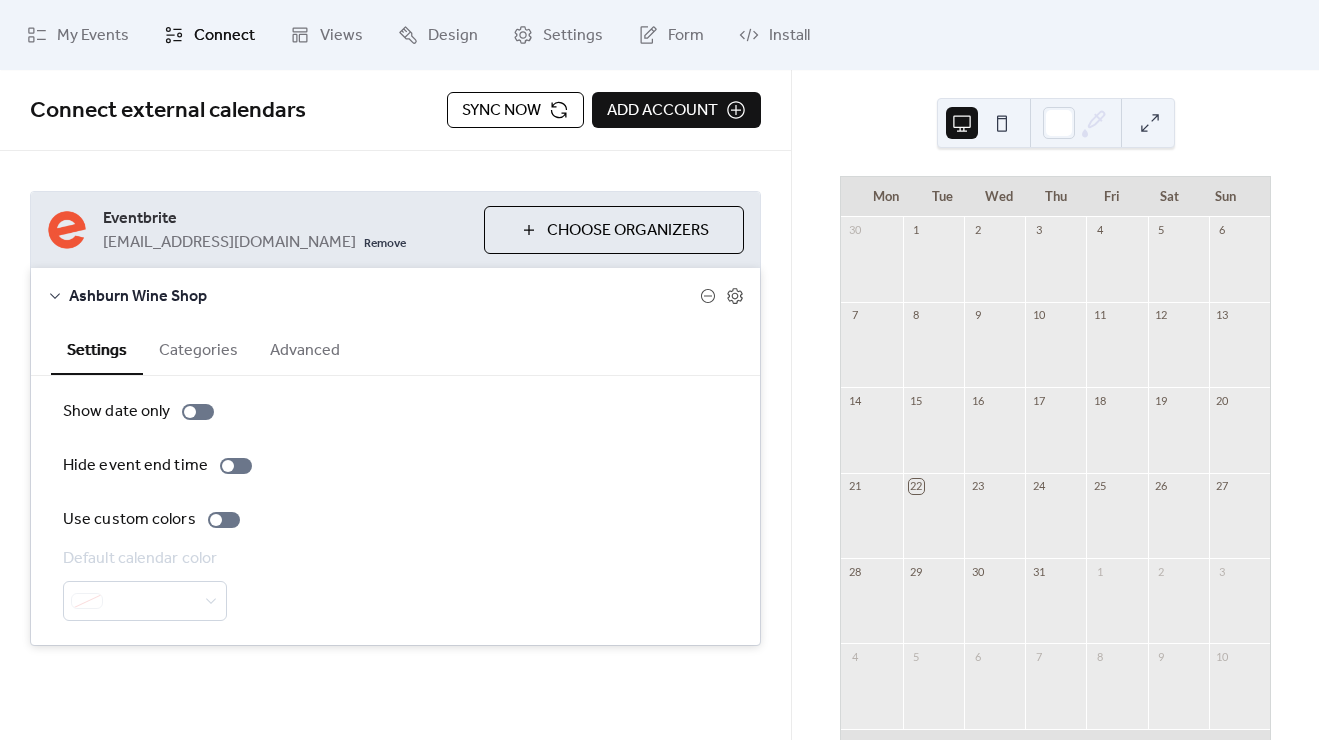 click on "Sync now" at bounding box center [501, 111] 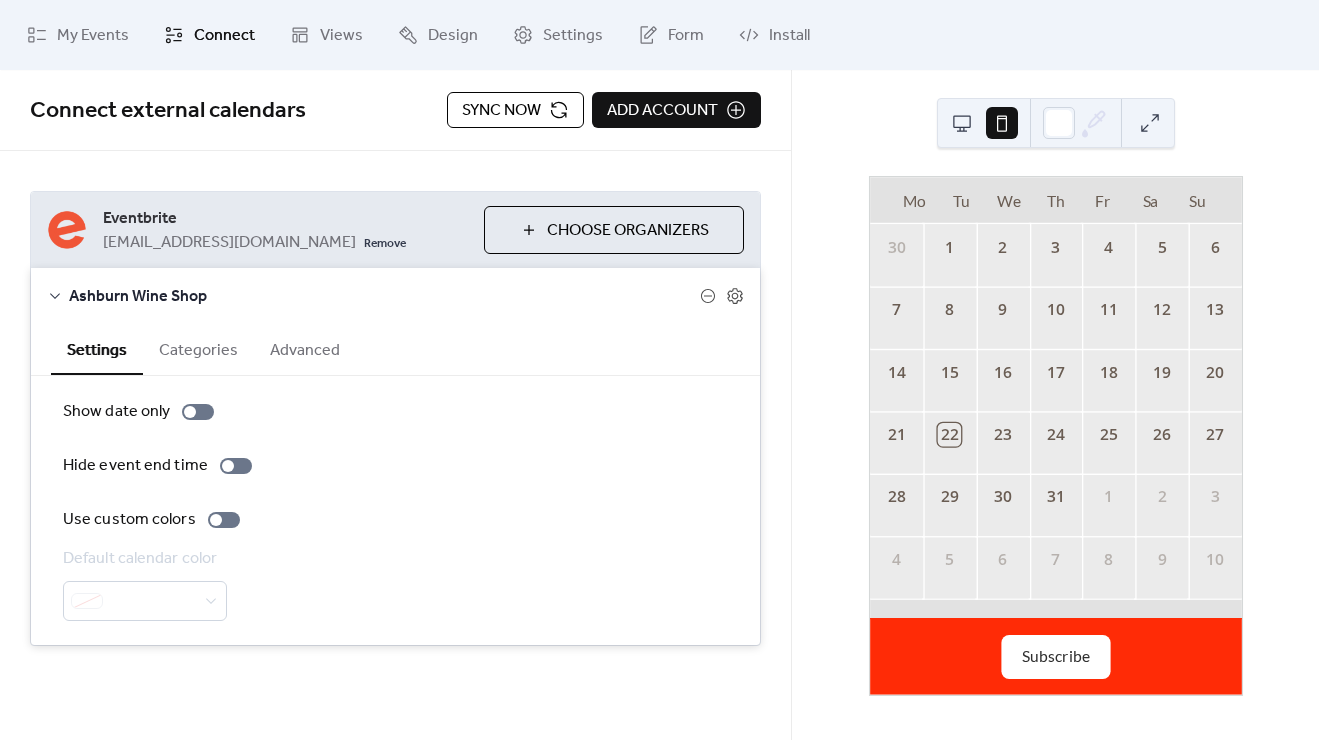 click at bounding box center [962, 123] 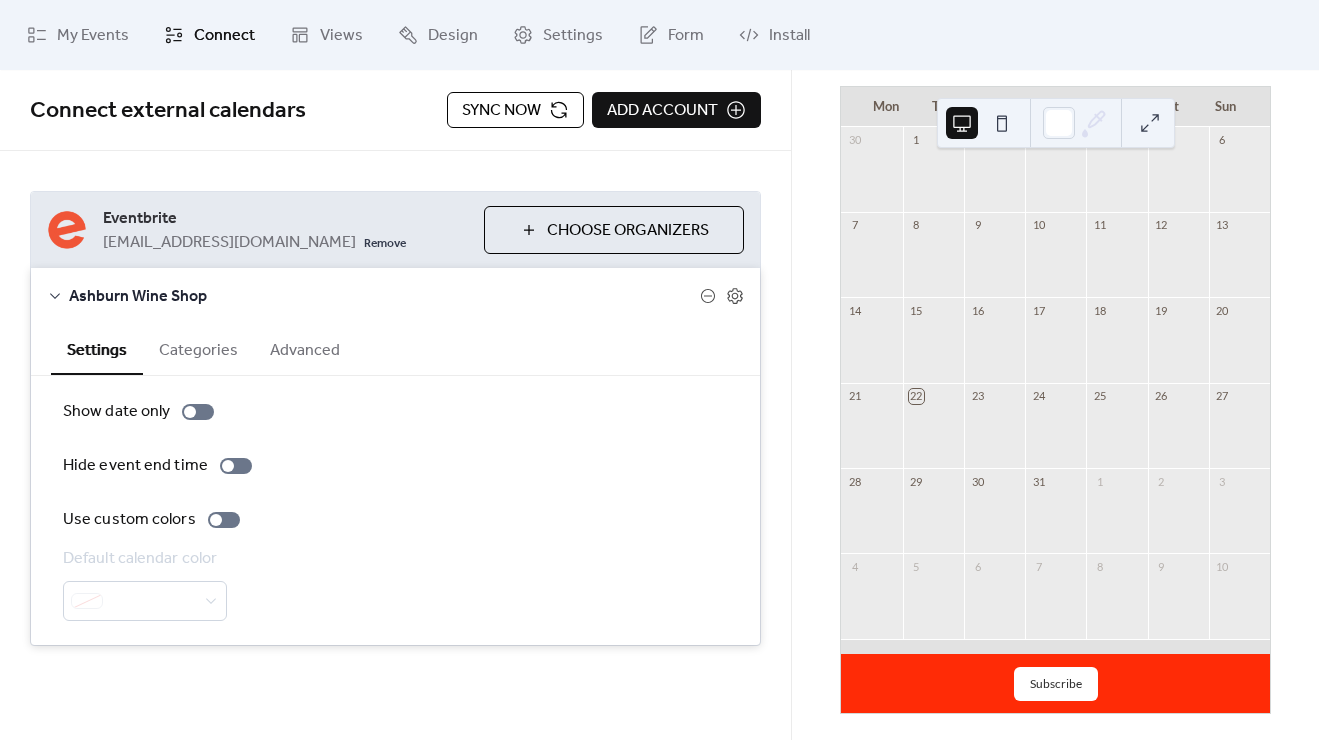 scroll, scrollTop: 96, scrollLeft: 0, axis: vertical 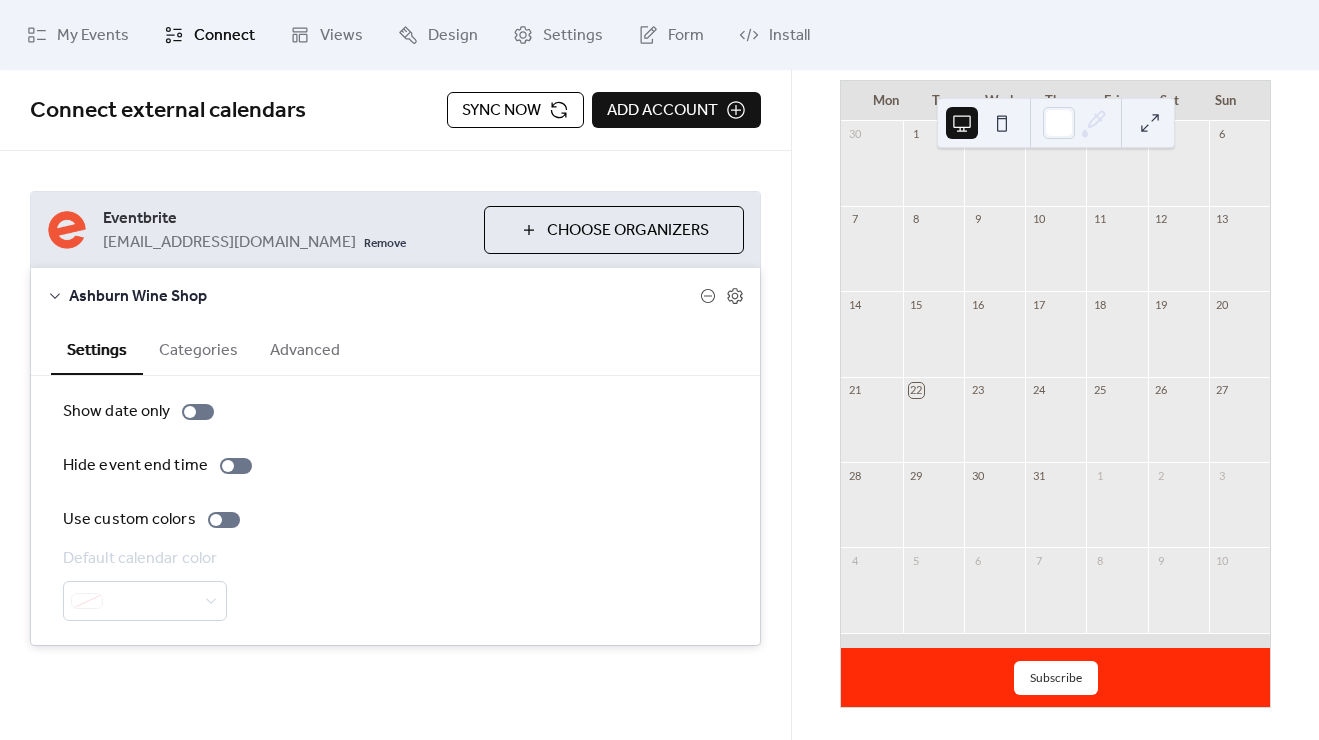 click on "Subscribe" at bounding box center [1056, 678] 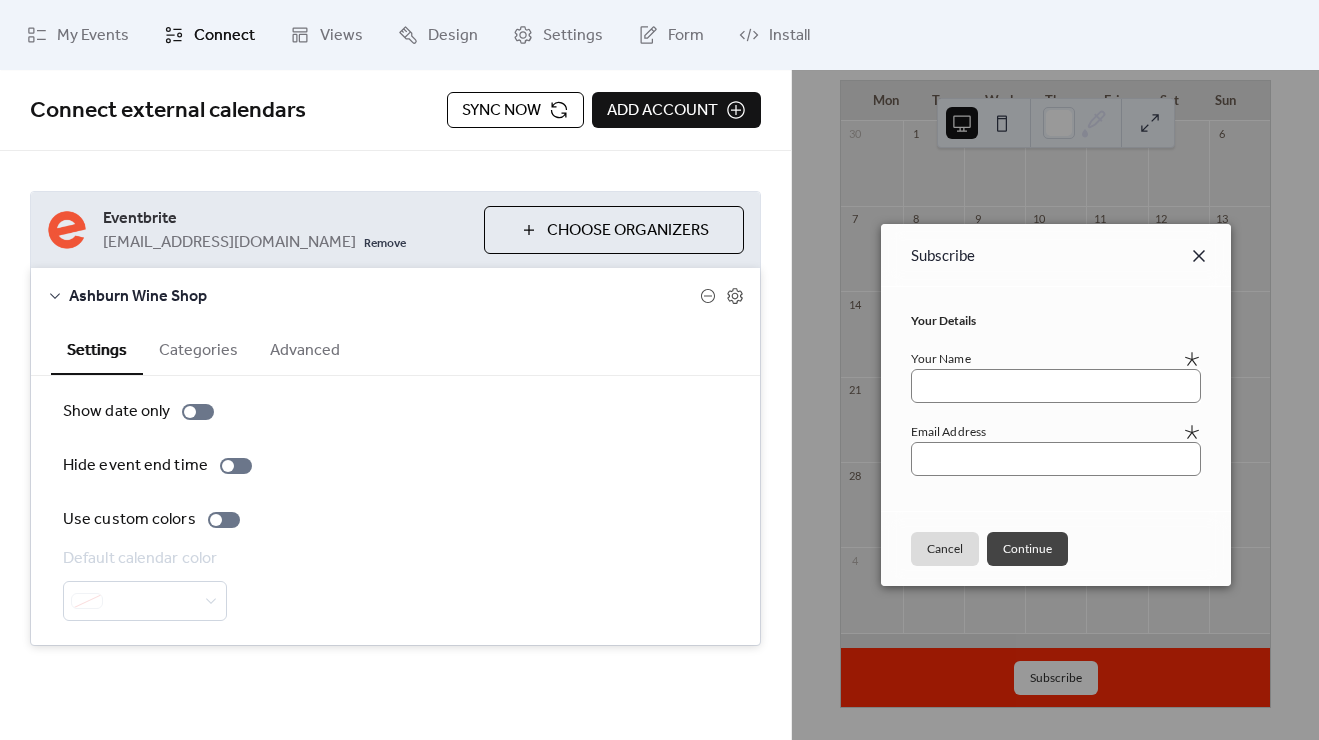 click 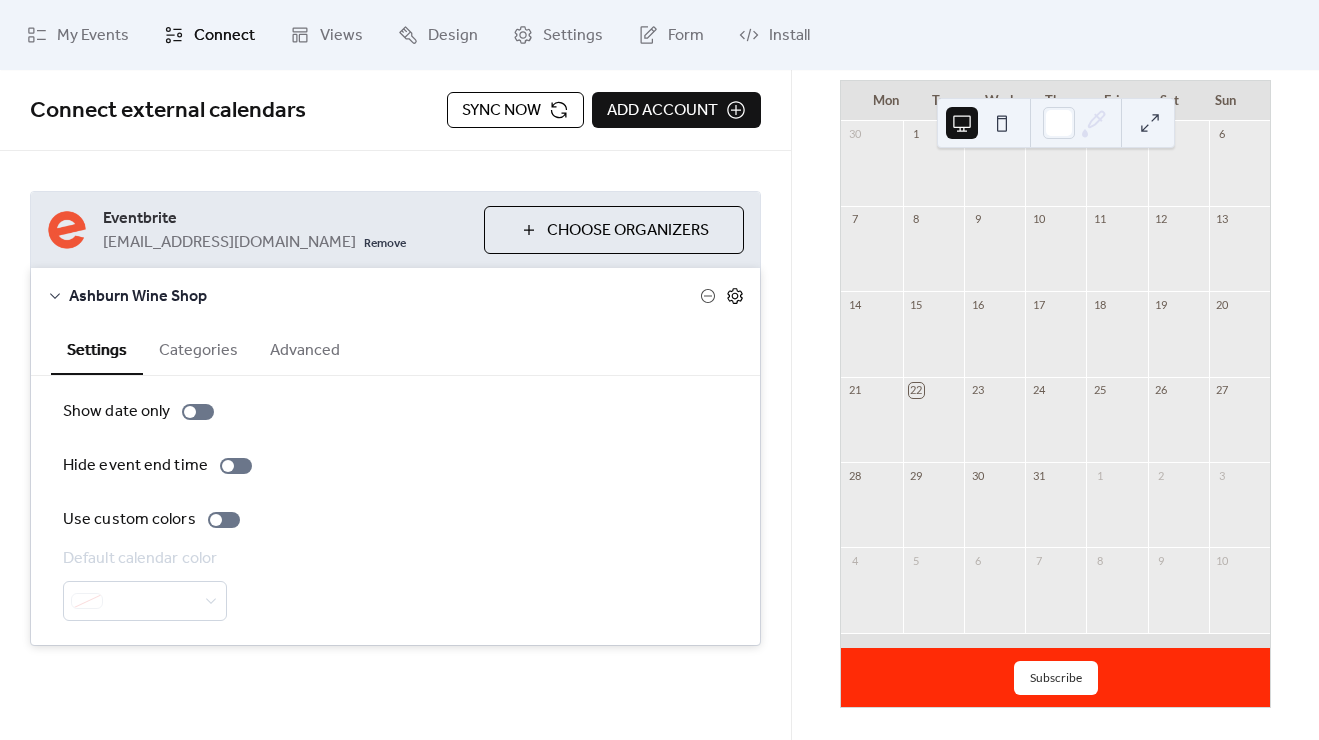 click 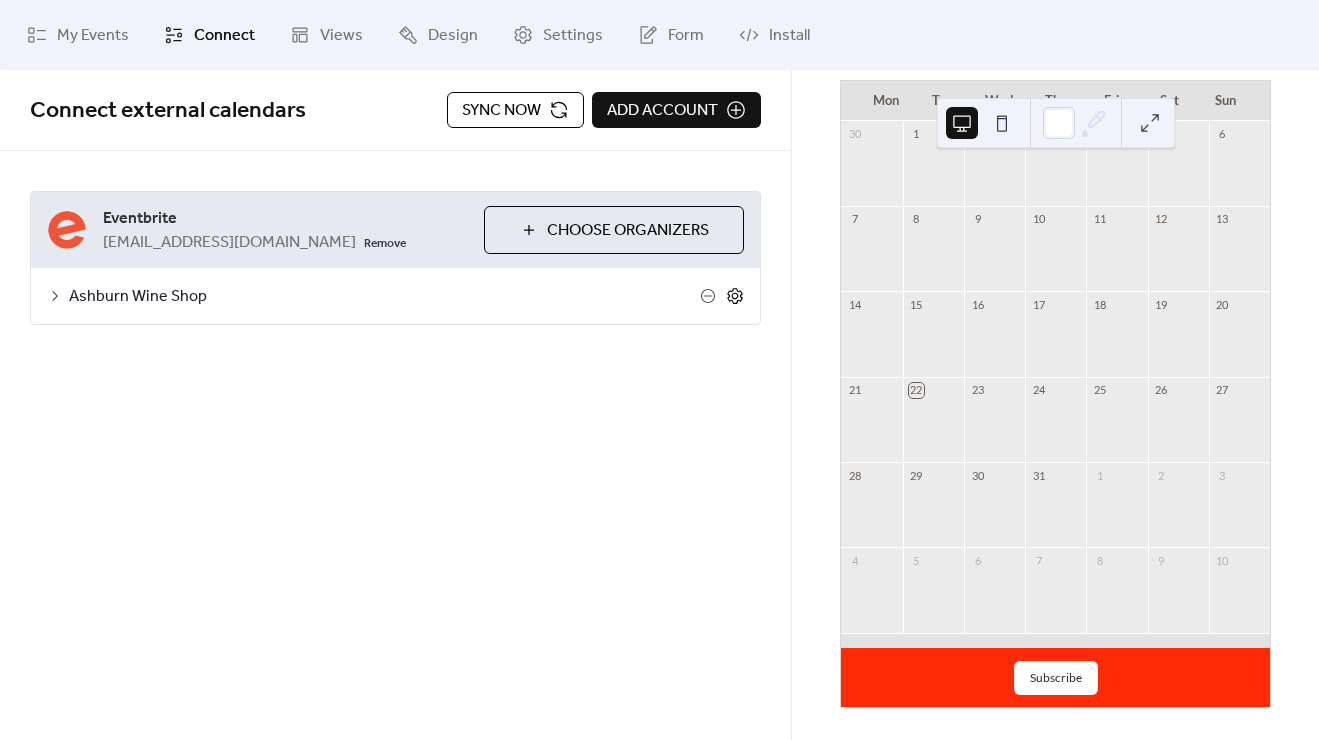 click 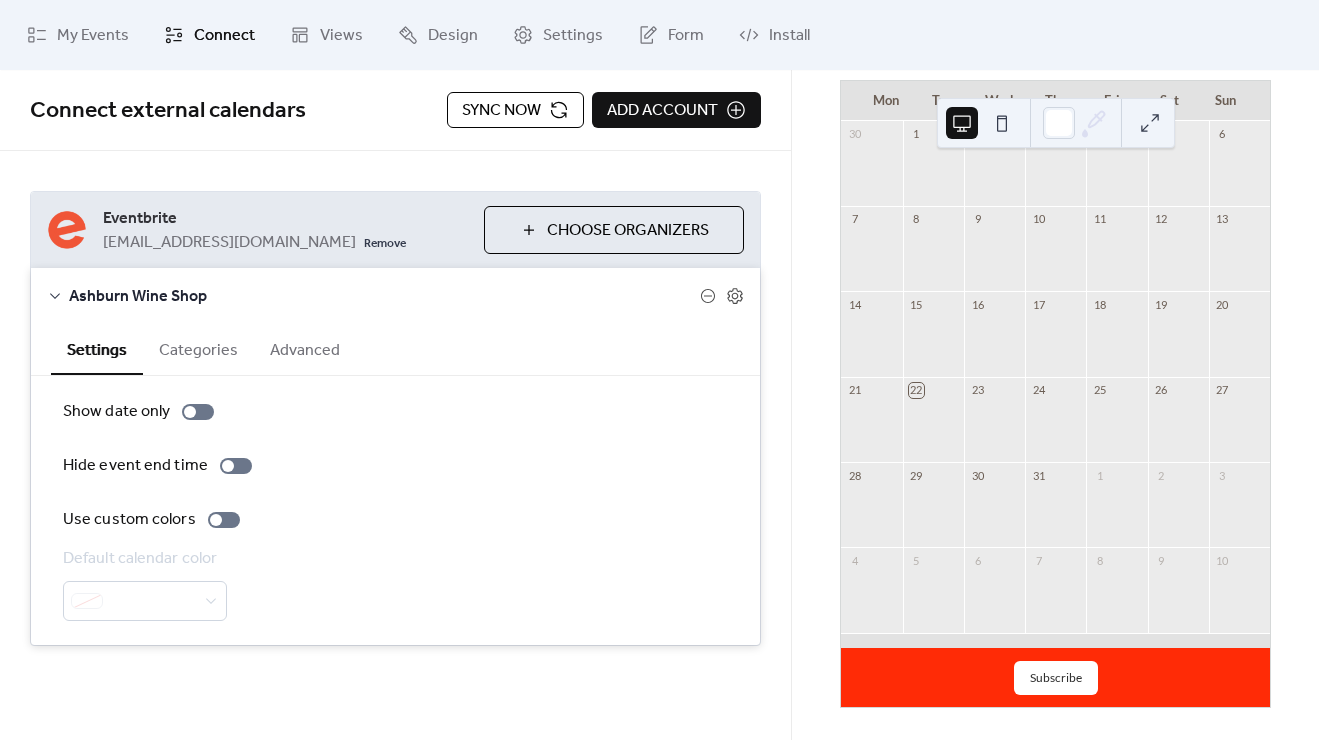 click on "Categories" at bounding box center [198, 348] 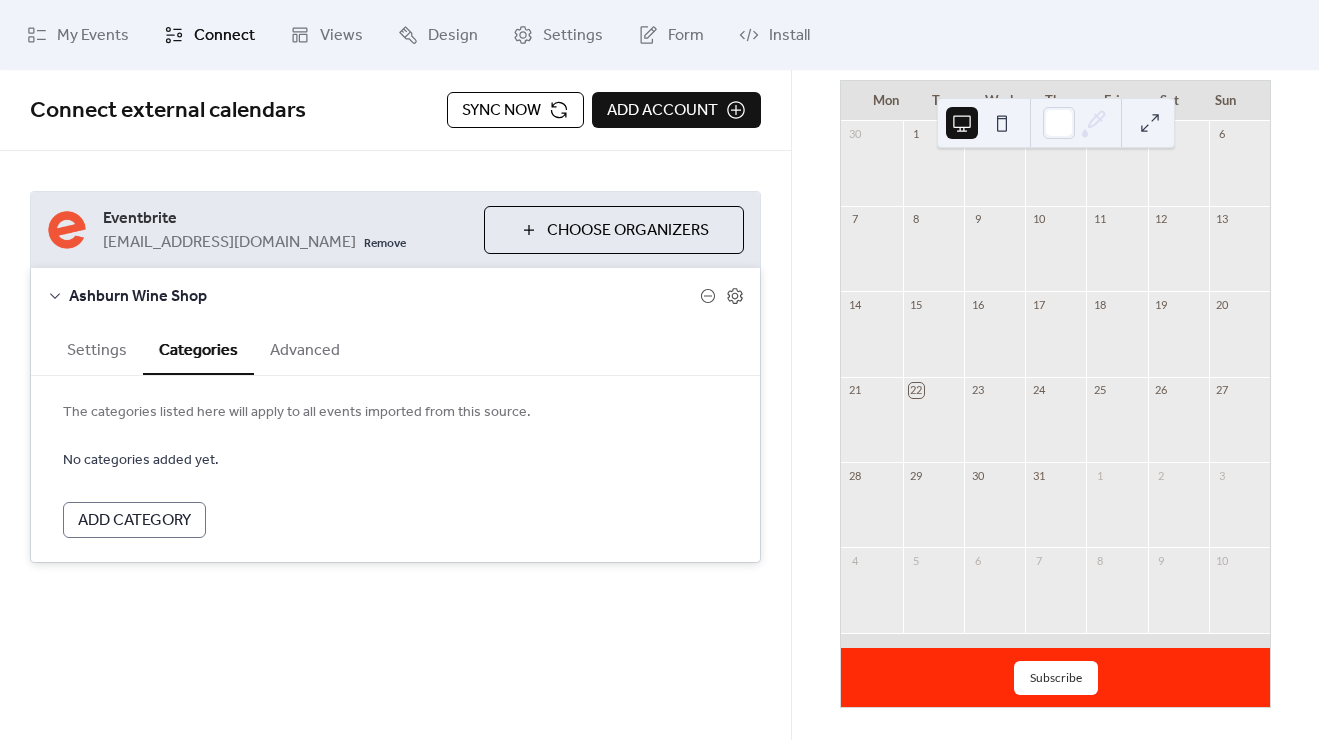 click on "Advanced" at bounding box center [305, 348] 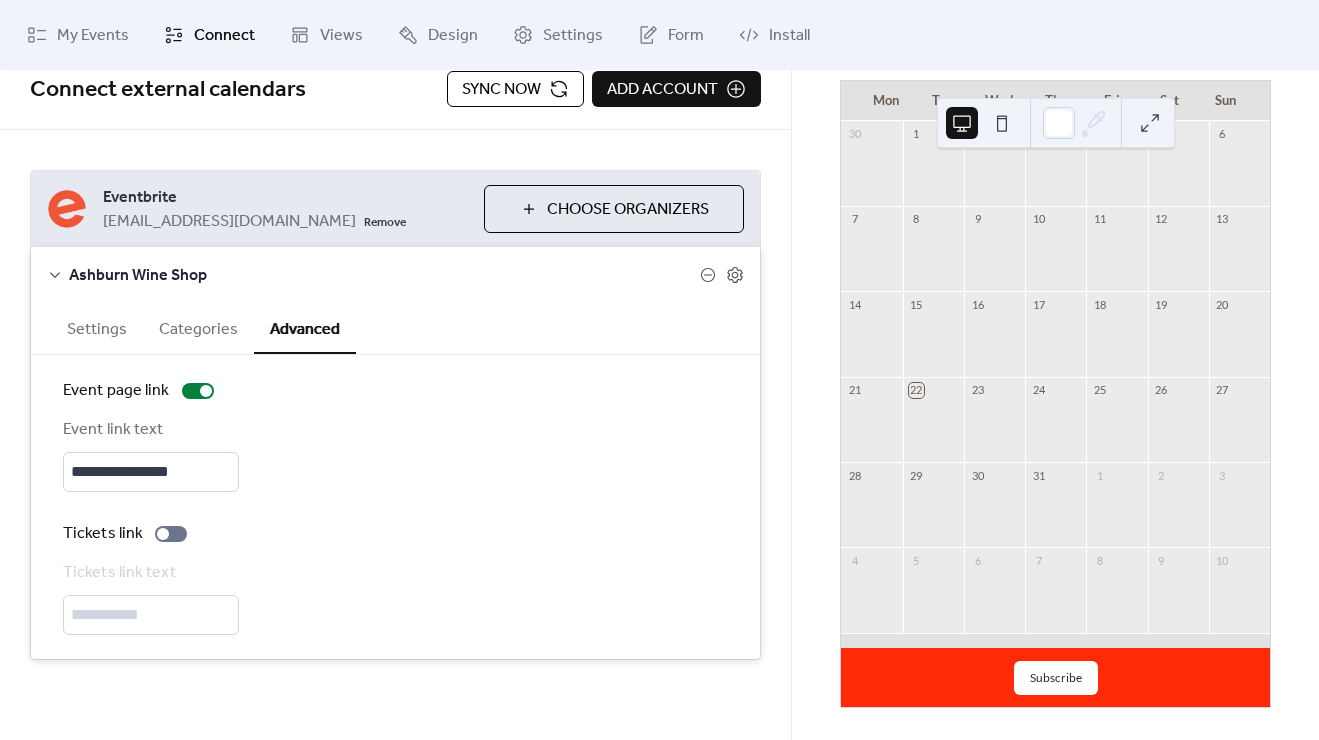 scroll, scrollTop: 35, scrollLeft: 0, axis: vertical 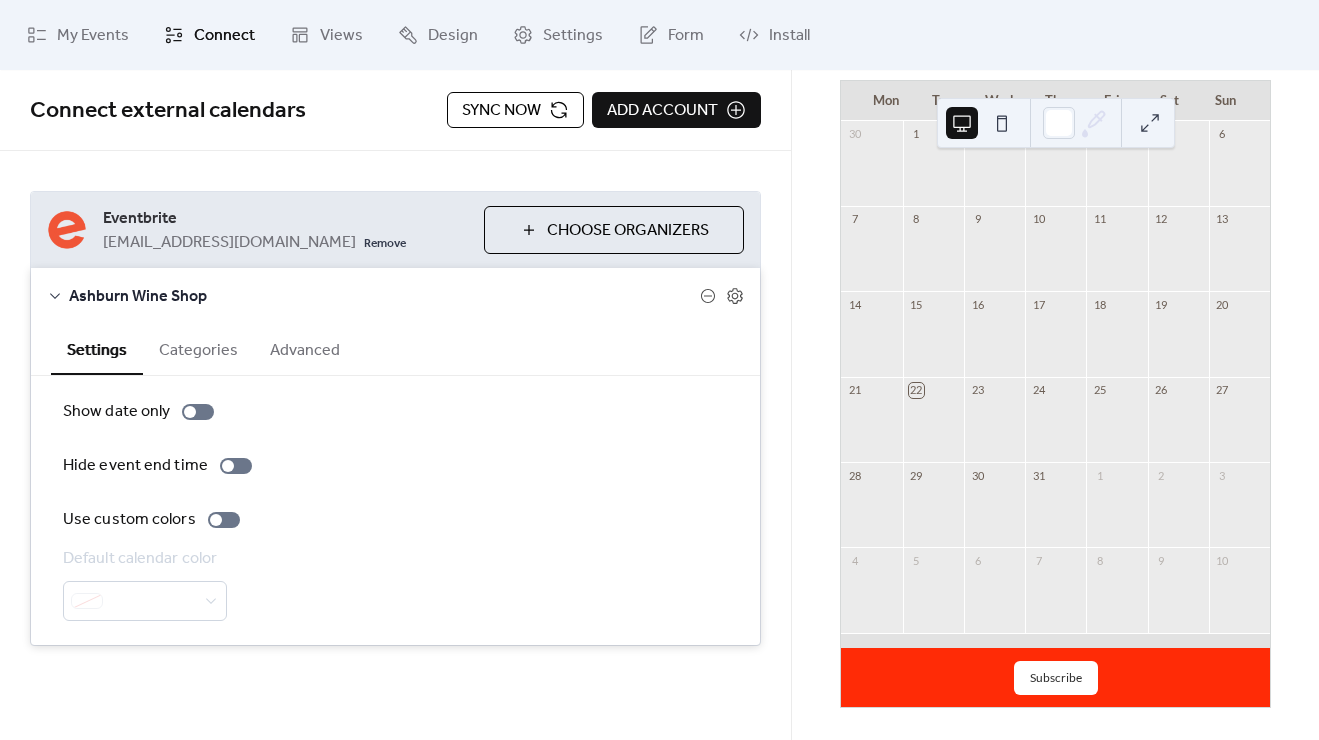 click on "[EMAIL_ADDRESS][DOMAIN_NAME]" at bounding box center [229, 243] 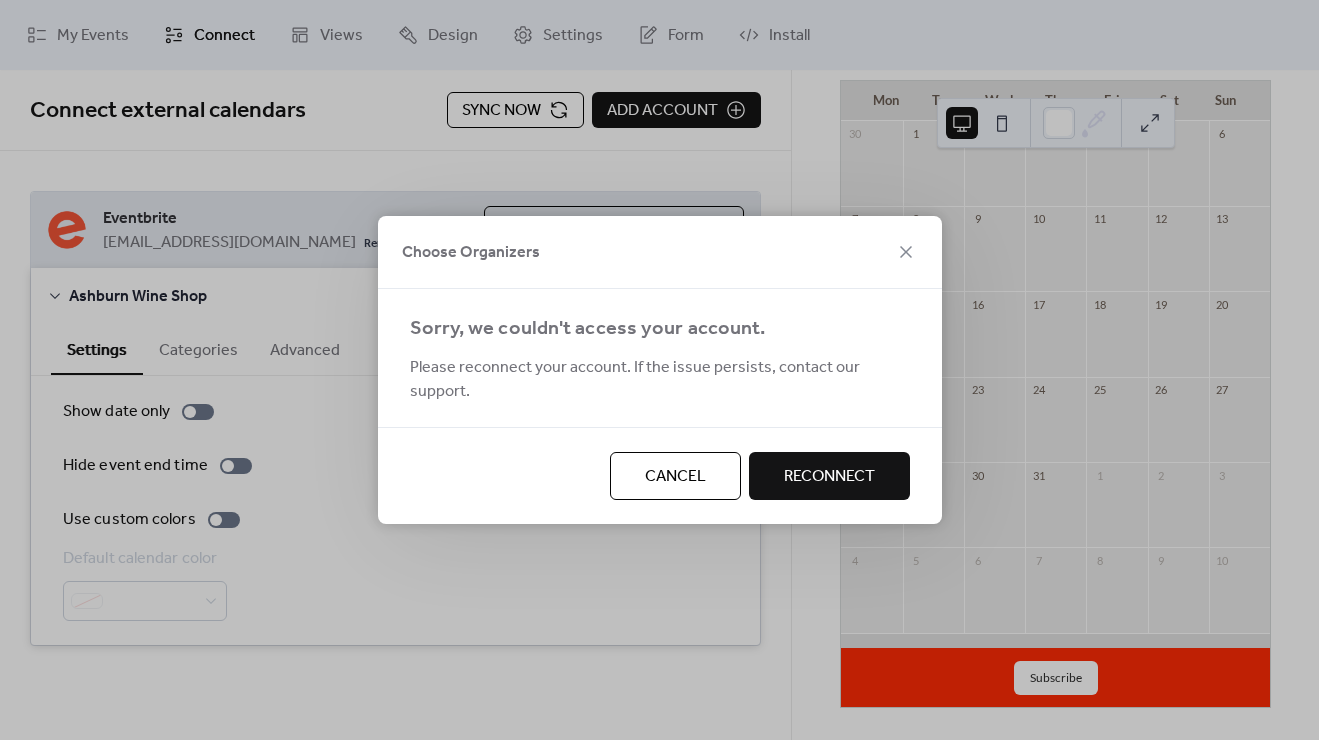 click on "Reconnect" at bounding box center (829, 477) 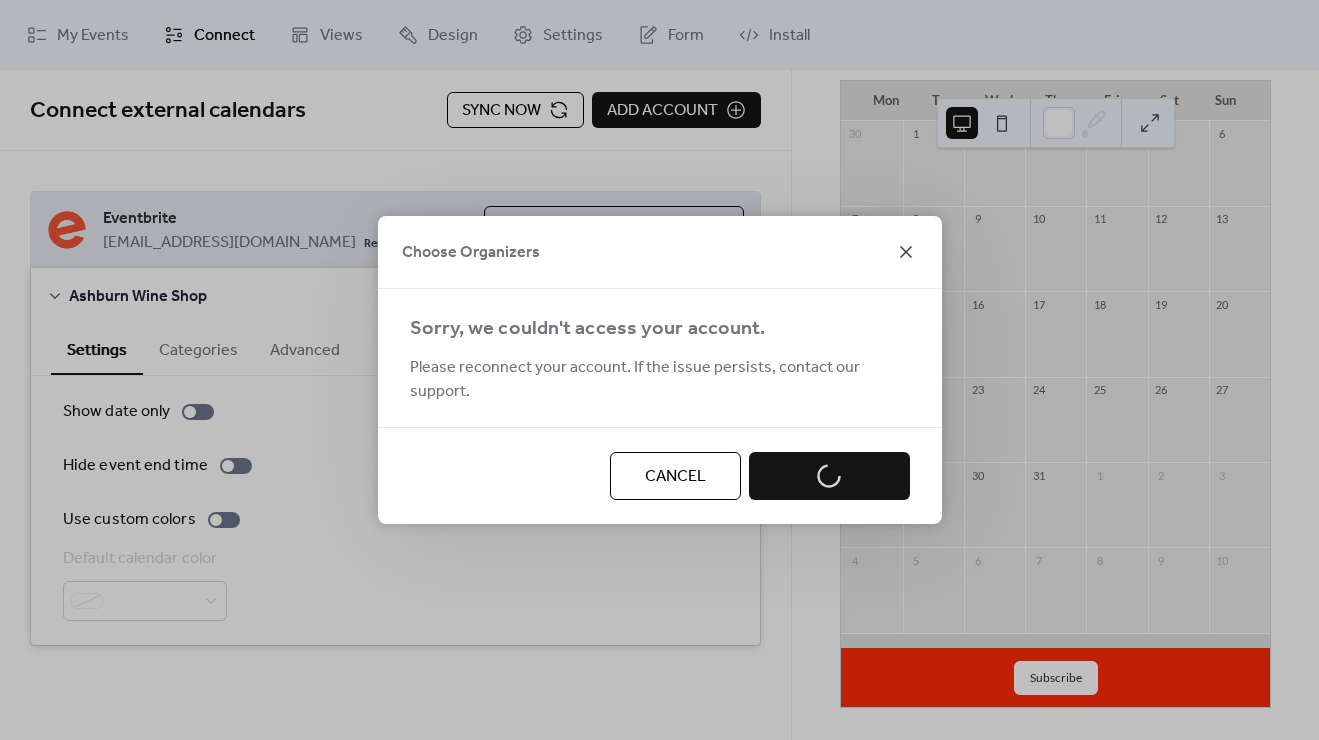 click 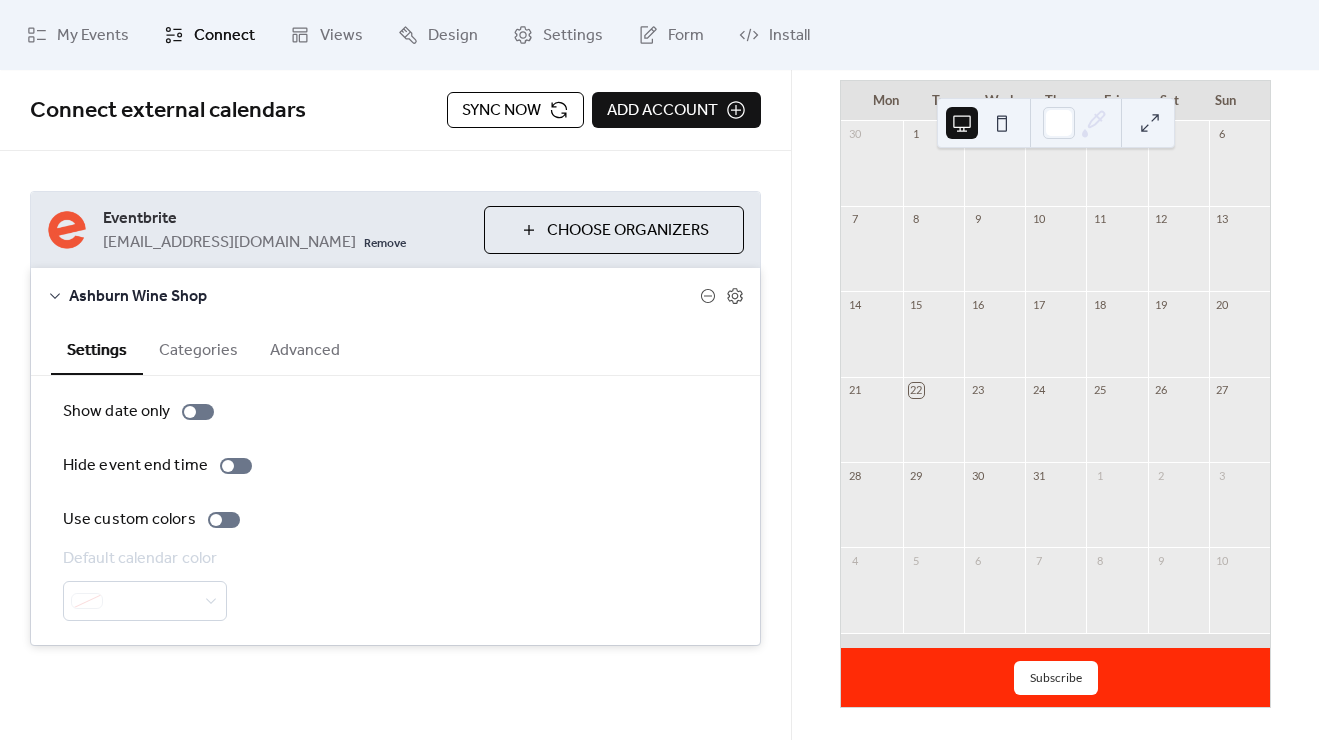click on "Sync now" at bounding box center [501, 111] 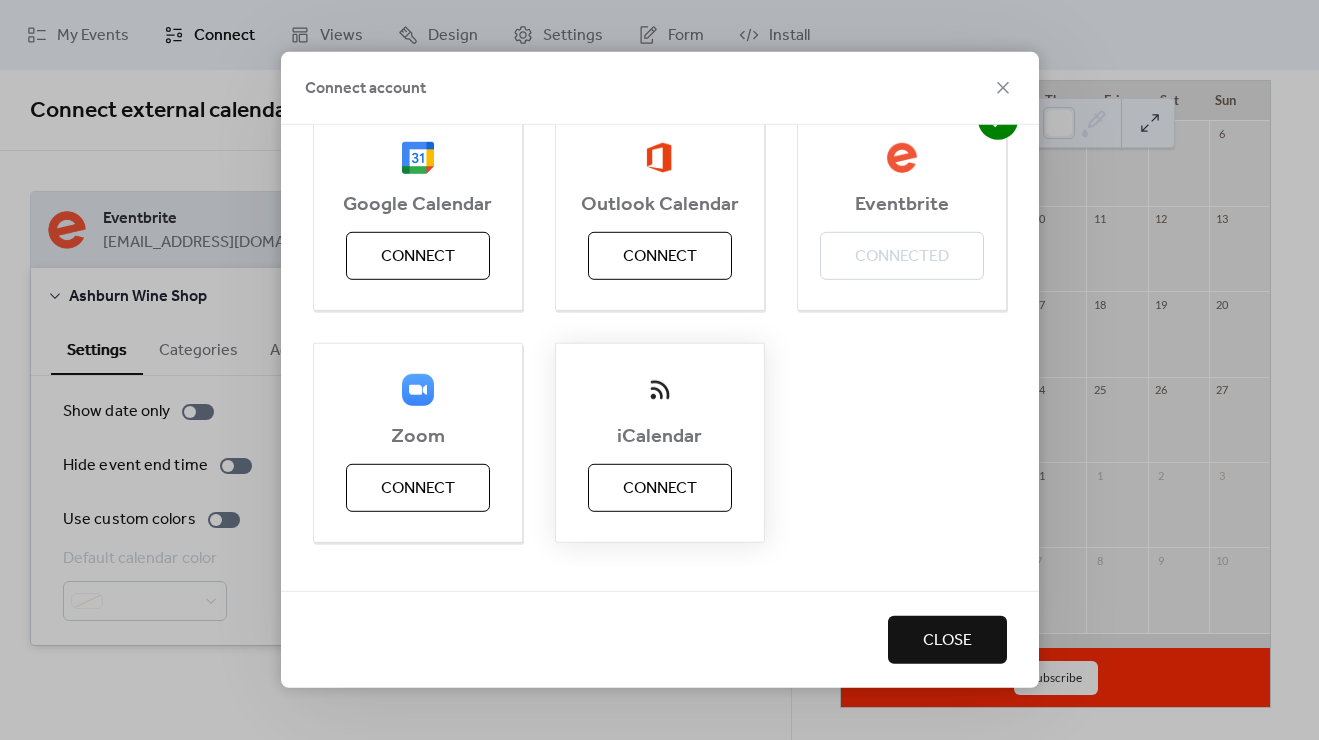 scroll, scrollTop: 0, scrollLeft: 0, axis: both 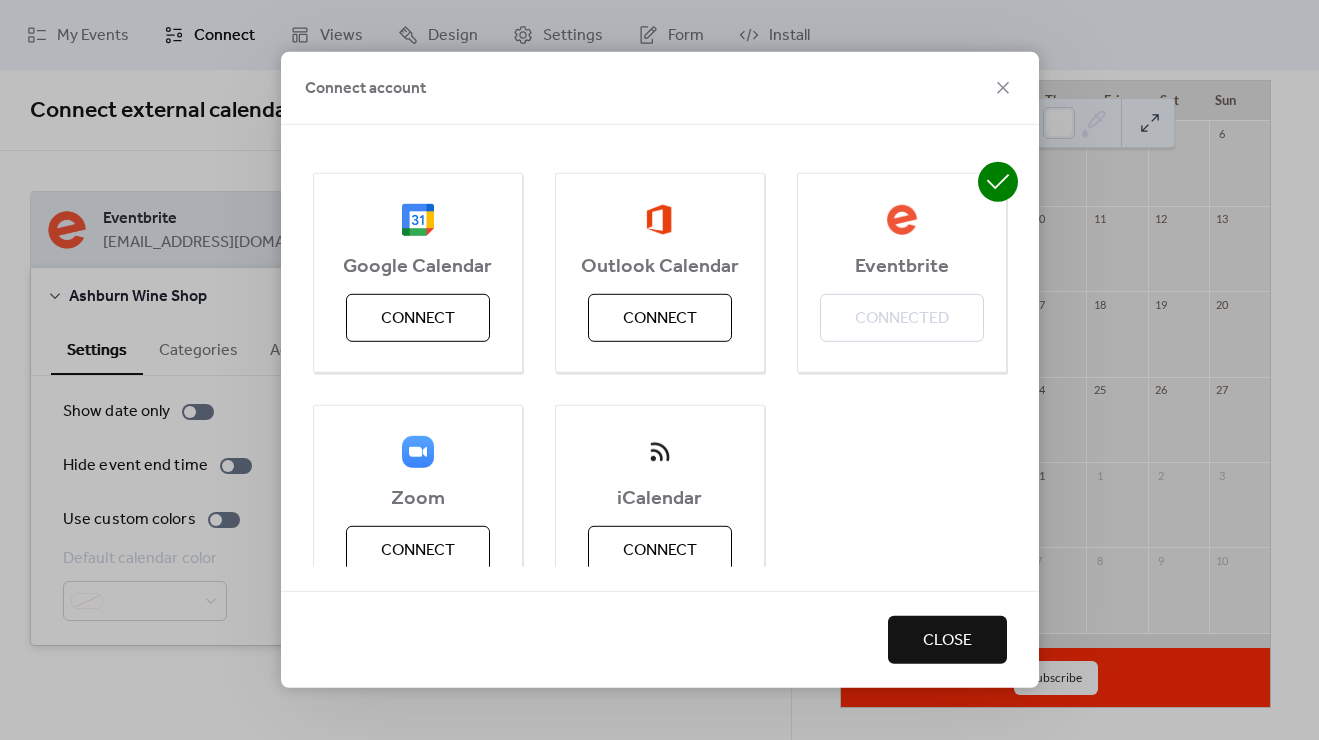 click on "Eventbrite Connected" at bounding box center [902, 273] 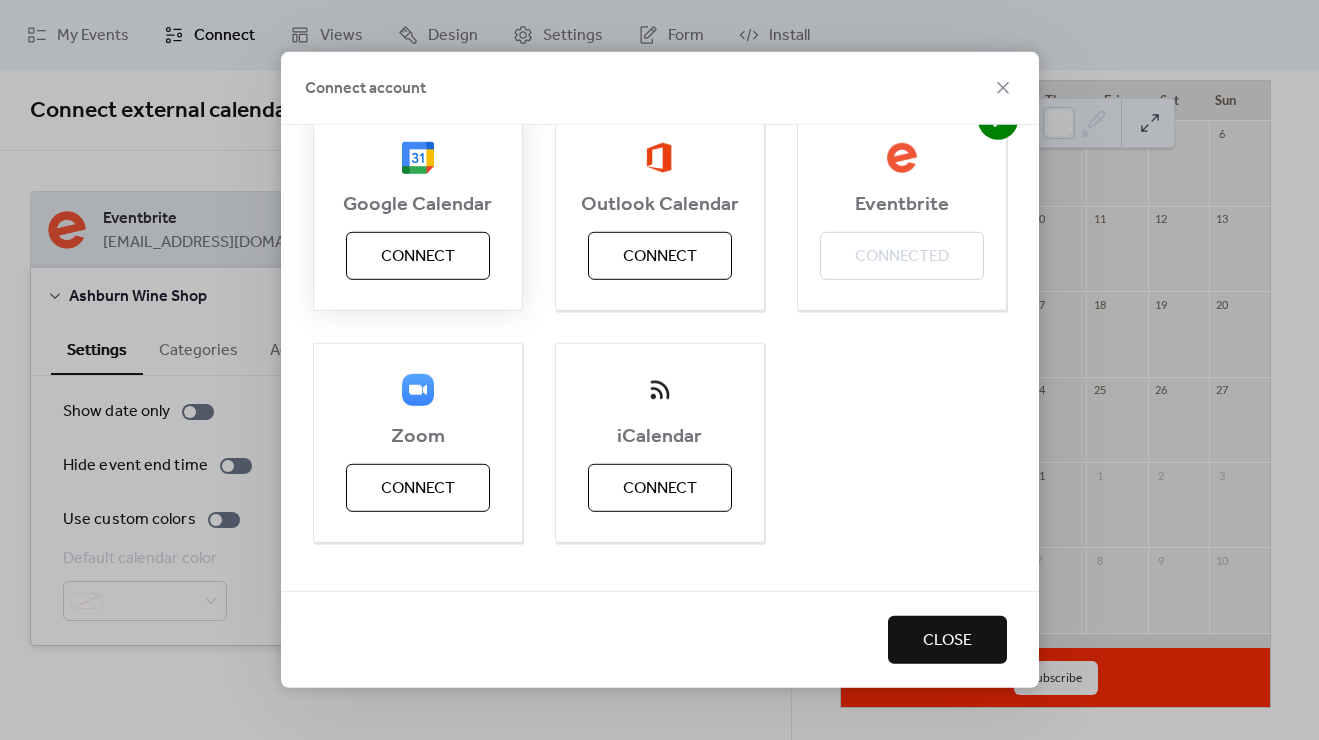 click on "Connect" at bounding box center [418, 257] 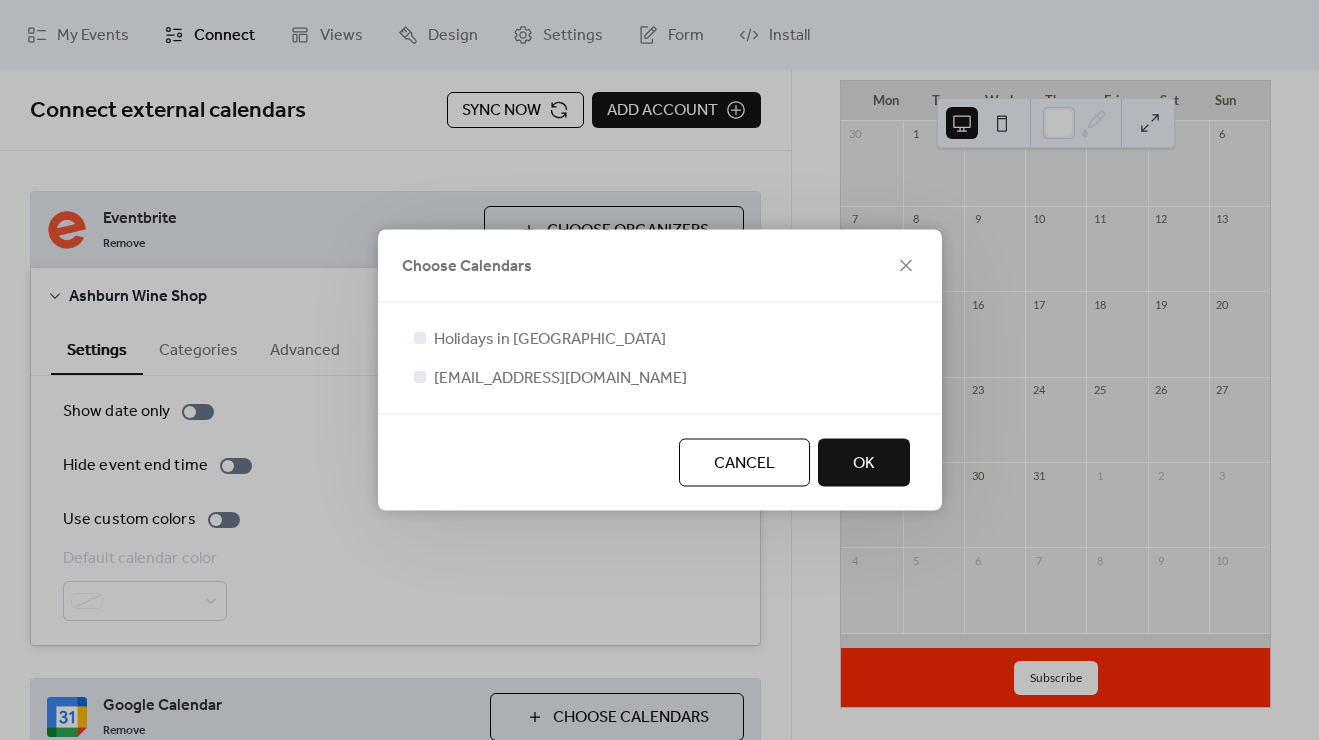 click on "OK" at bounding box center (864, 463) 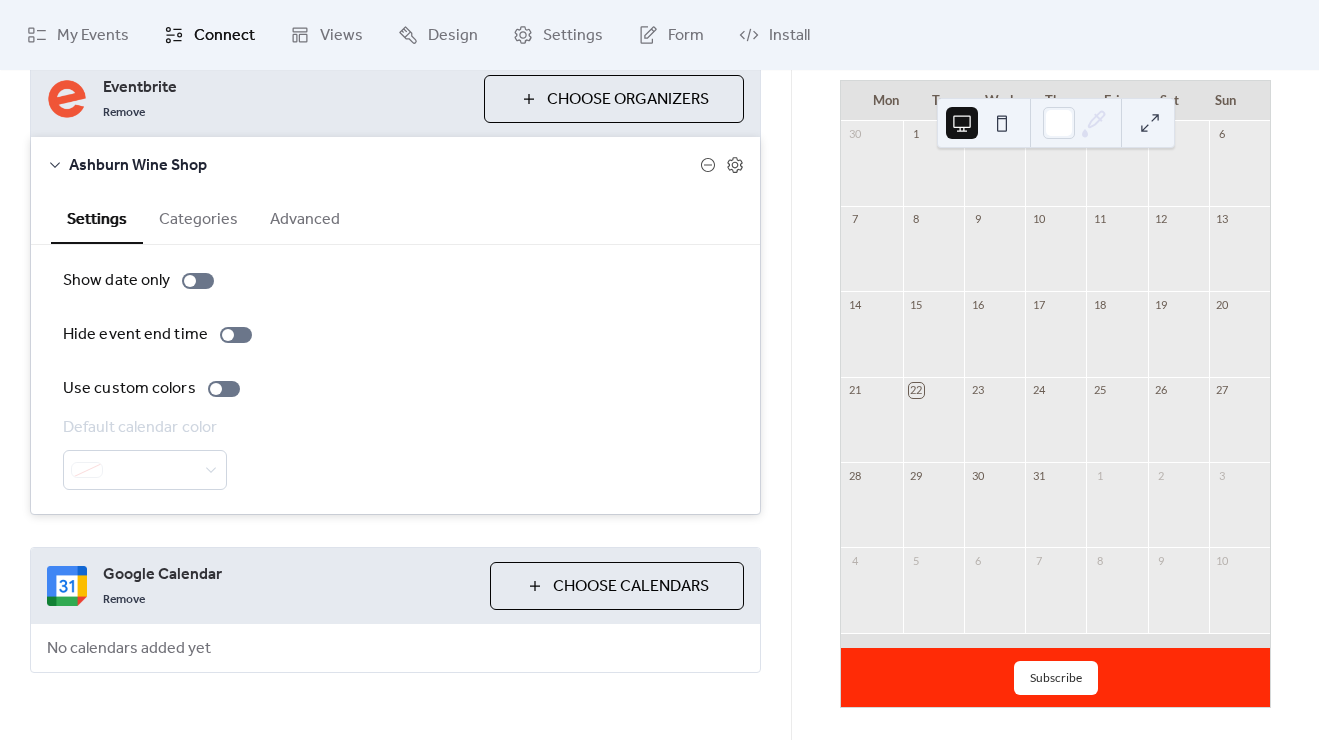 scroll, scrollTop: 144, scrollLeft: 0, axis: vertical 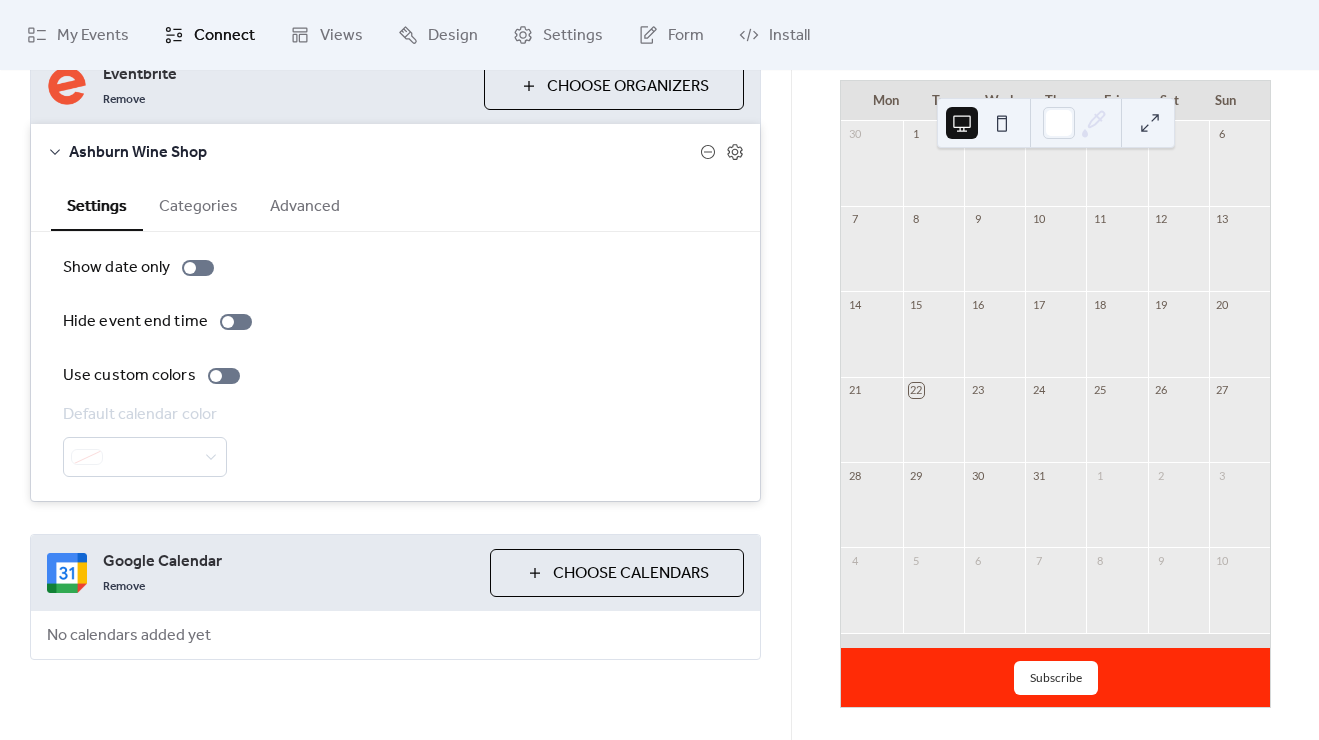 click on "Google Calendar Remove Choose Calendars No calendars added yet" at bounding box center (395, 597) 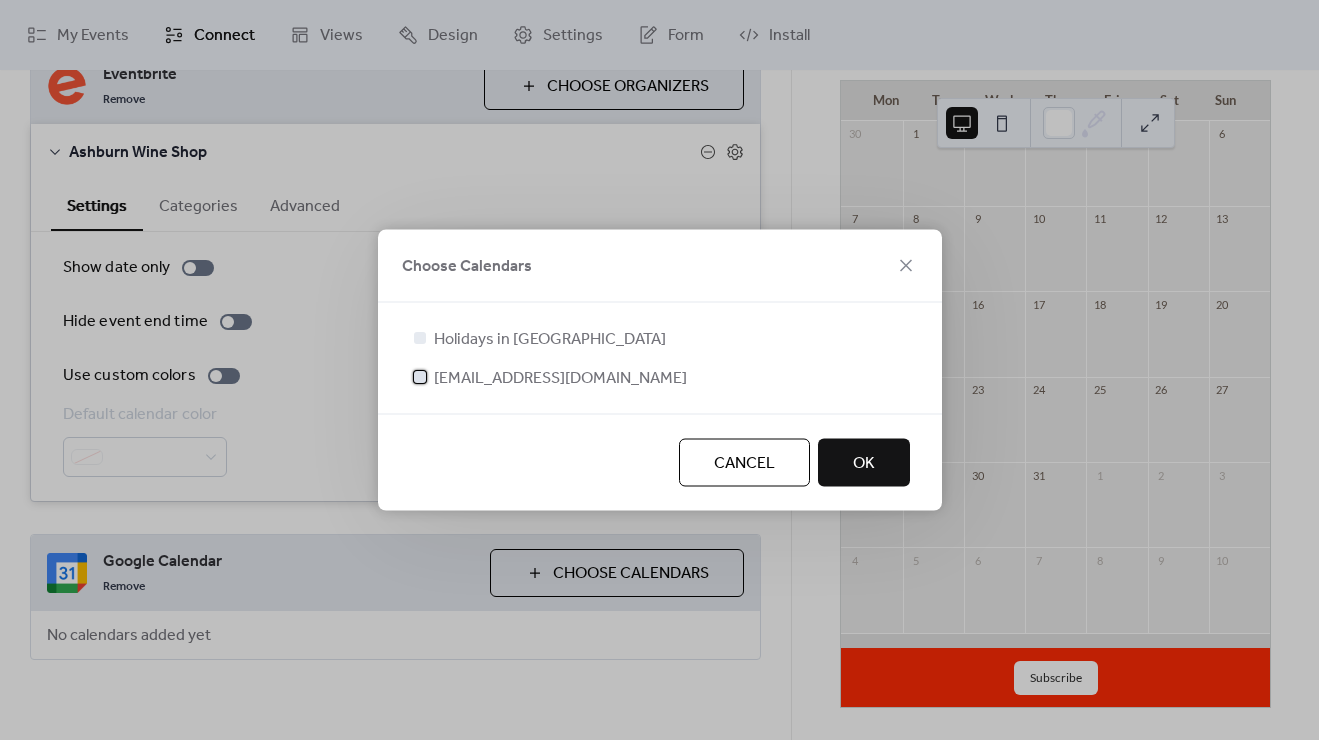 click on "[EMAIL_ADDRESS][DOMAIN_NAME]" at bounding box center [560, 379] 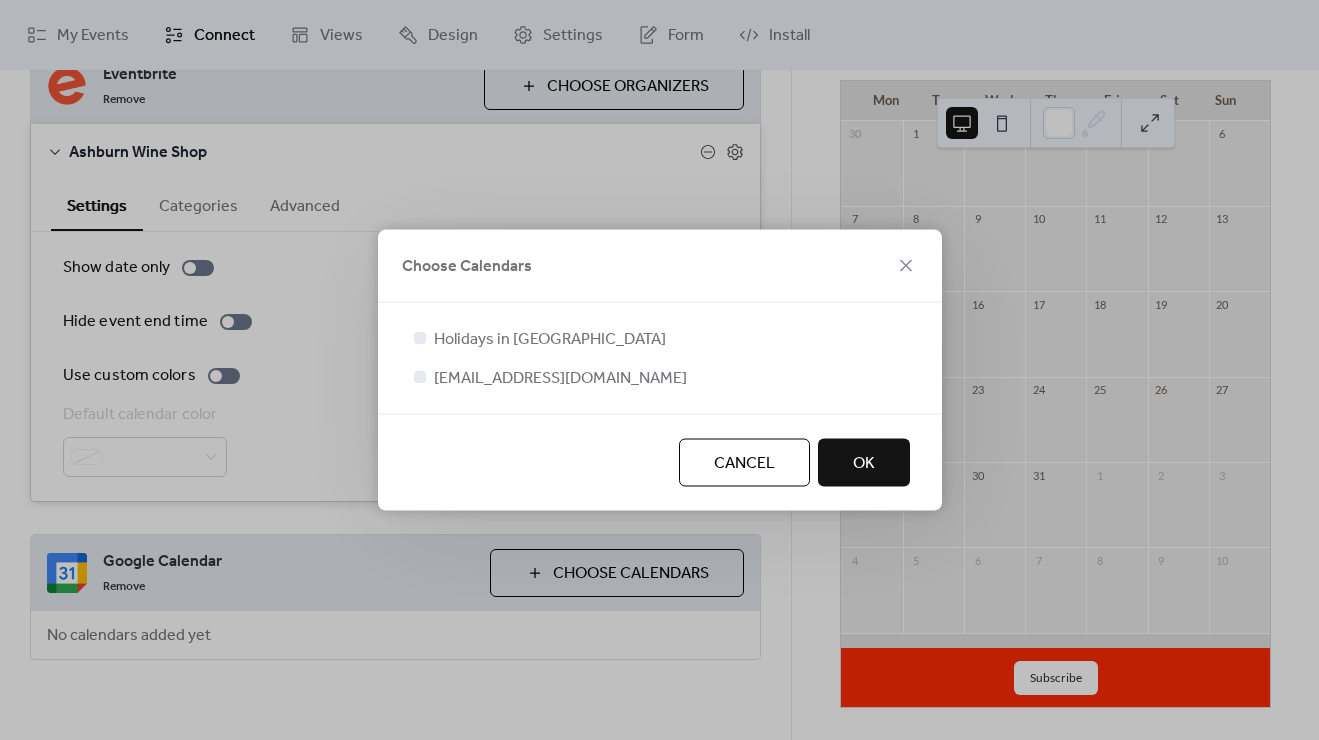 click at bounding box center [420, 338] 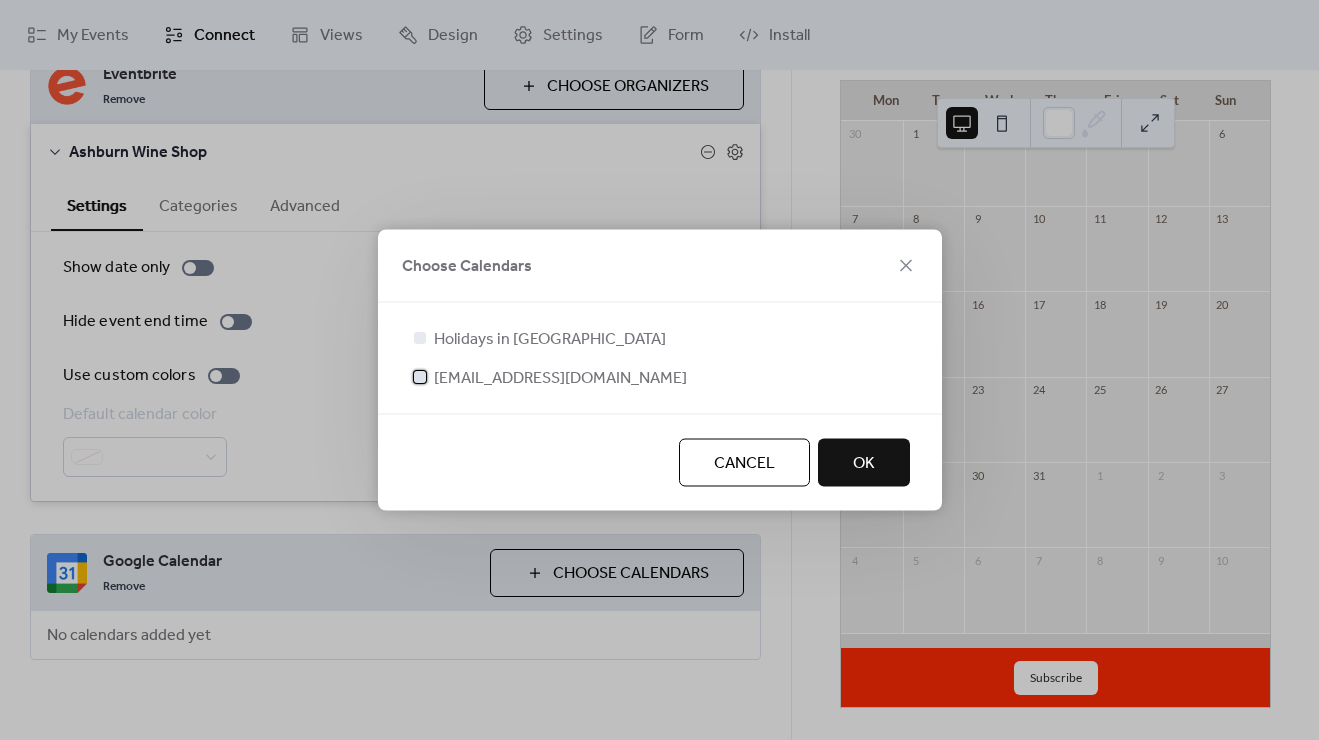 click at bounding box center (420, 377) 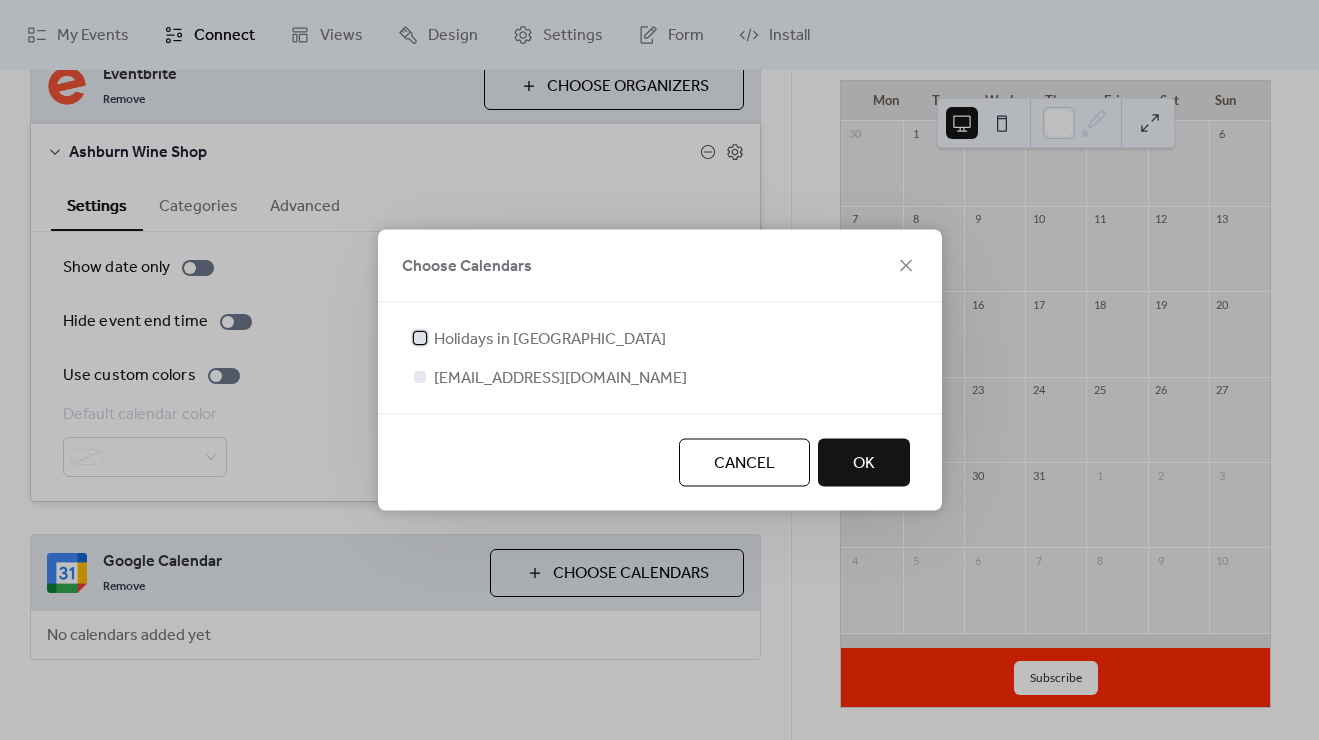 click at bounding box center [420, 338] 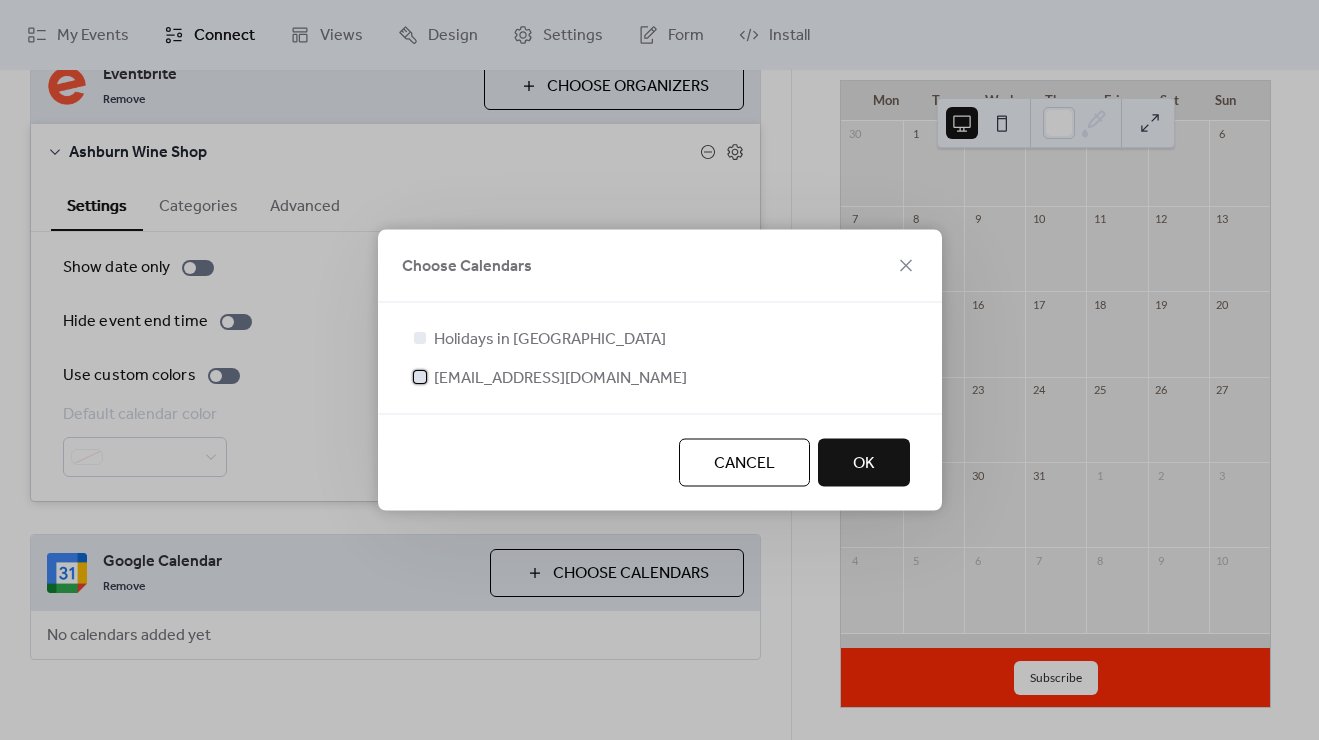 click at bounding box center (420, 377) 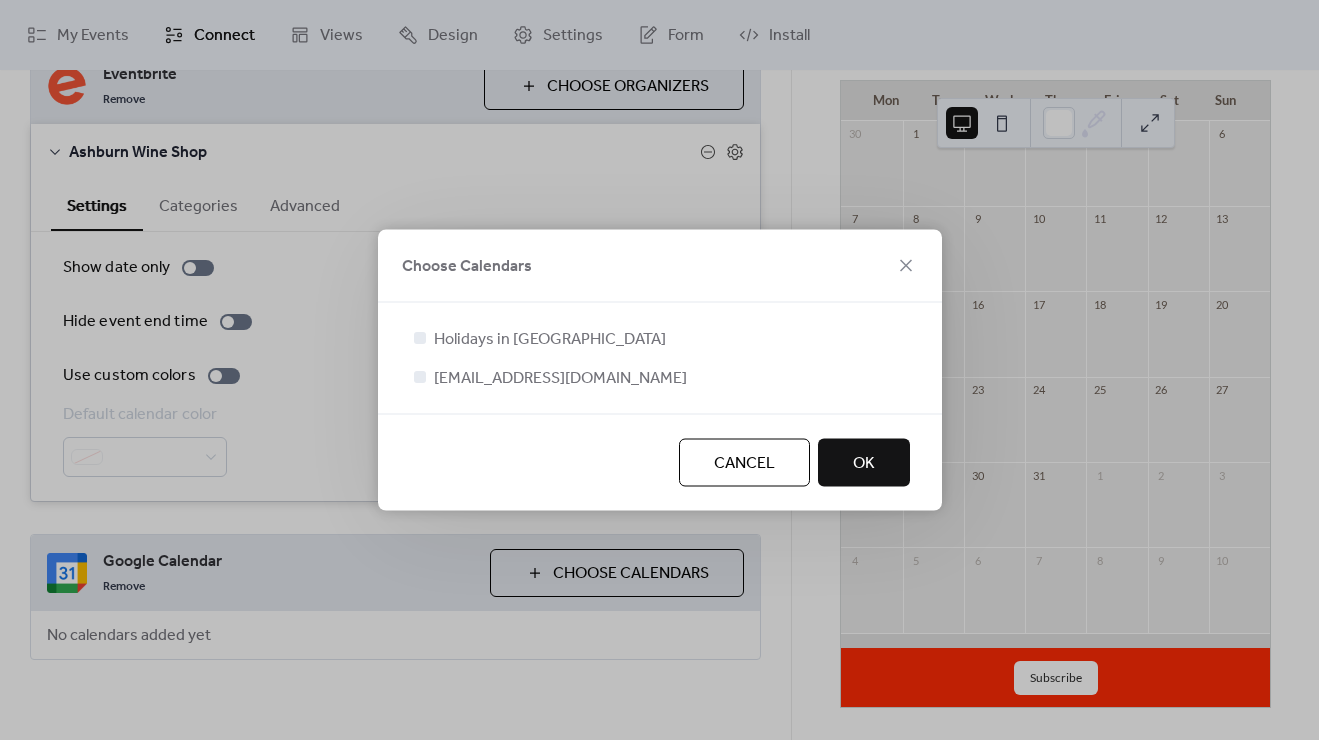 click on "OK" at bounding box center [864, 464] 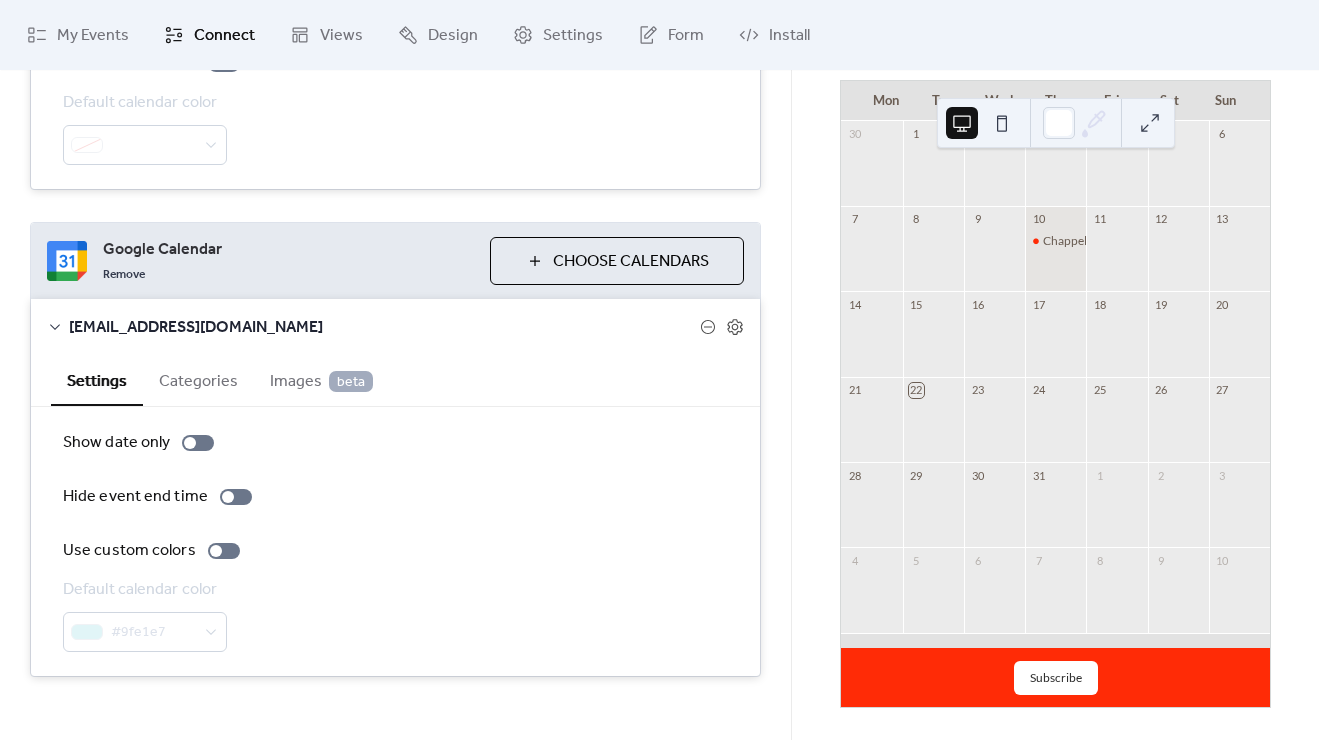 scroll, scrollTop: 473, scrollLeft: 0, axis: vertical 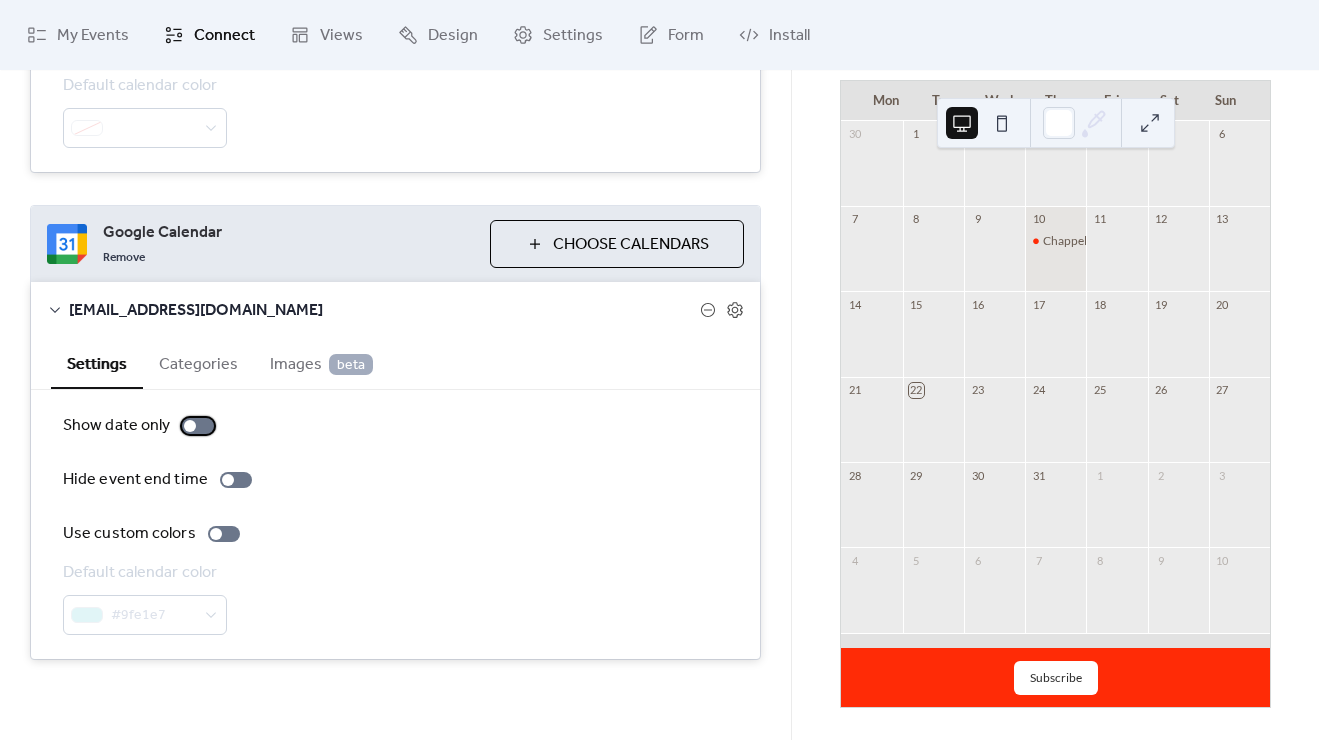 click at bounding box center (198, 426) 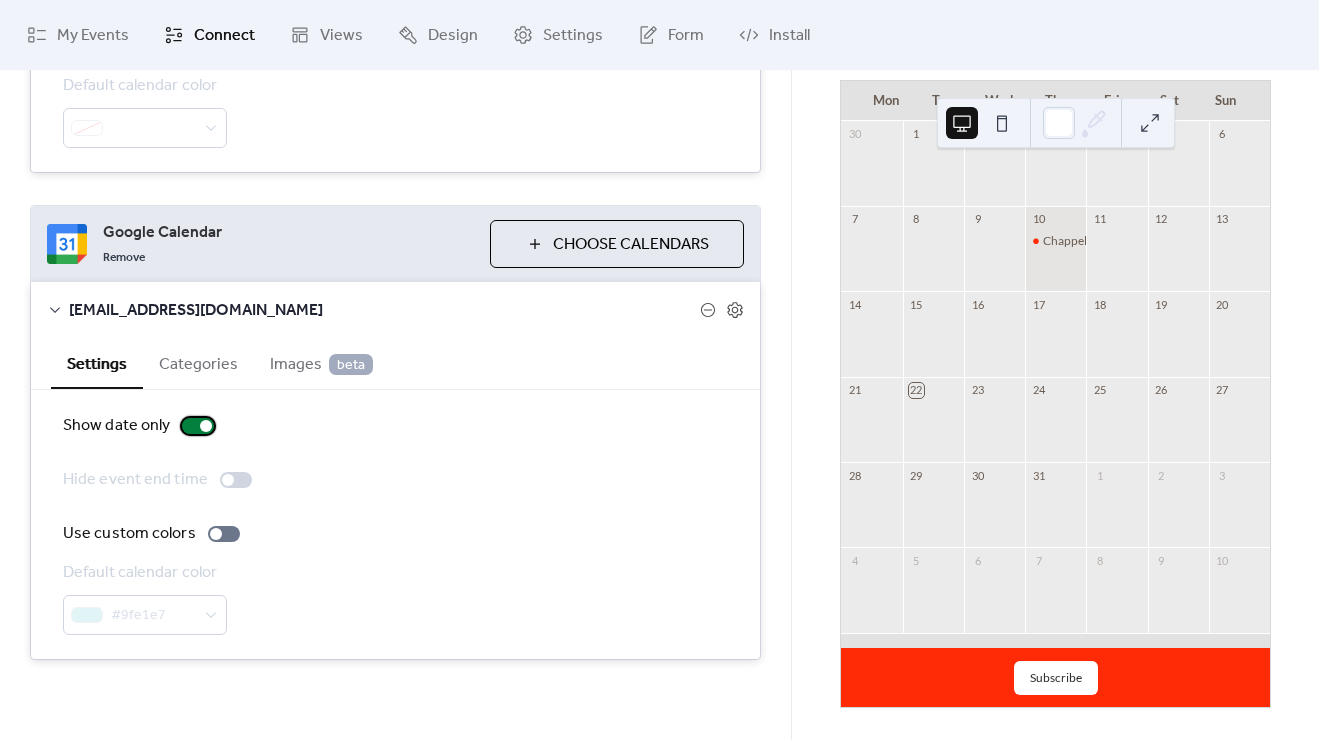 click at bounding box center [206, 426] 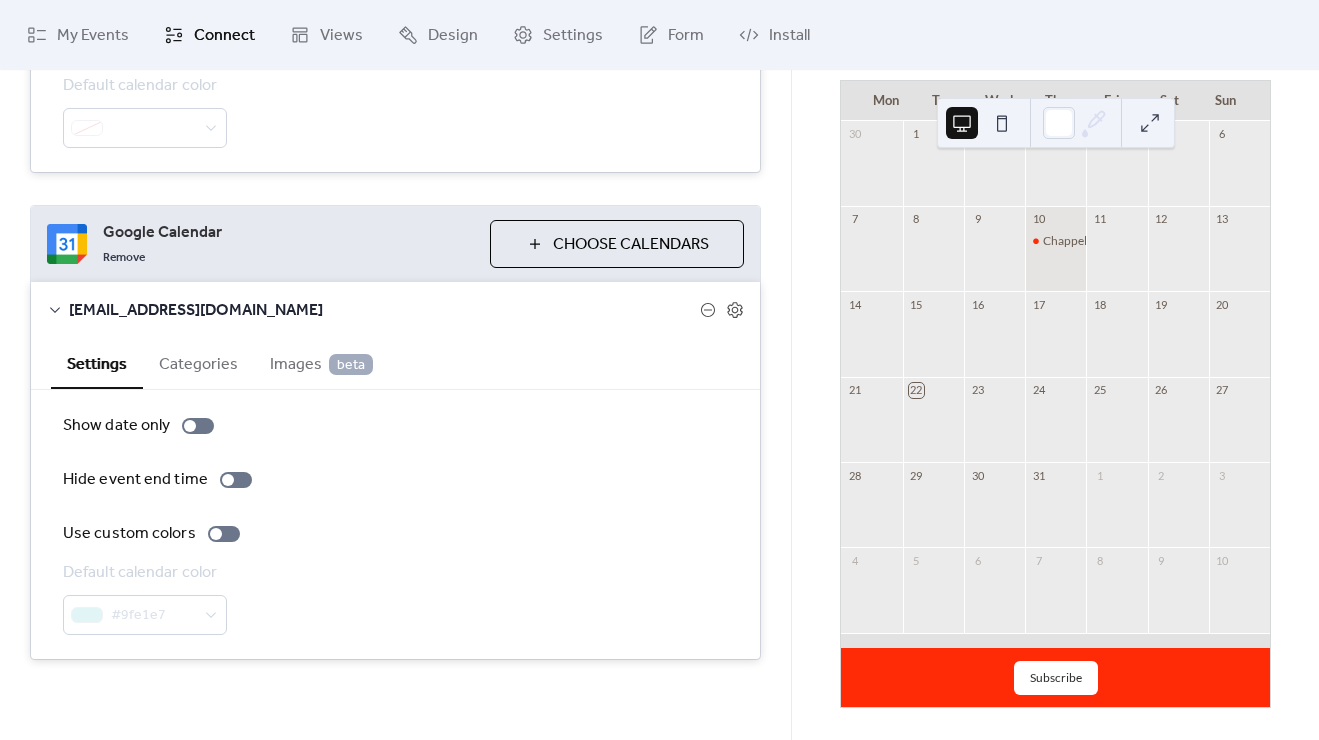 click at bounding box center [1150, 123] 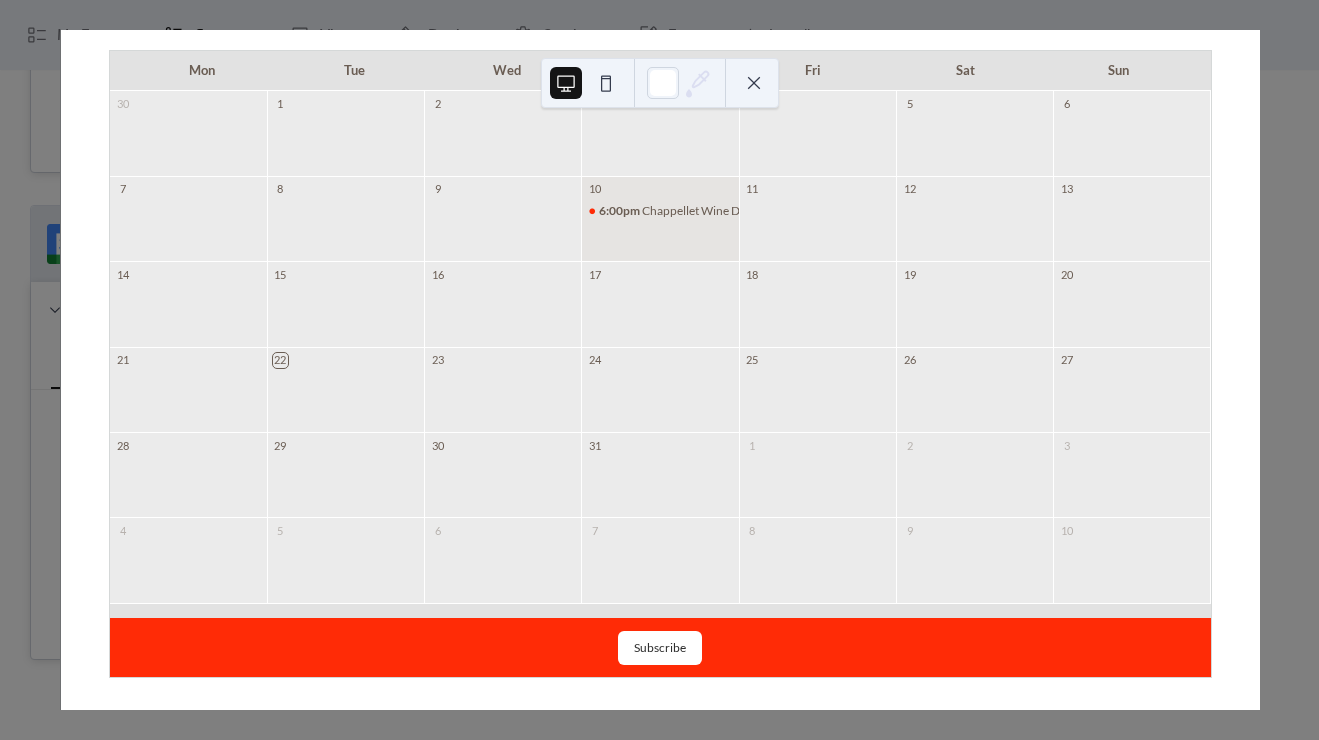 click on "Mon Tue Wed Thu Fri Sat Sun 30 1 2 3 4 5 6 7 8 9 10 6:00pm Chappellet Wine Dinner @Ashburn Wine Shop 11 12 13 14 15 16 17 18 19 20 21 22 23 24 25 26 27 28 29 30 31 1 2 3 4 5 6 7 8 9 10 Subscribe" at bounding box center [660, 370] 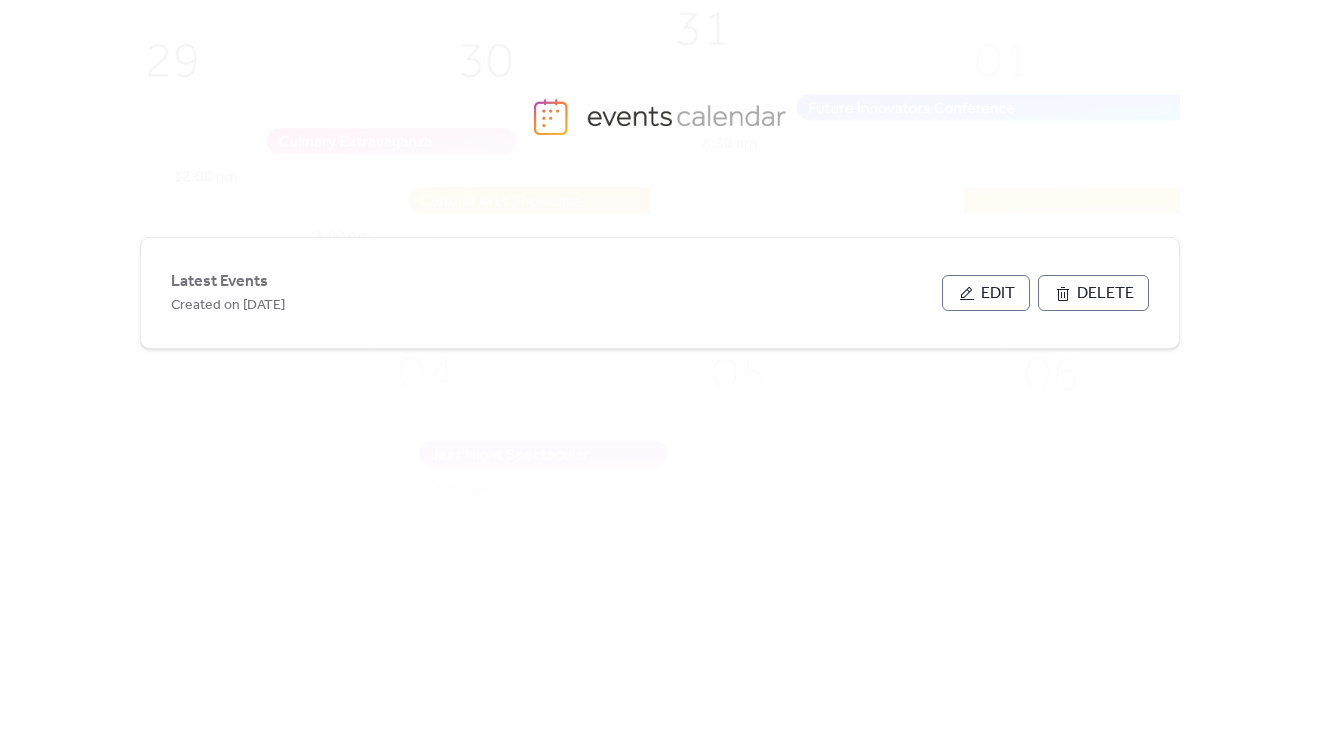 scroll, scrollTop: 0, scrollLeft: 0, axis: both 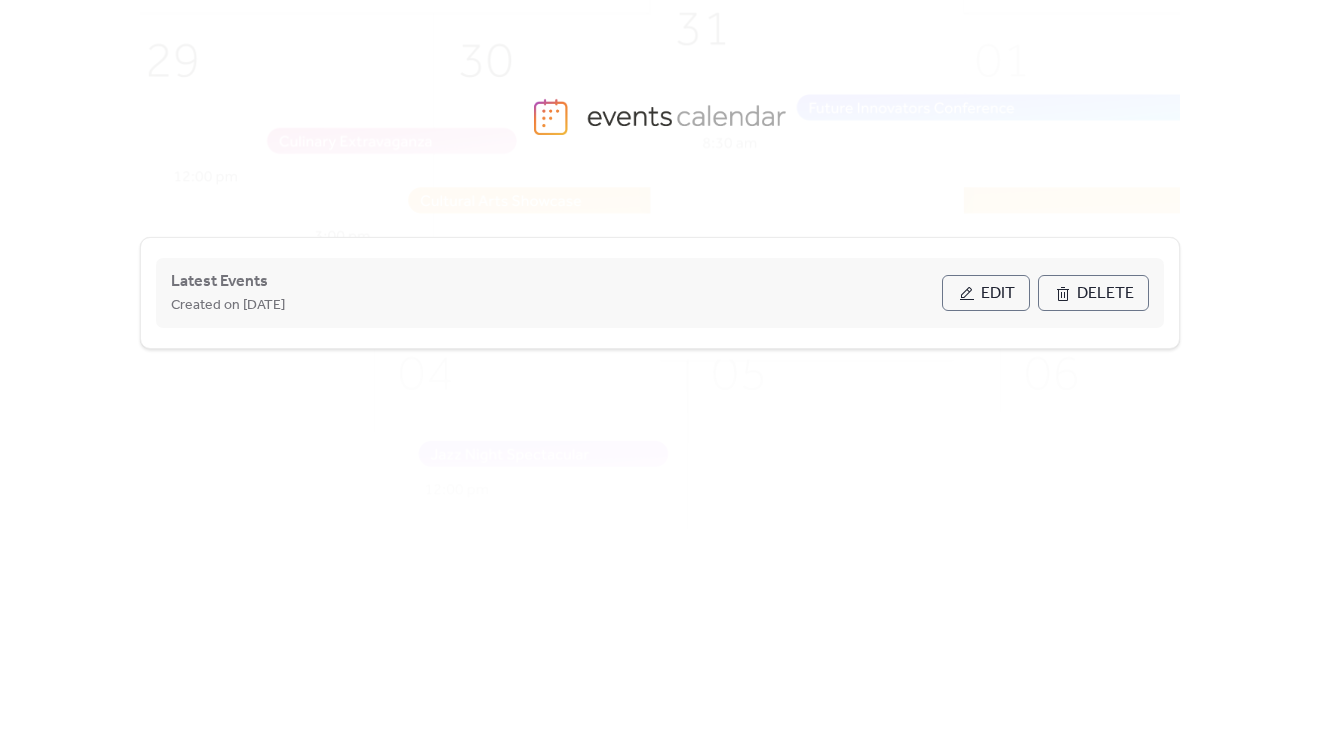 click on "Edit" at bounding box center (998, 294) 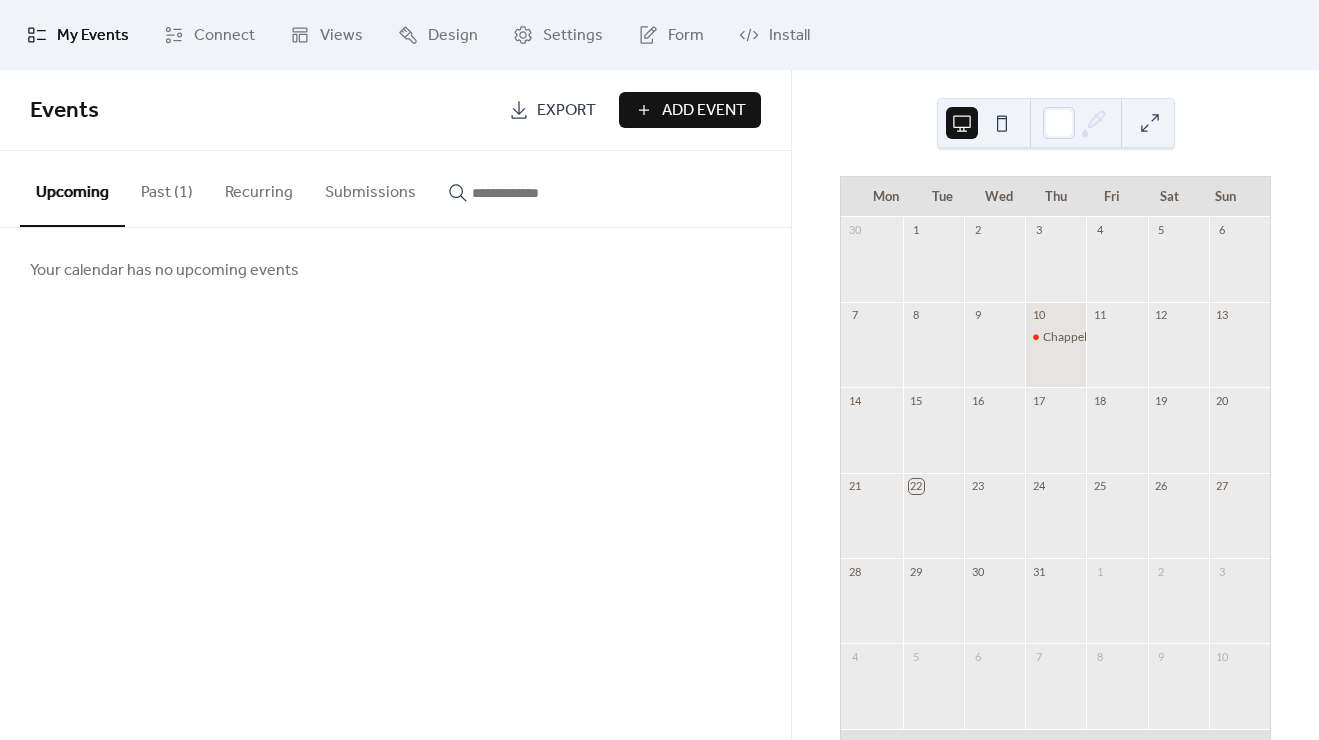 click on "Past (1)" at bounding box center (167, 188) 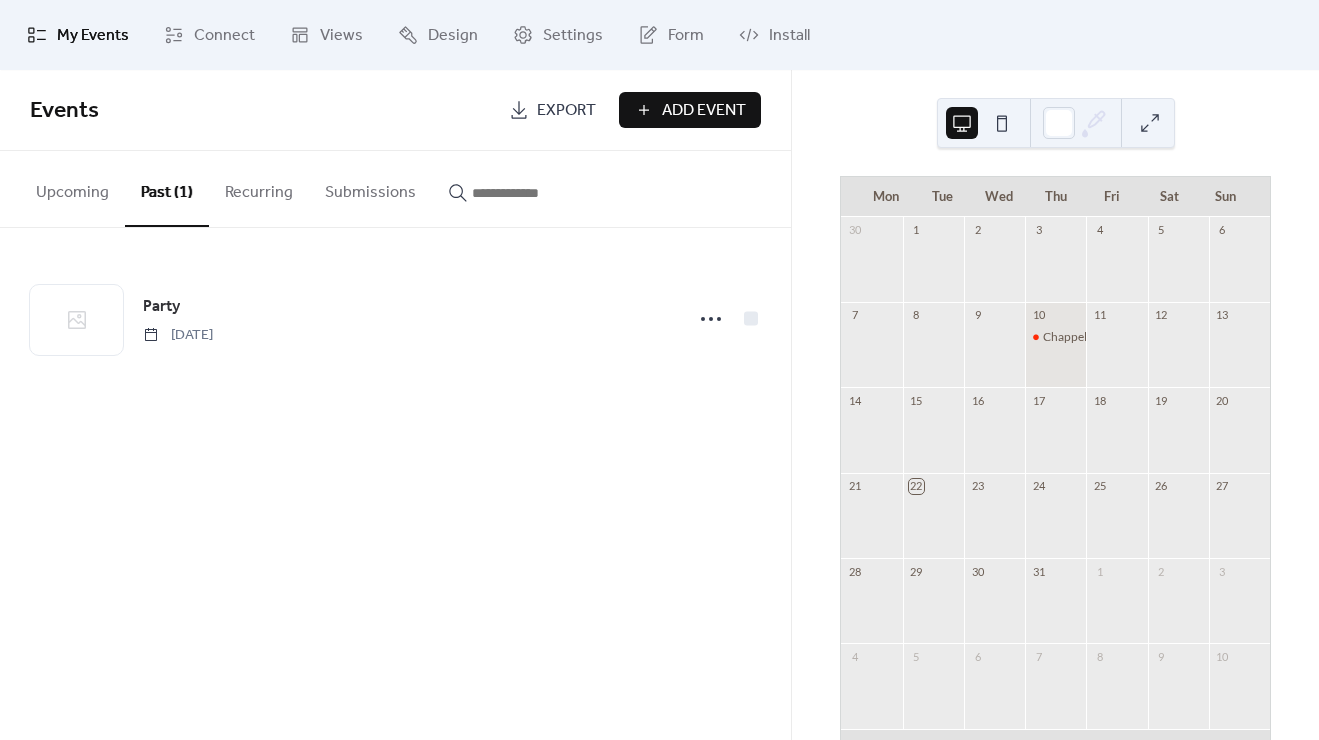 click on "Upcoming" at bounding box center (72, 188) 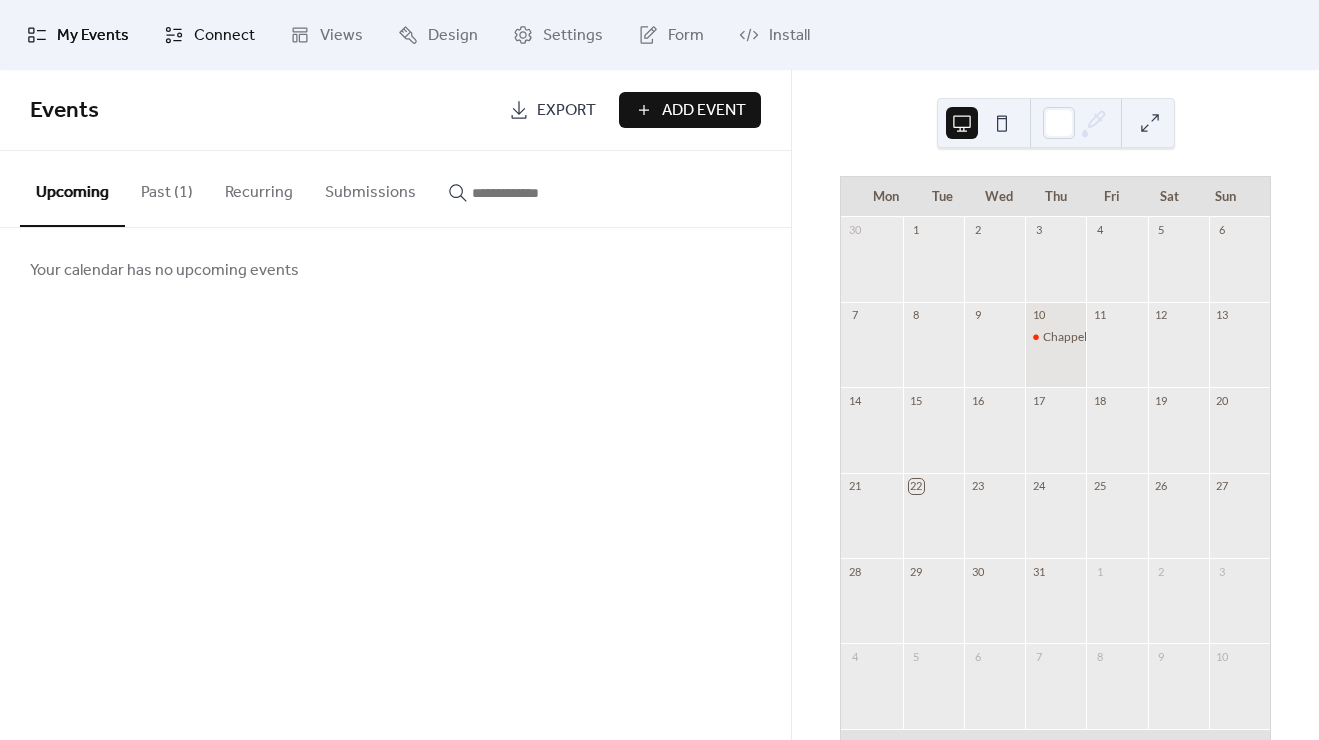 click on "Connect" at bounding box center [224, 36] 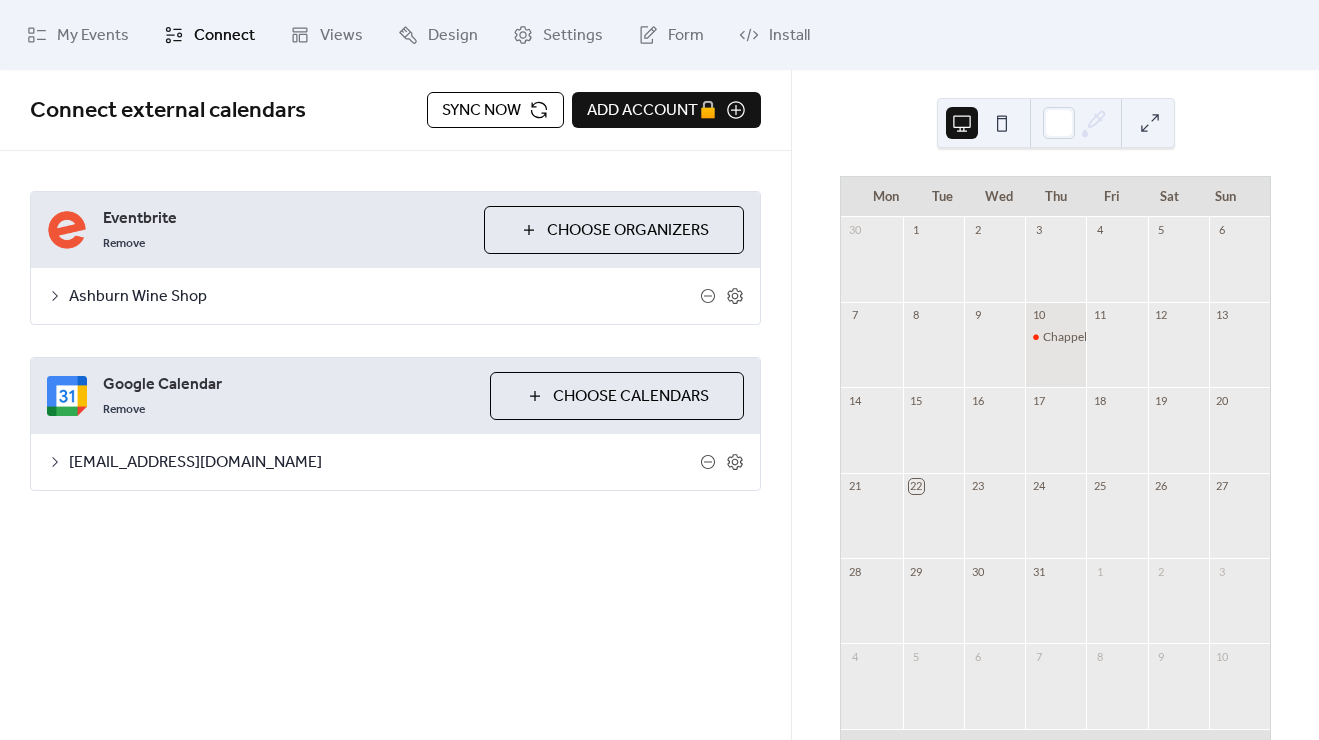 click on "Ashburn Wine Shop" at bounding box center [395, 296] 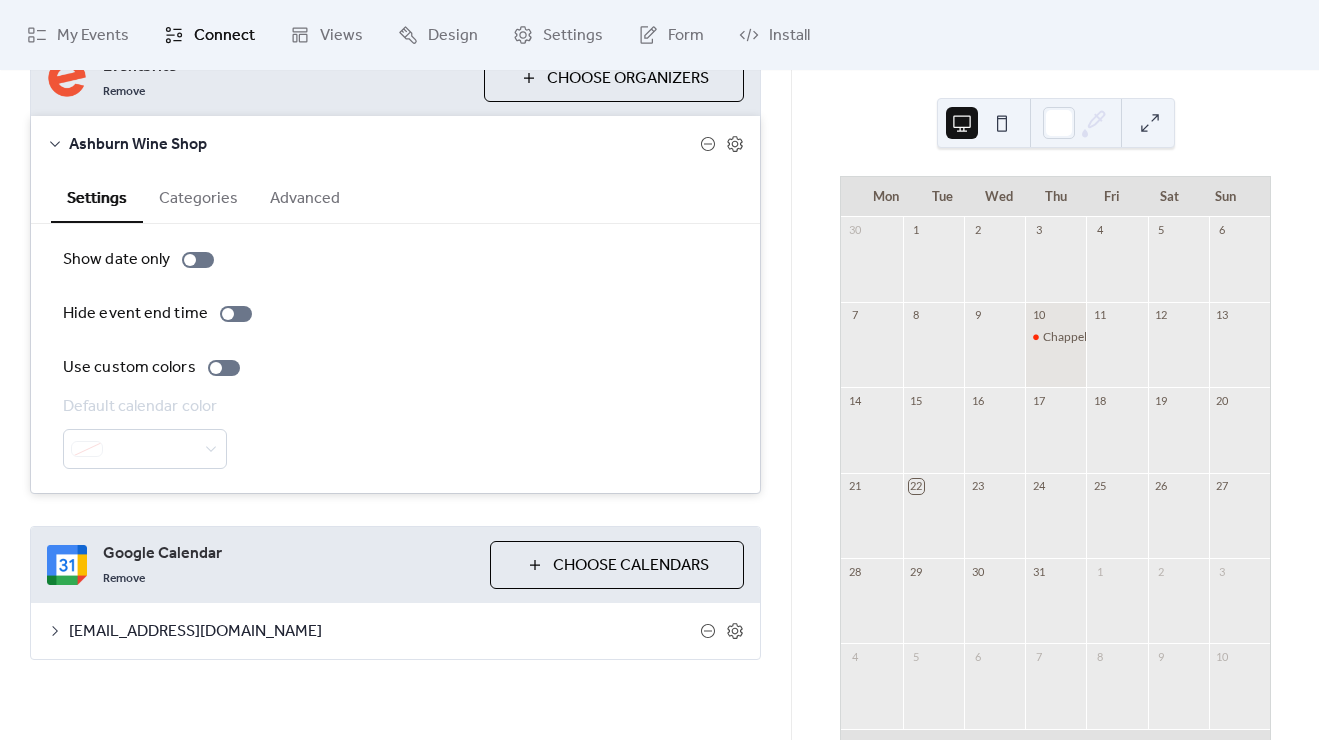 scroll, scrollTop: 0, scrollLeft: 0, axis: both 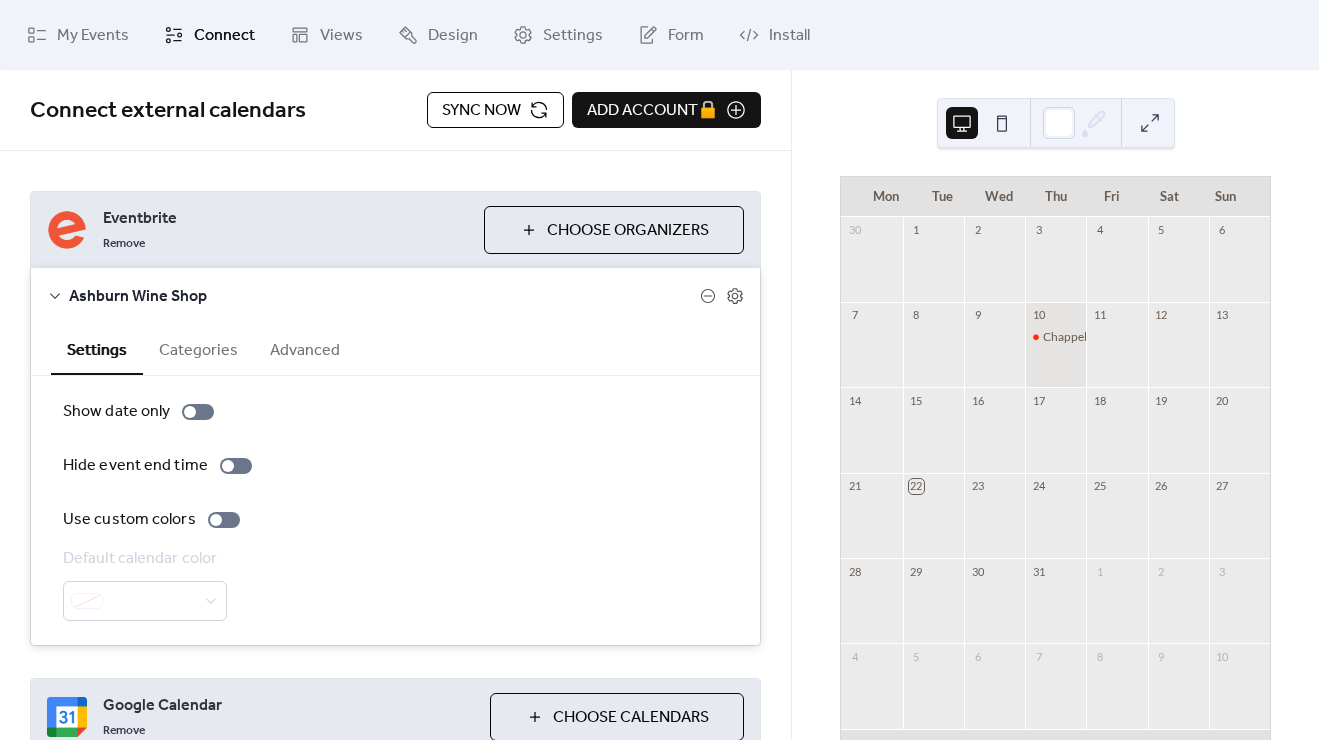 click on "Sync now" at bounding box center (495, 110) 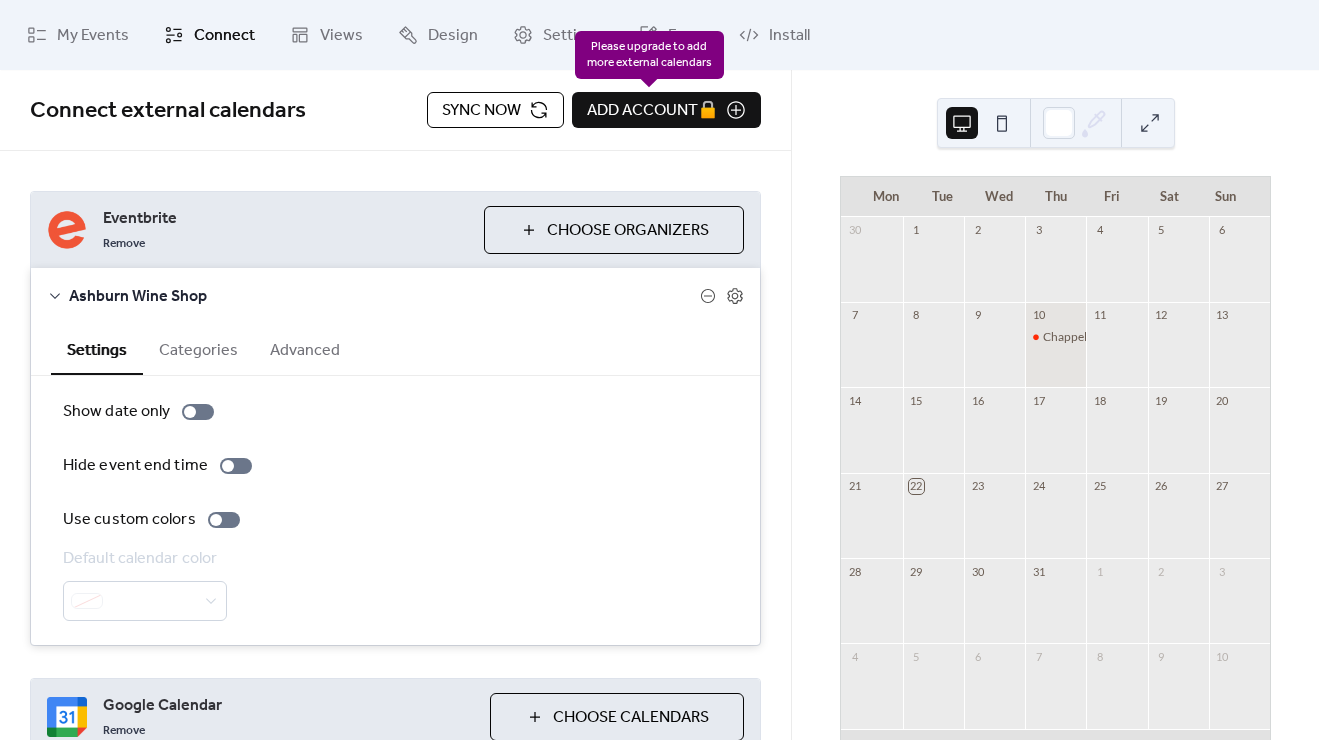 click on "Add account  🔒" at bounding box center [666, 110] 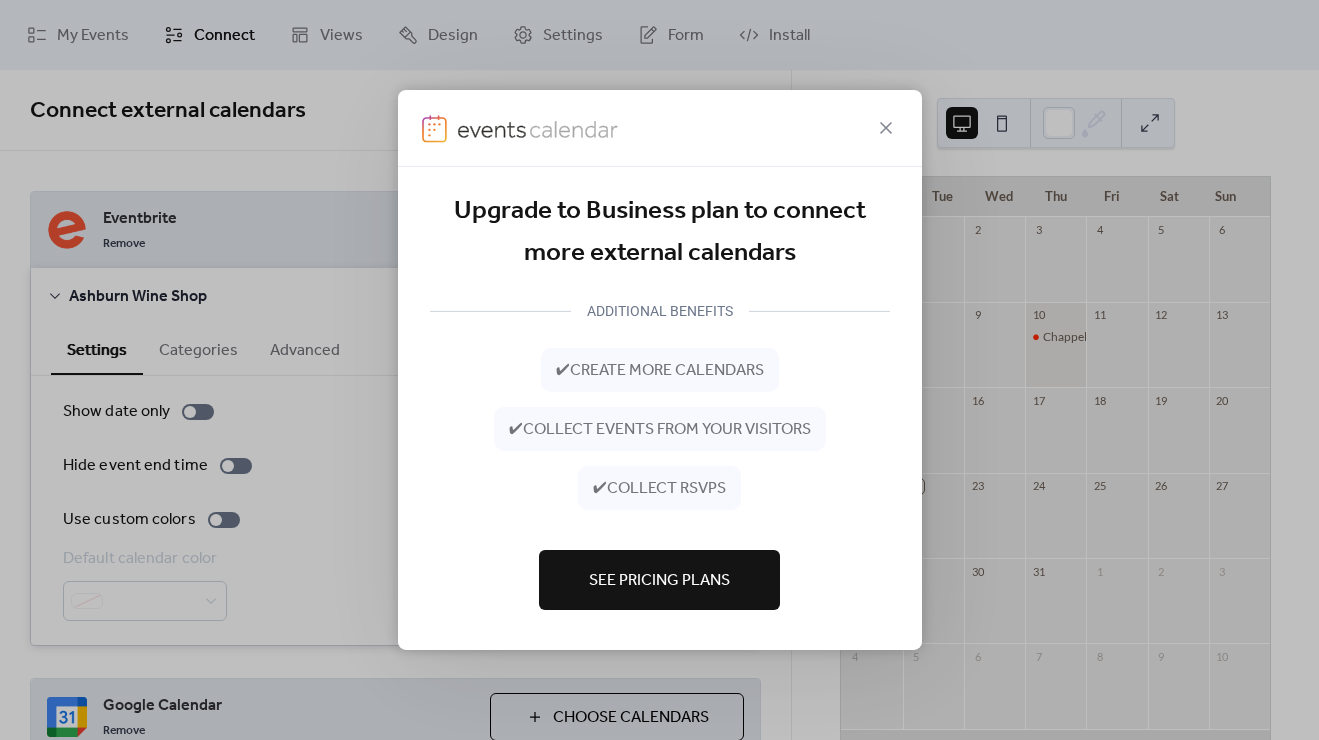 click on "See Pricing Plans" at bounding box center [659, 580] 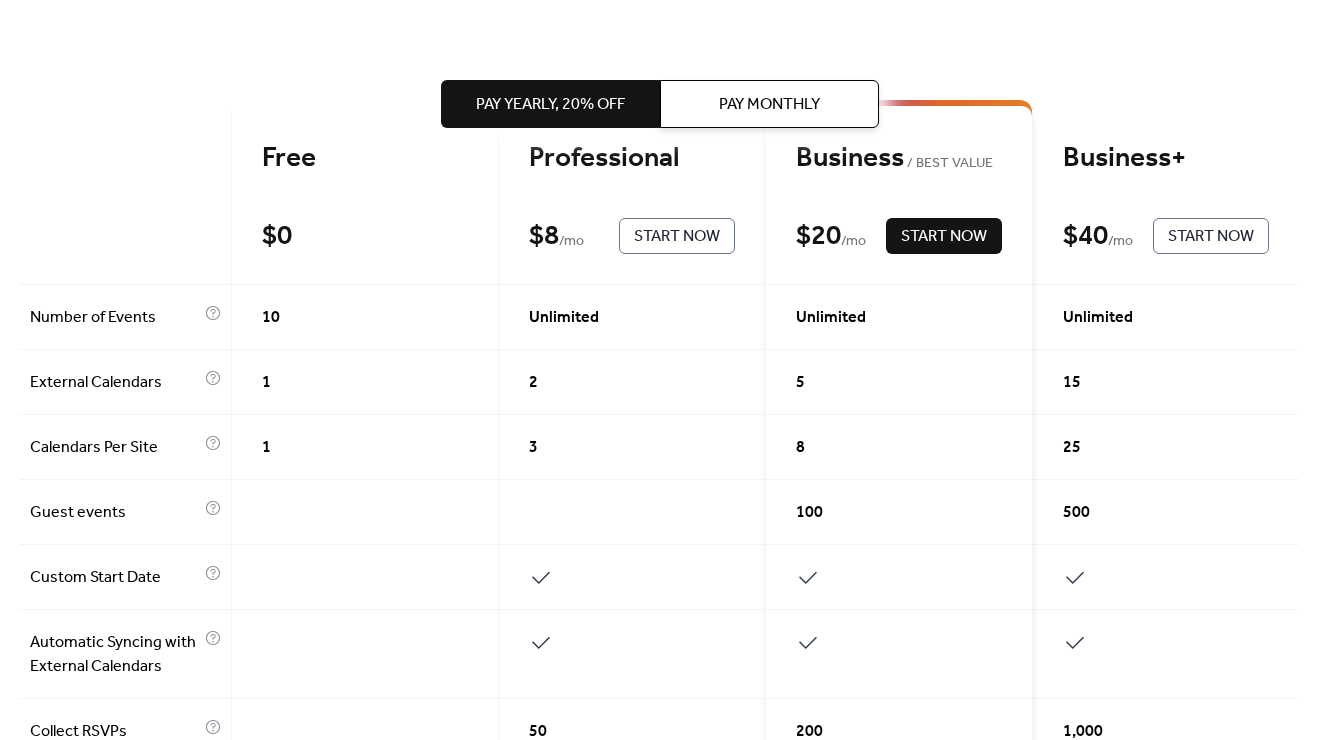 scroll, scrollTop: 0, scrollLeft: 0, axis: both 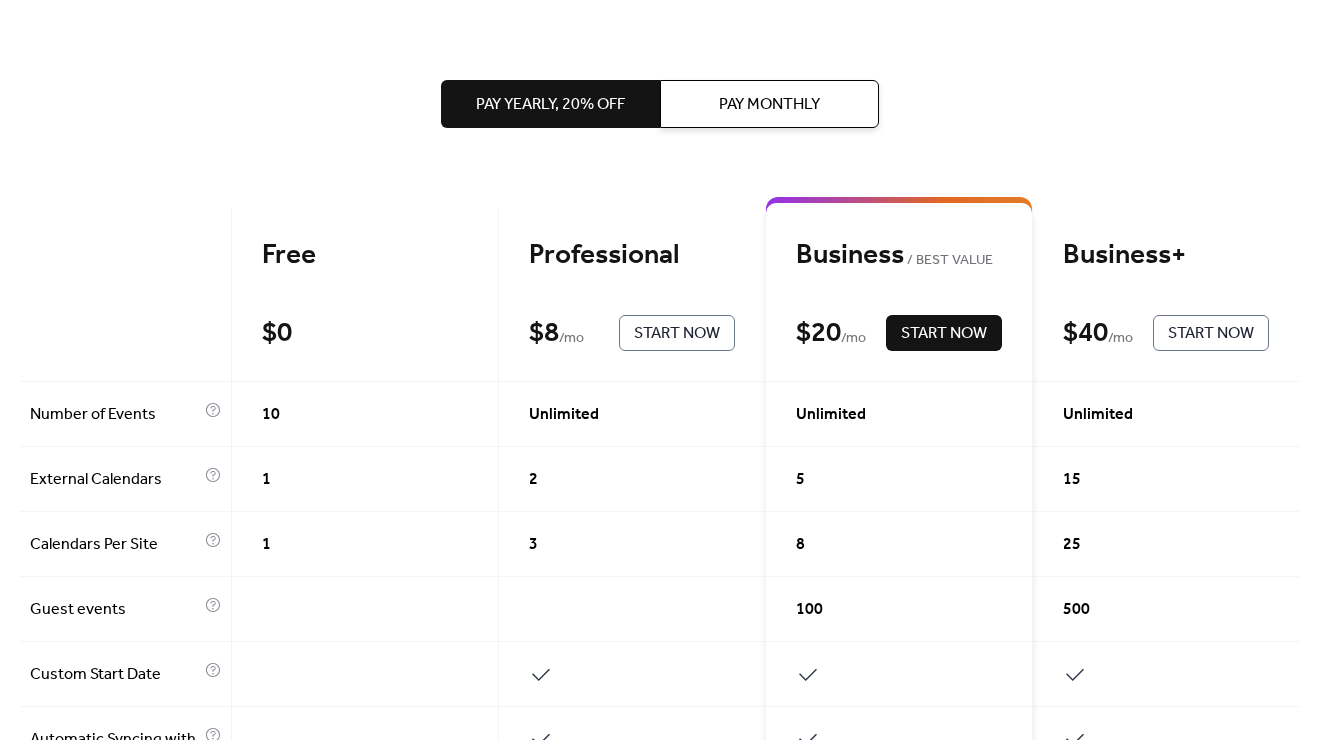 click on "Pay Monthly" at bounding box center [769, 105] 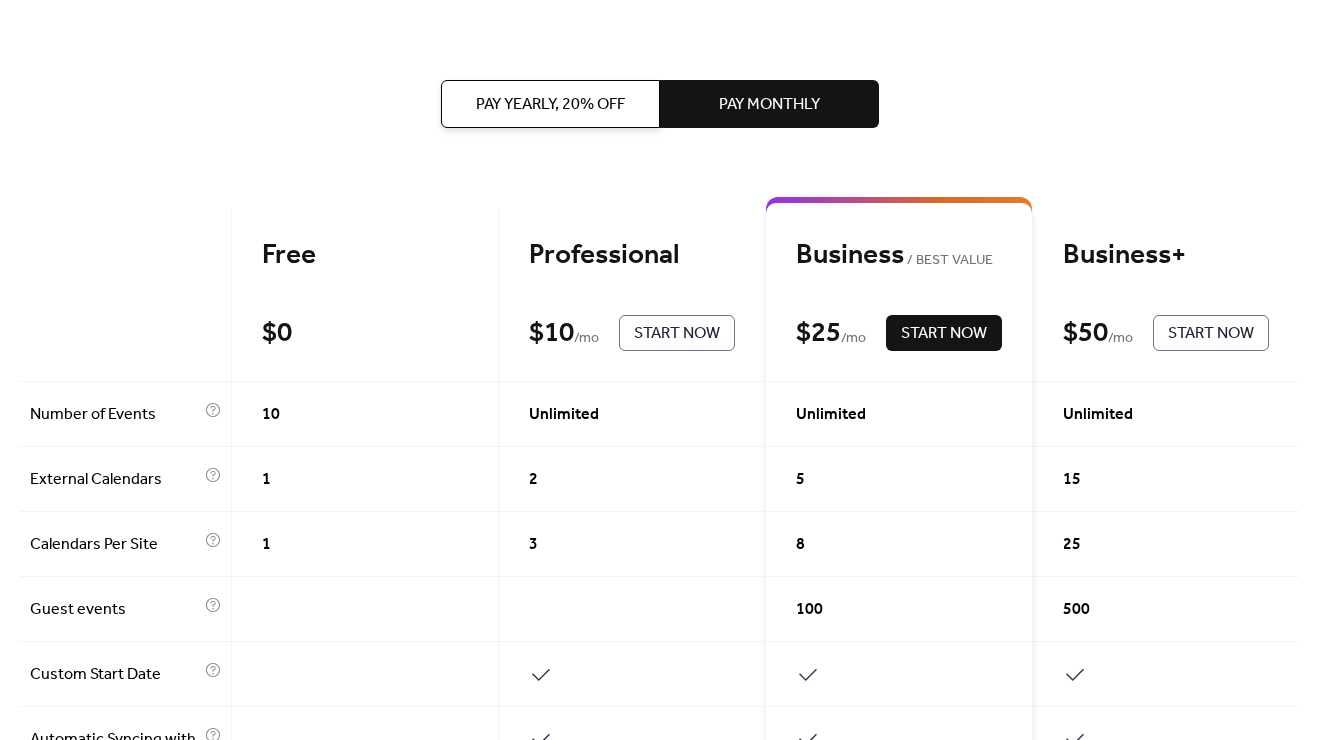 click on "Pay Yearly, 20% off" at bounding box center (550, 105) 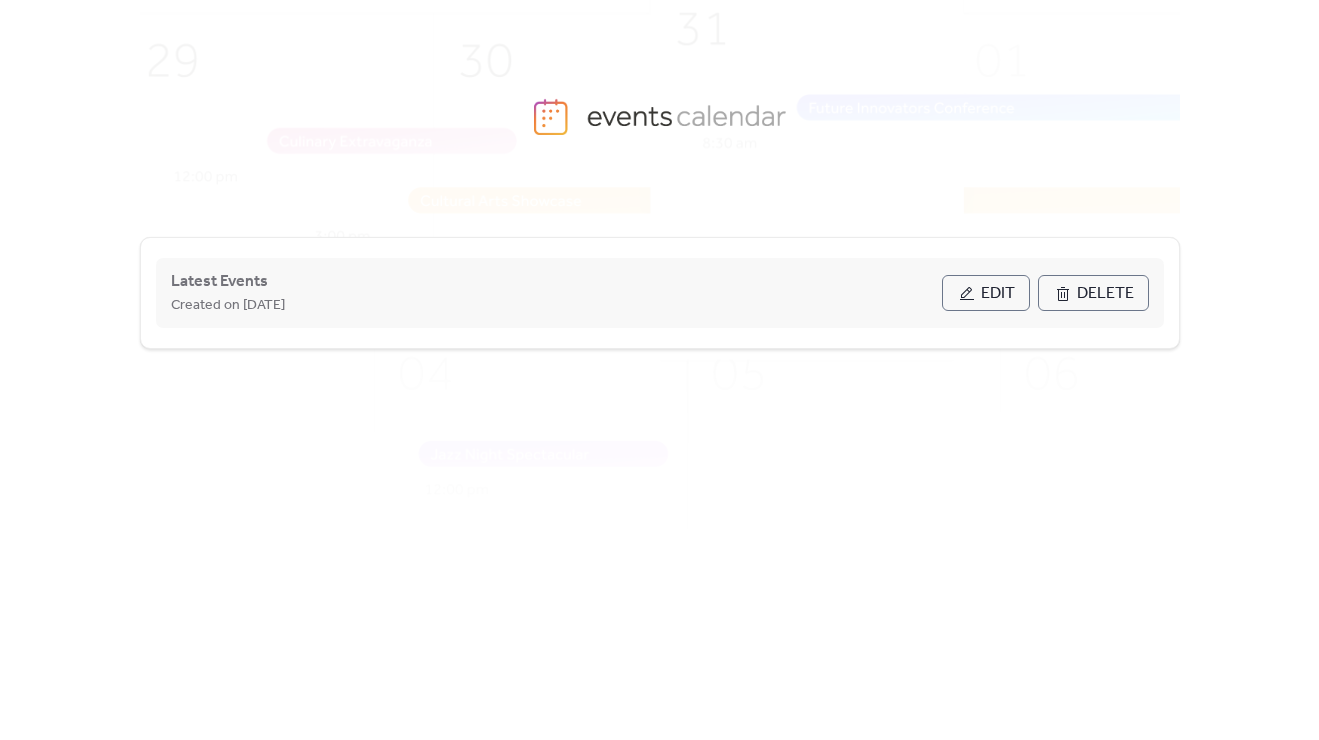 click on "Edit" at bounding box center [998, 294] 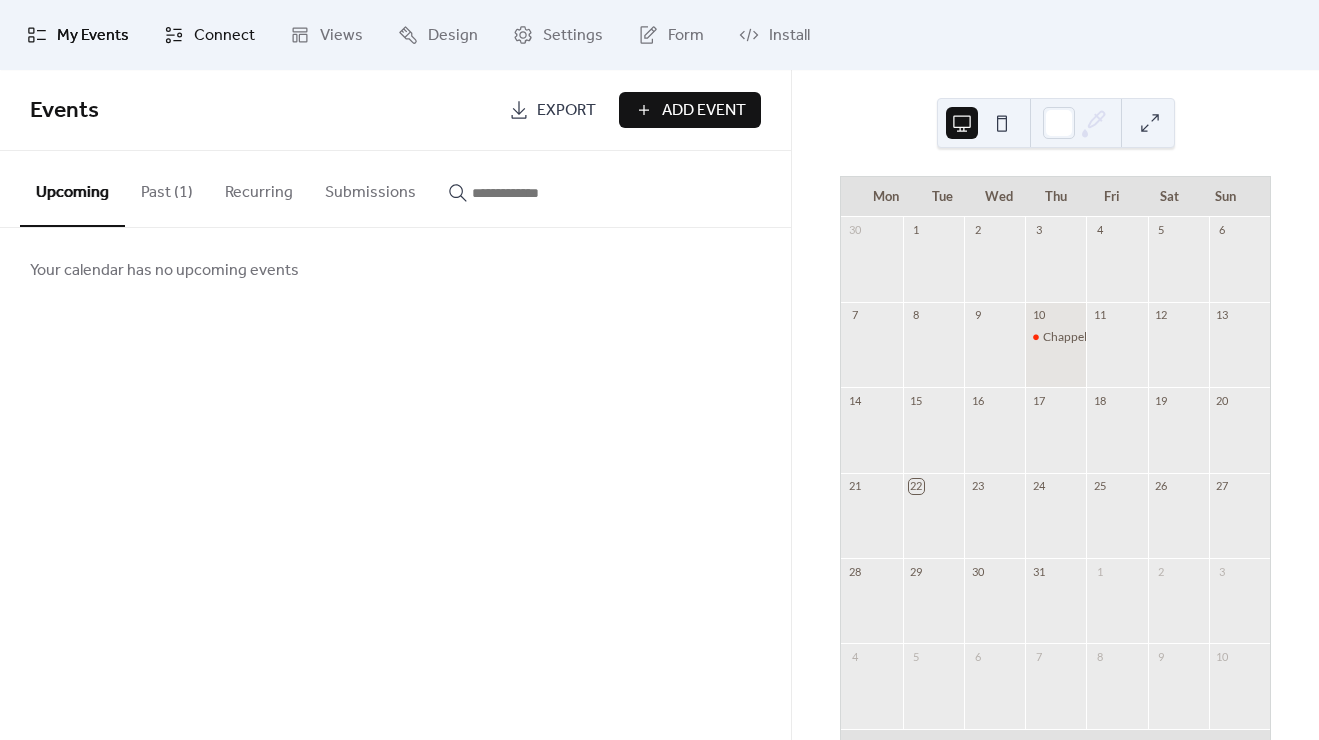 click on "Connect" at bounding box center (224, 36) 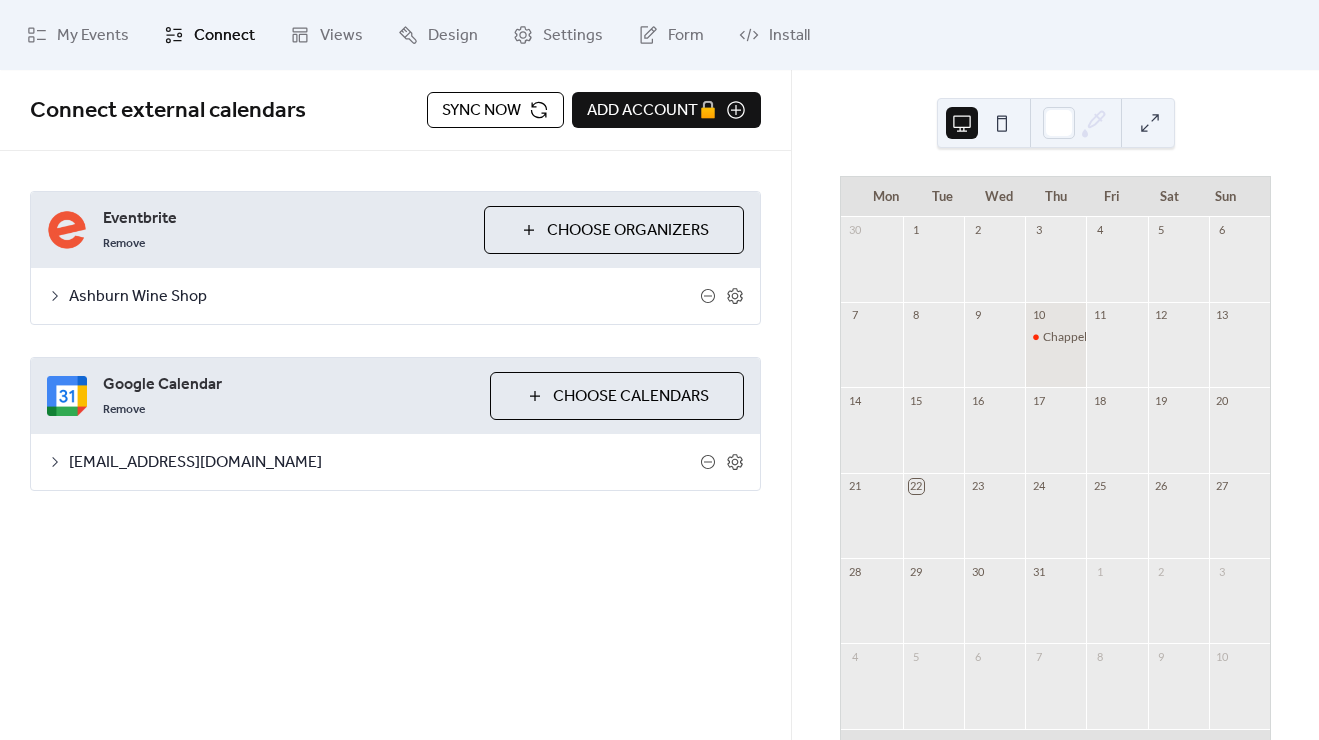 click 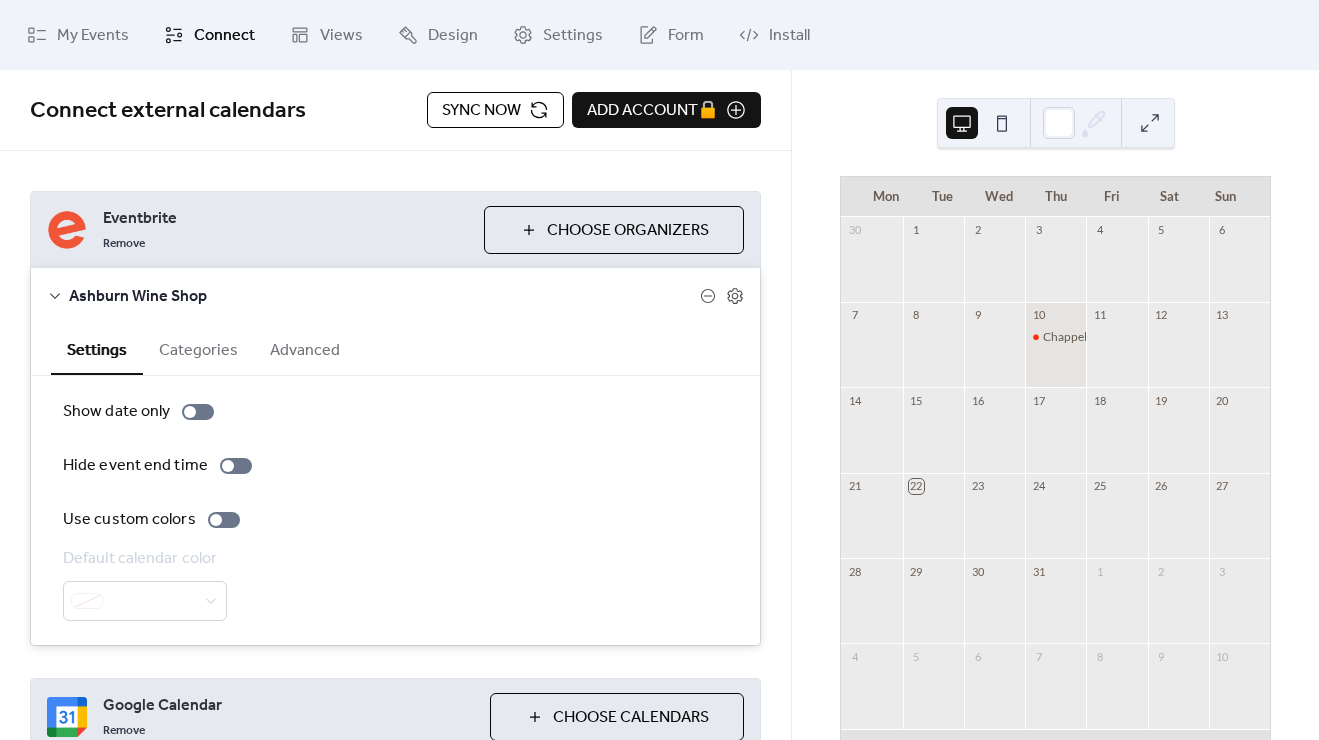 click on "Sync now" at bounding box center (481, 111) 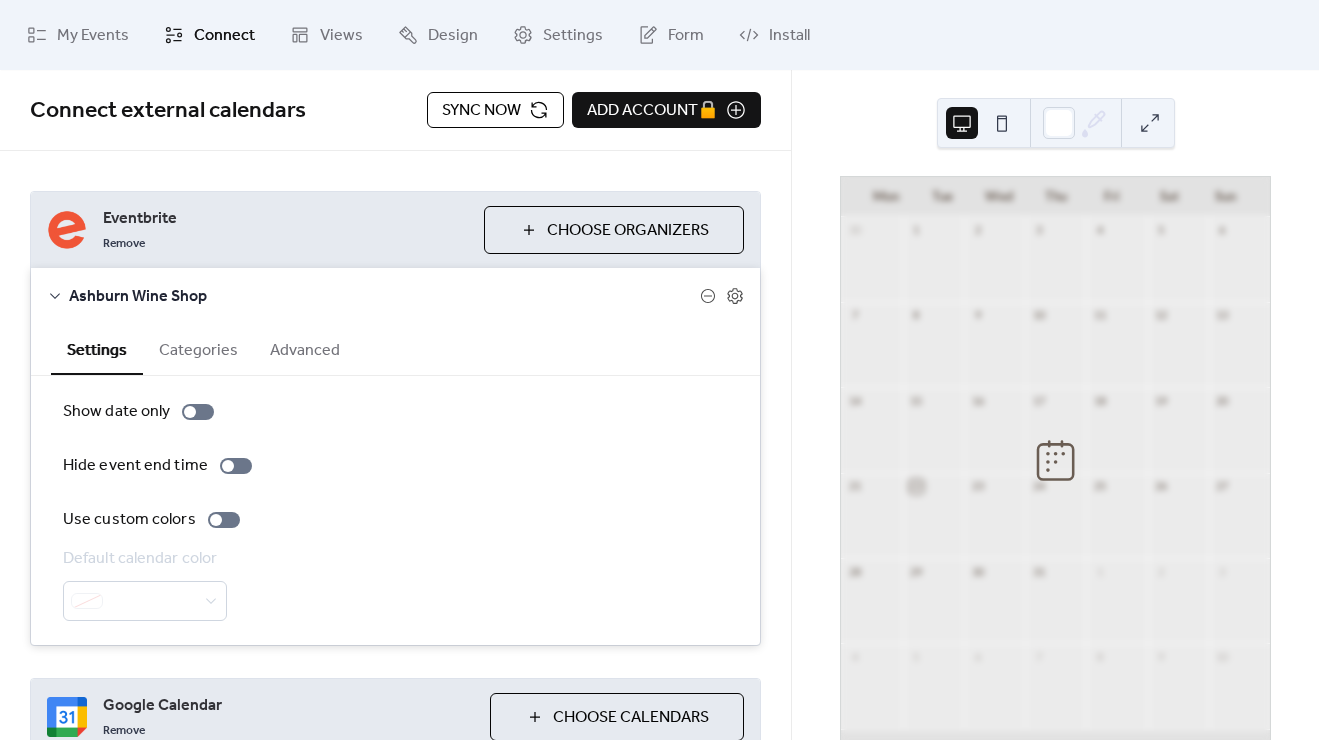 scroll, scrollTop: 152, scrollLeft: 0, axis: vertical 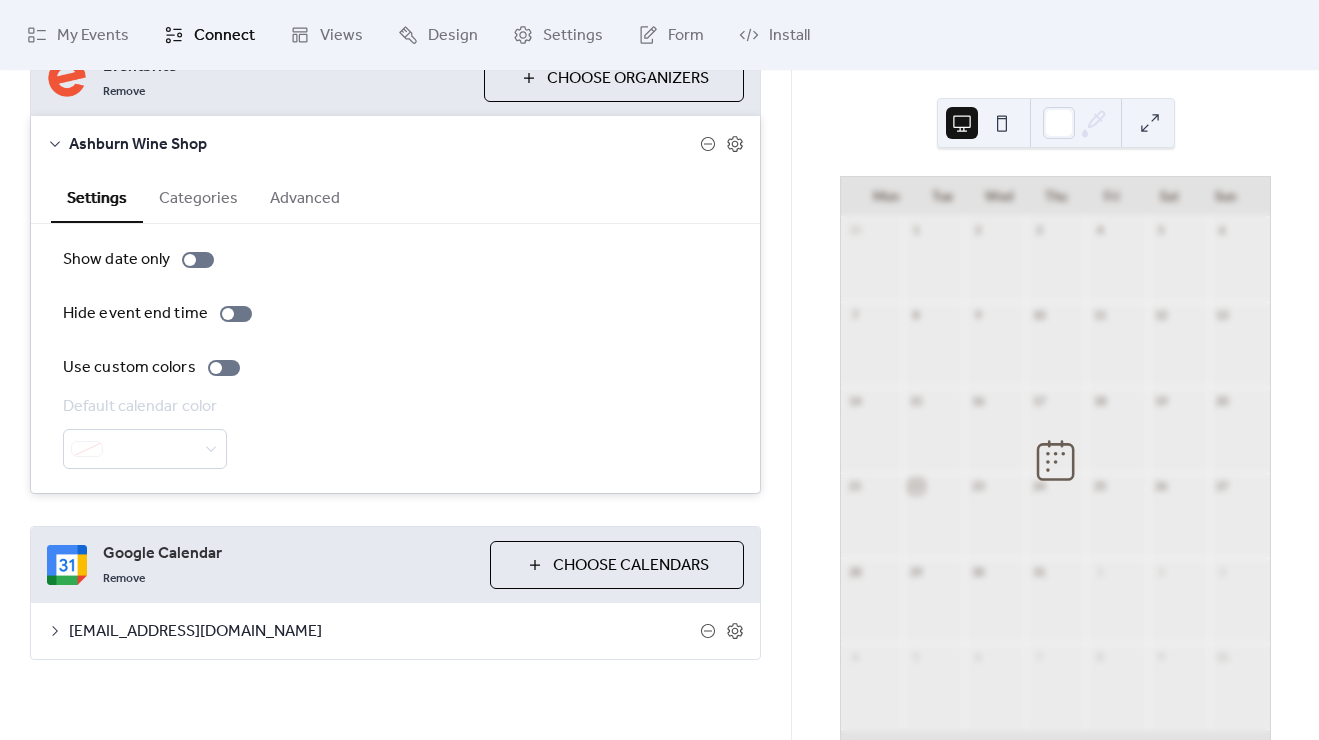 click 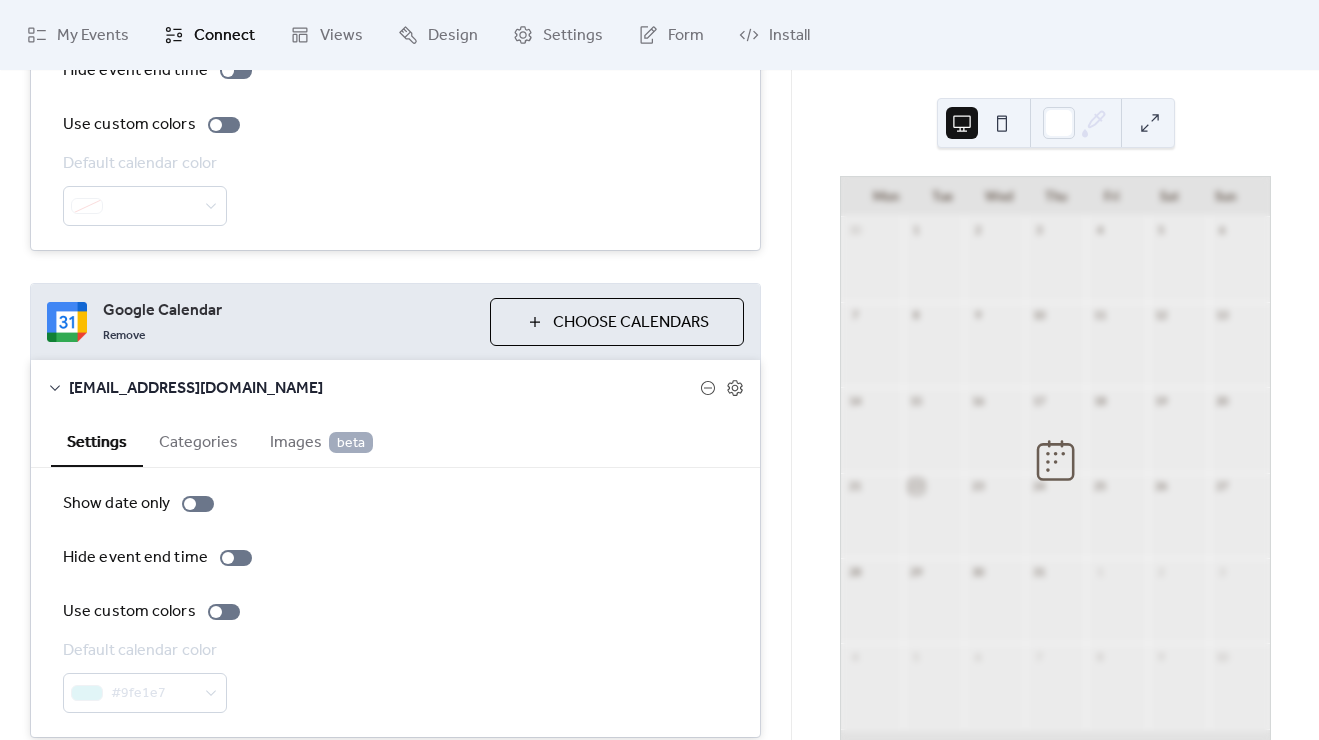 scroll, scrollTop: 464, scrollLeft: 0, axis: vertical 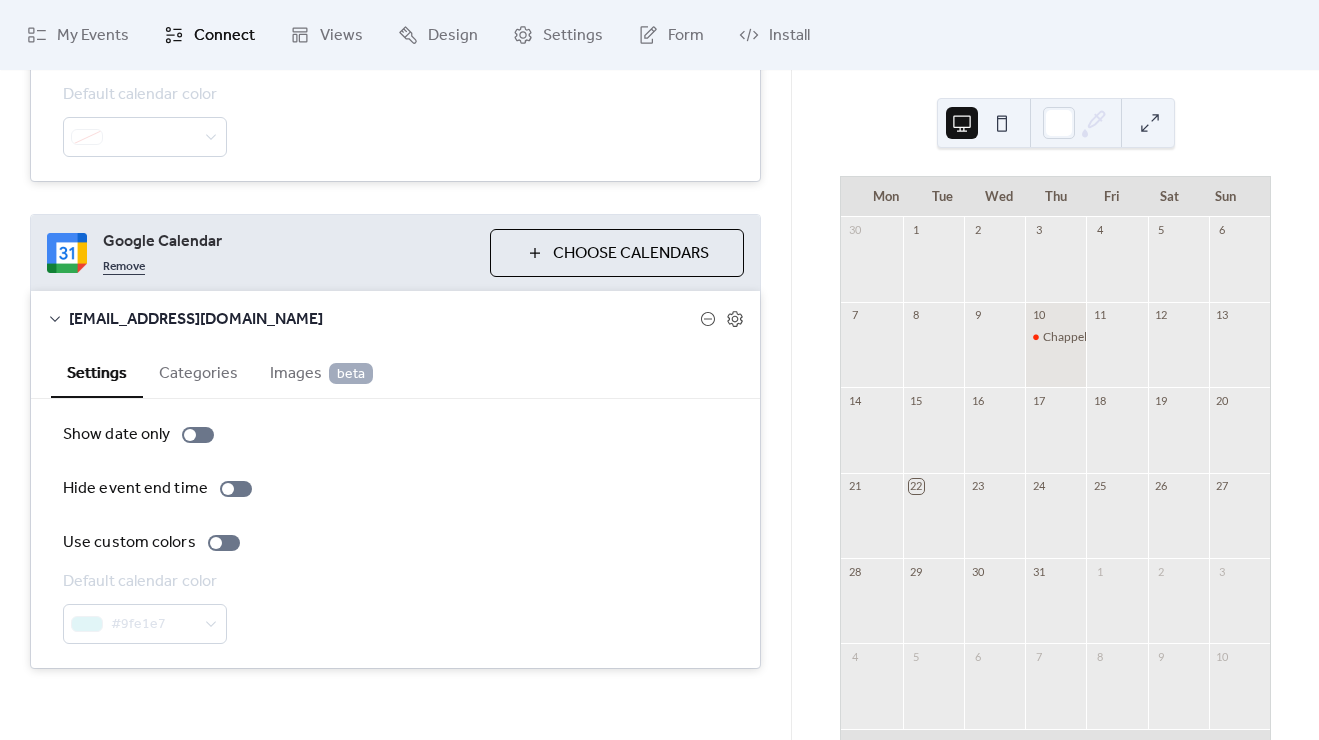 click on "Remove" at bounding box center (124, 265) 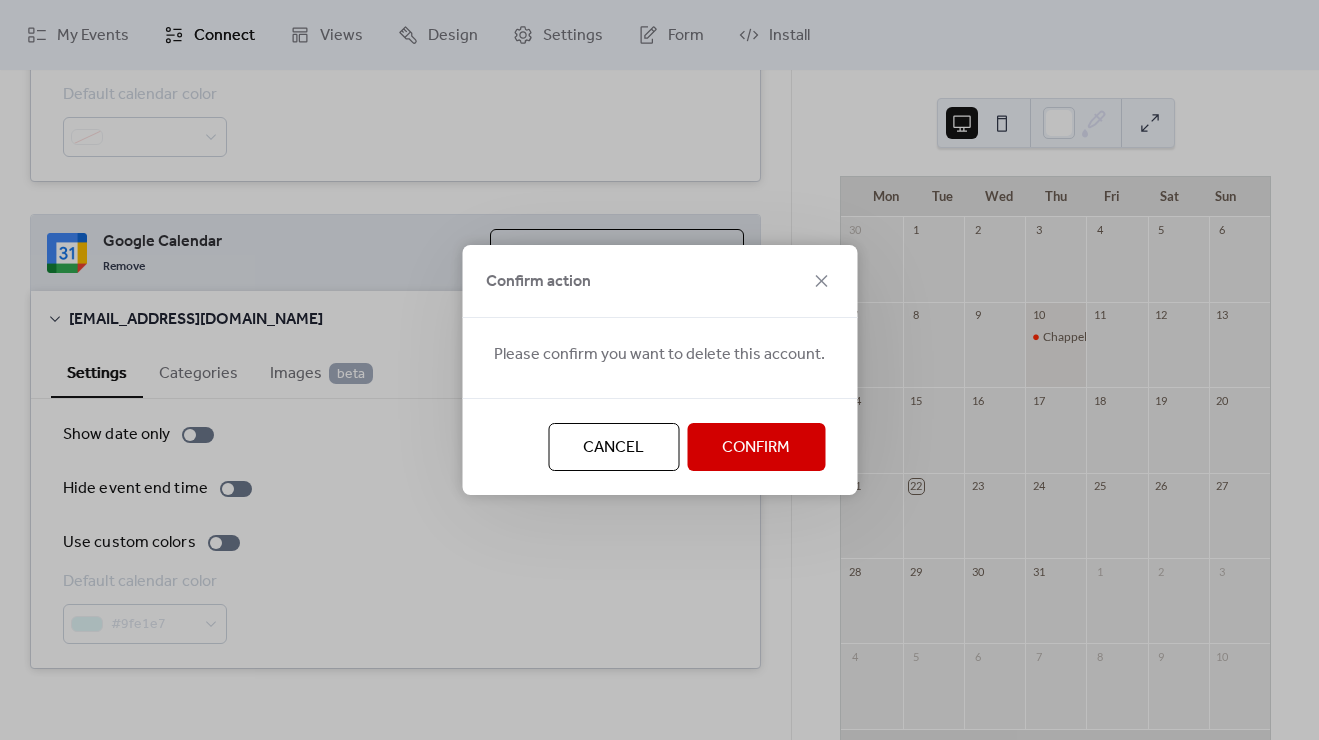 click on "Confirm" at bounding box center [756, 448] 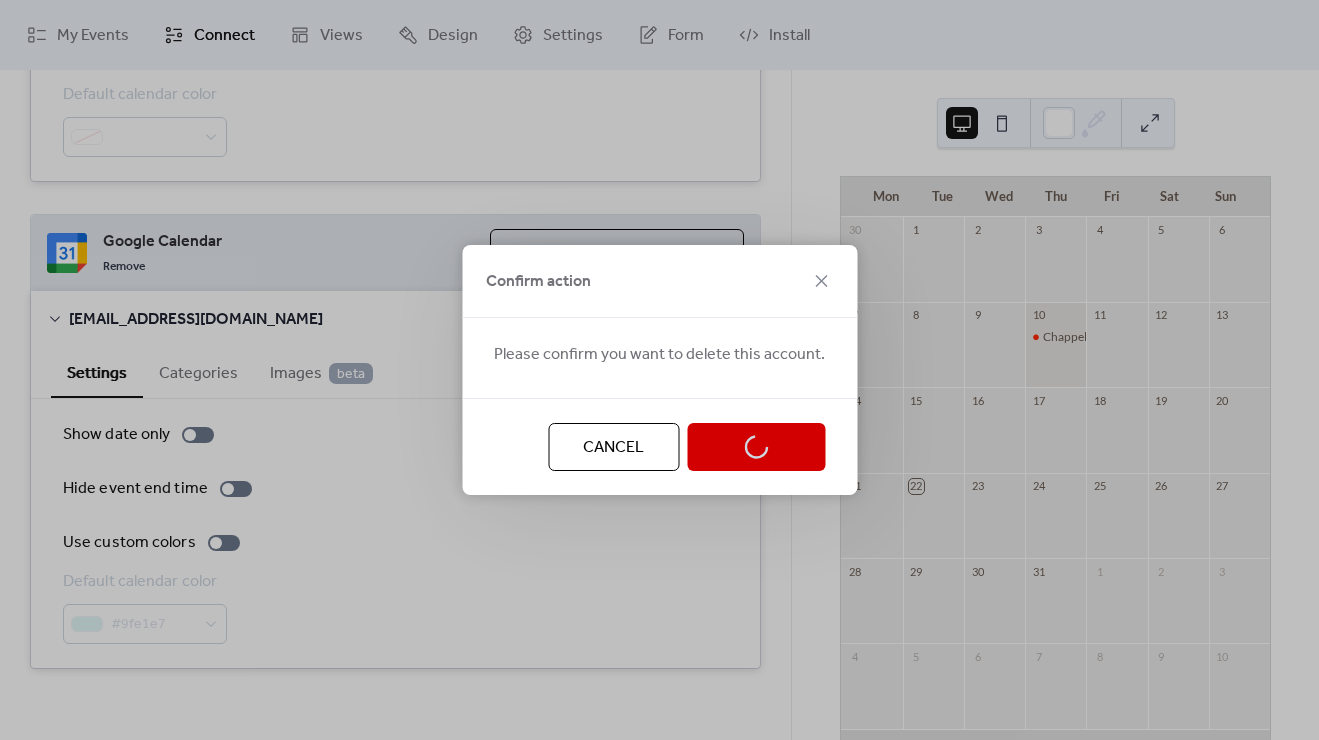 scroll, scrollTop: 0, scrollLeft: 0, axis: both 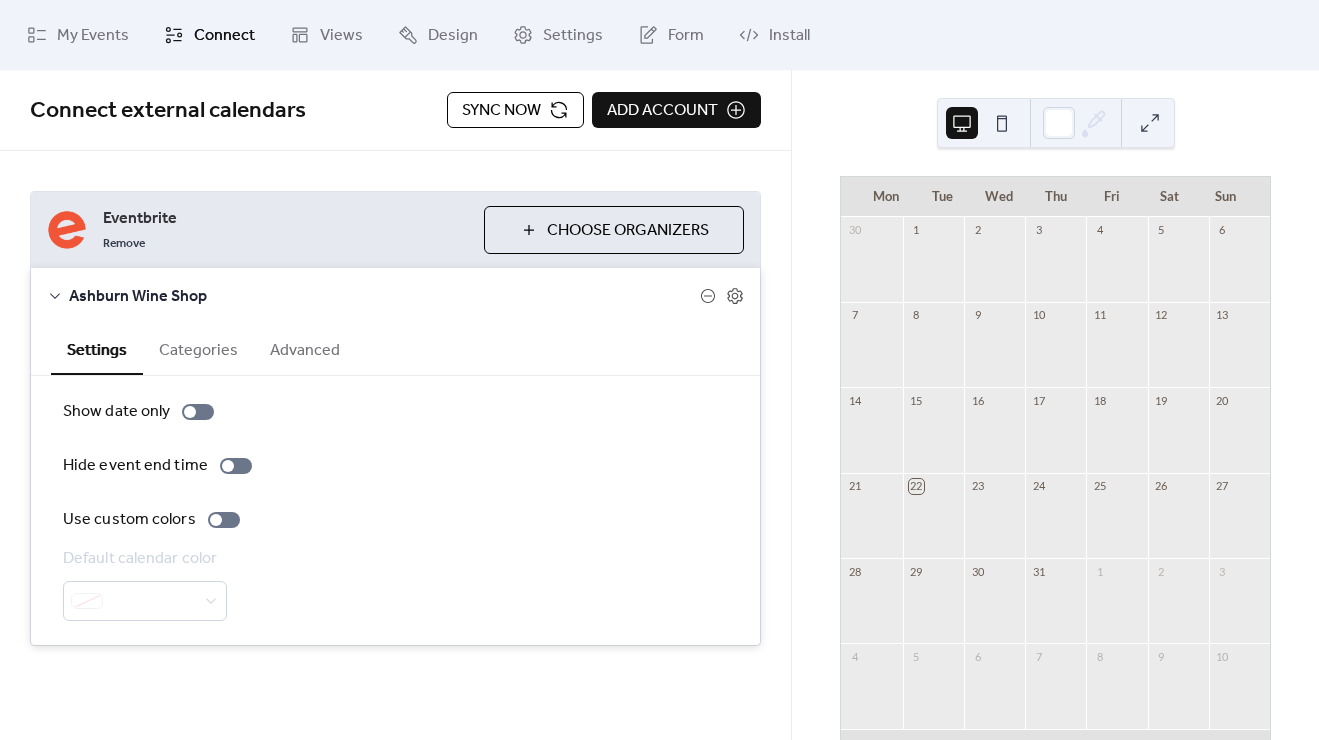 click on "Sync now" at bounding box center [501, 111] 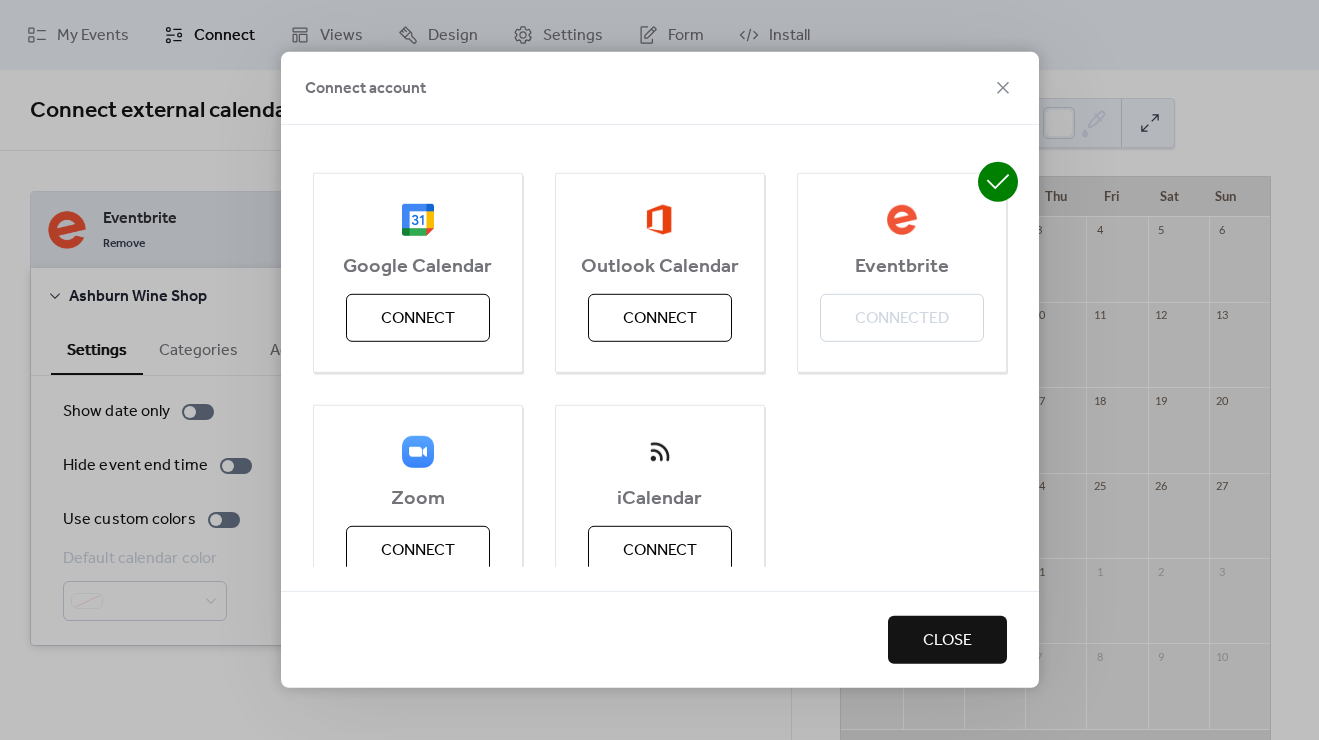 click on "Close" at bounding box center (947, 640) 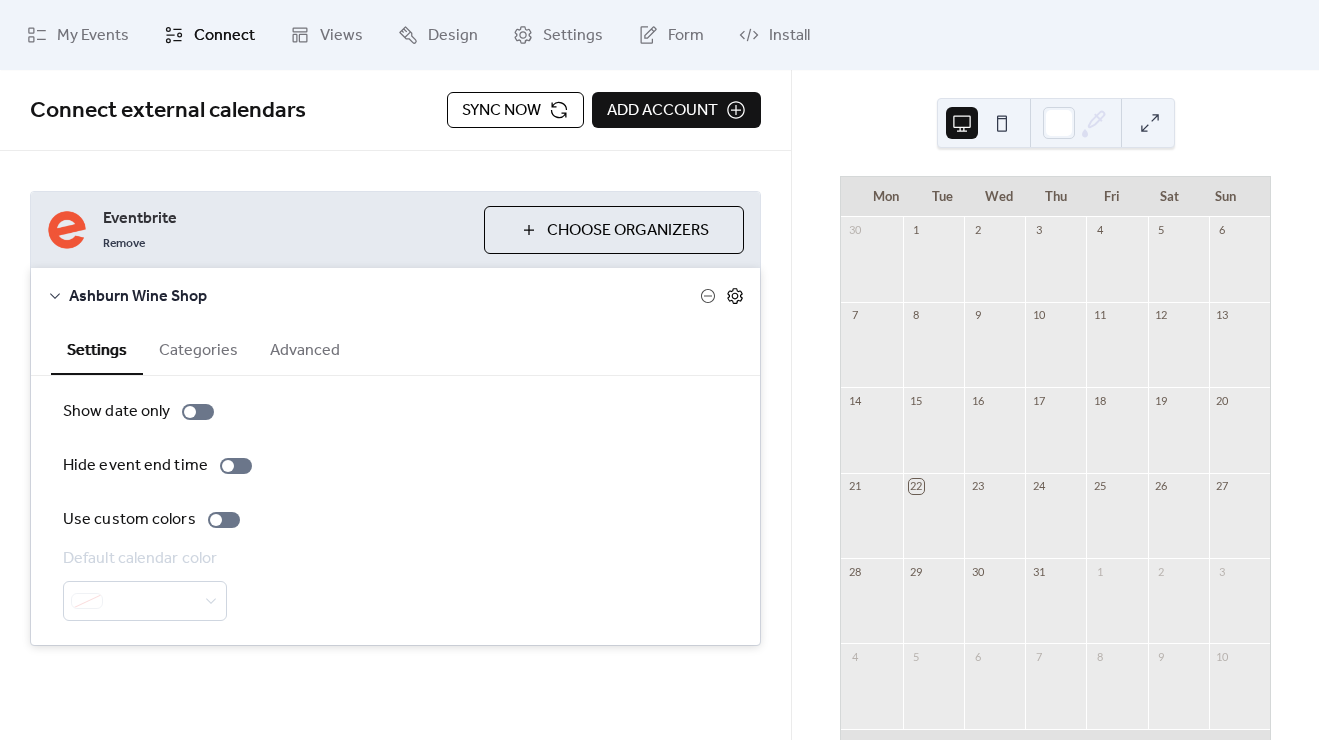 click 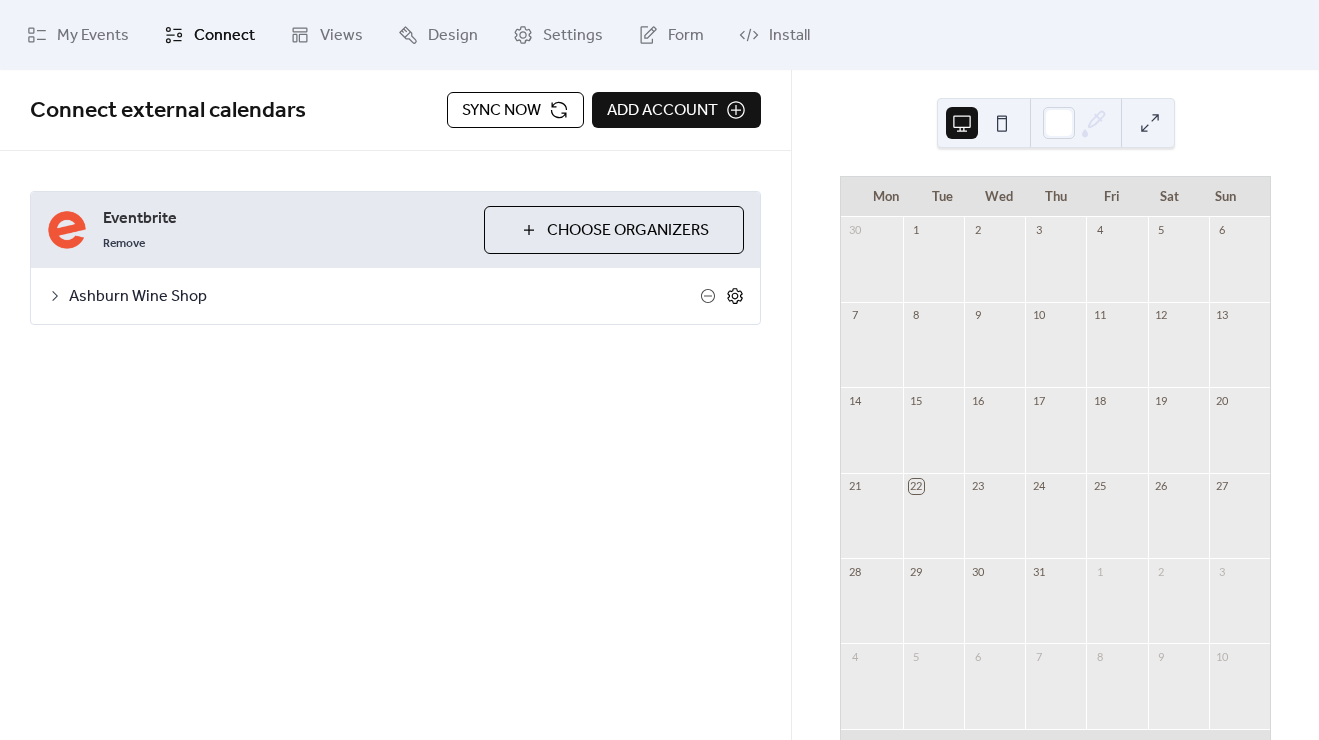 click 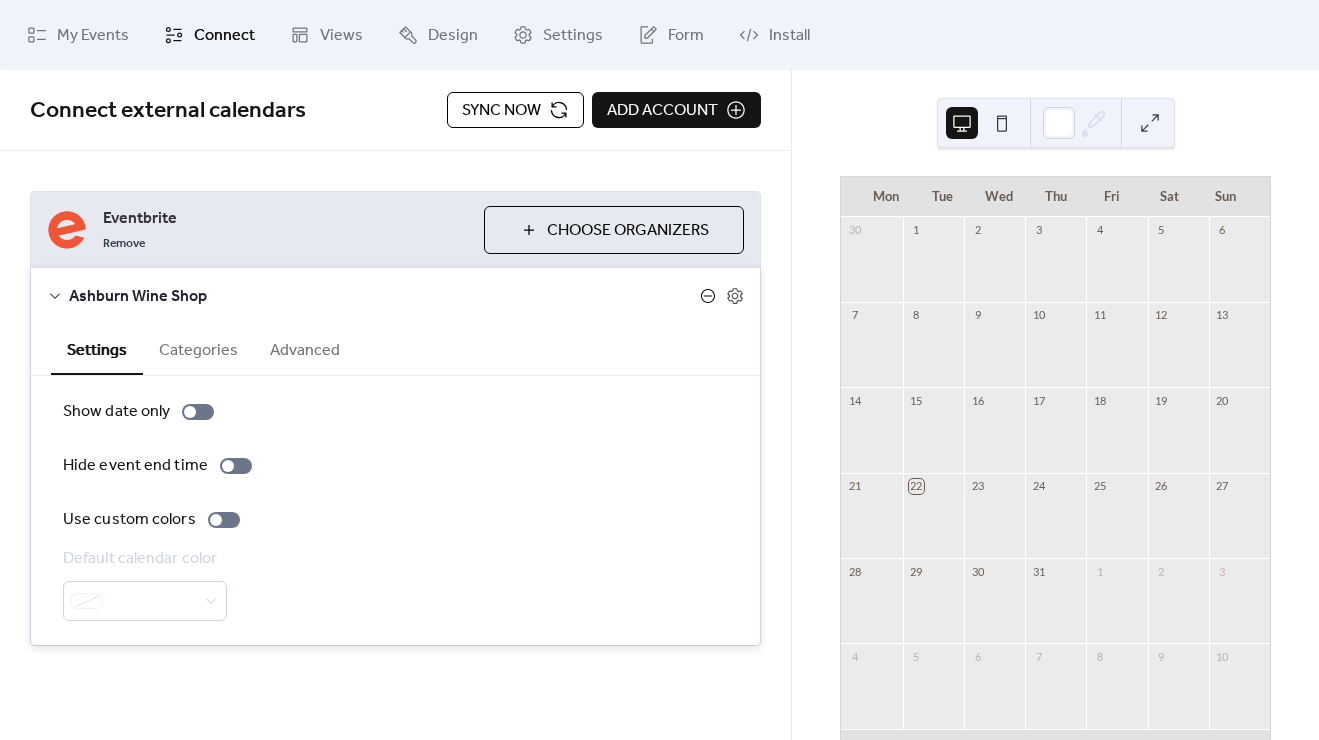 click 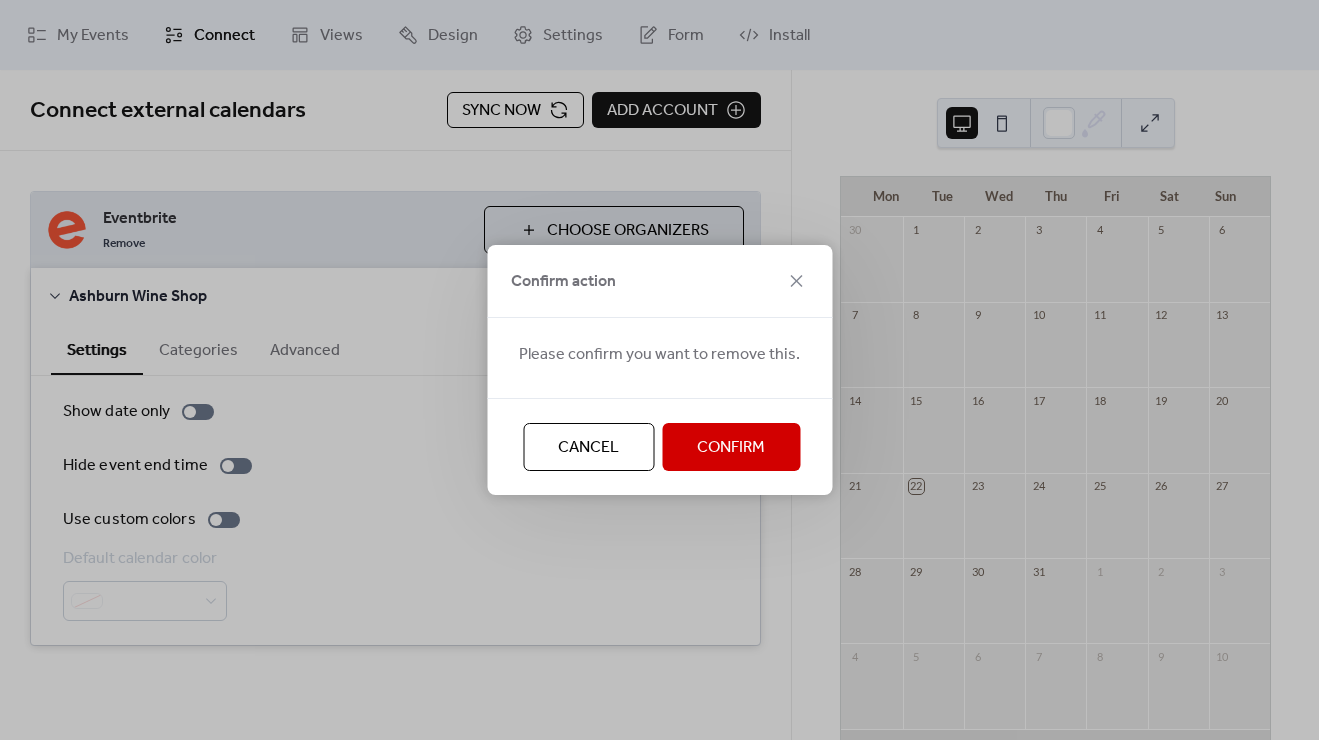 click on "Confirm" at bounding box center (731, 448) 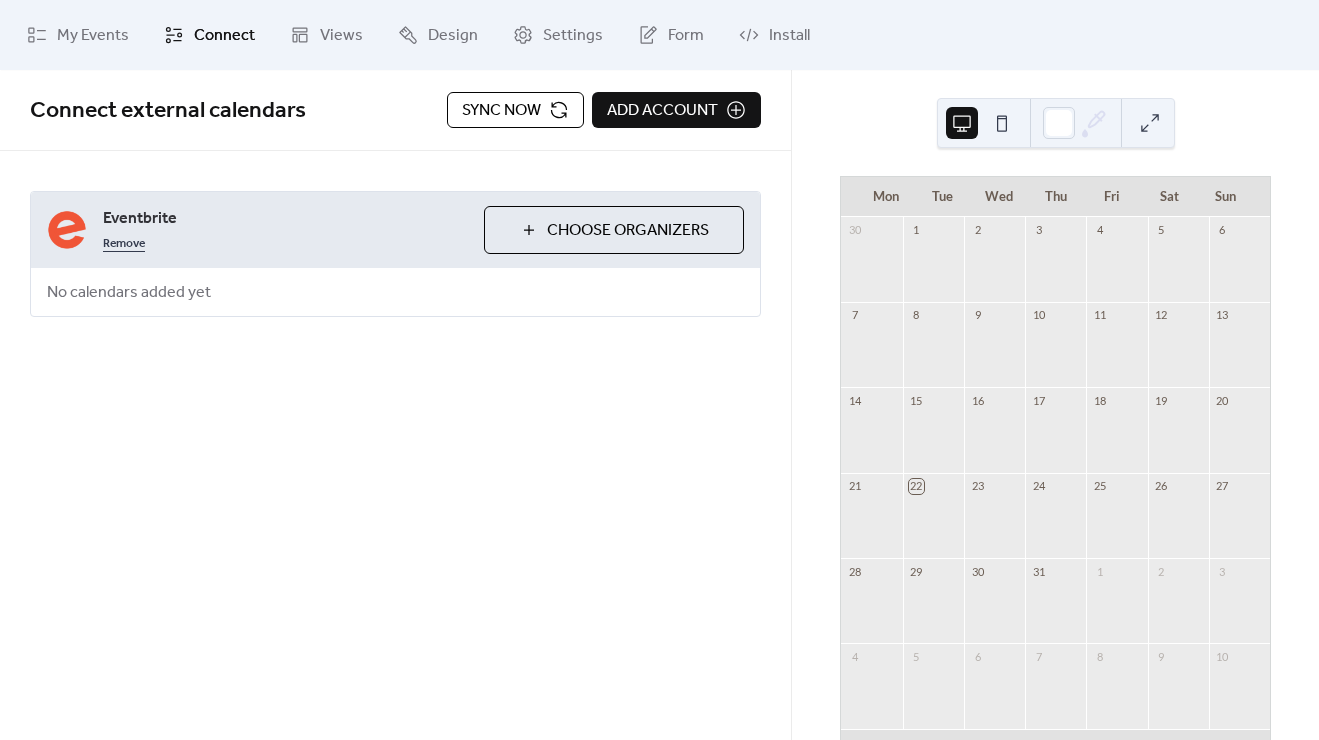 click on "Remove" at bounding box center [124, 242] 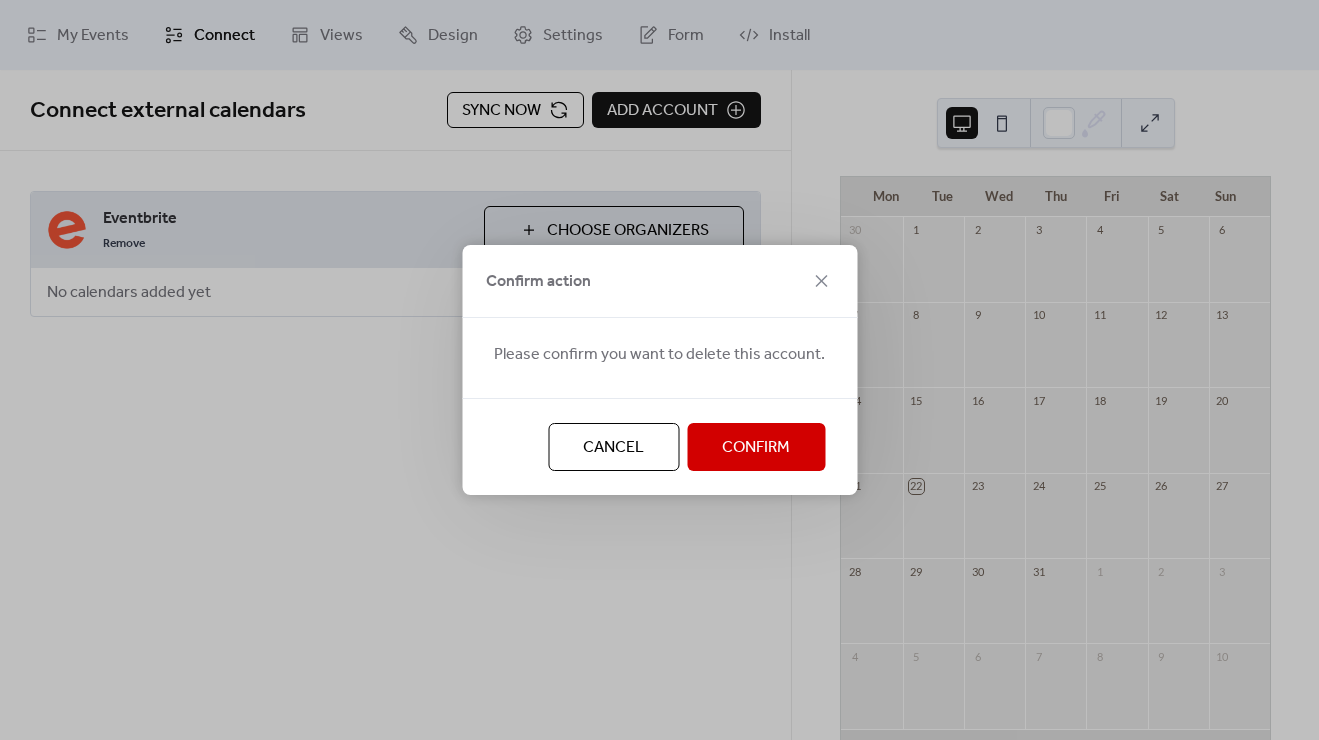 click on "Confirm" at bounding box center [756, 448] 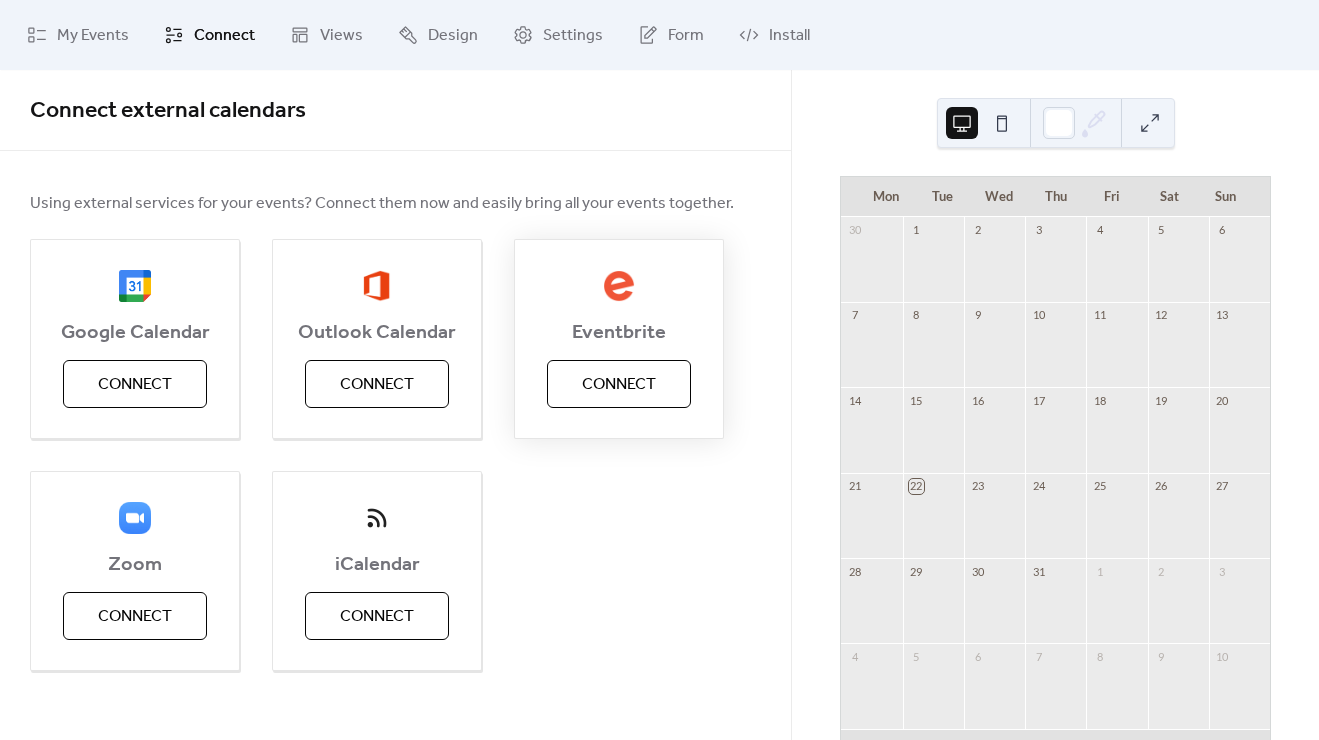 click on "Connect" at bounding box center [619, 385] 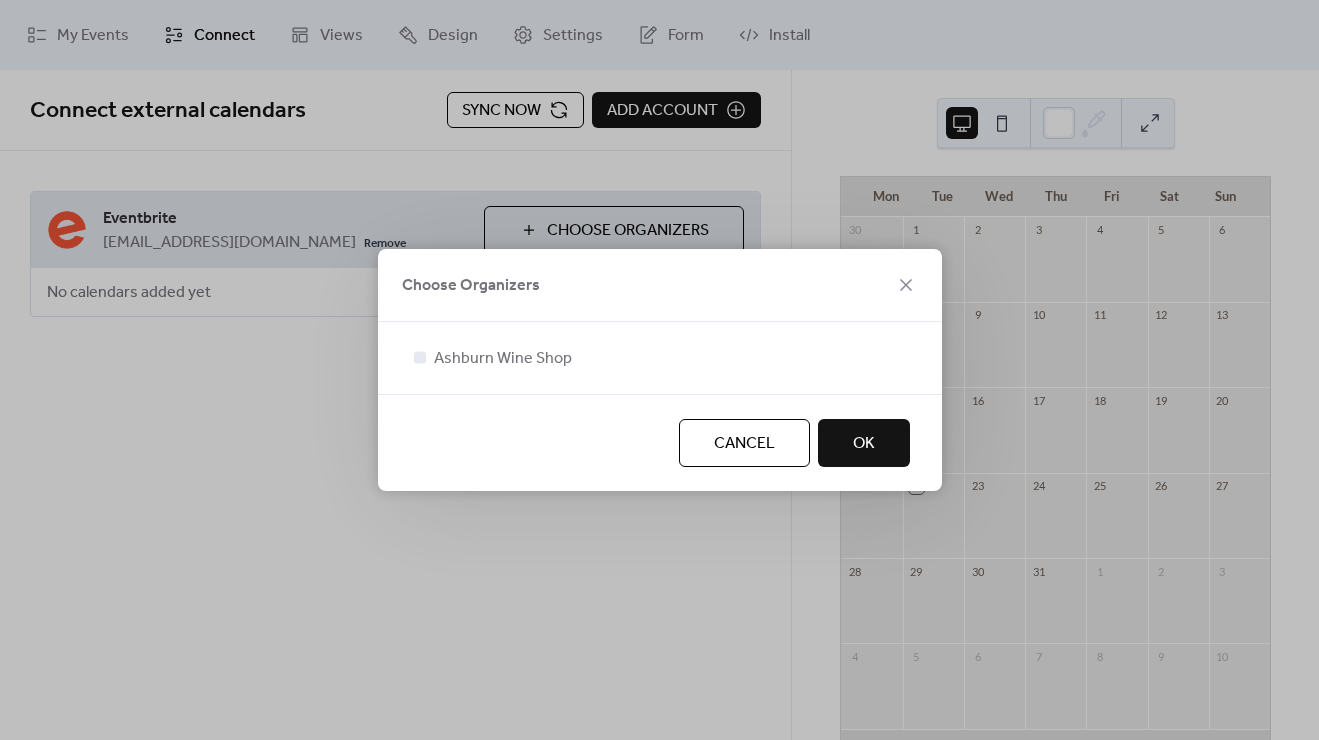 click on "Ashburn Wine Shop" at bounding box center (660, 358) 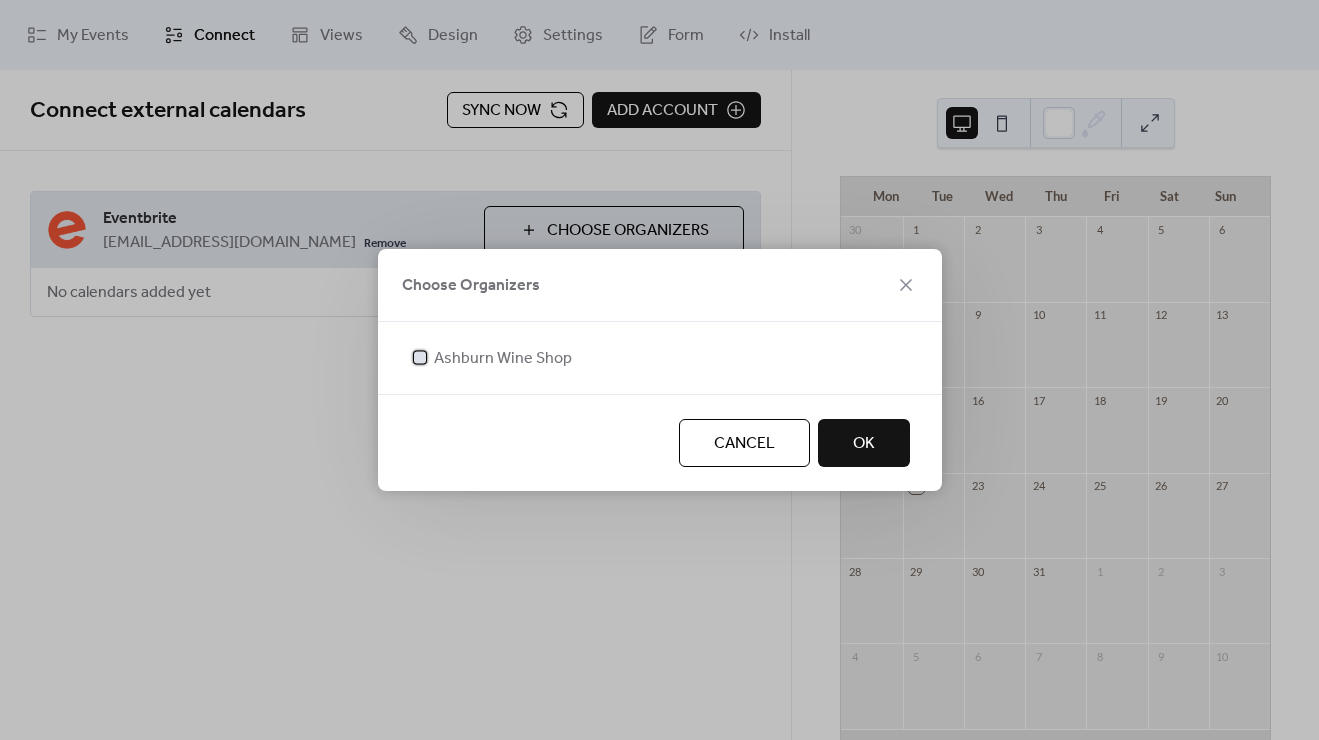 click on "Ashburn Wine Shop" at bounding box center (503, 359) 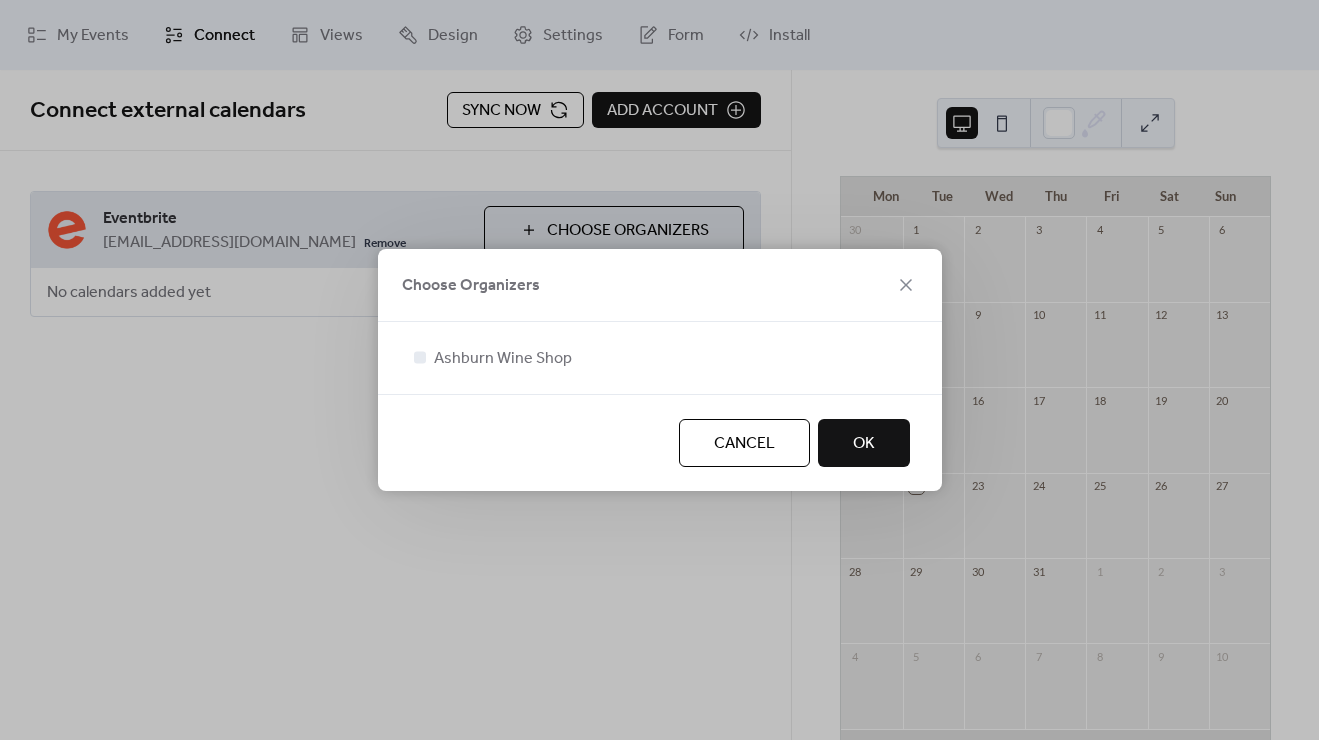 click on "OK" at bounding box center [864, 444] 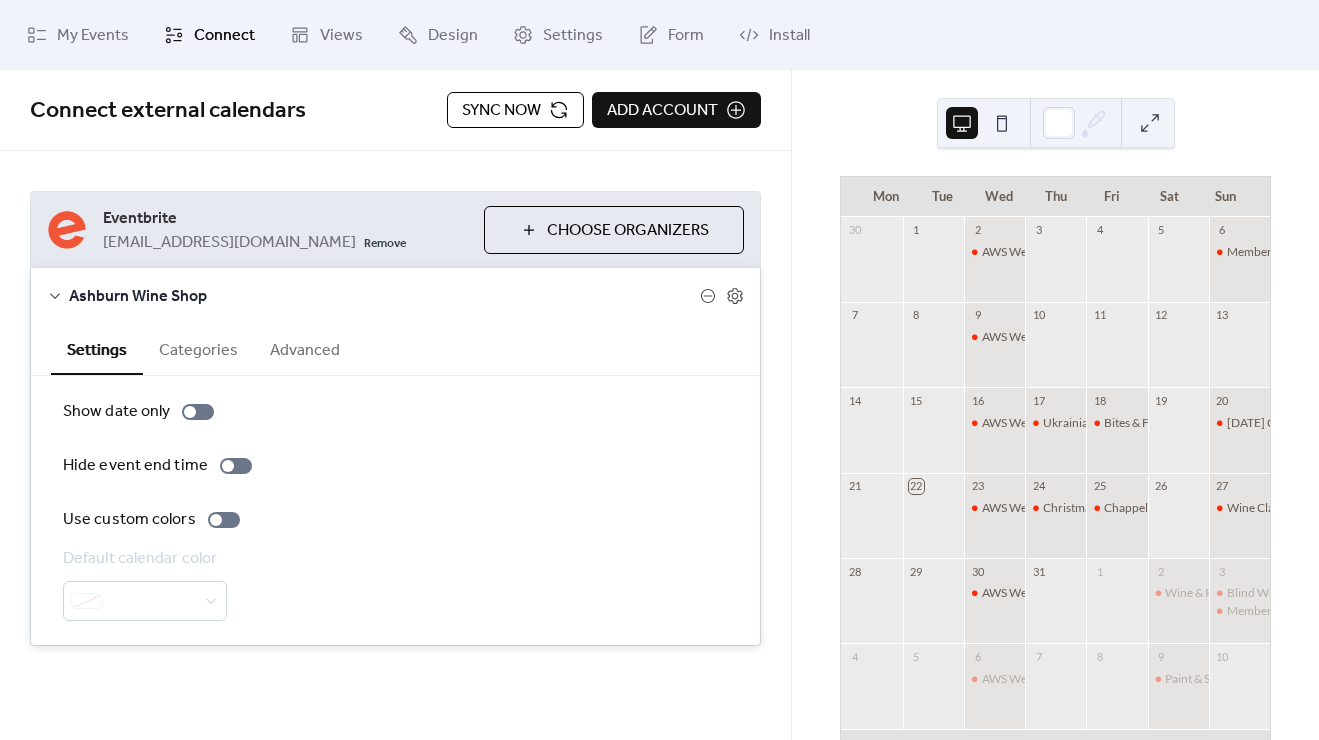 click on "Categories" at bounding box center [198, 348] 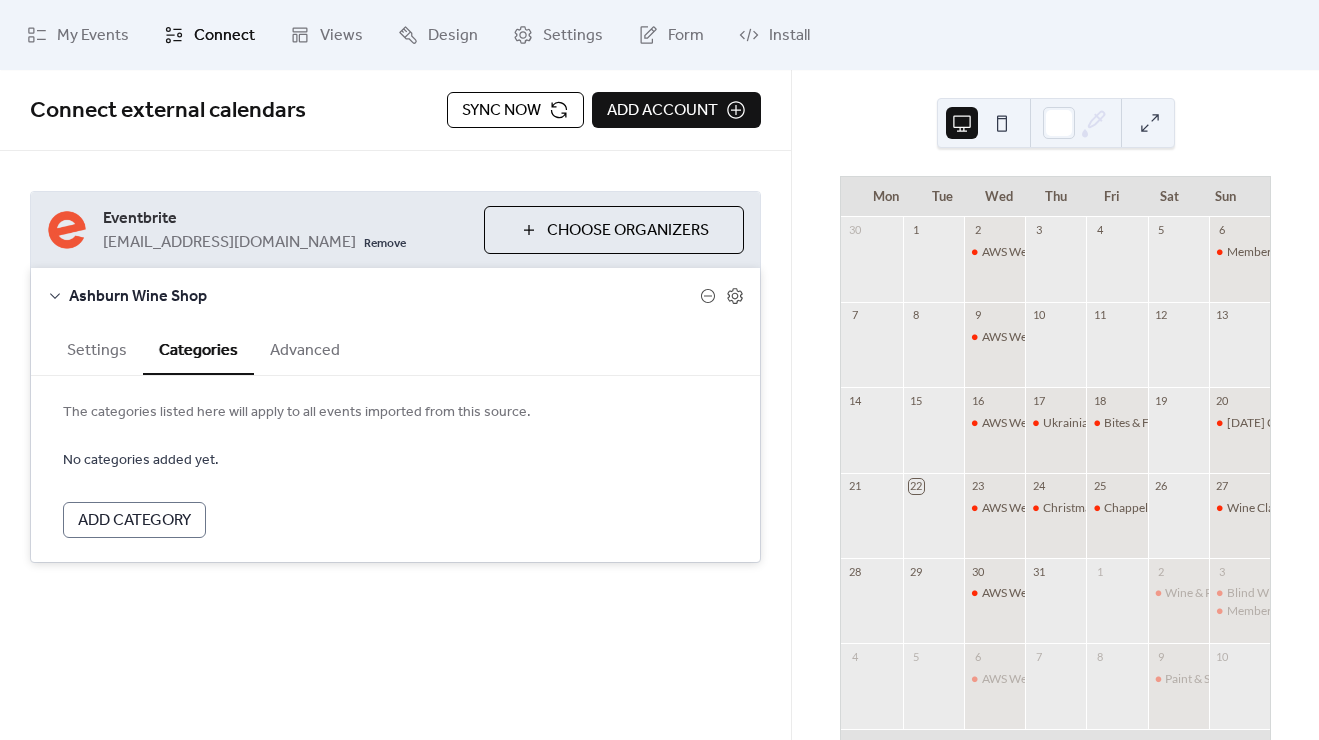 click on "Advanced" at bounding box center (305, 348) 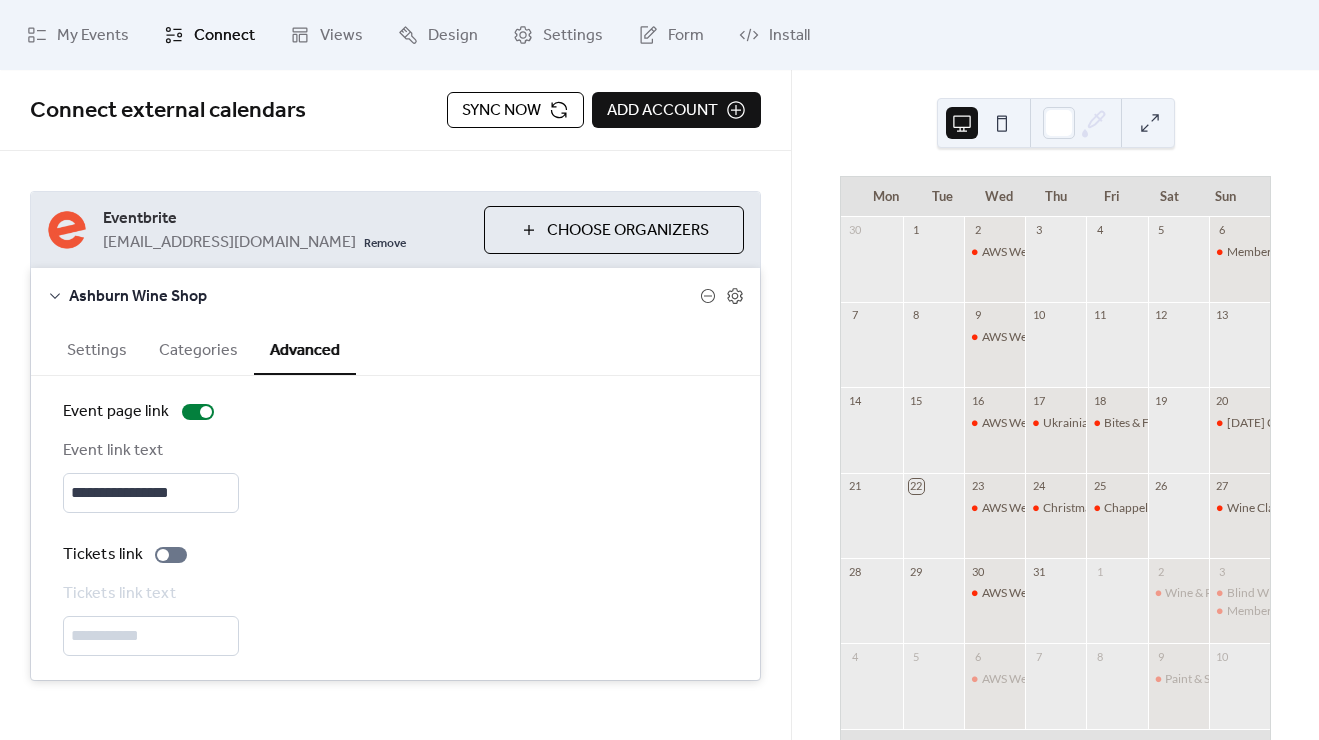click on "Settings" at bounding box center [97, 348] 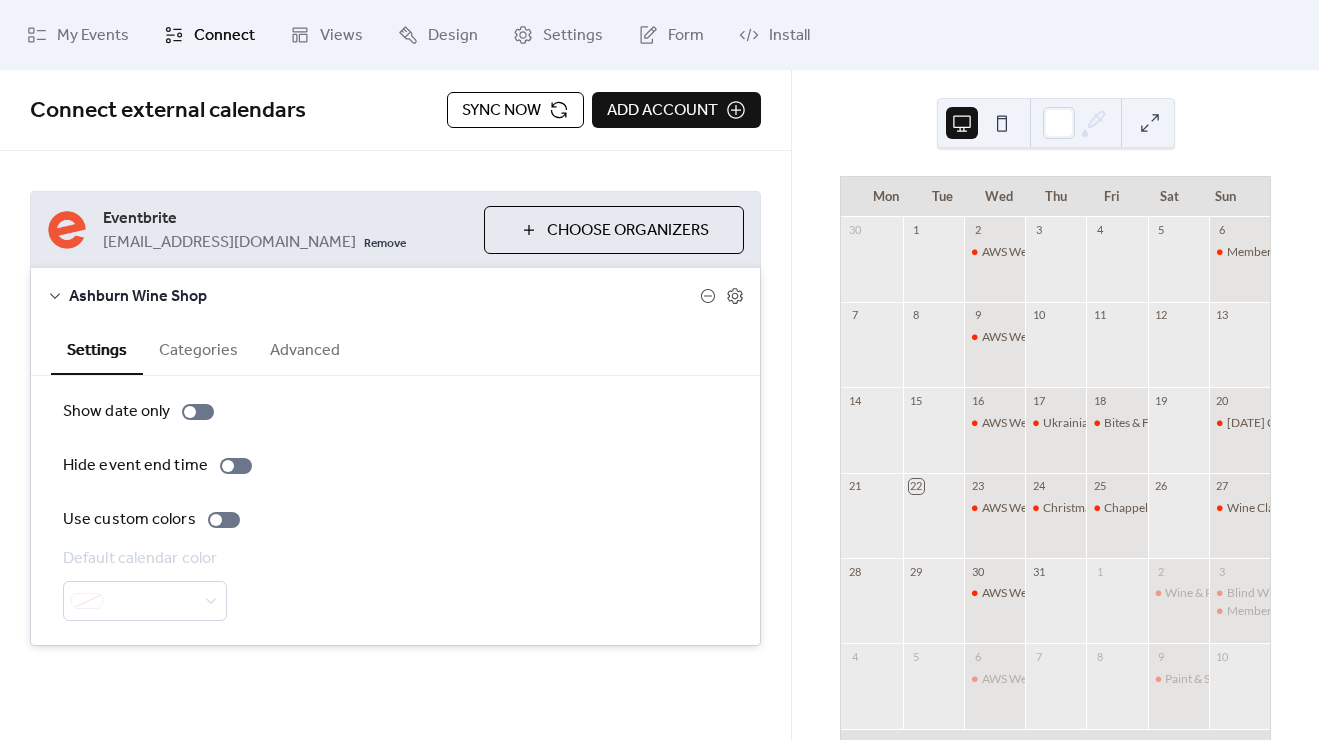 click on "Categories" at bounding box center [198, 348] 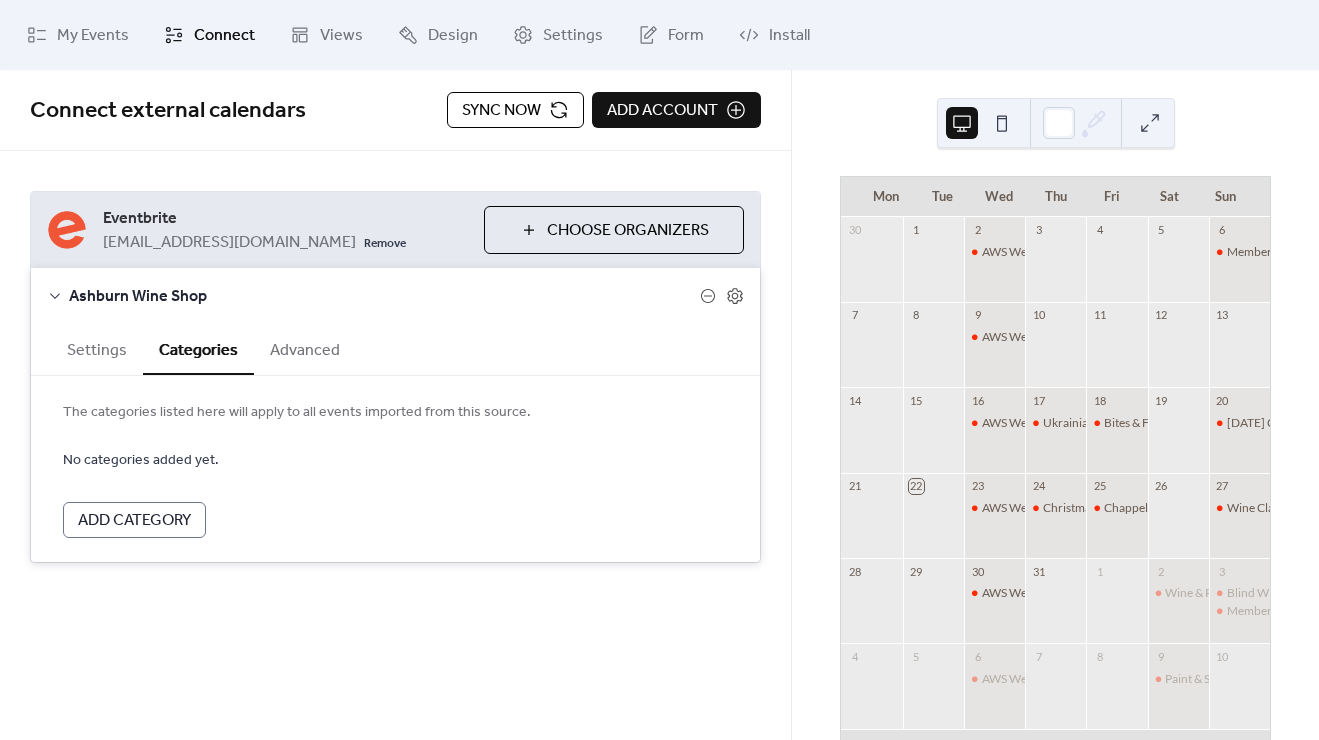 click on "Settings" at bounding box center [97, 348] 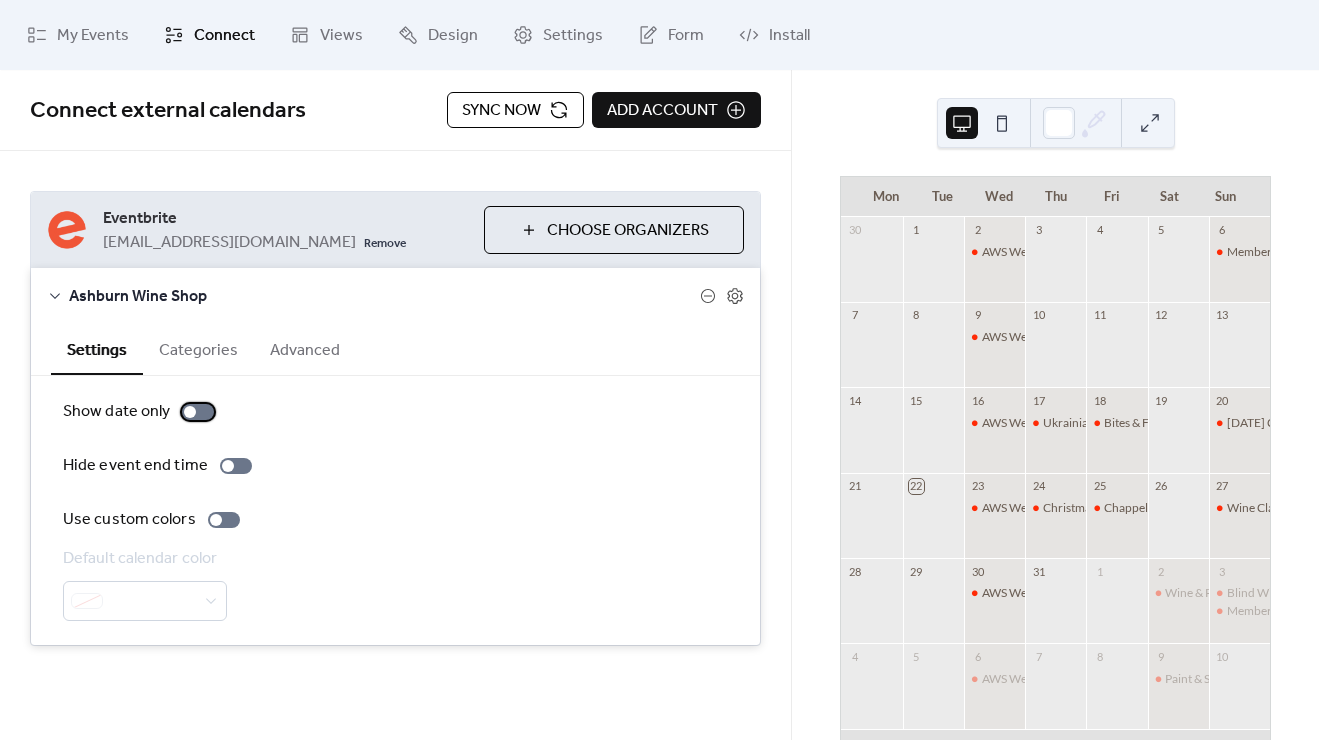 click at bounding box center (198, 412) 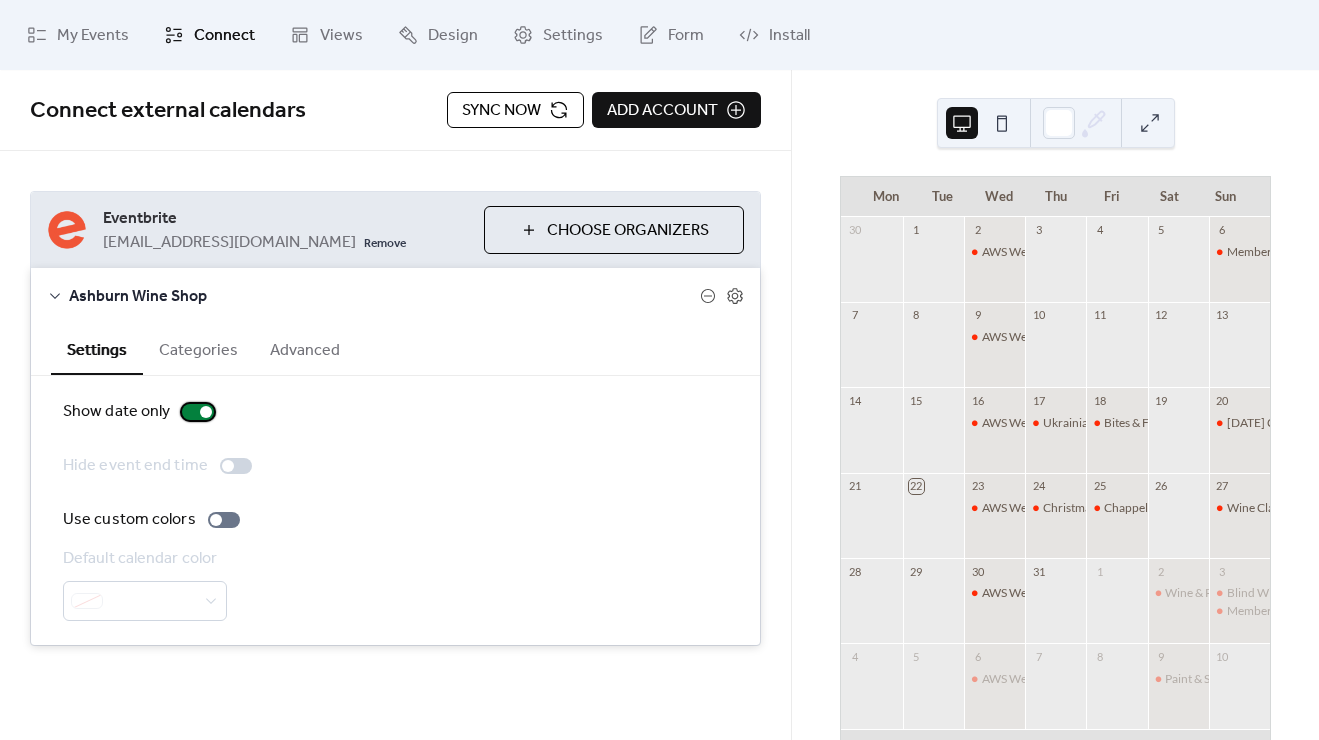 click at bounding box center [206, 412] 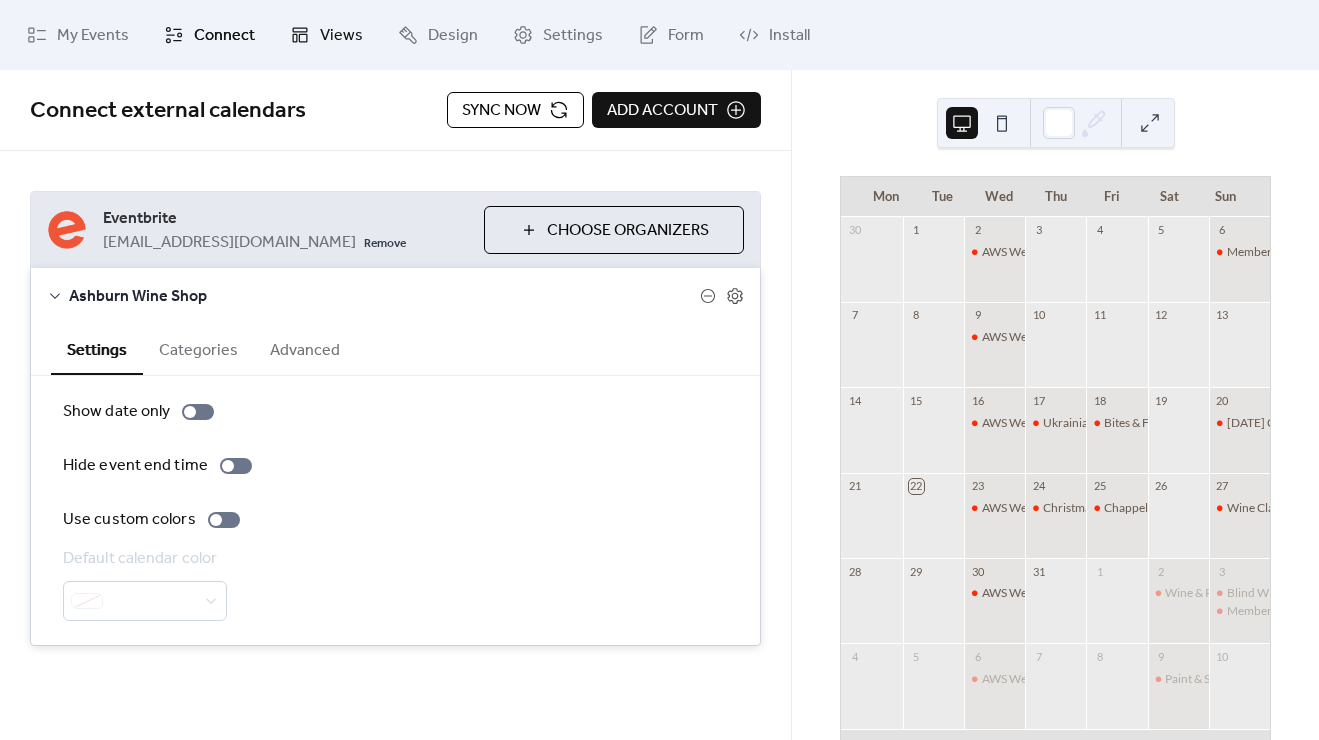 click on "Views" at bounding box center (341, 36) 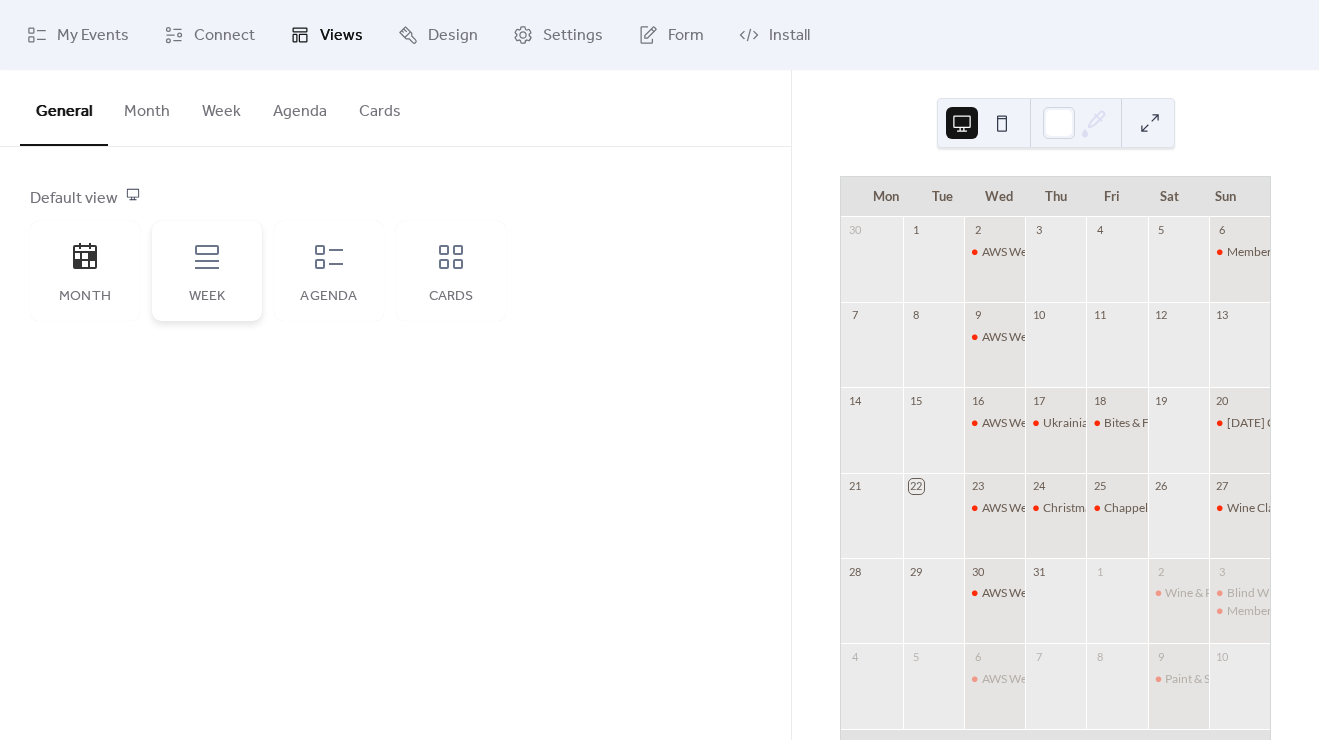click 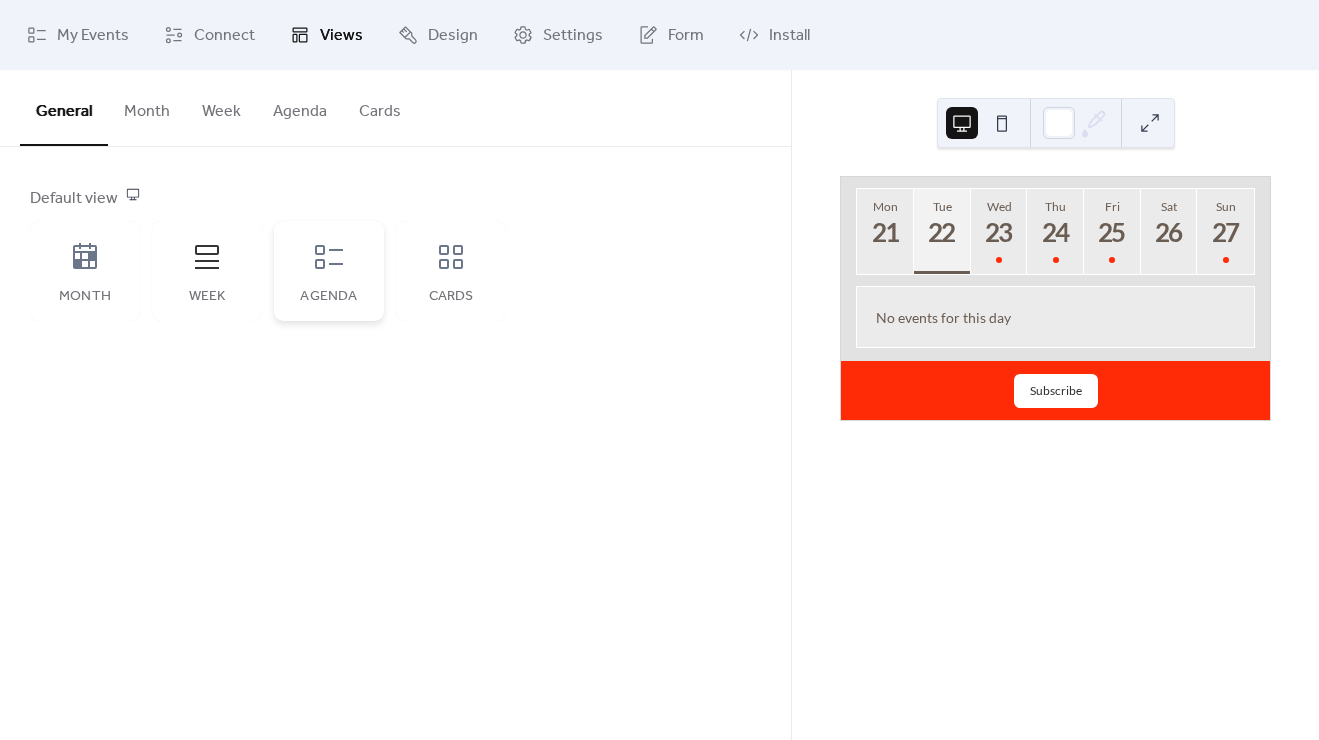 click 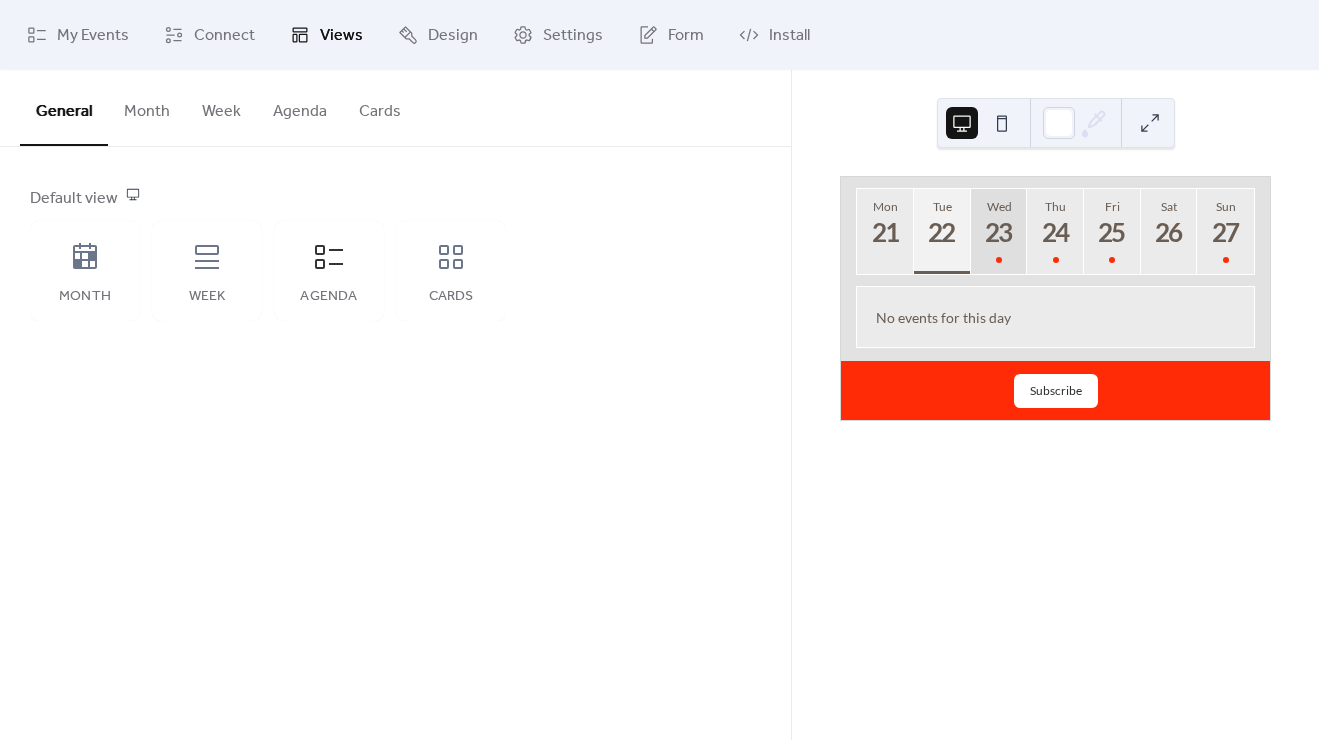 click on "23" at bounding box center (998, 232) 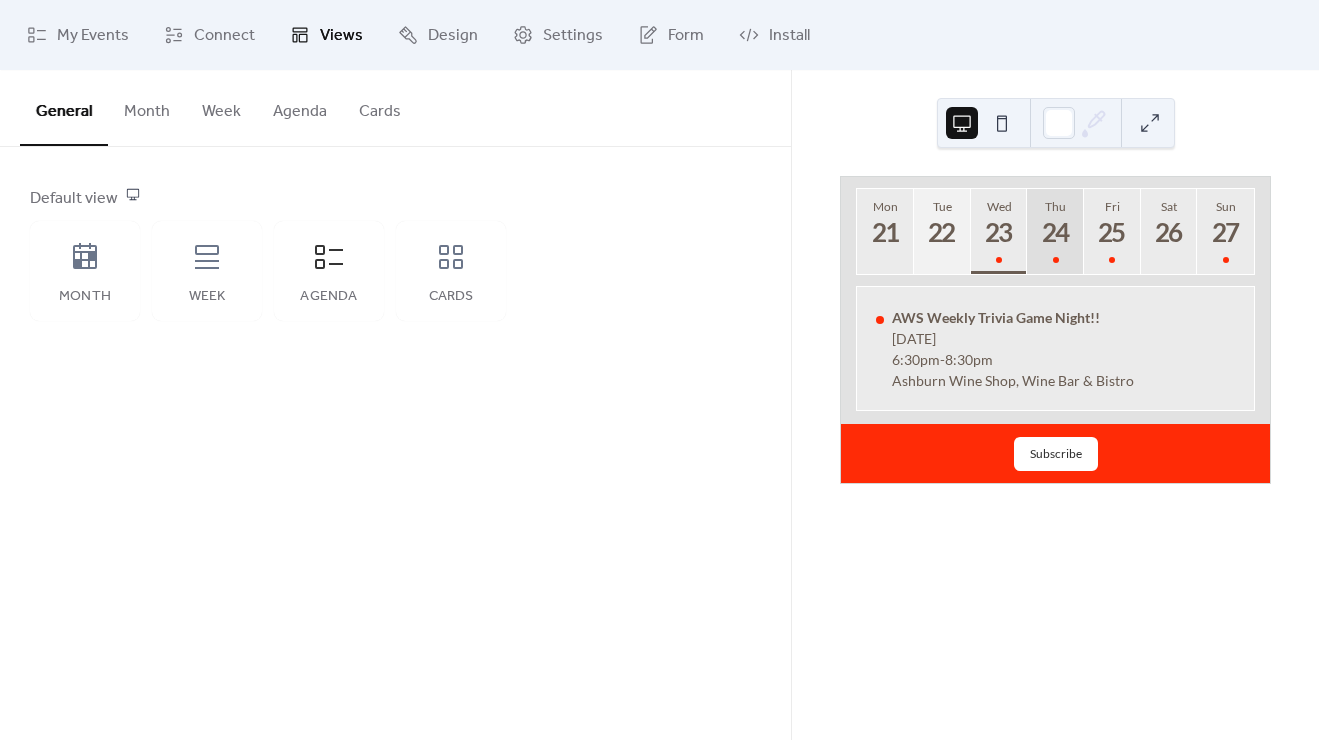 click on "24" at bounding box center [1054, 232] 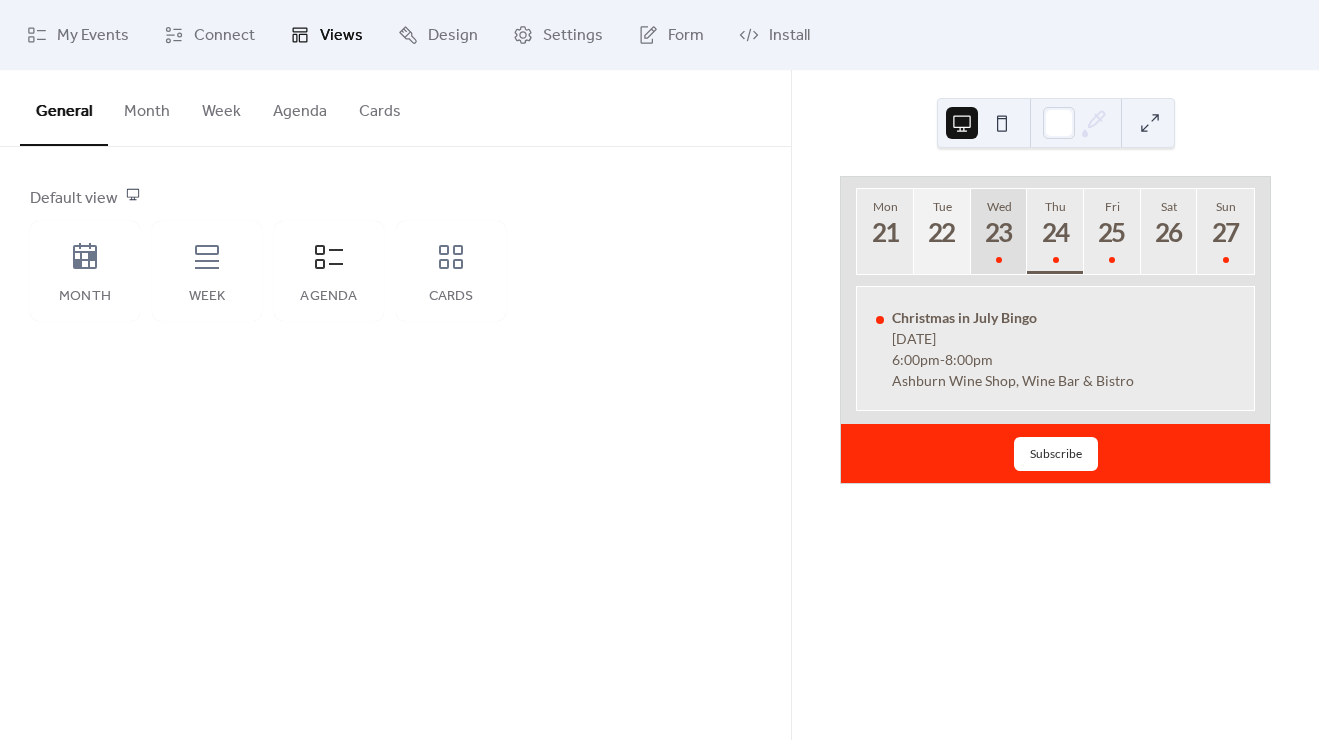 click on "23" at bounding box center (998, 232) 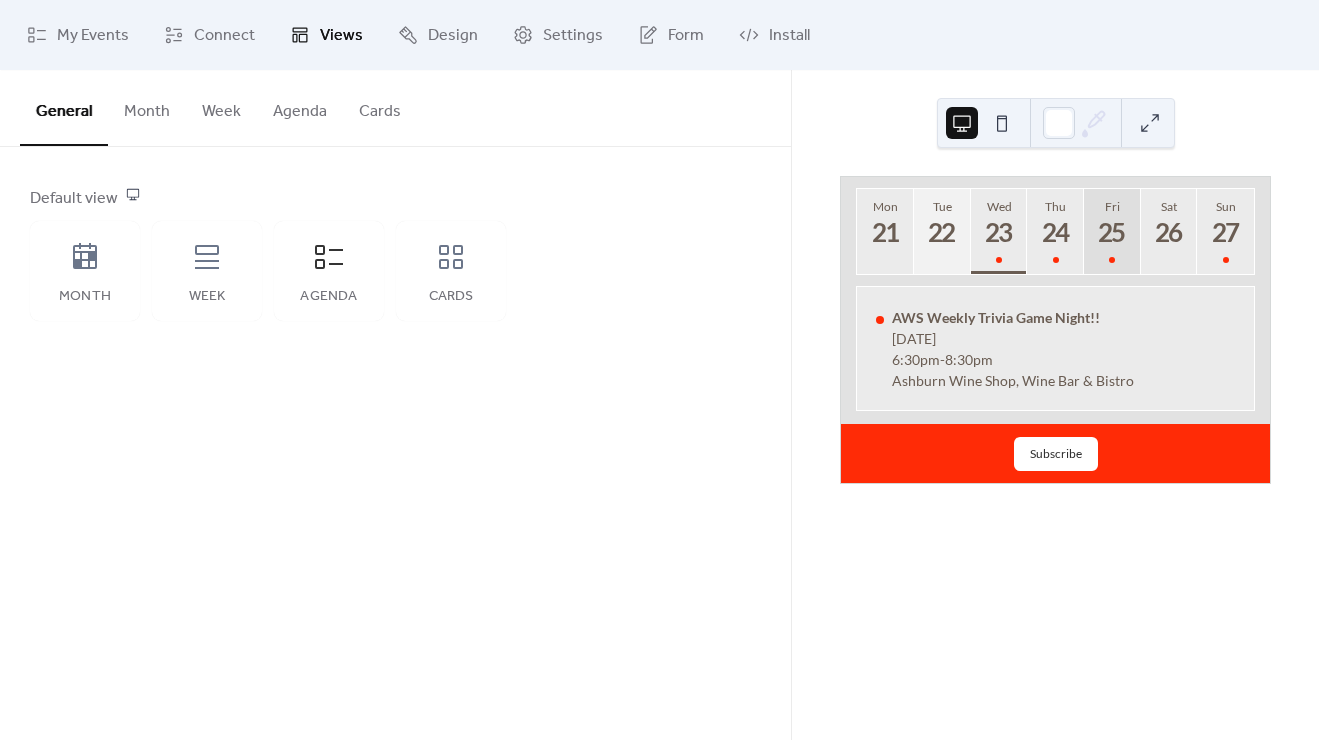click on "25" at bounding box center [1111, 232] 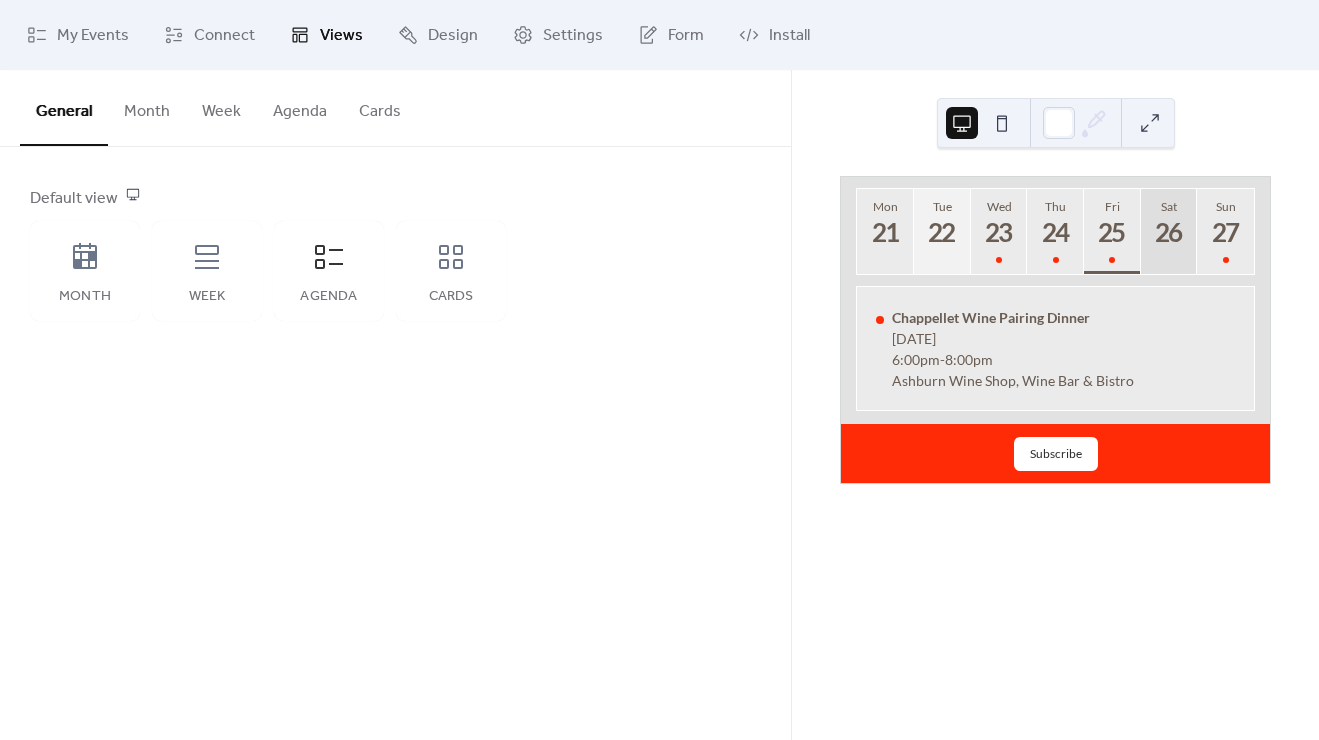 click on "26" at bounding box center (1168, 232) 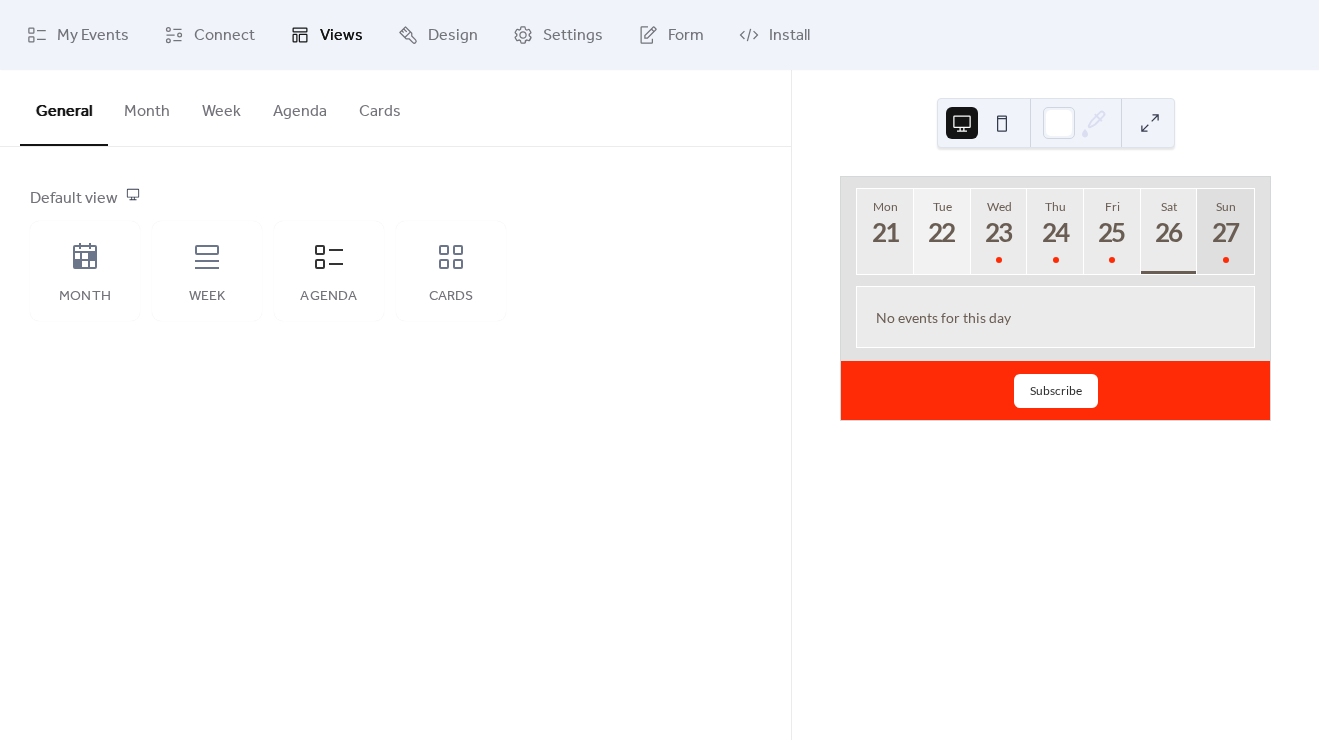 click on "27" at bounding box center [1224, 232] 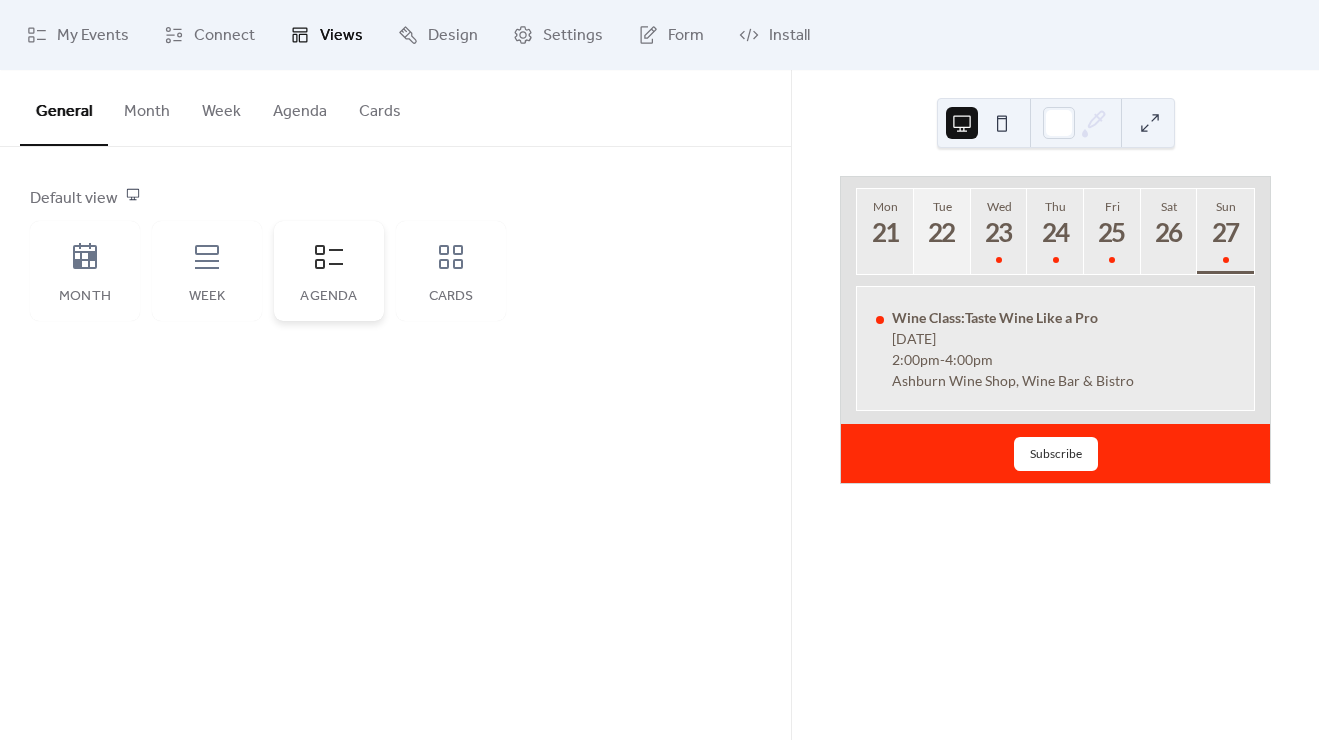 click 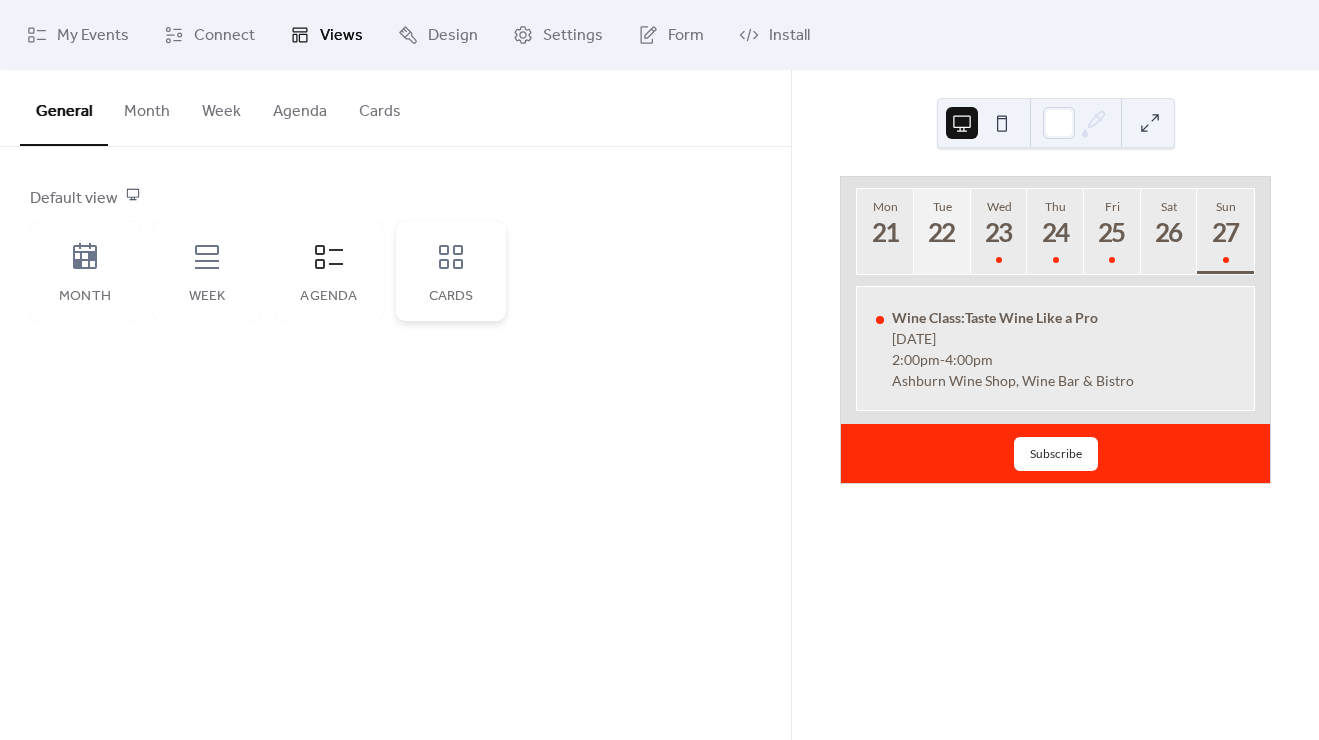 click 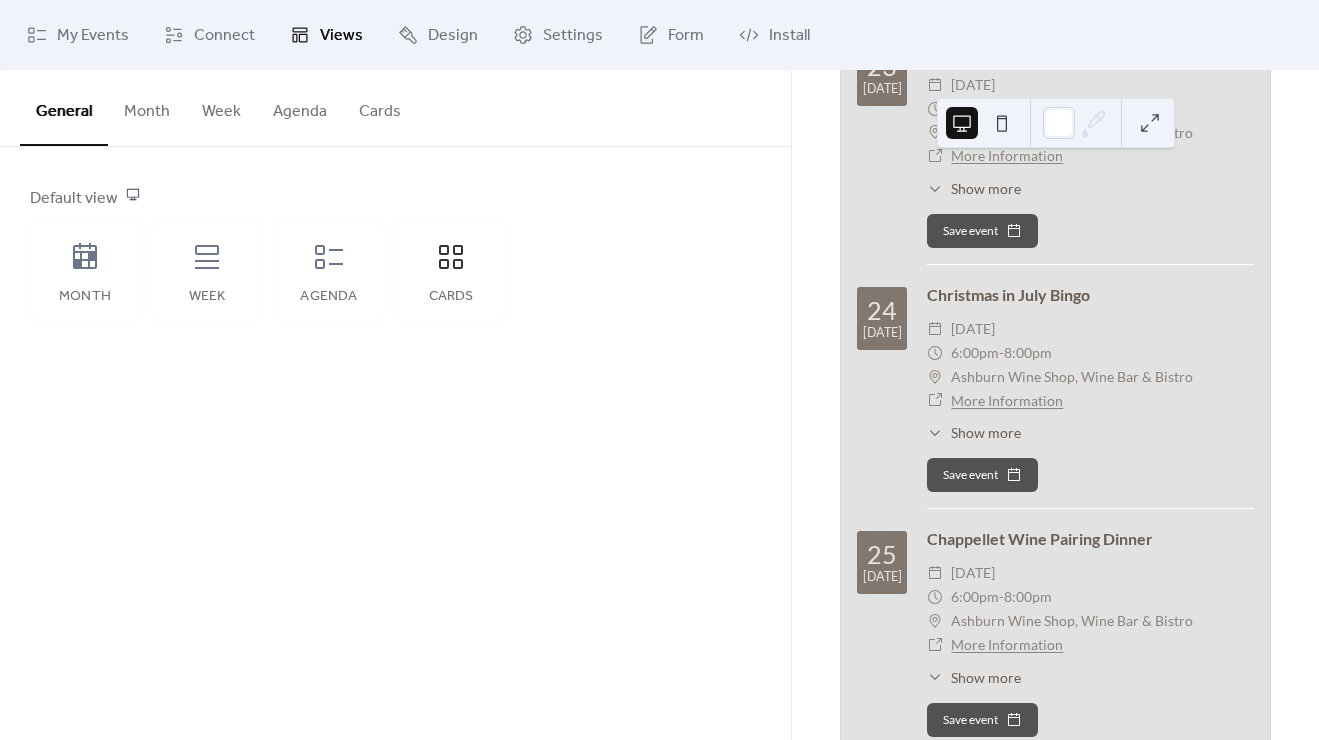 scroll, scrollTop: 0, scrollLeft: 0, axis: both 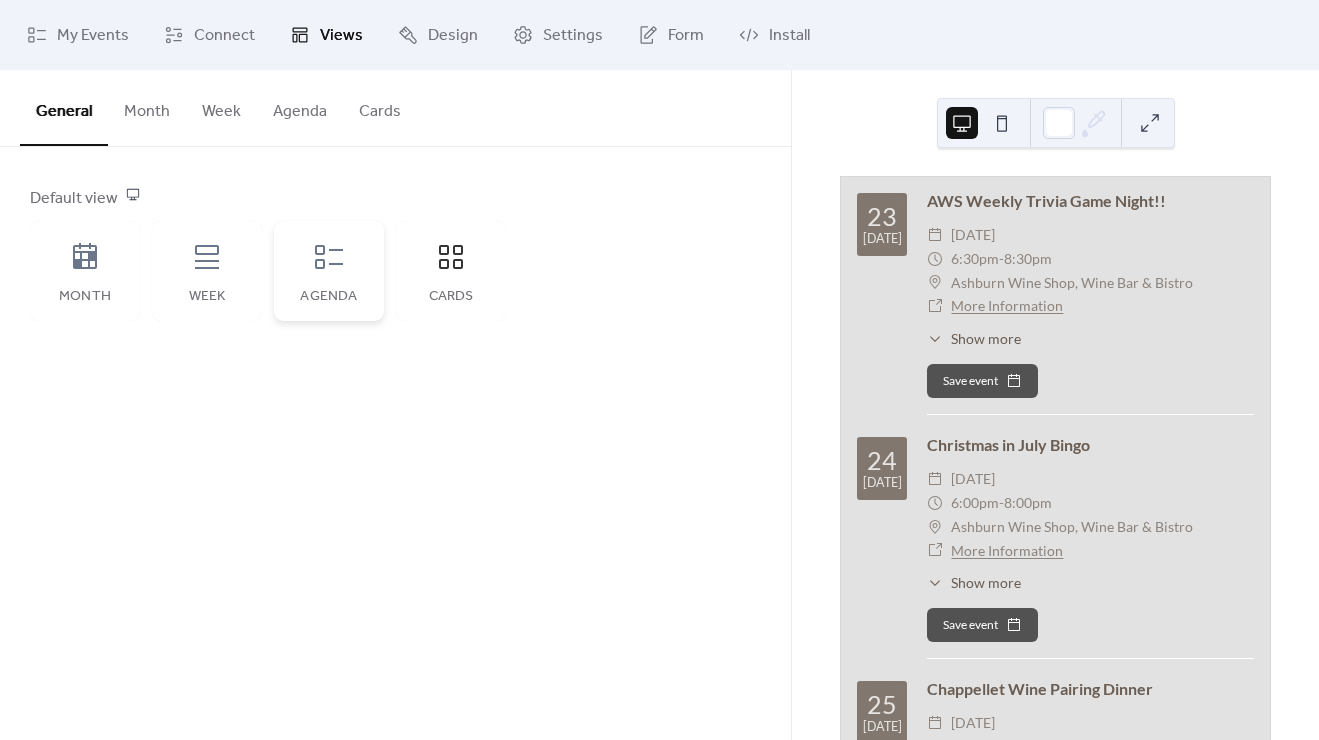 click 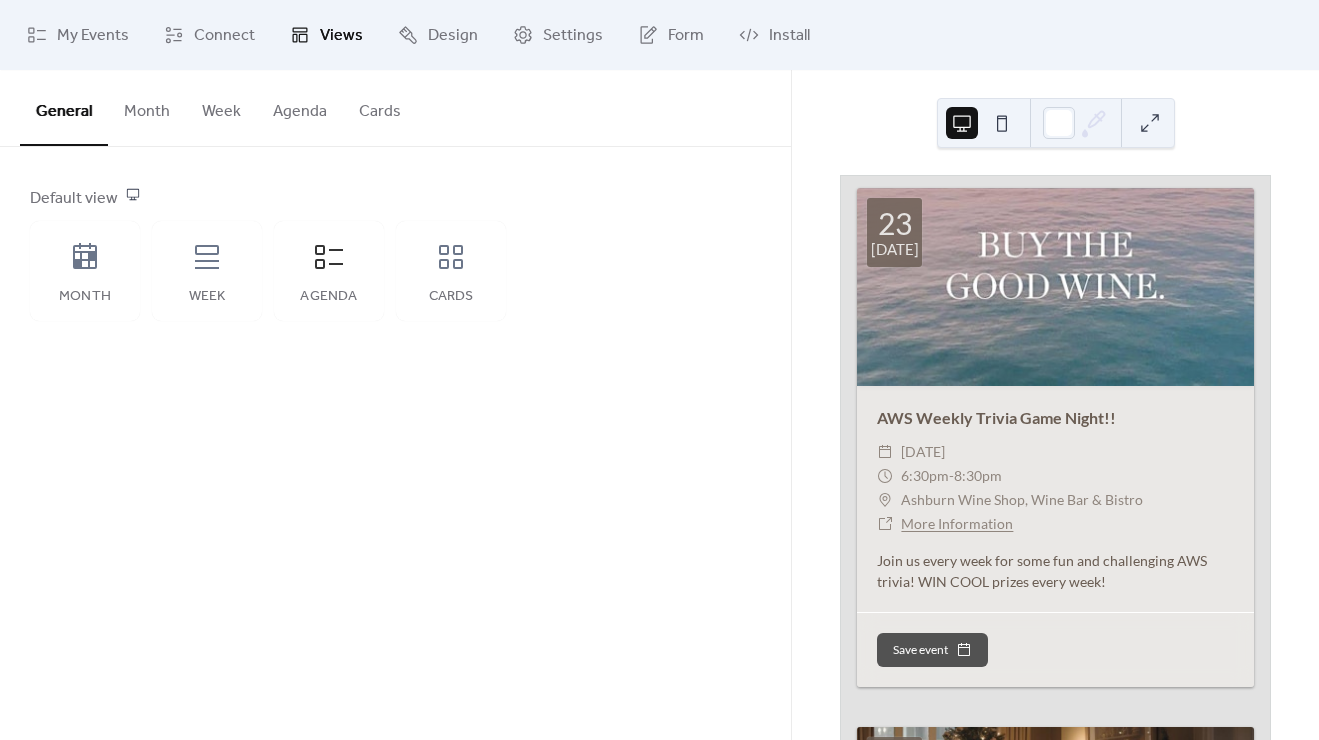 scroll, scrollTop: 0, scrollLeft: 0, axis: both 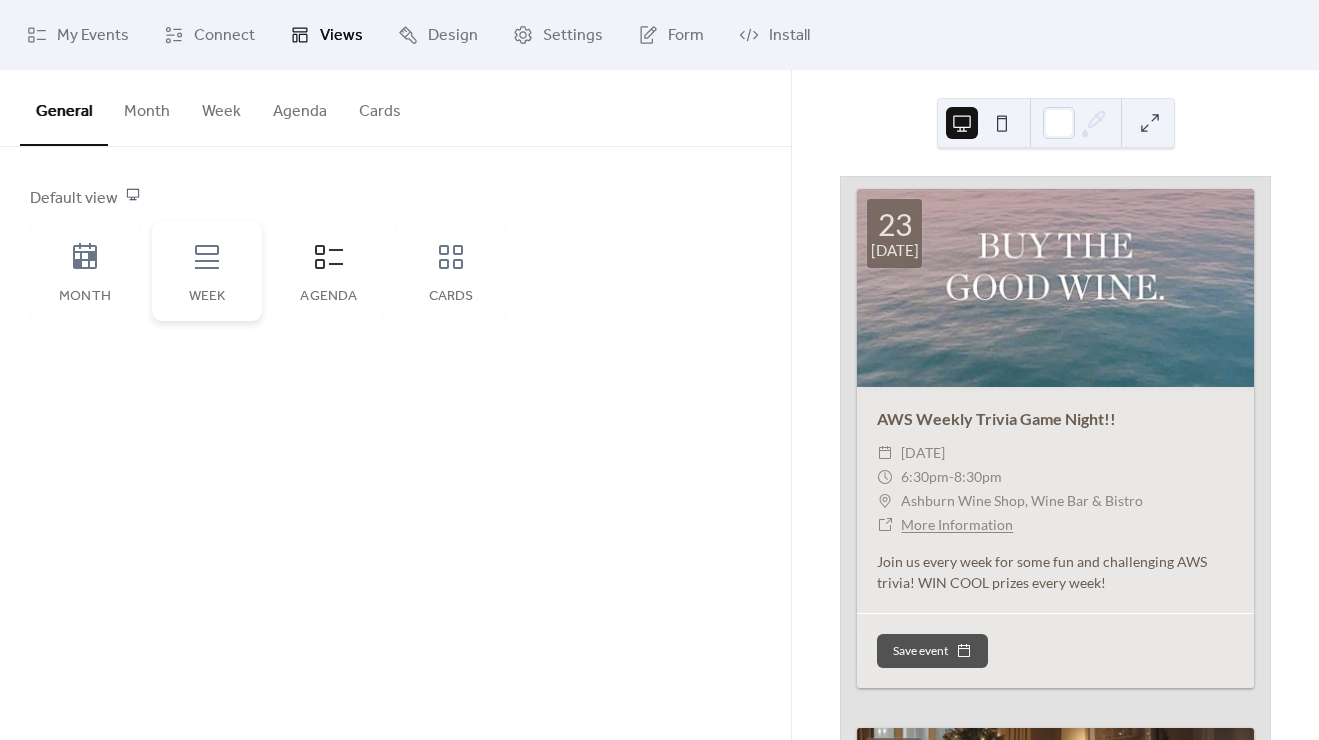 click 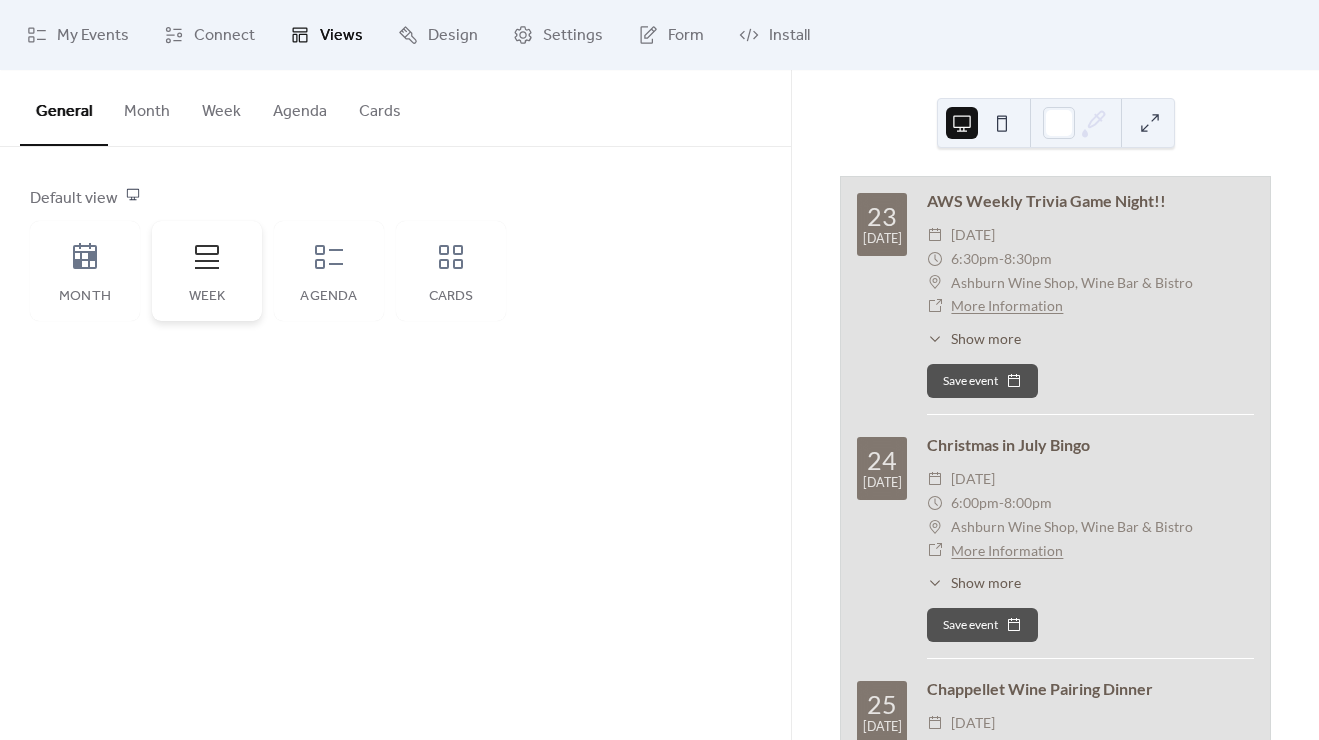 click on "Week" at bounding box center (207, 271) 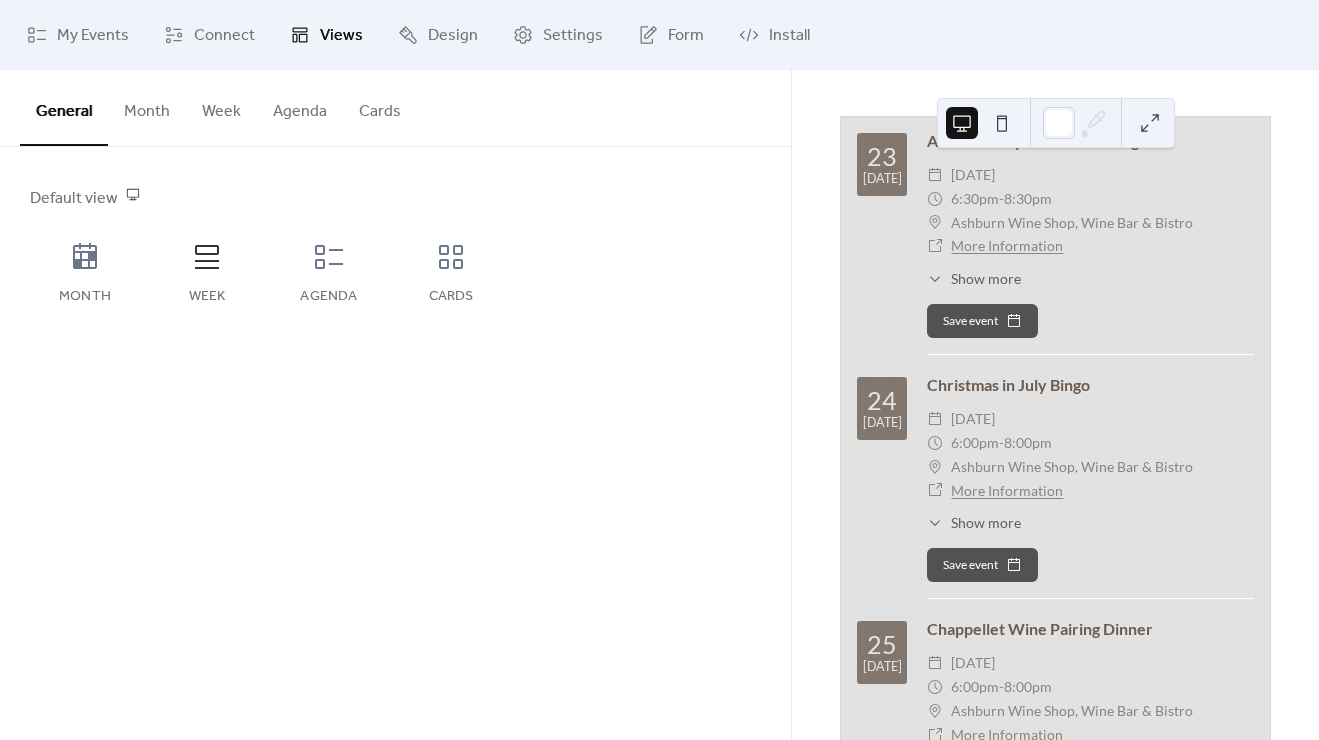 scroll, scrollTop: 0, scrollLeft: 0, axis: both 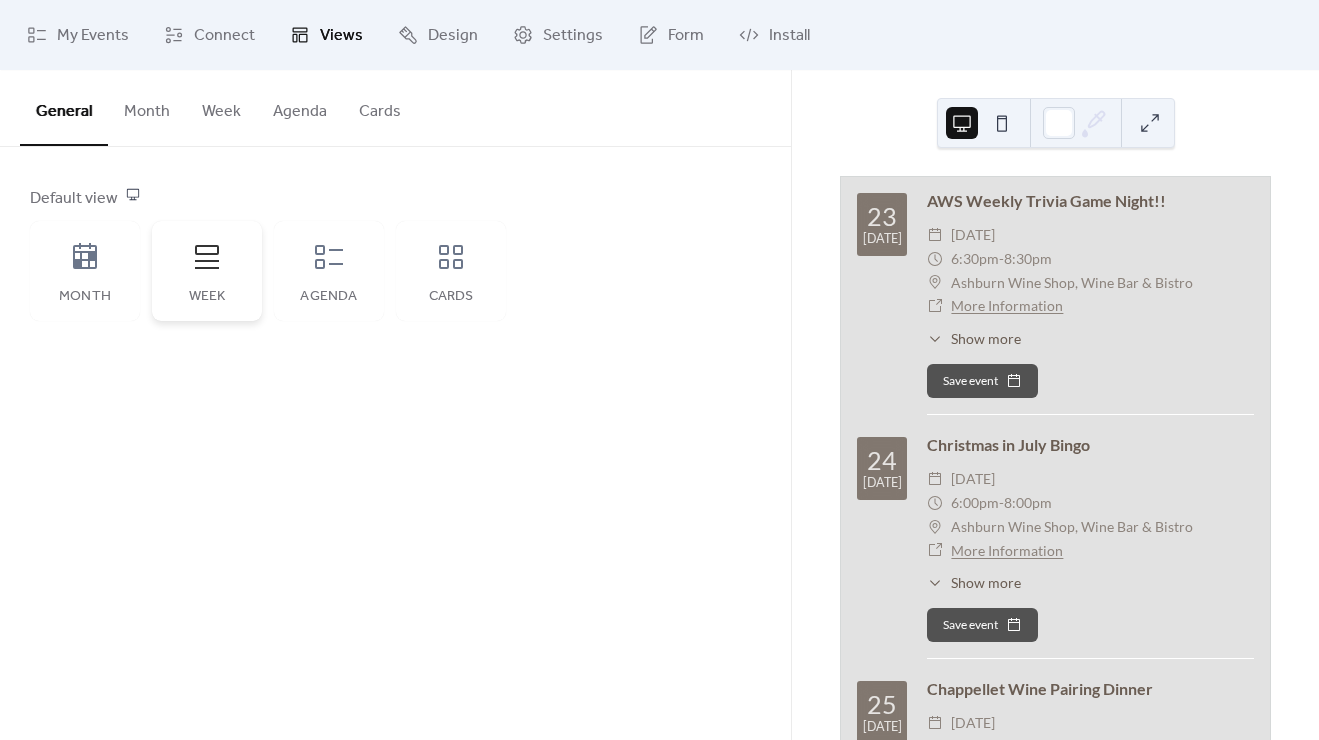 click 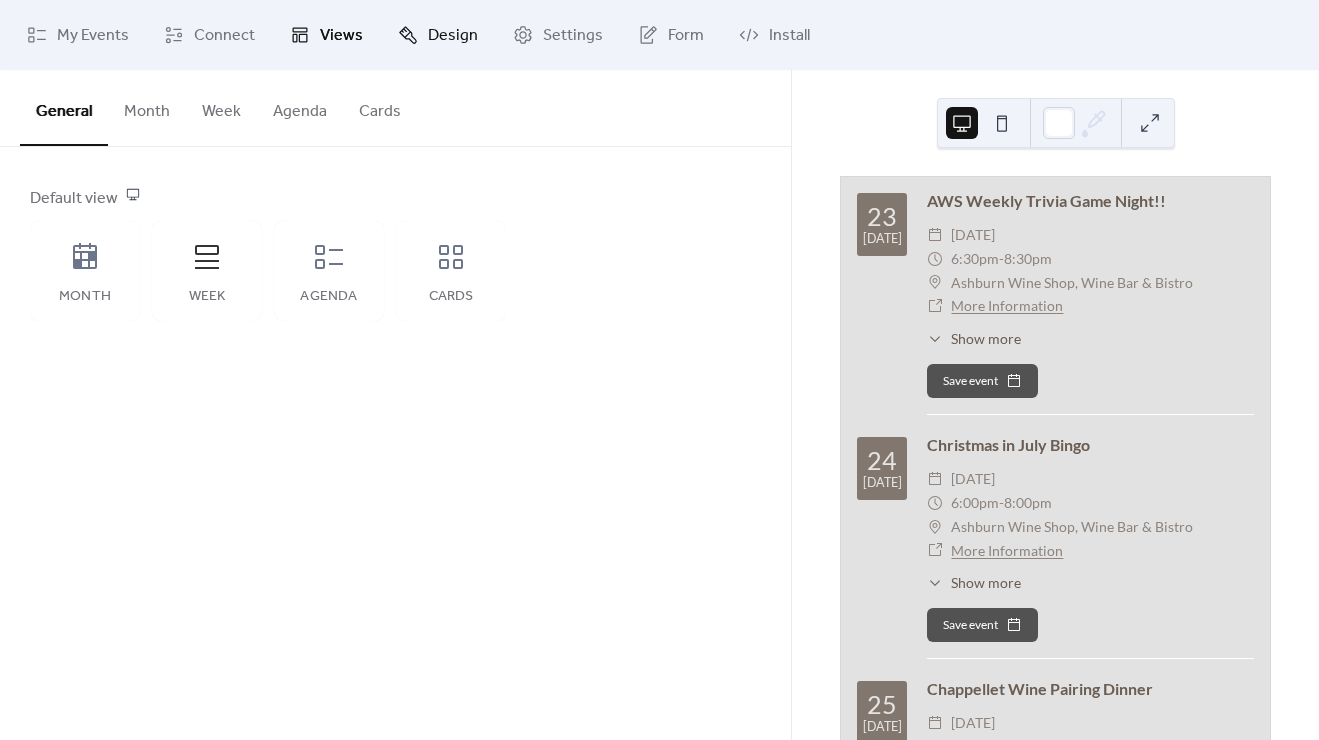 click on "Design" at bounding box center [453, 36] 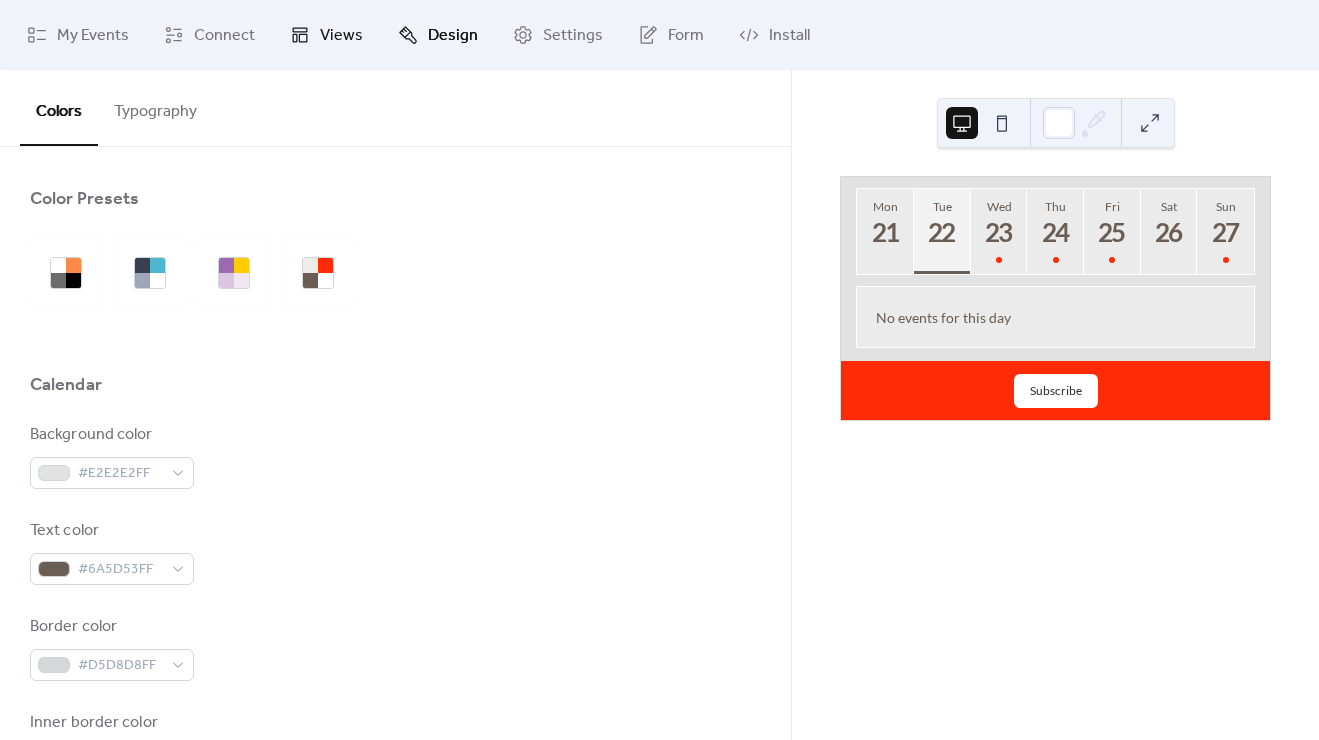 click on "Views" at bounding box center (341, 36) 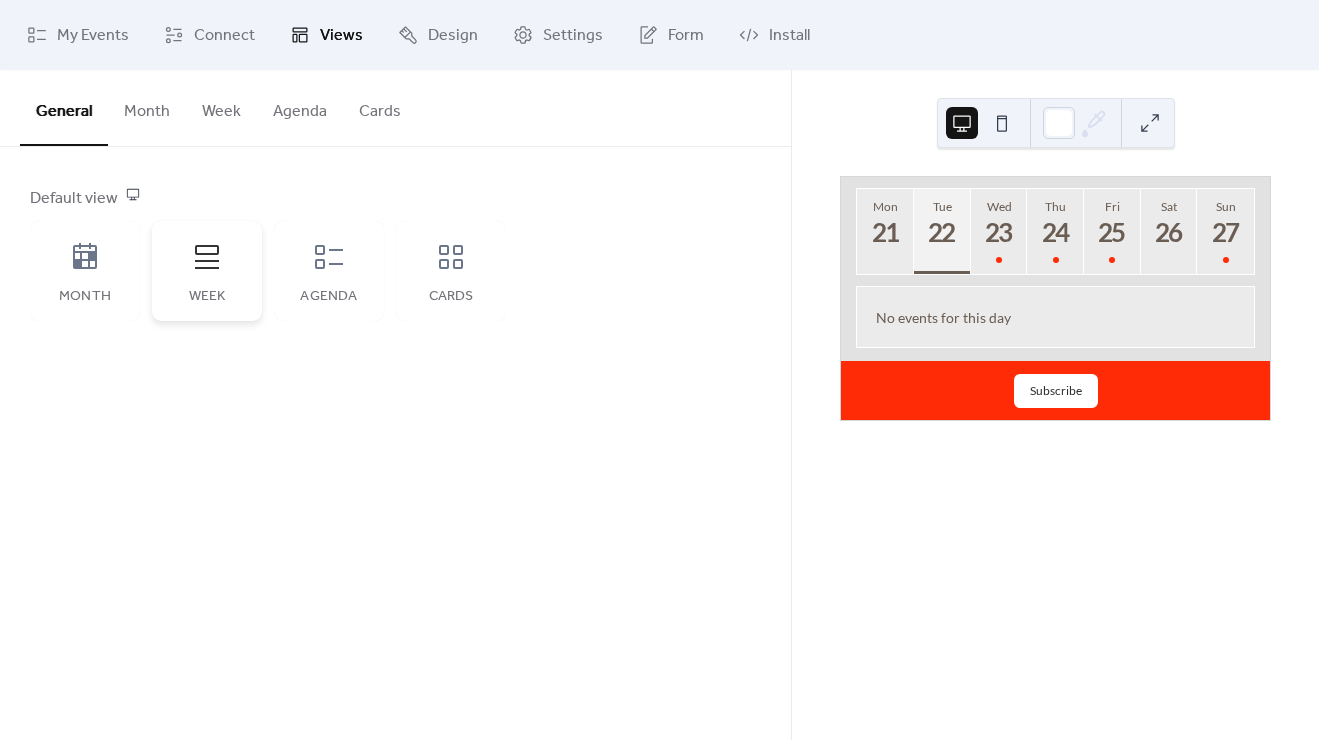 click 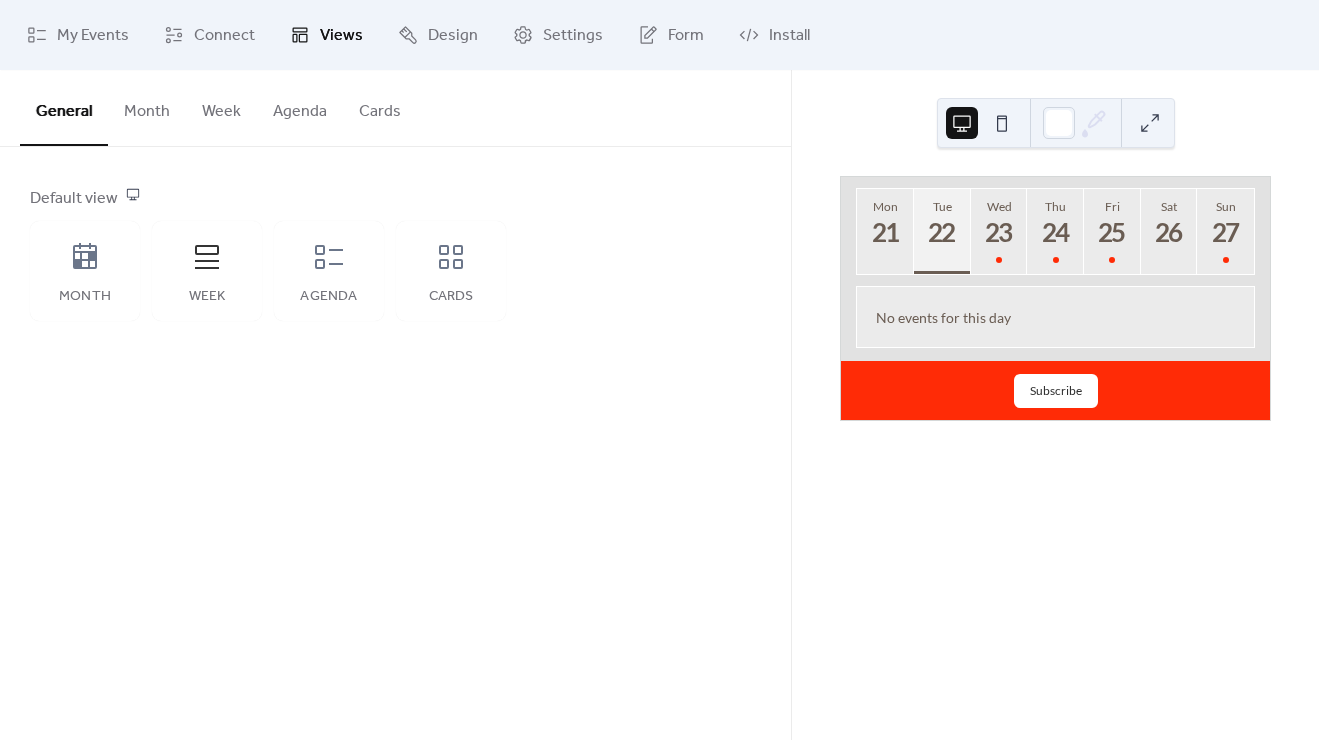 click on "Month" at bounding box center (147, 107) 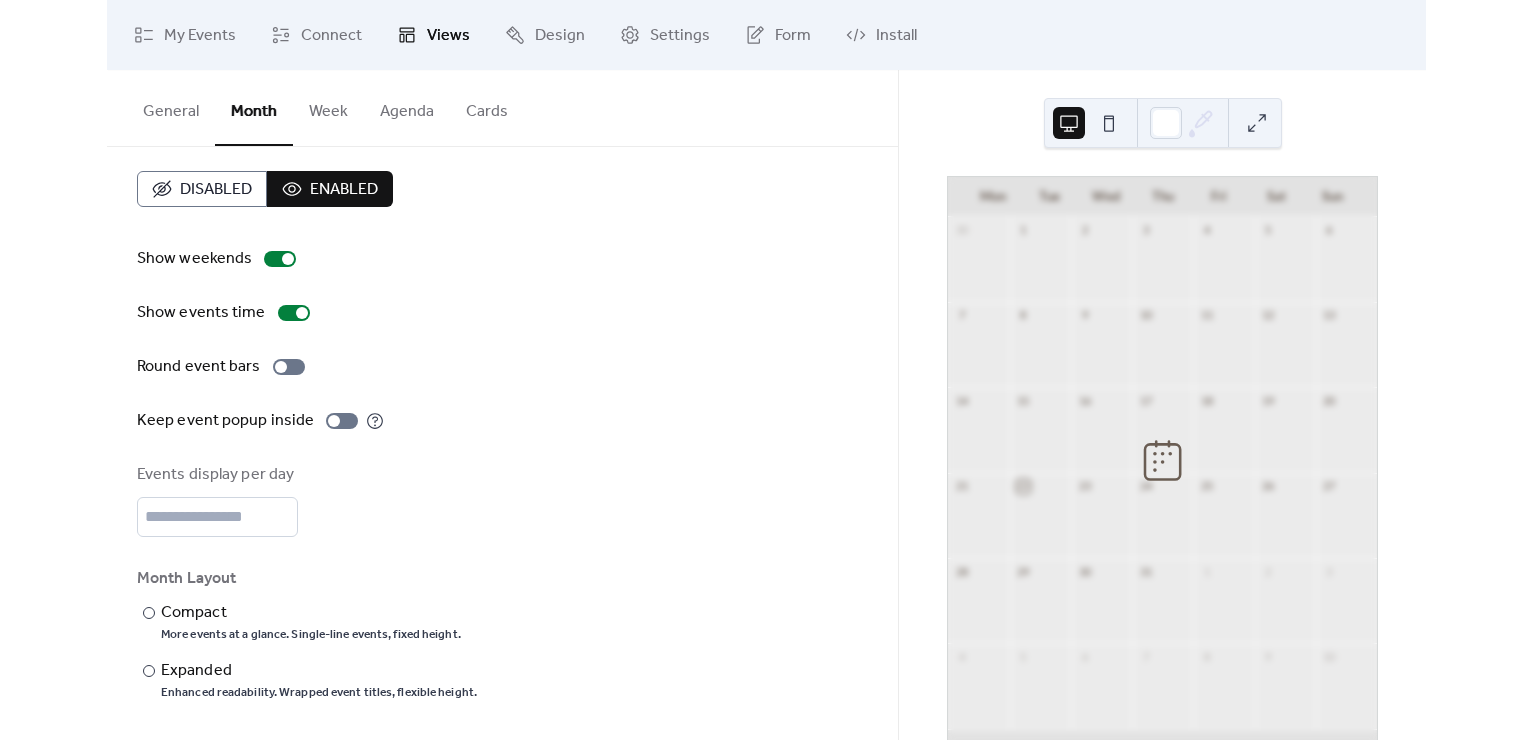 scroll, scrollTop: 24, scrollLeft: 0, axis: vertical 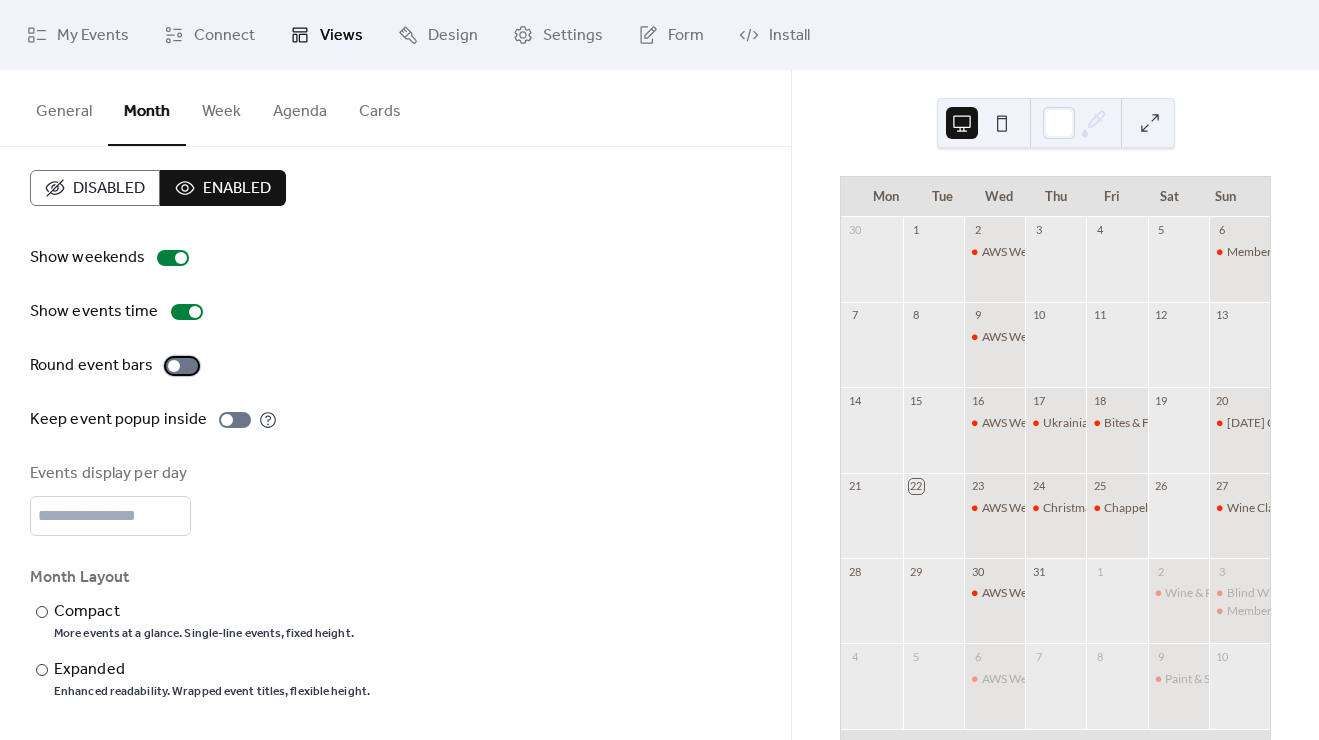 click at bounding box center [174, 366] 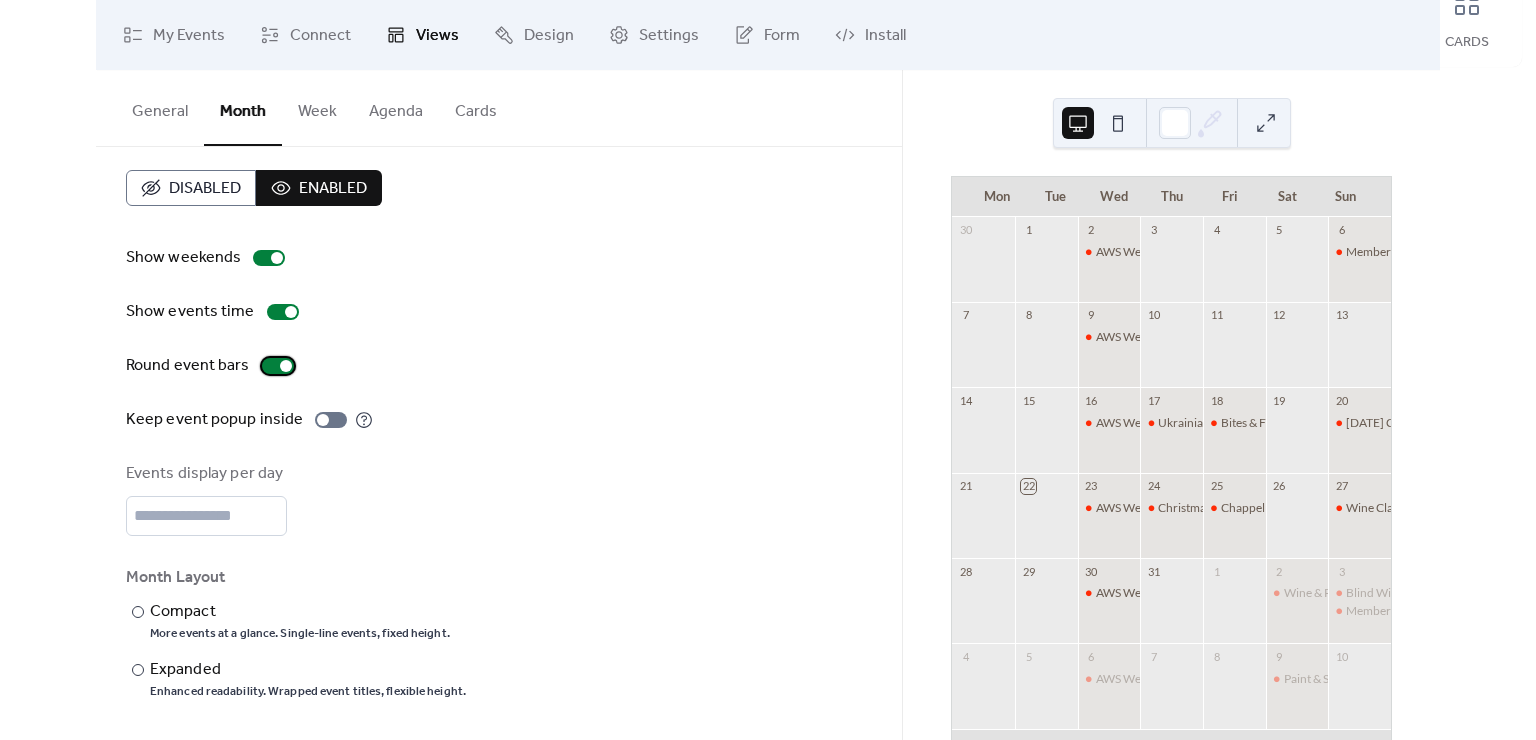 scroll, scrollTop: 0, scrollLeft: 0, axis: both 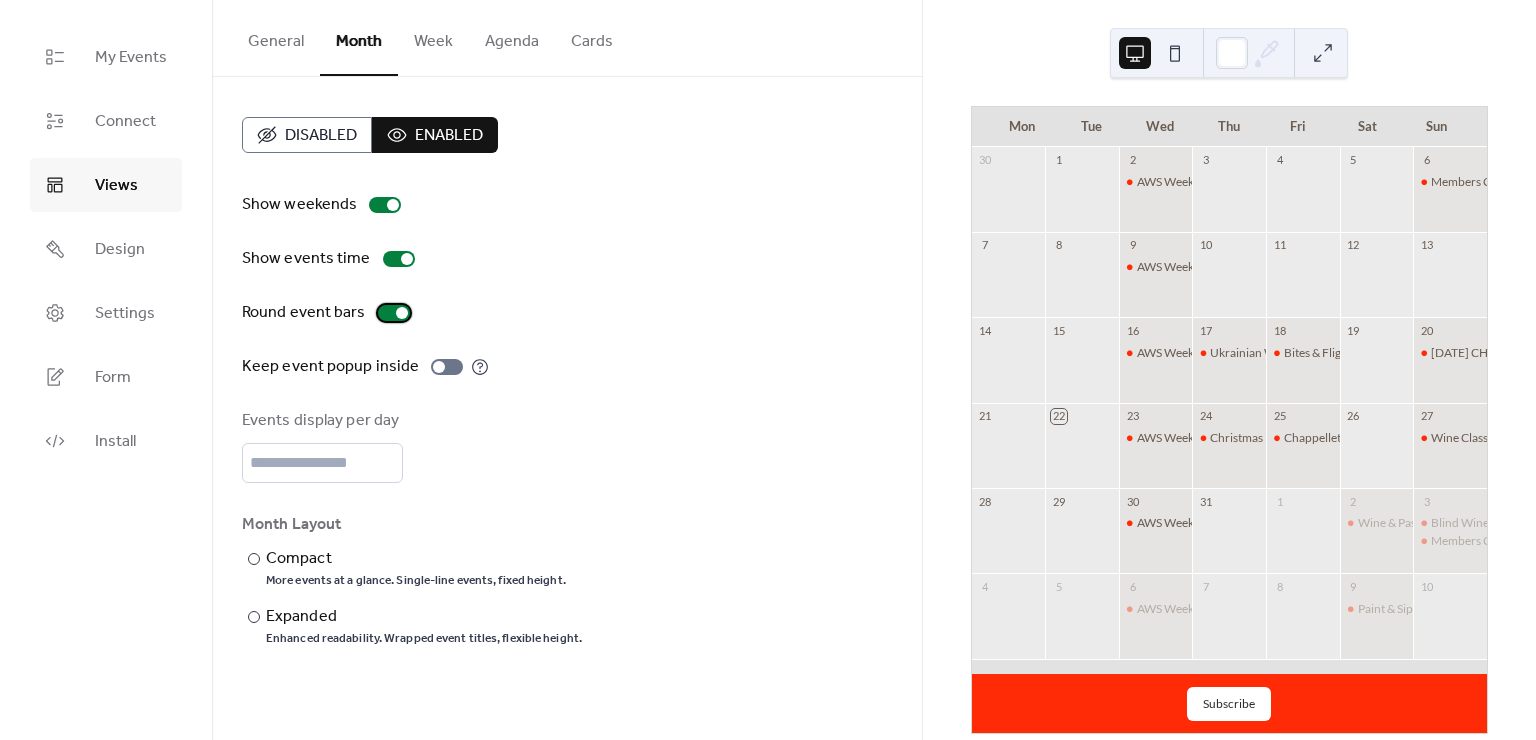 click at bounding box center [402, 313] 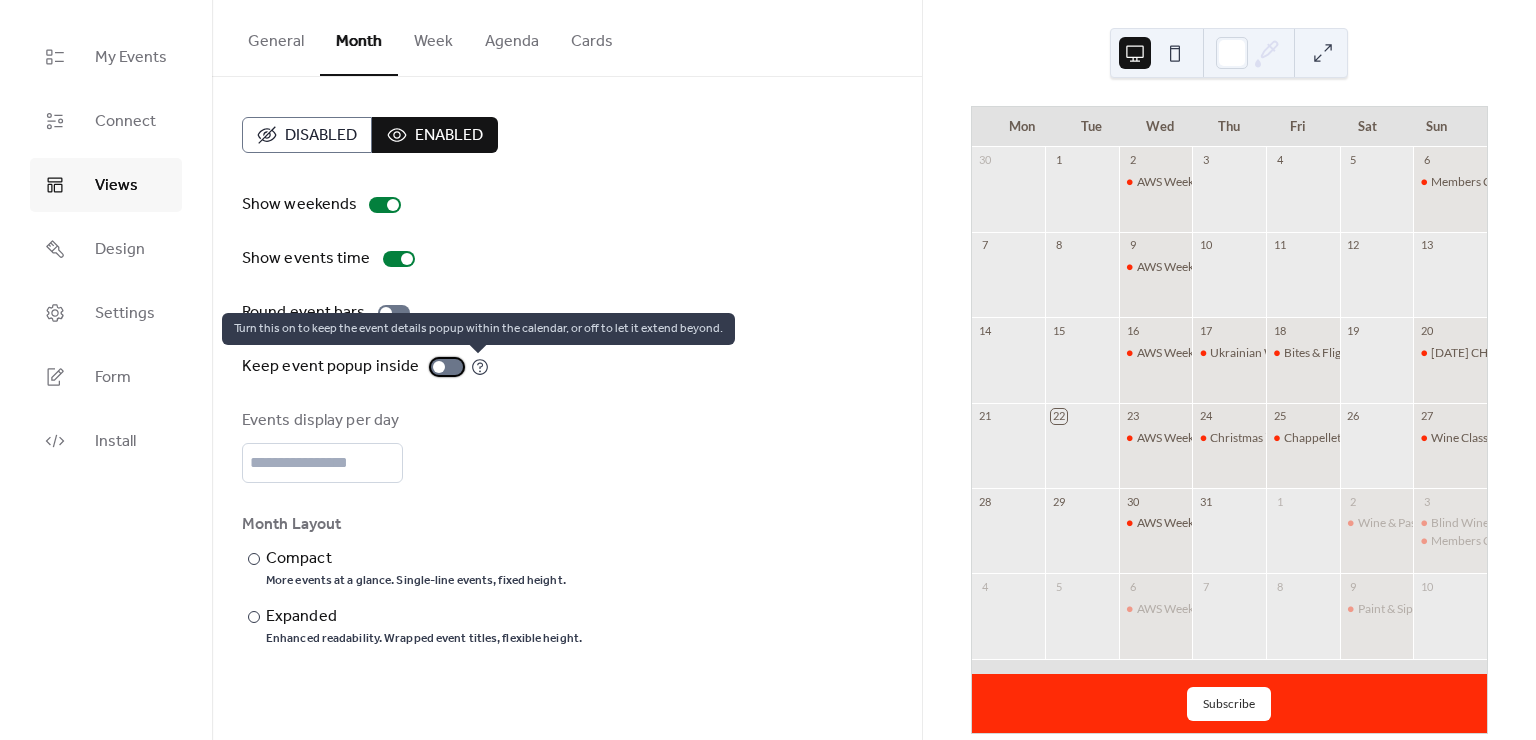 click 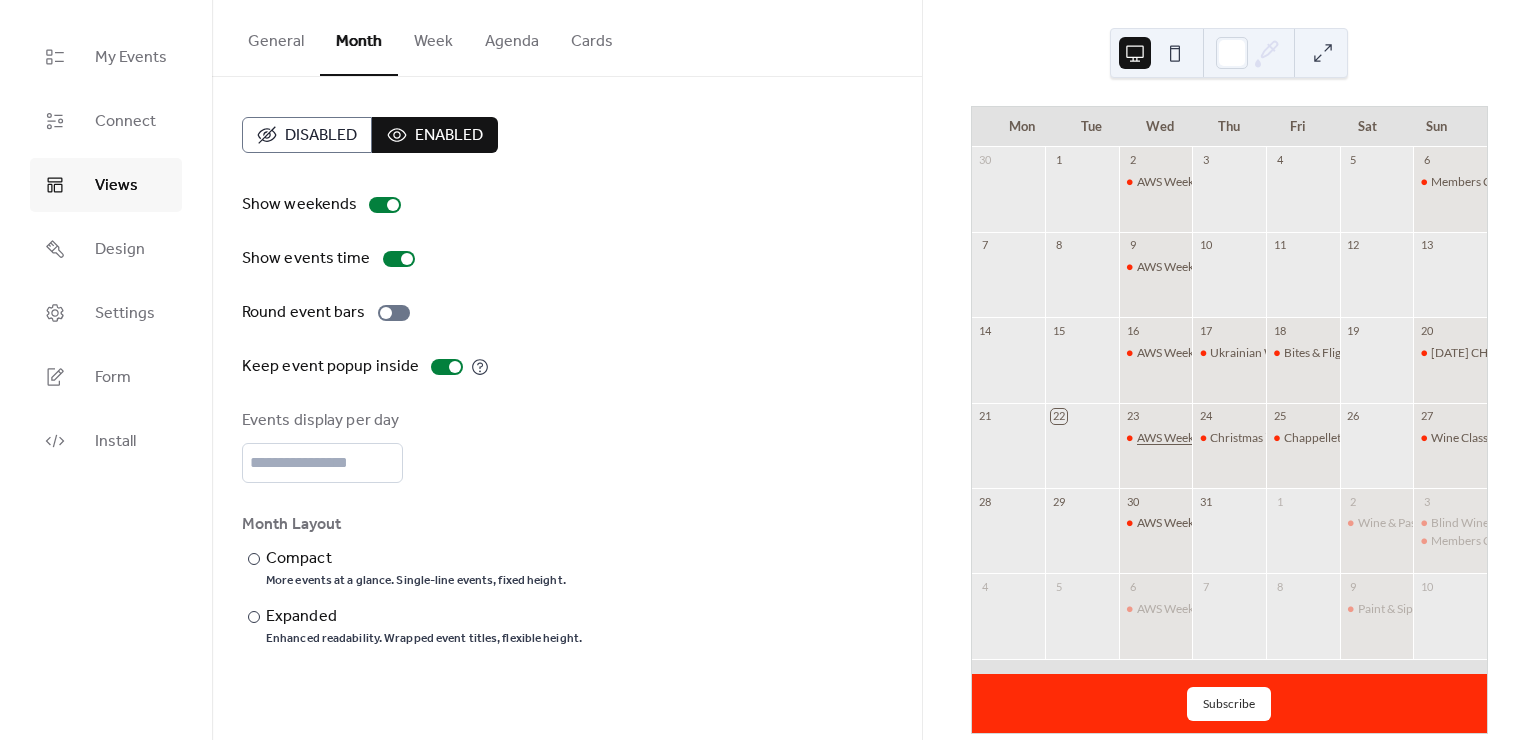 click on "AWS Weekly Trivia Game Night!!" at bounding box center (1221, 438) 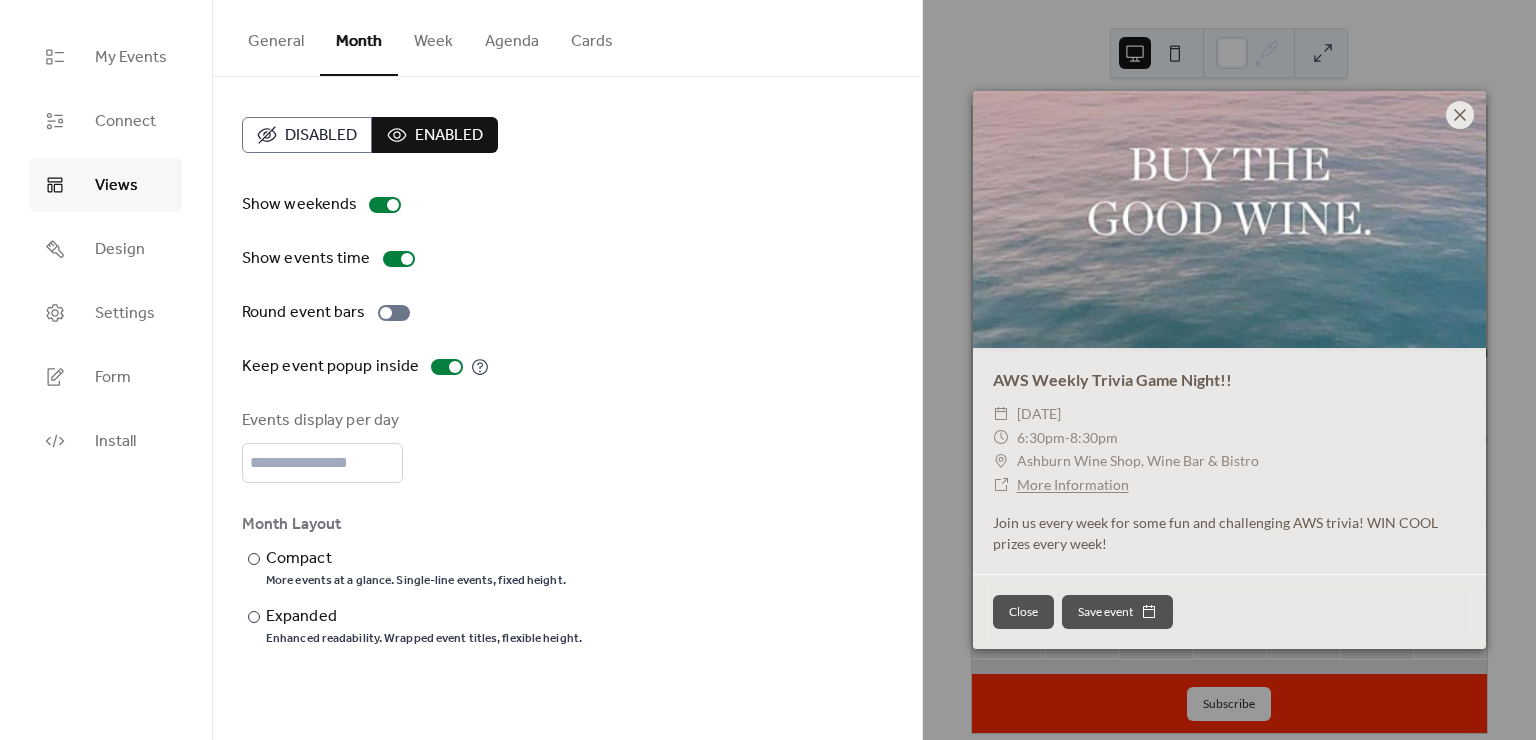 click 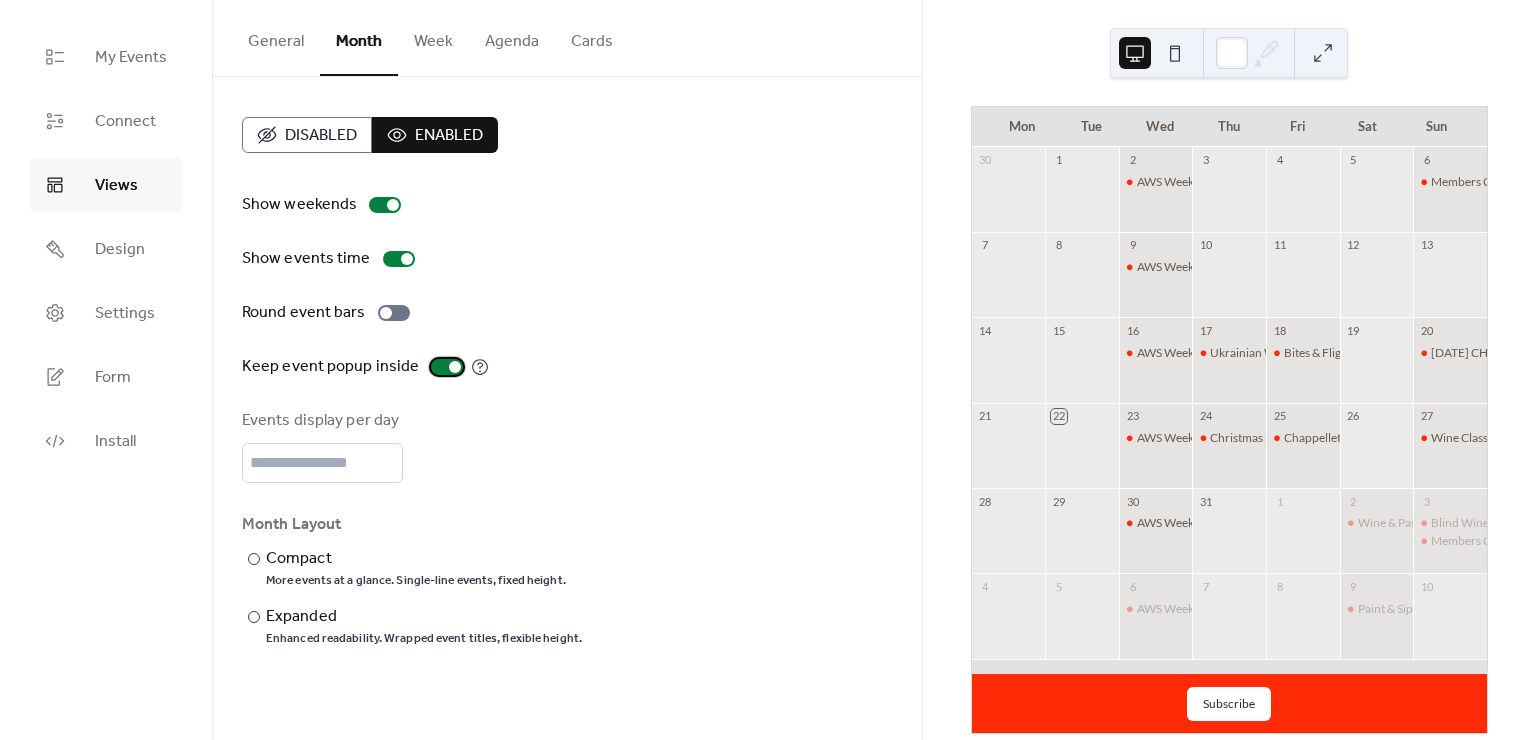click at bounding box center [447, 367] 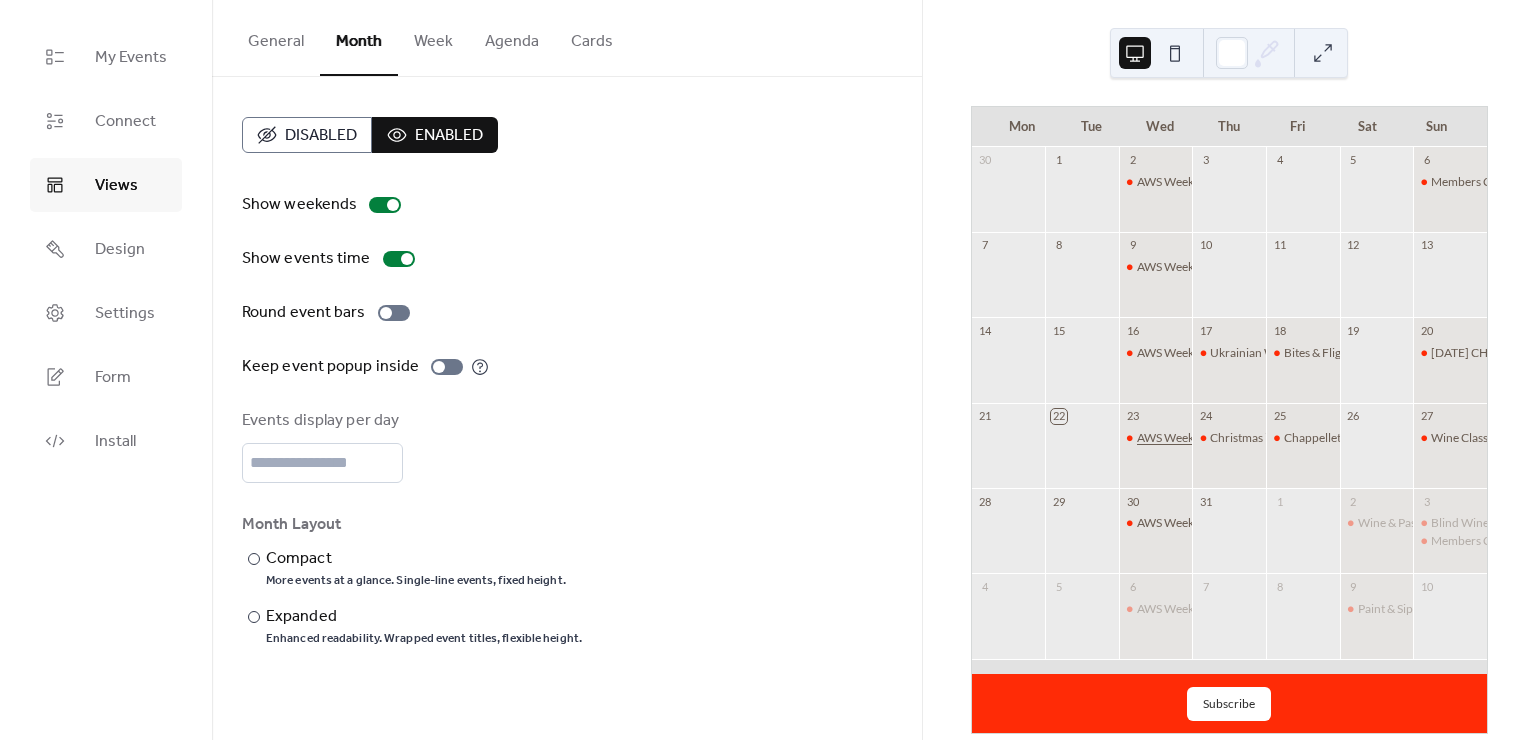 click on "AWS Weekly Trivia Game Night!!" at bounding box center (1221, 438) 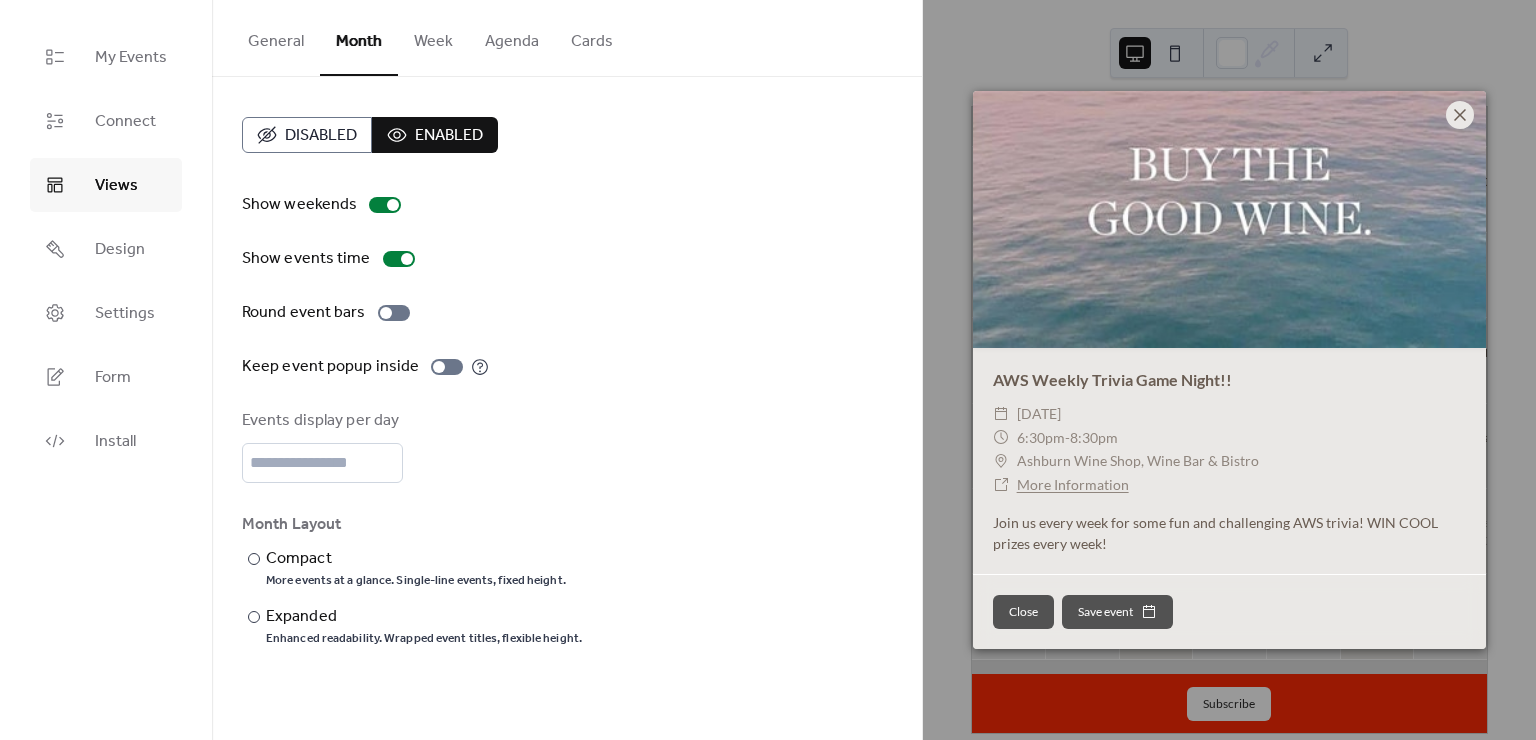 click 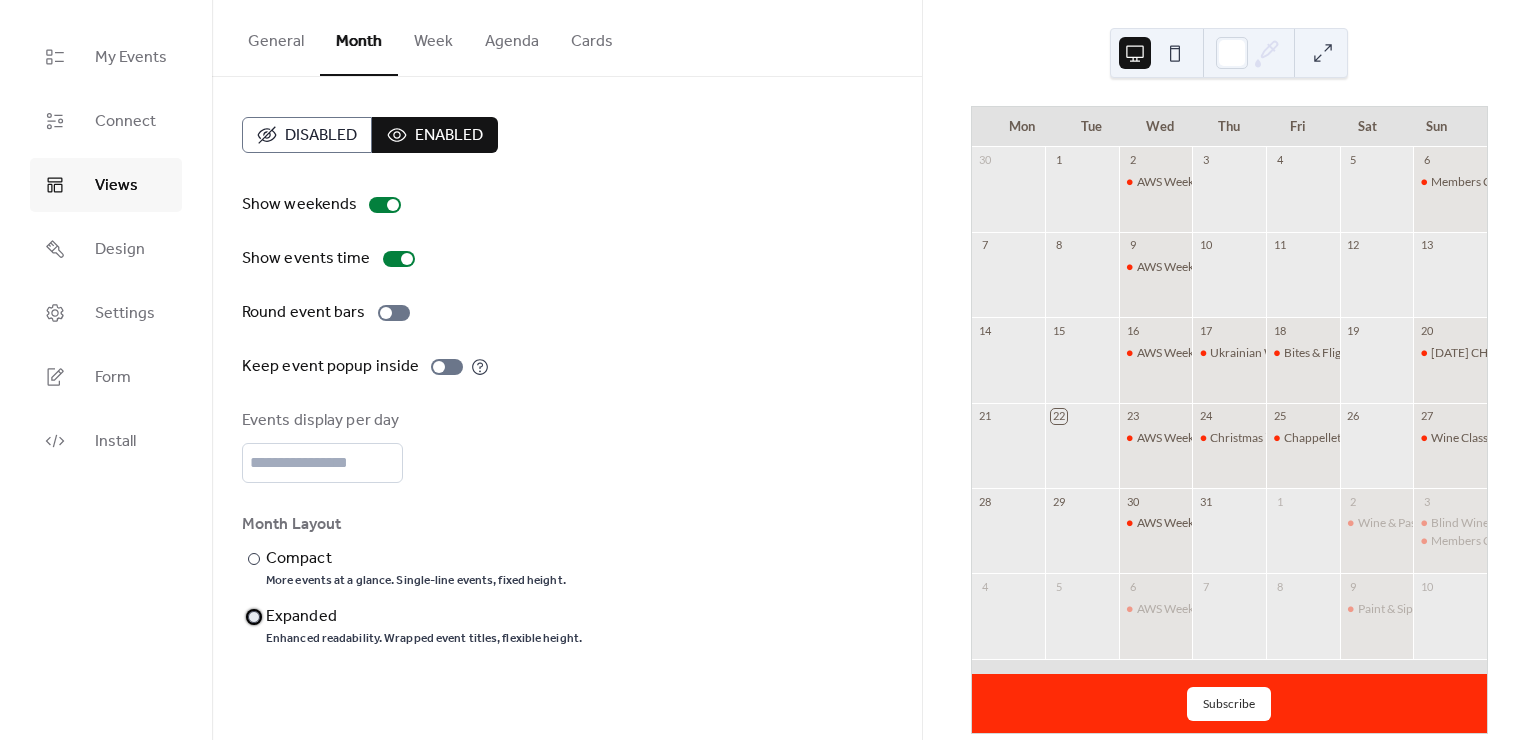 click at bounding box center [254, 617] 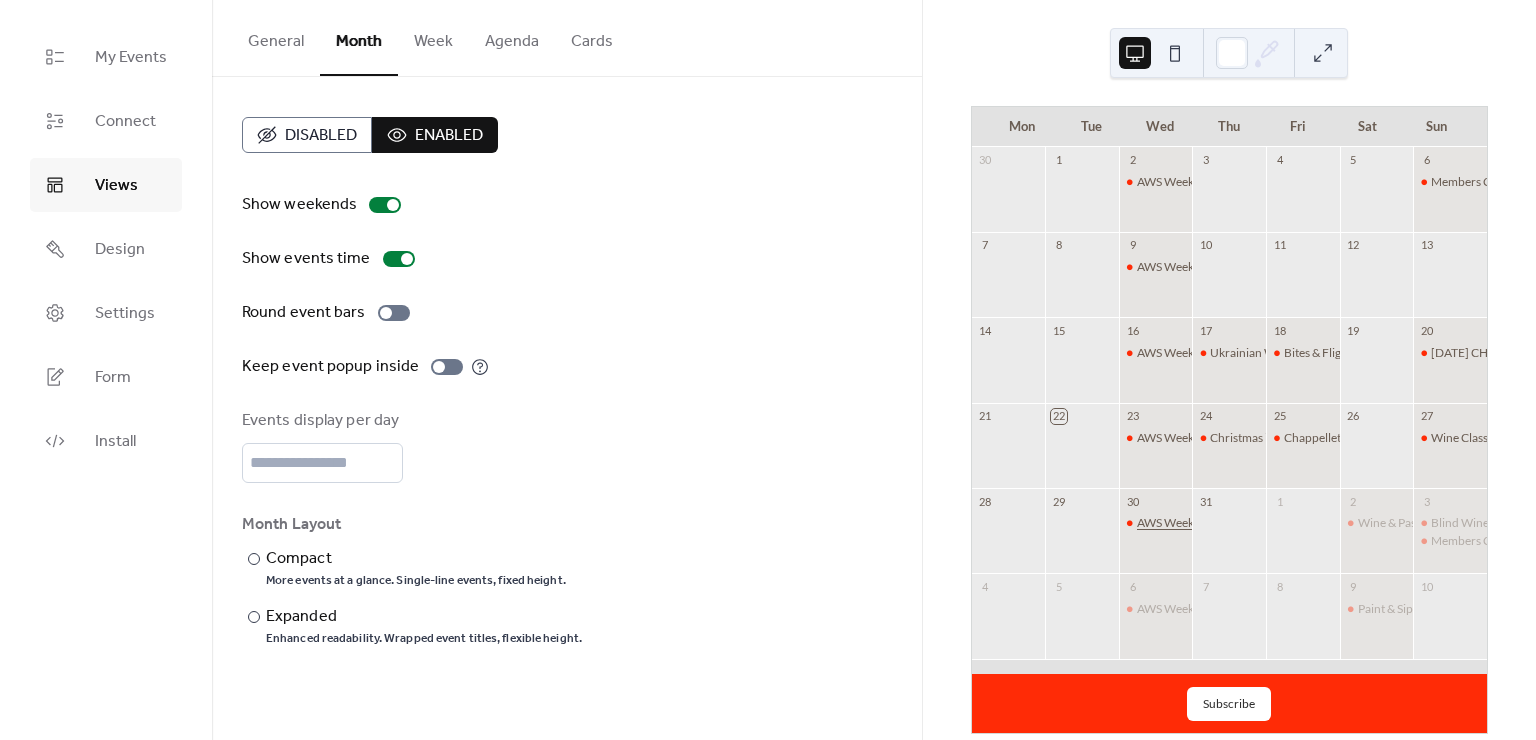 click on "AWS Weekly Trivia Game Night!!" at bounding box center (1221, 523) 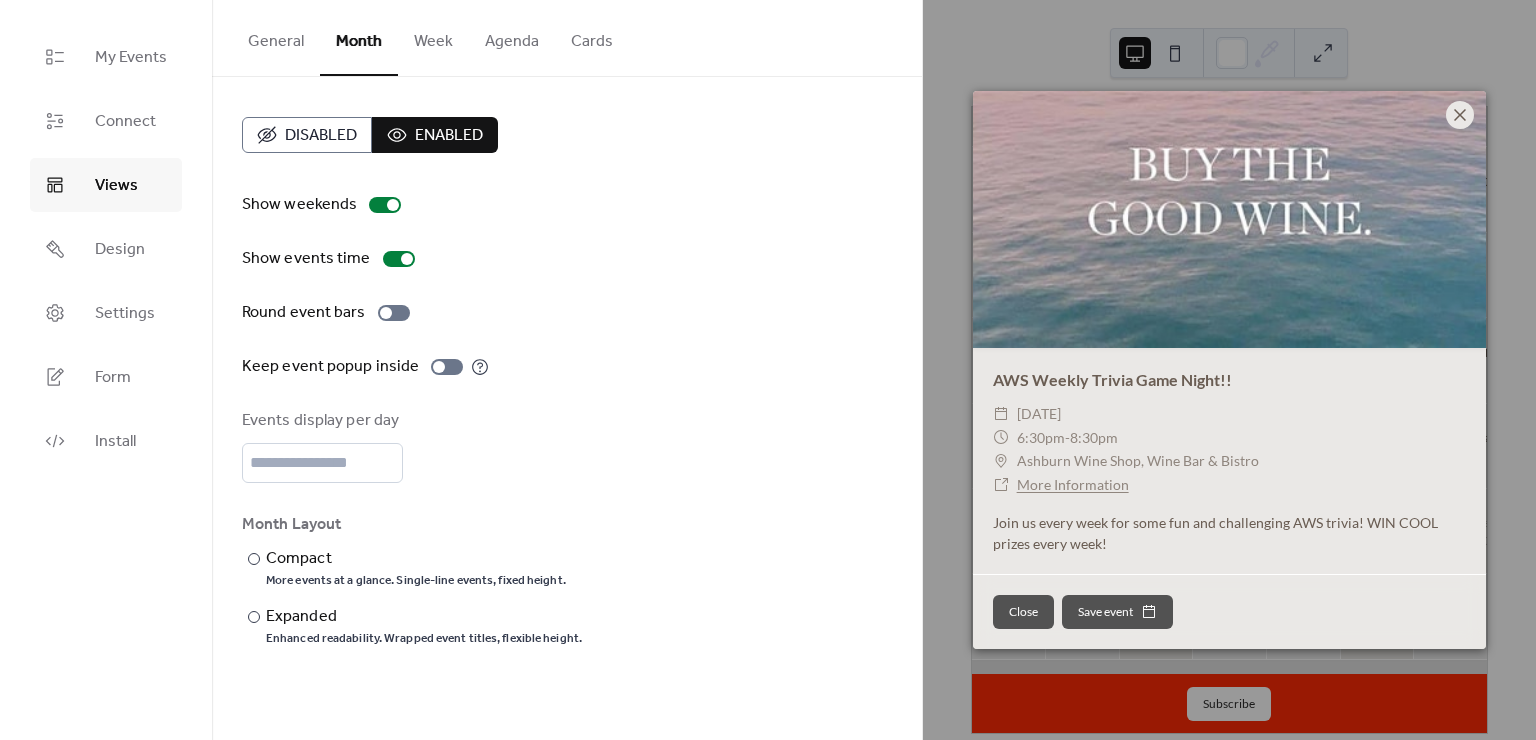 click 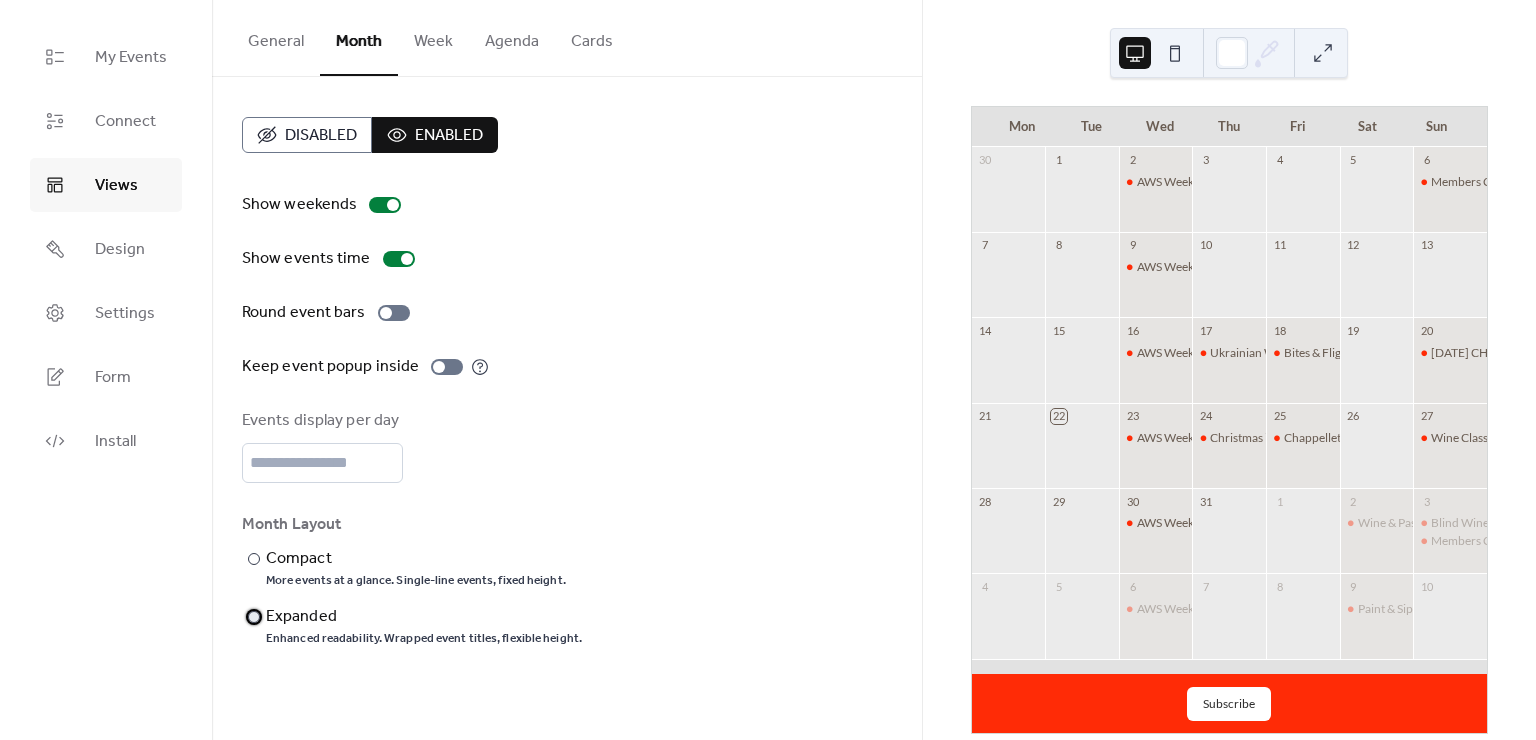 click at bounding box center (0, 0) 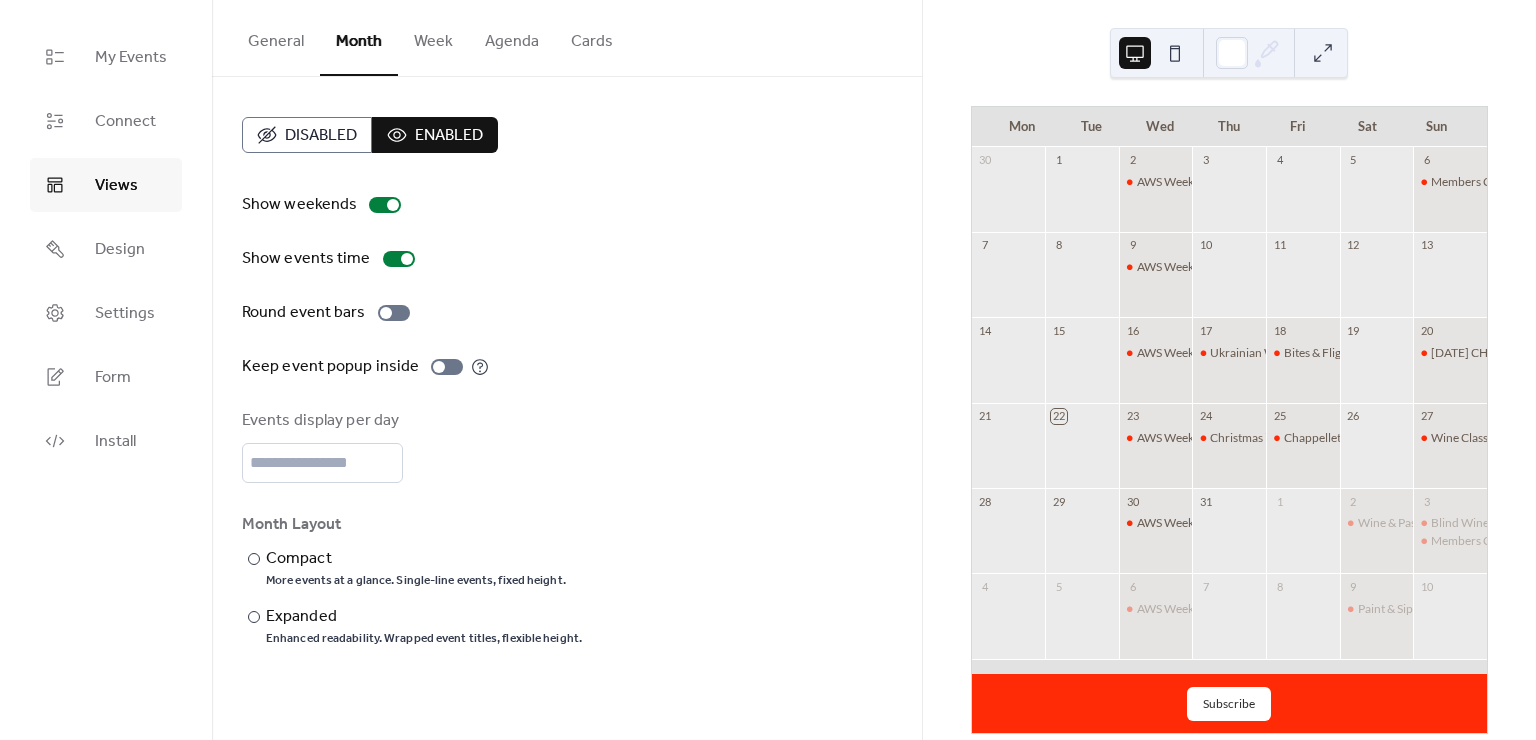 click at bounding box center [1175, 53] 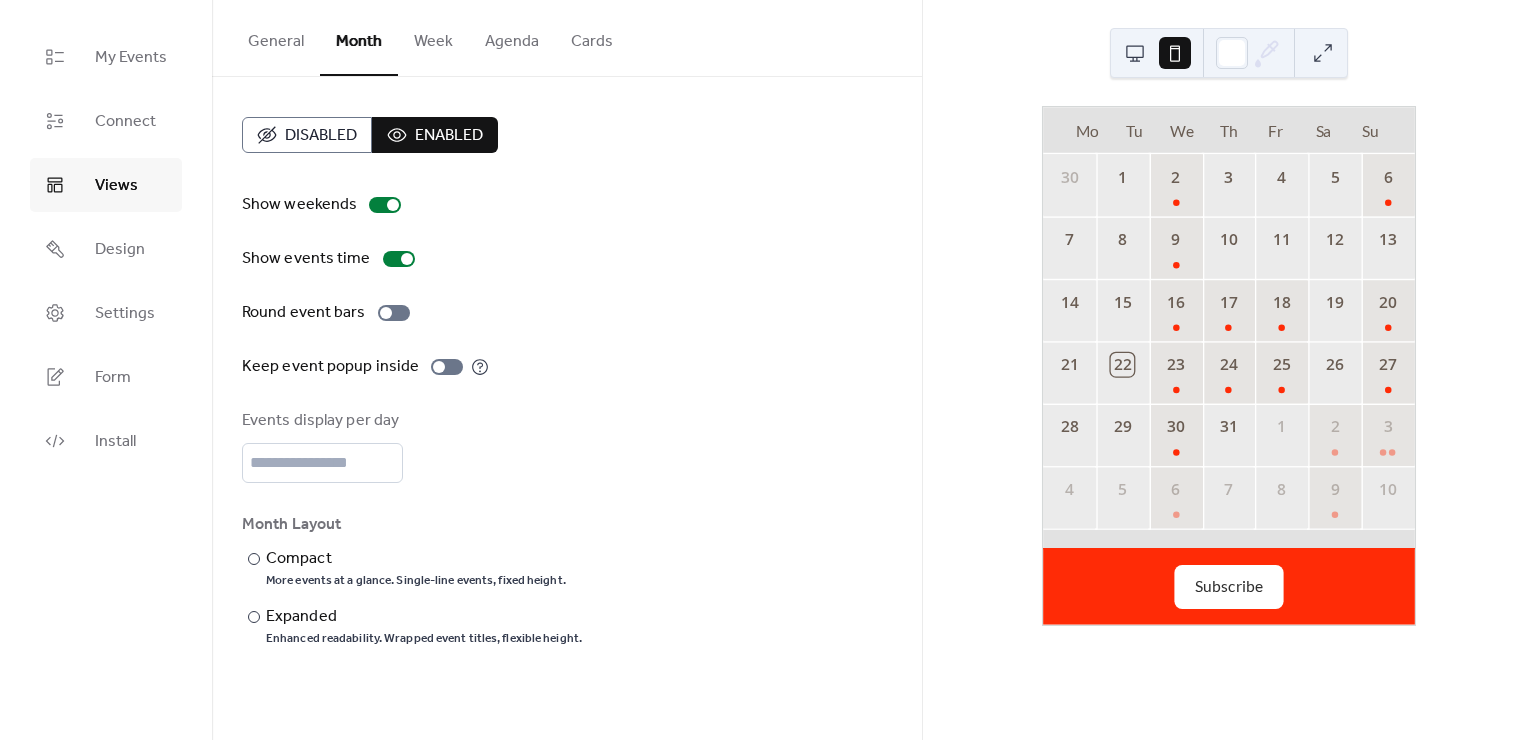 click at bounding box center (1135, 53) 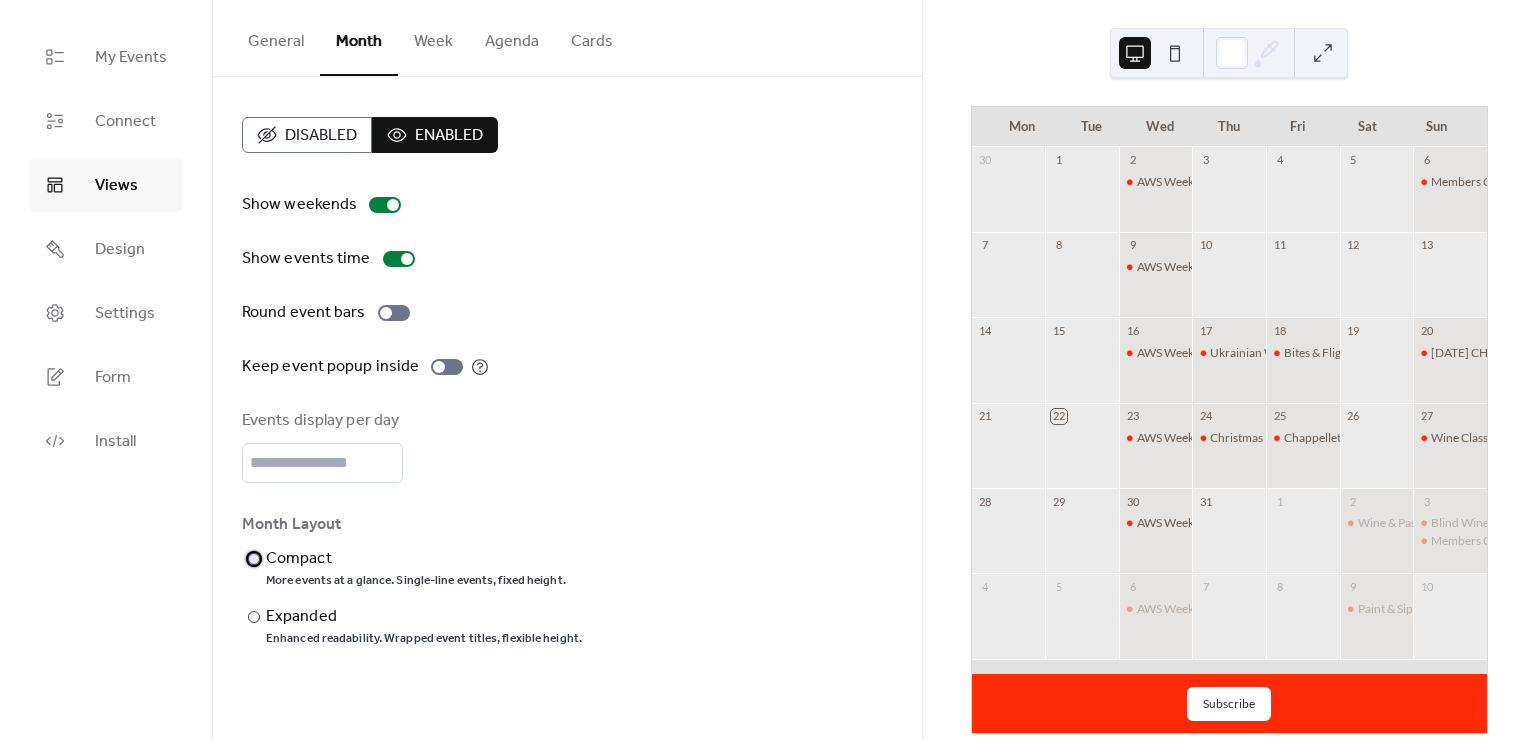 click at bounding box center (254, 559) 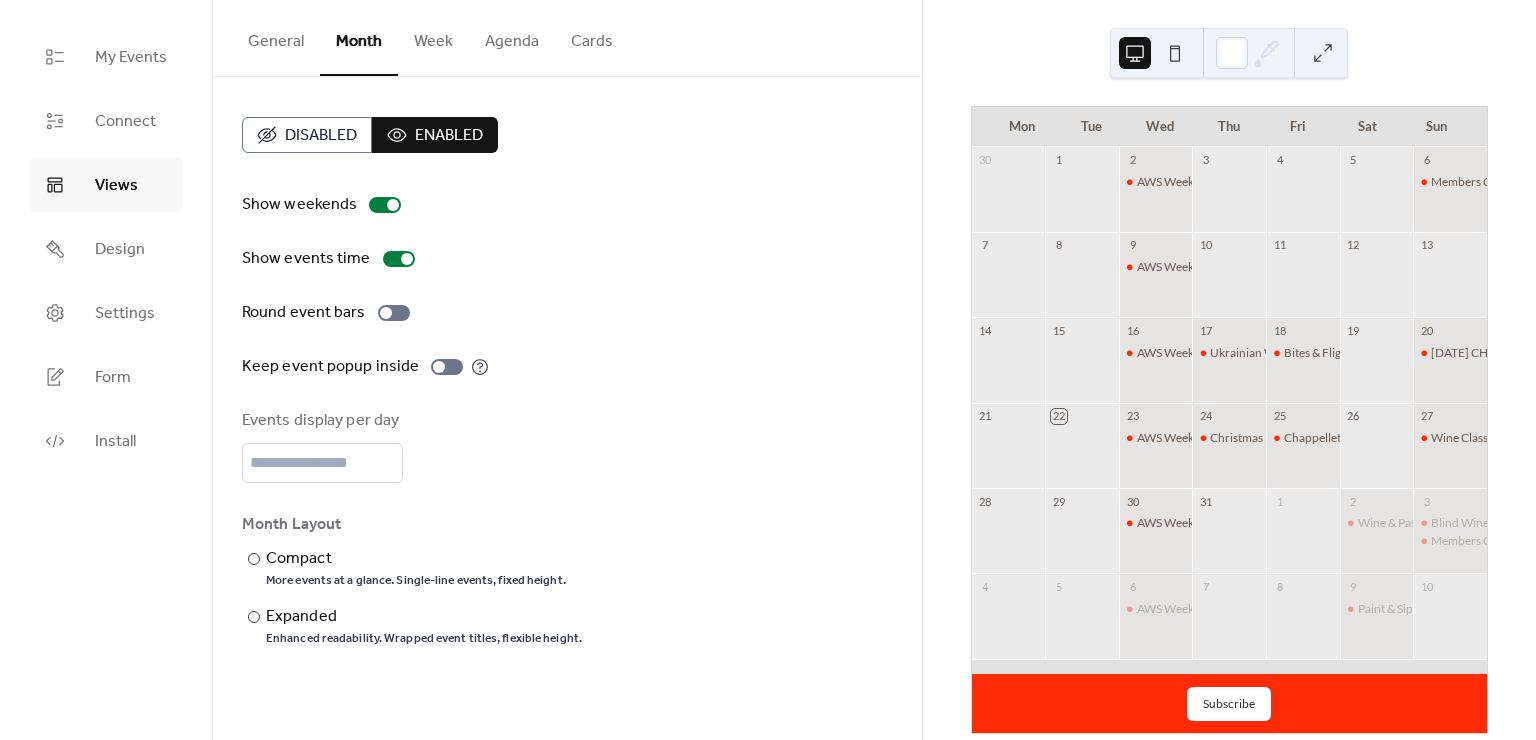 click on "Week" at bounding box center (433, 37) 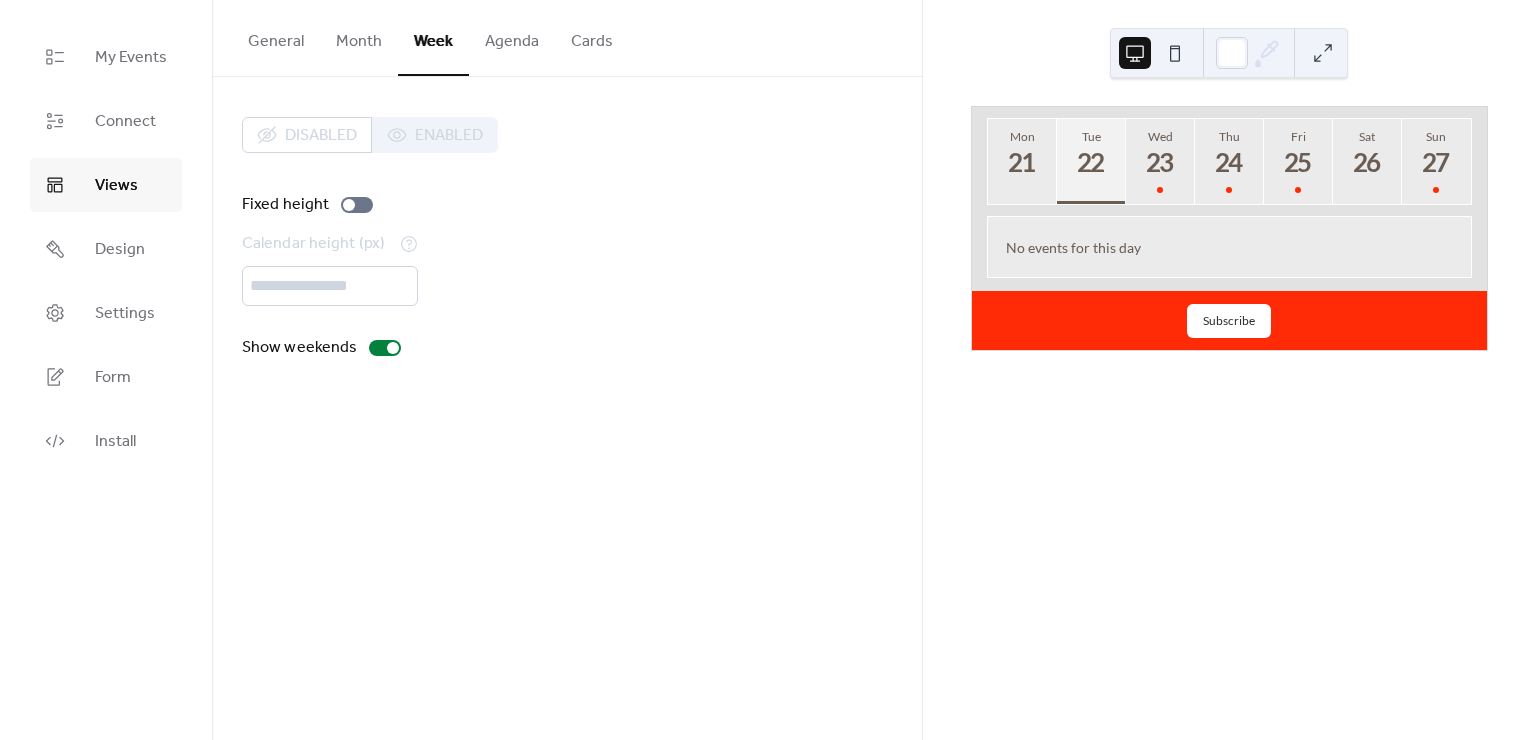 click on "Agenda" at bounding box center [512, 37] 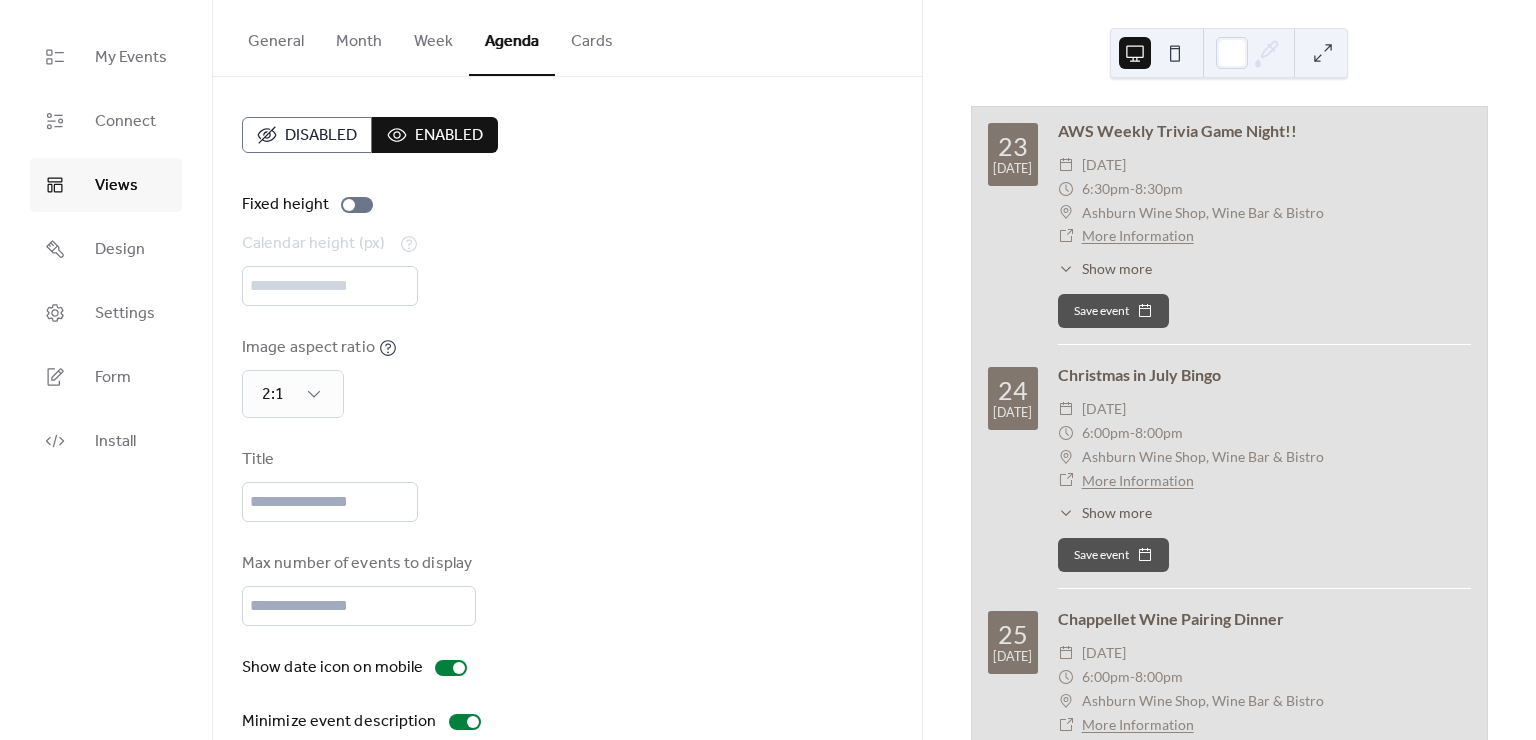 click on "Cards" at bounding box center [592, 37] 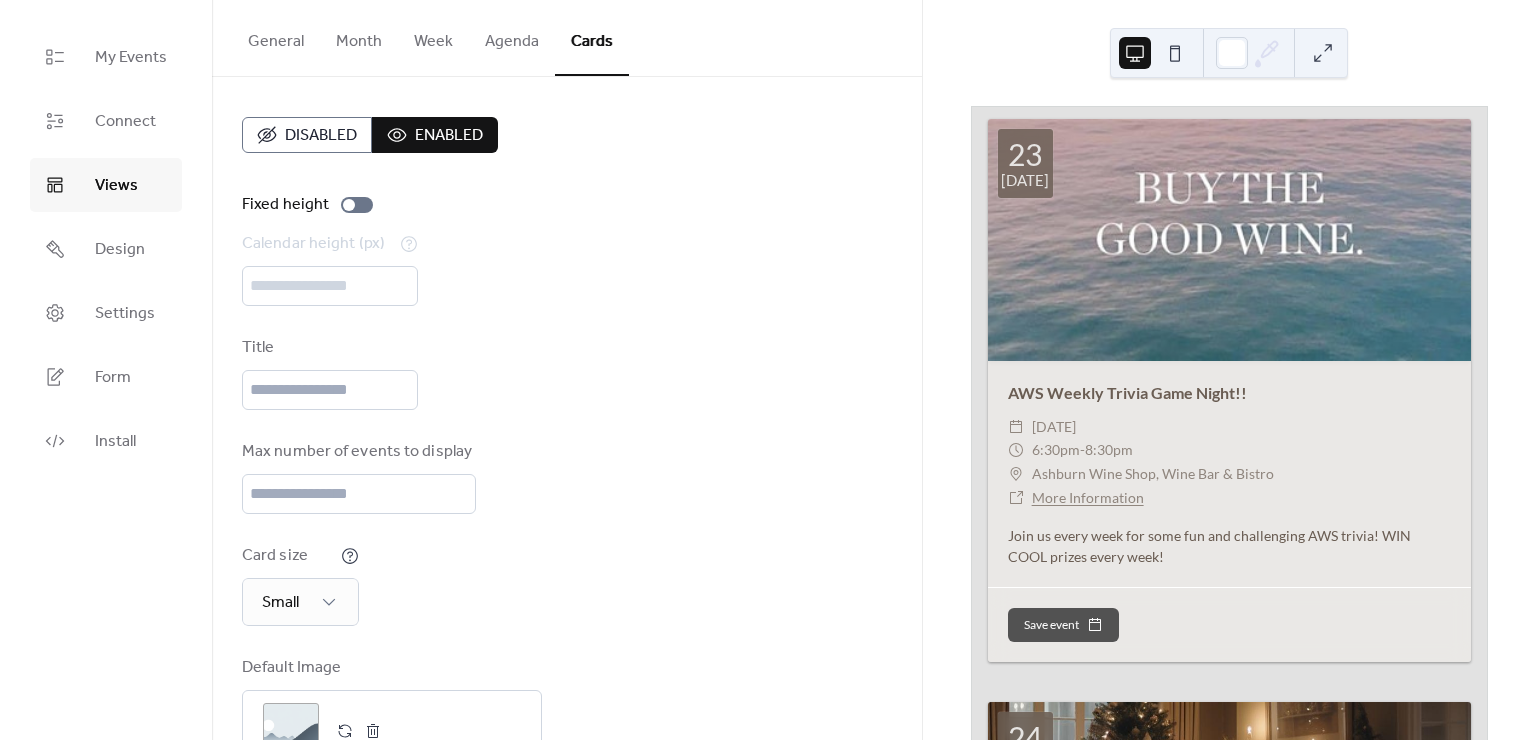 click on "Agenda" at bounding box center (512, 37) 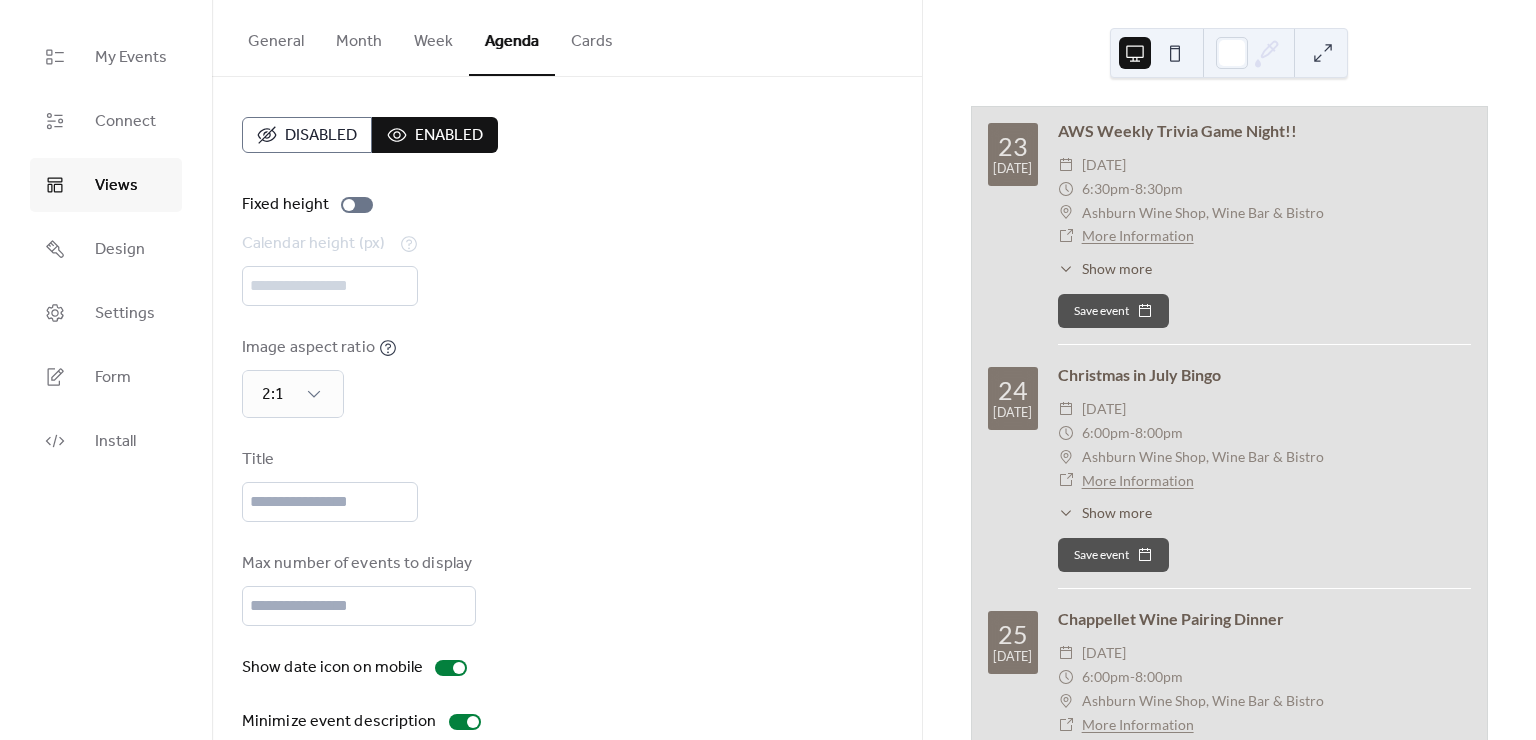 click on "General" at bounding box center [276, 37] 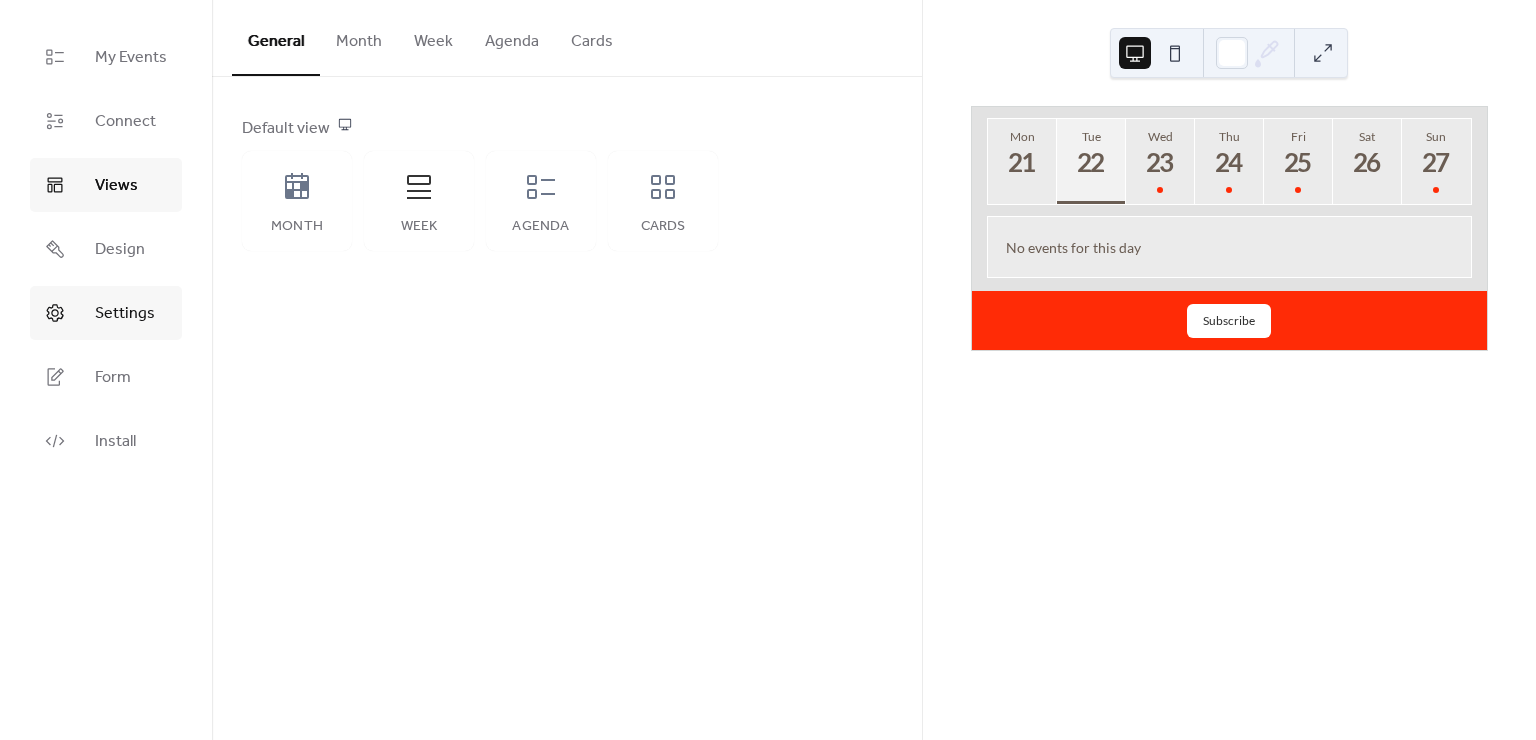 click on "Settings" at bounding box center (125, 314) 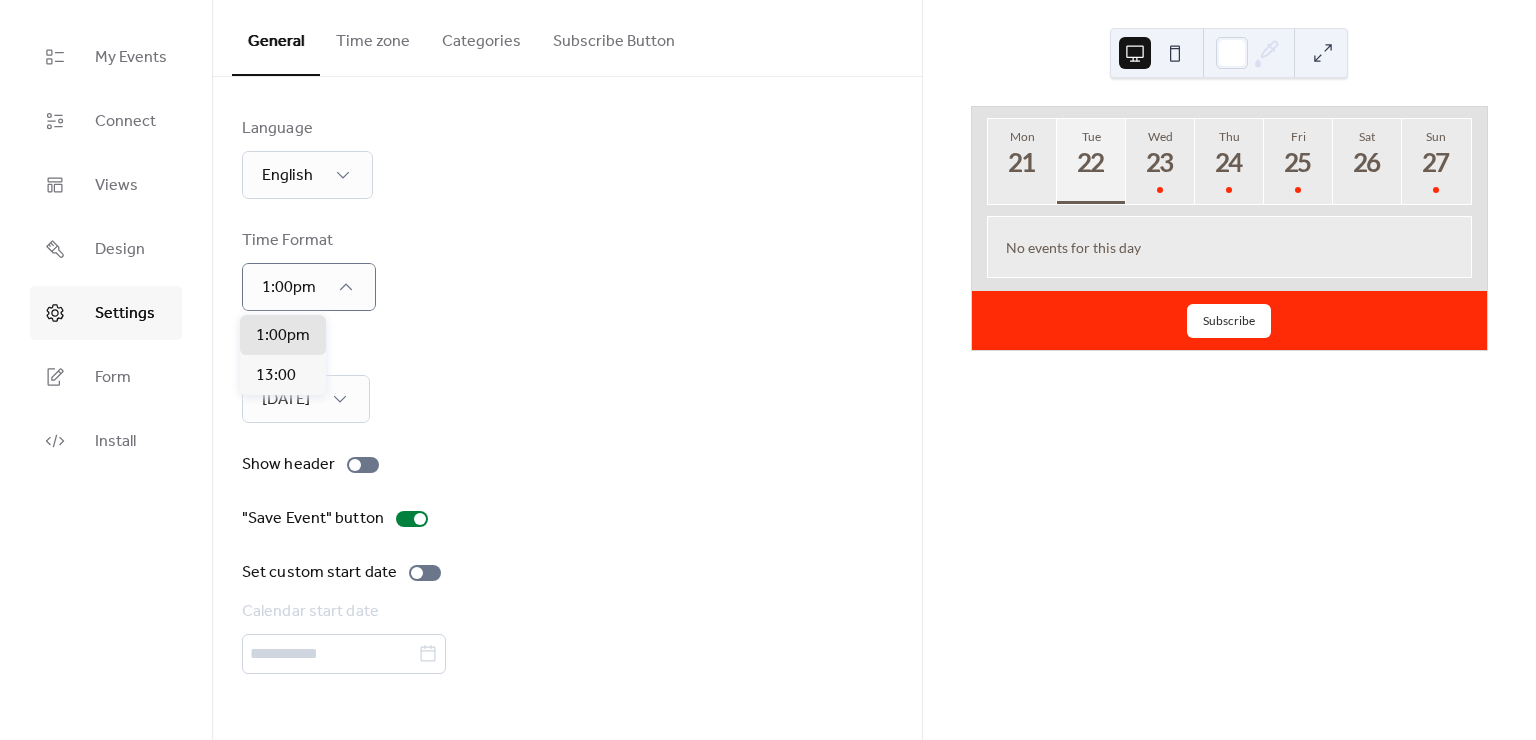 click on "Language English Time Format 1:00pm Week start [DATE] Show header "Save Event" button Set custom start date Calendar start date" at bounding box center [567, 395] 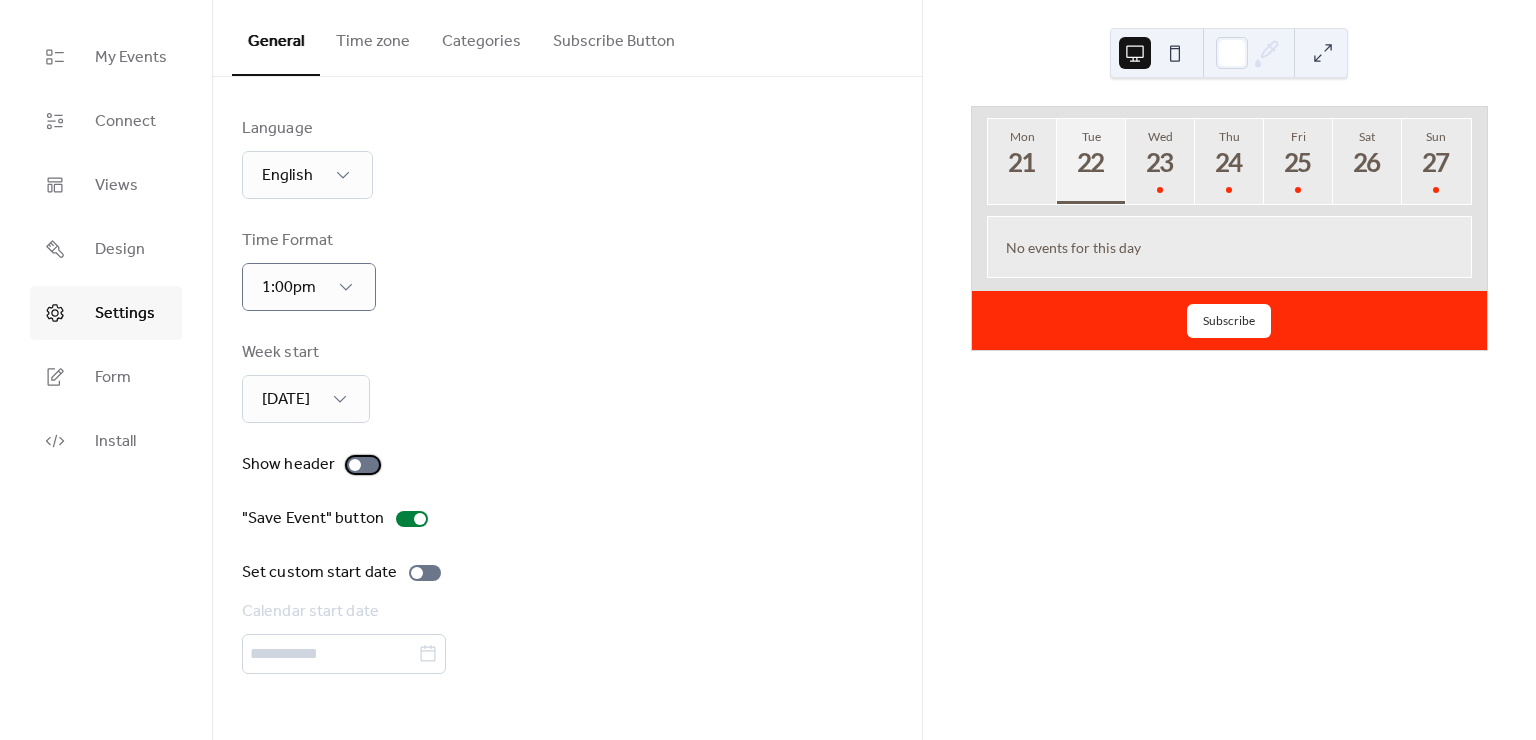 click at bounding box center [355, 465] 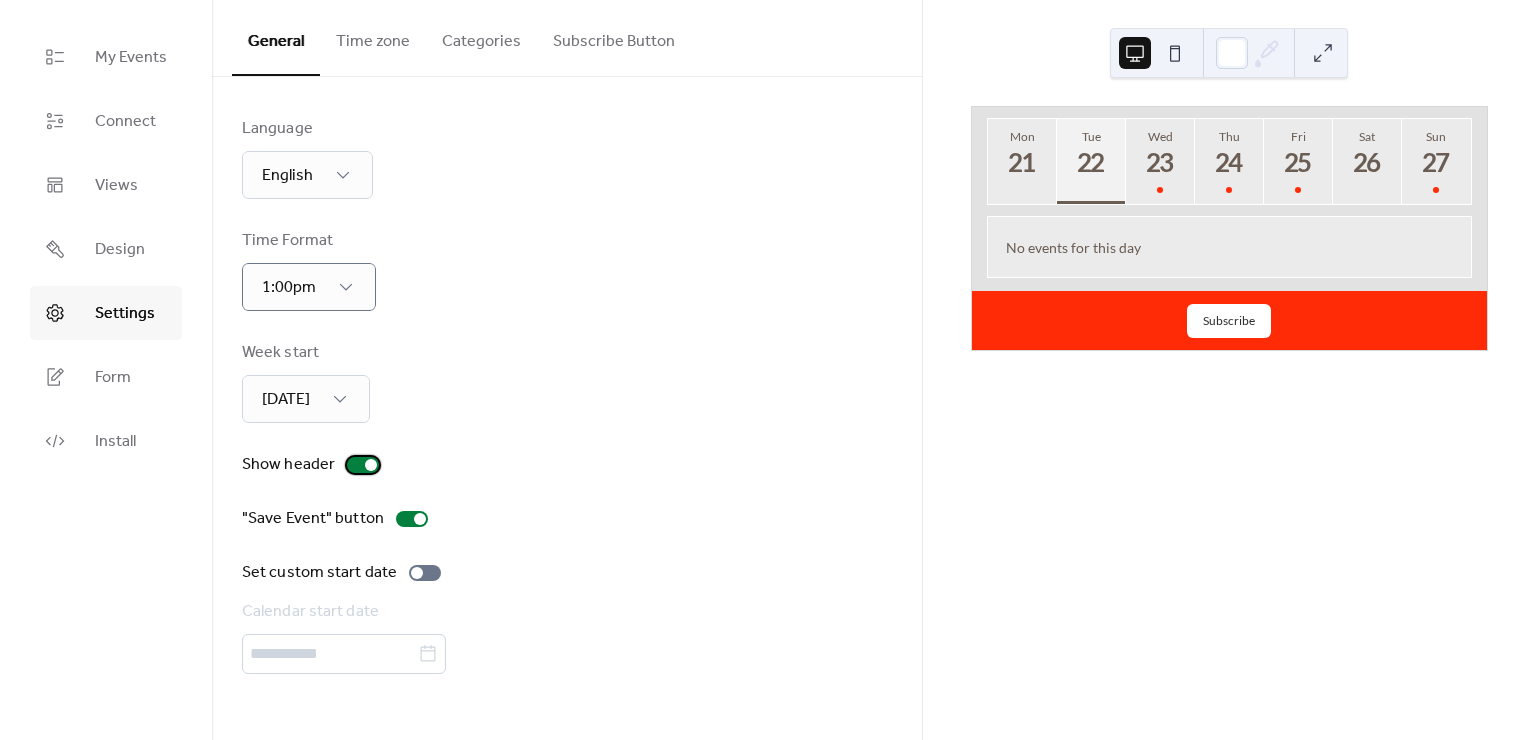 click at bounding box center [371, 465] 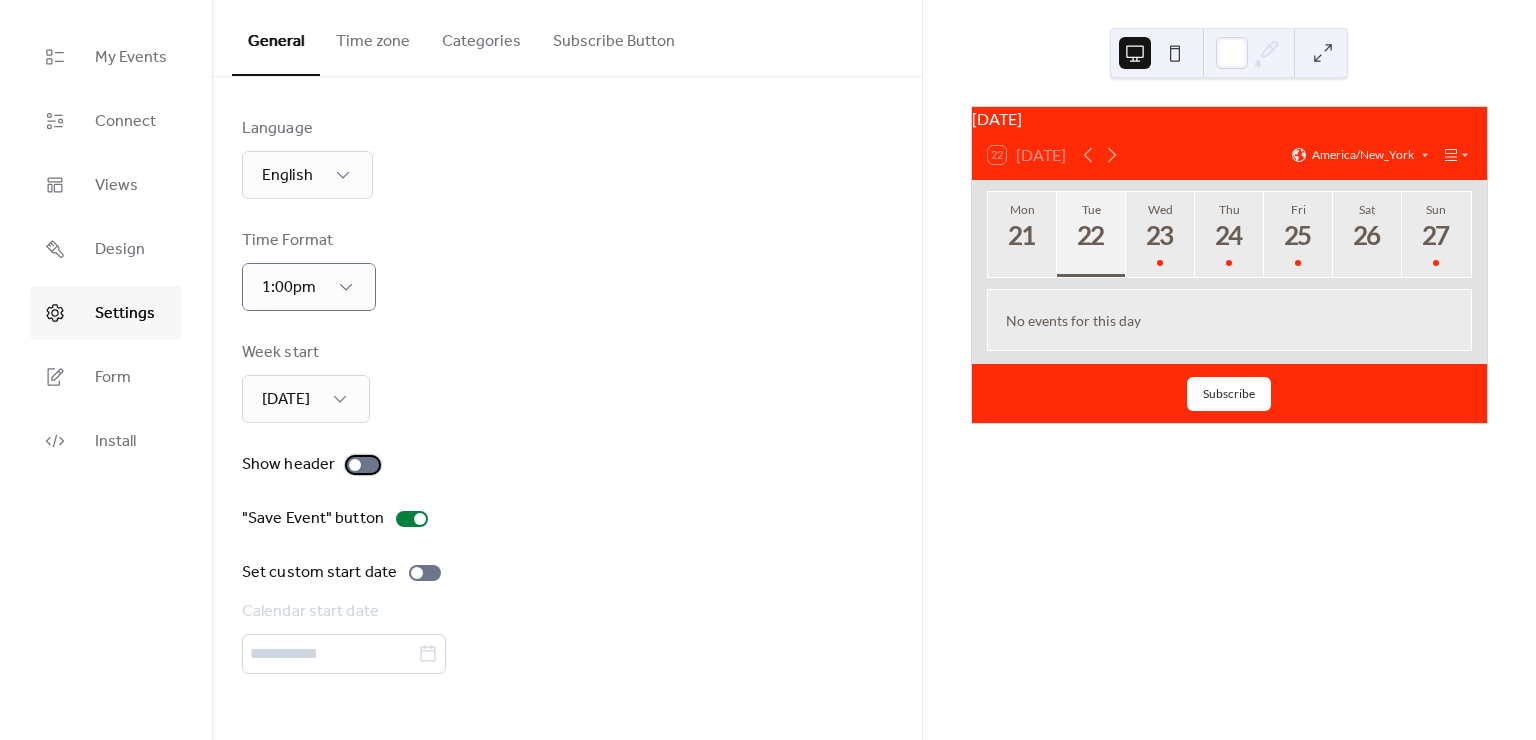 click at bounding box center [355, 465] 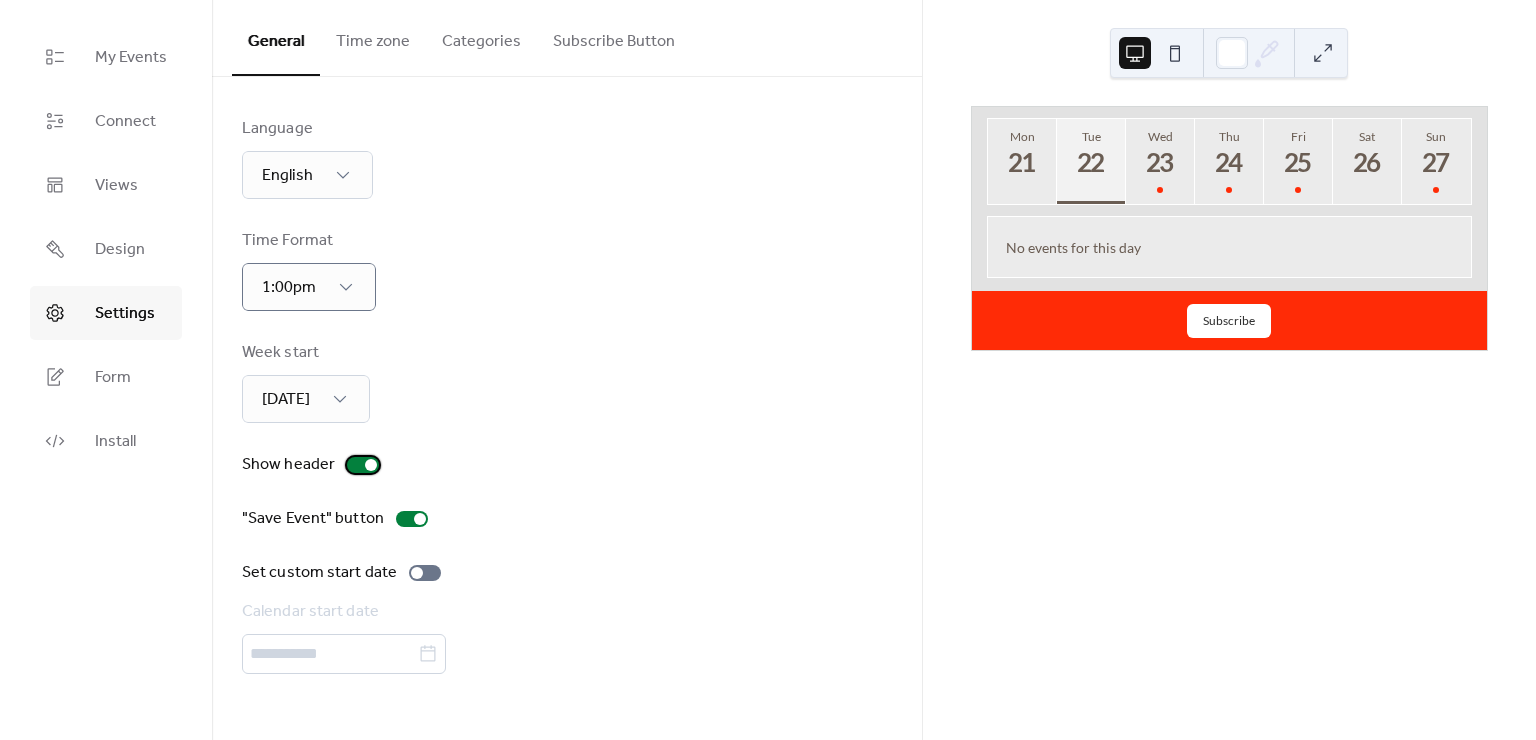 click at bounding box center [371, 465] 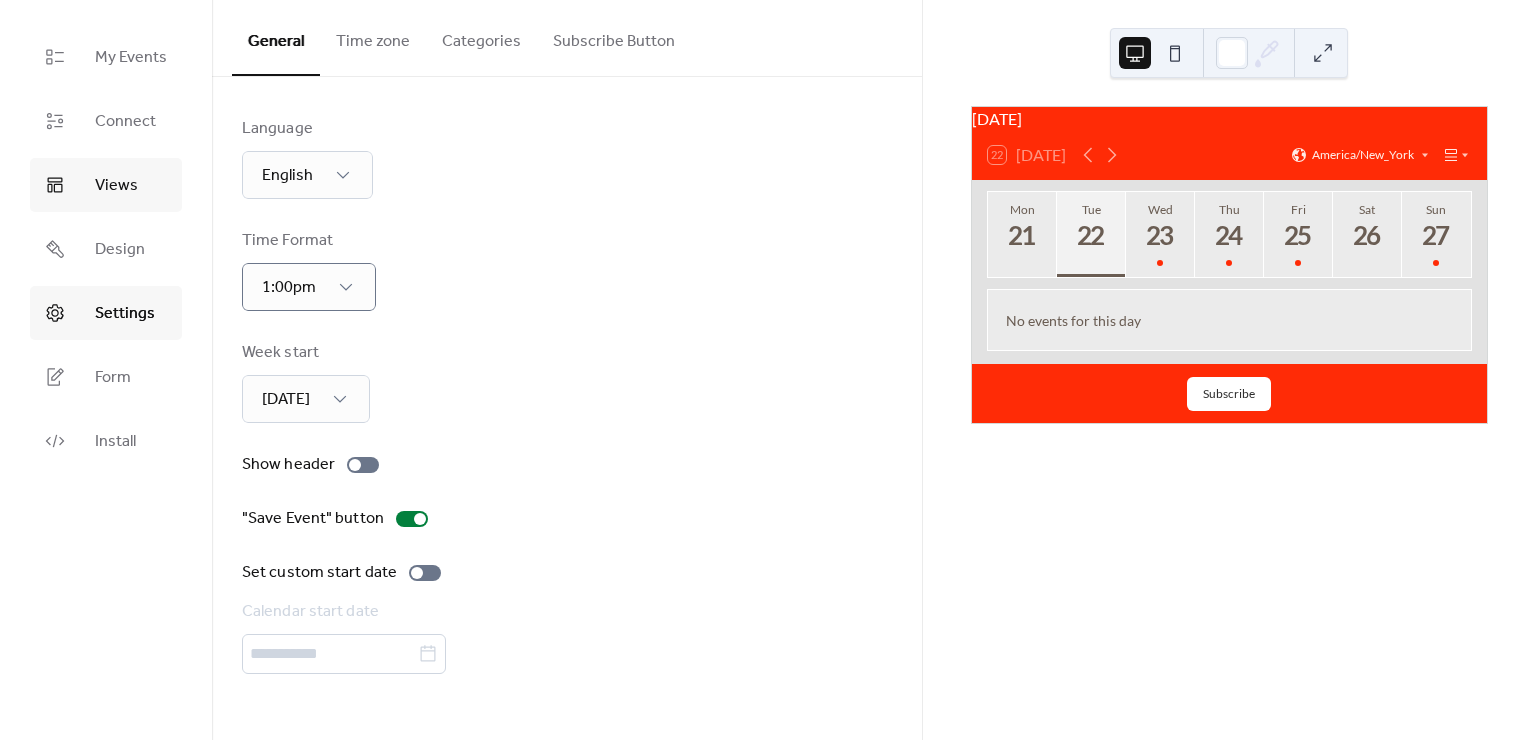 click on "Views" at bounding box center [106, 185] 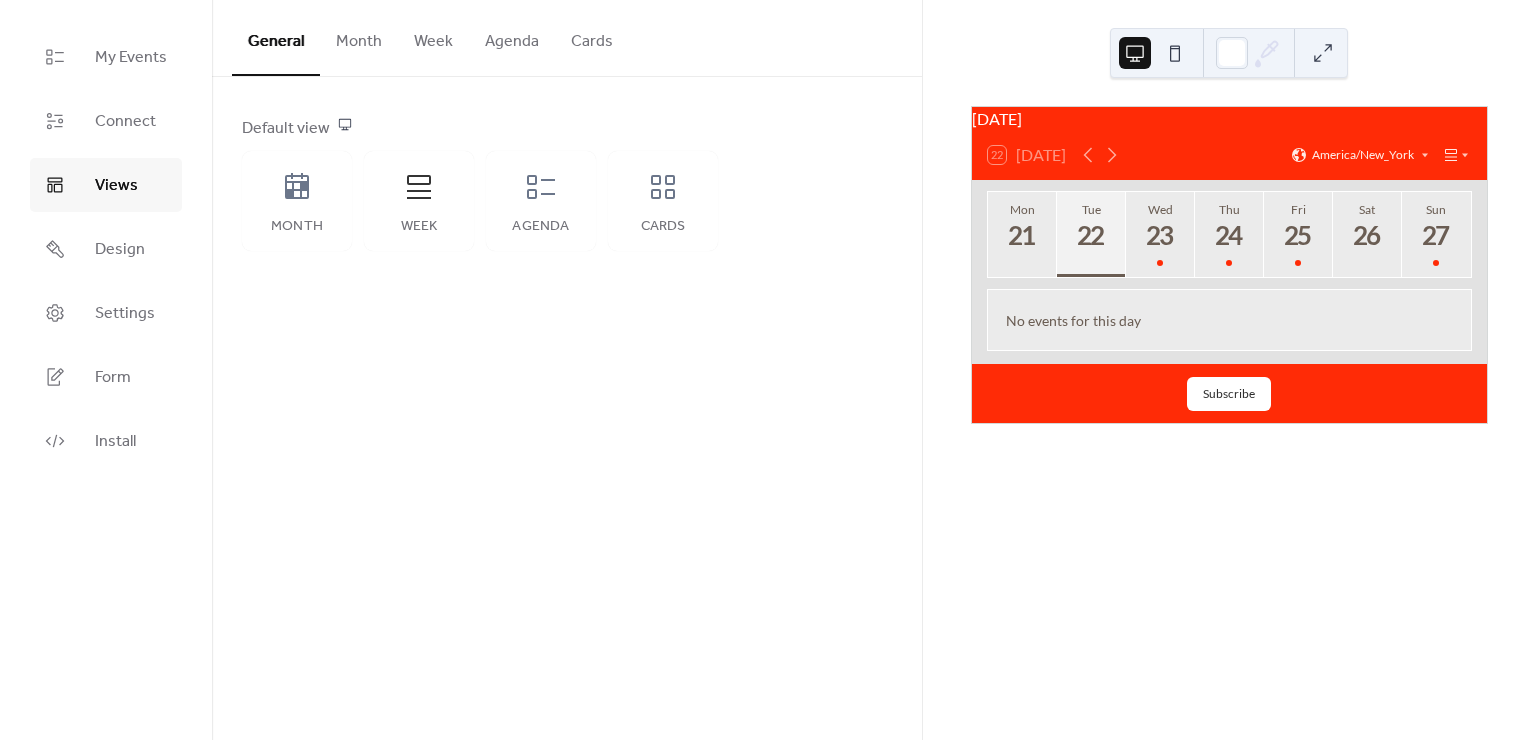 click on "Month" at bounding box center [359, 37] 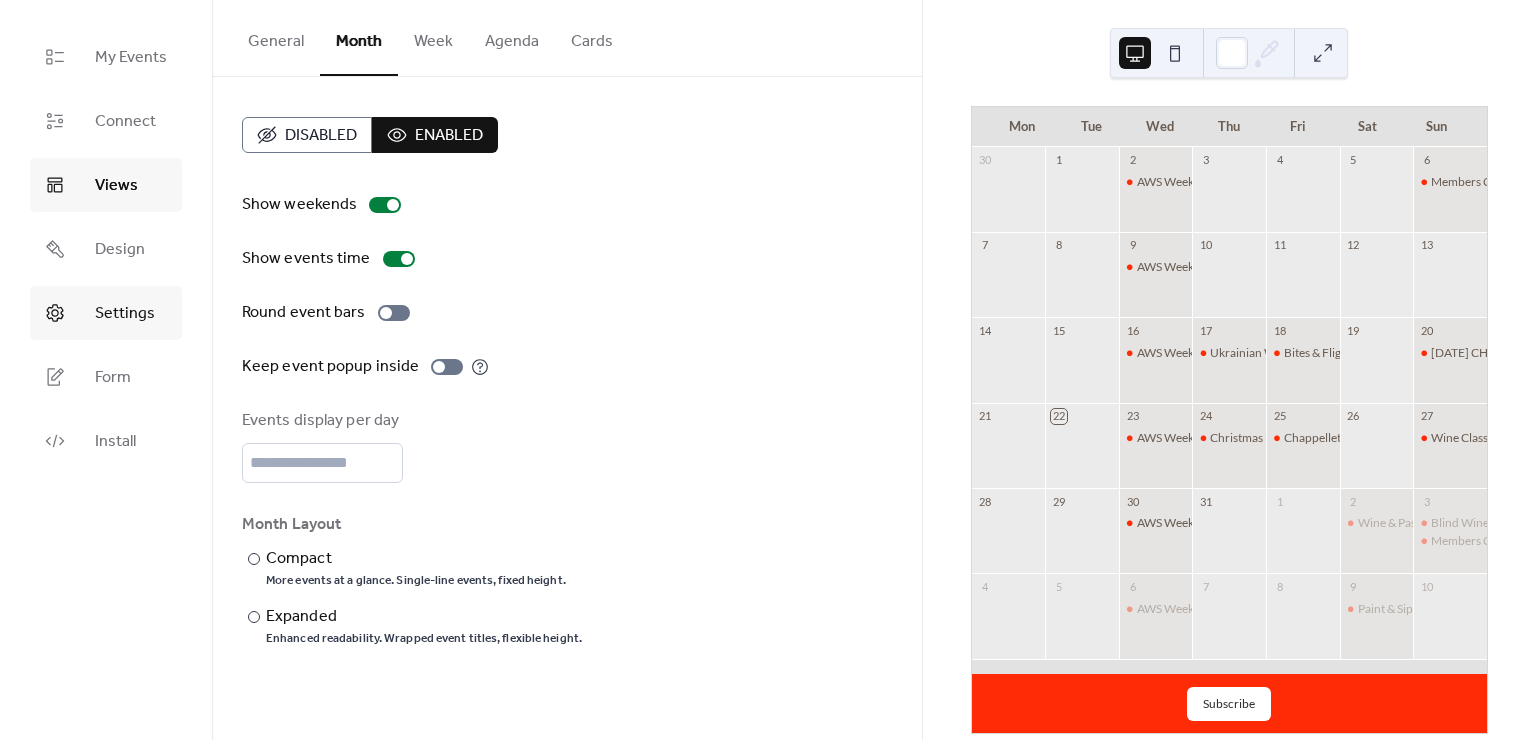 click on "Settings" at bounding box center [125, 314] 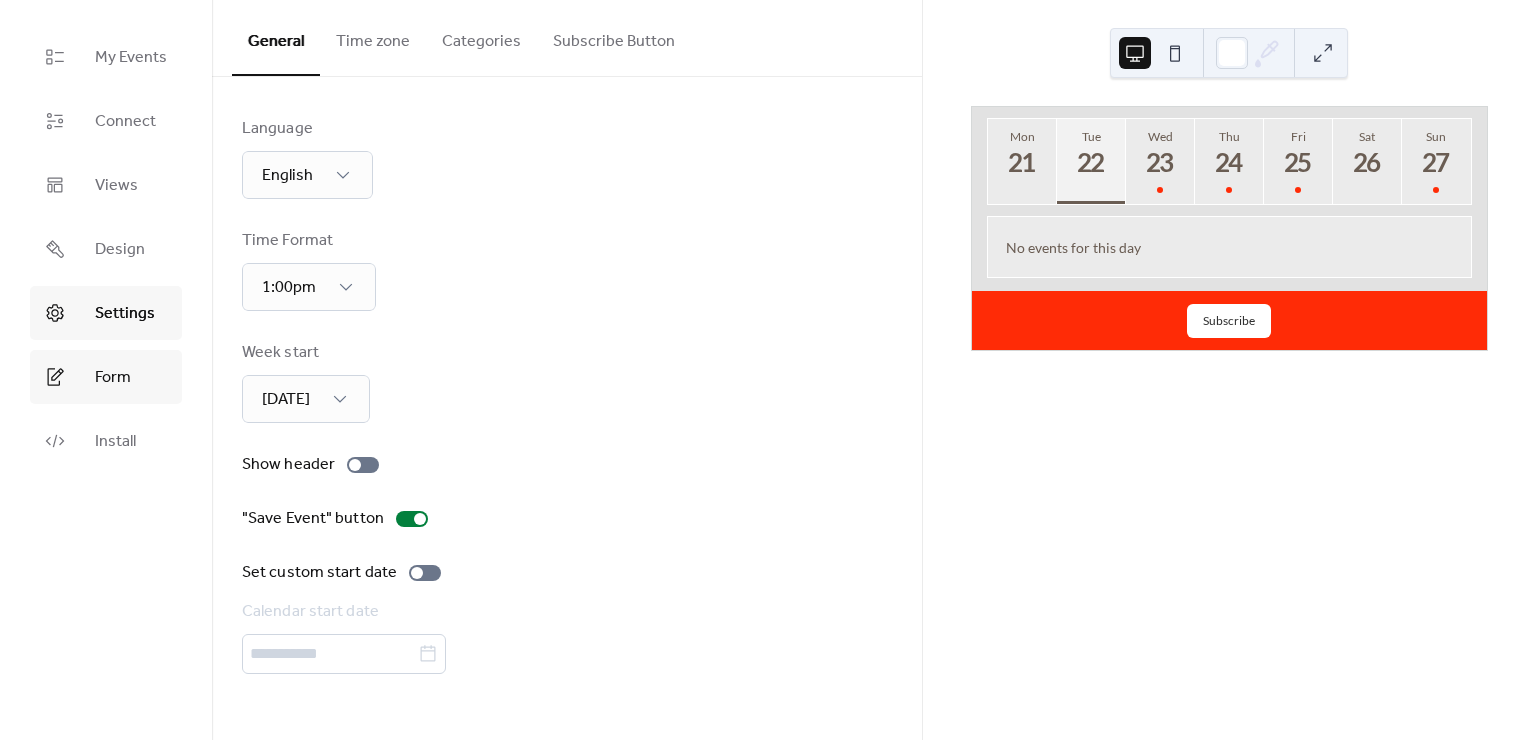click on "Form" at bounding box center [113, 378] 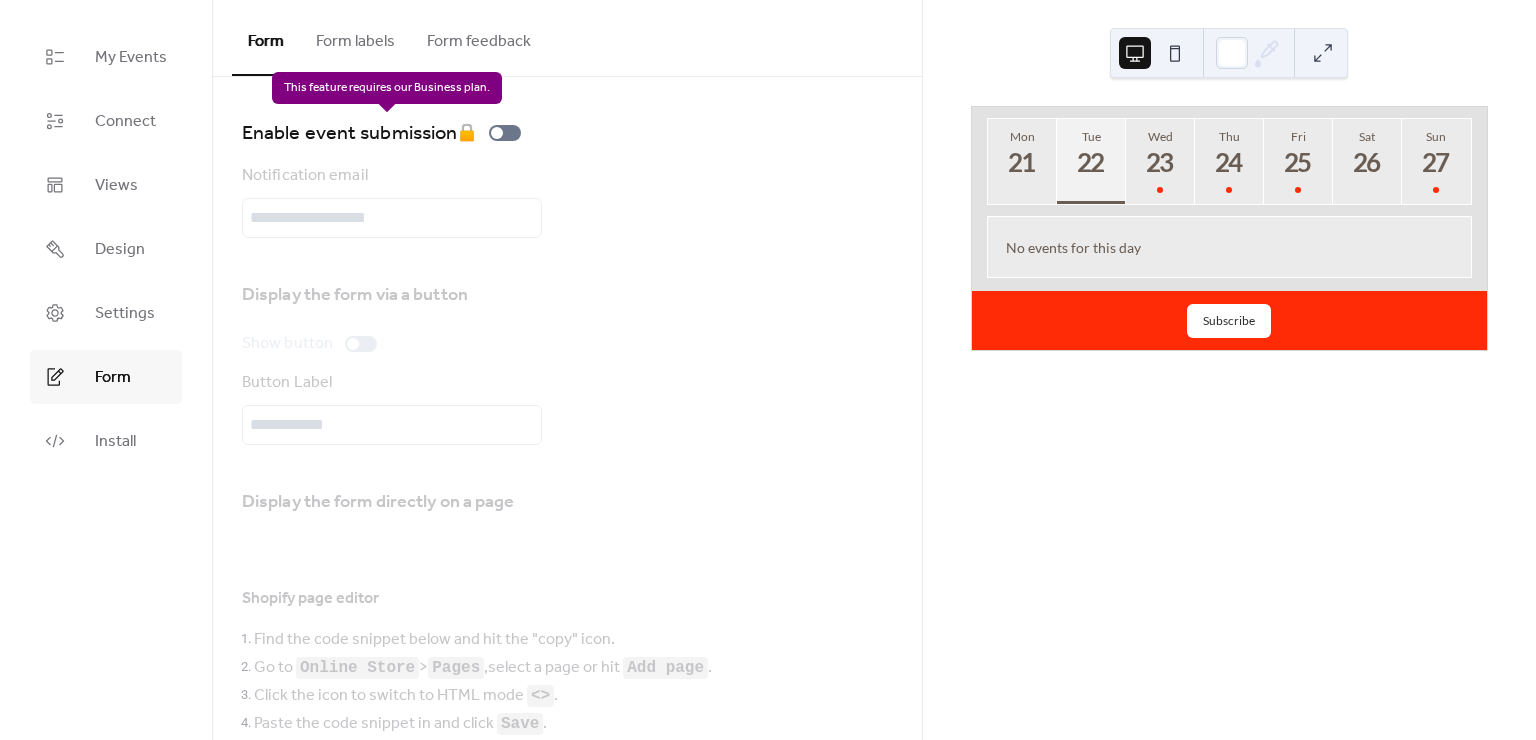 click on "Enable event submission  🔒" at bounding box center [385, 133] 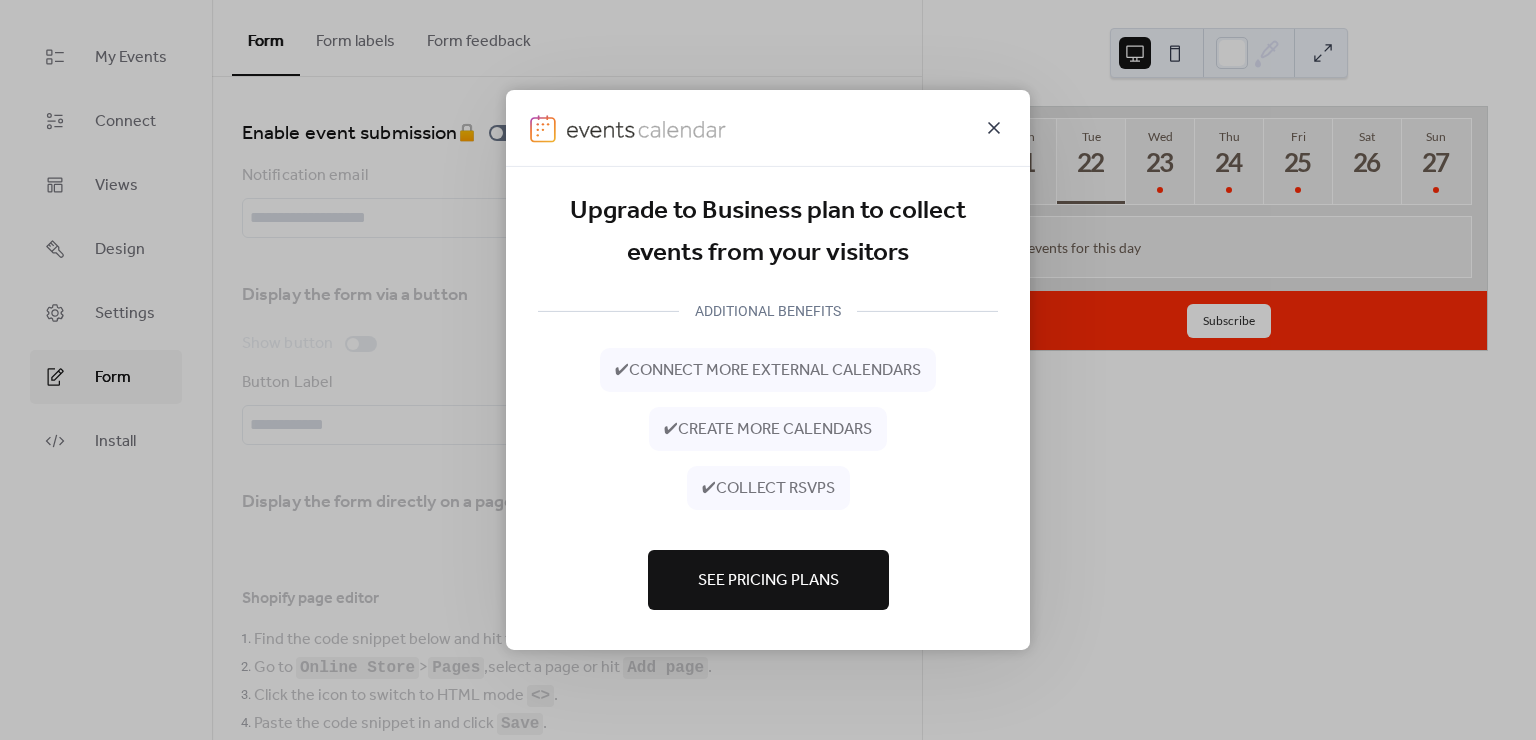 click 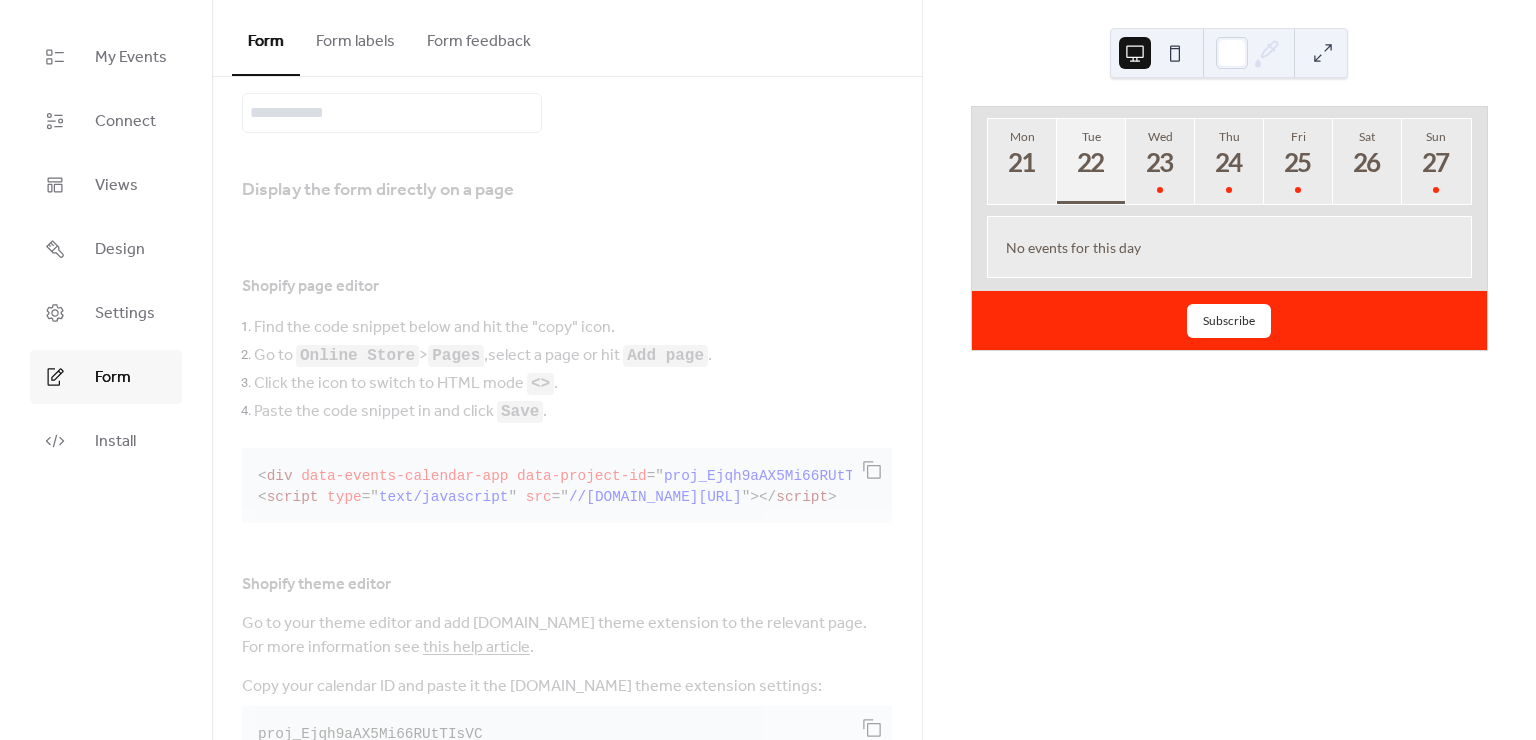 scroll, scrollTop: 409, scrollLeft: 0, axis: vertical 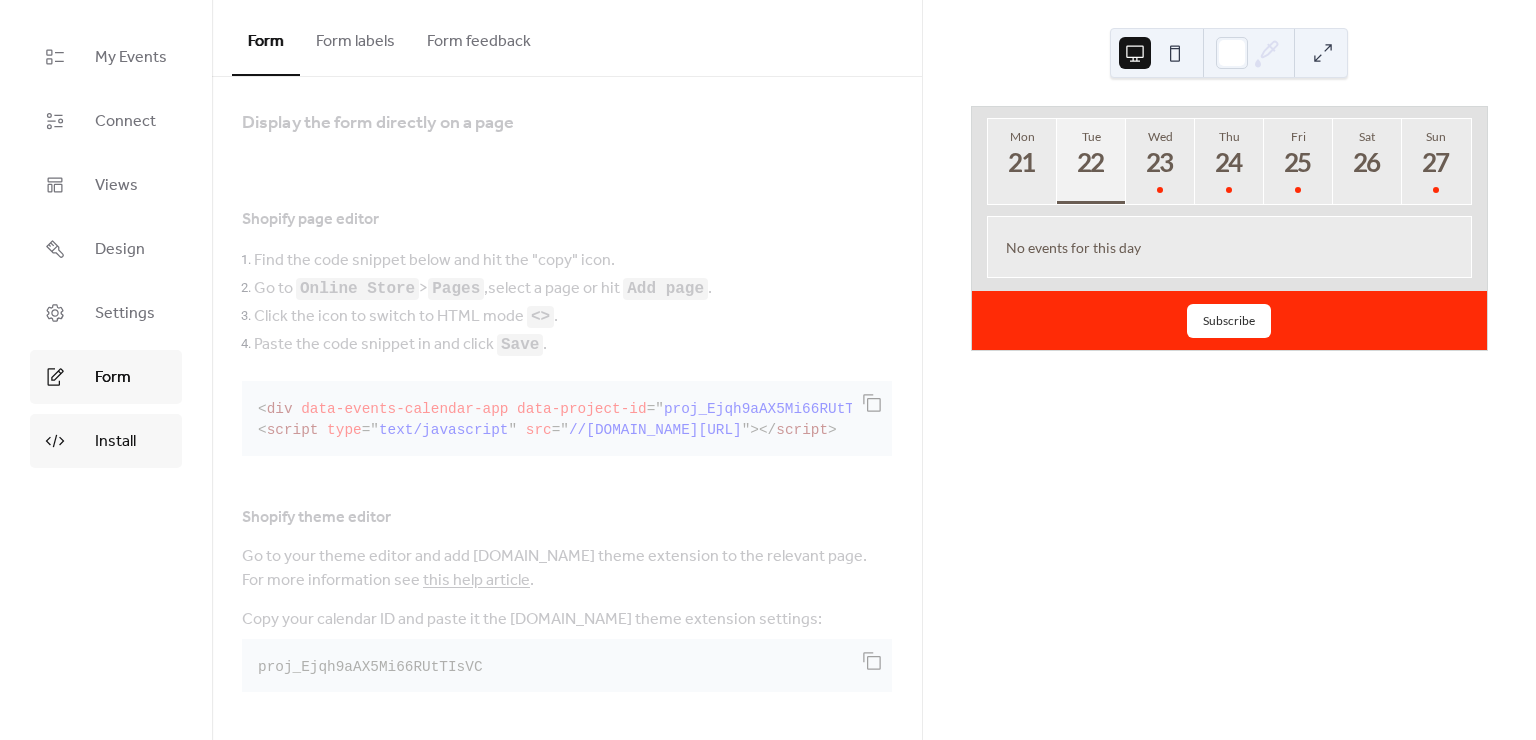 click on "Install" at bounding box center (115, 442) 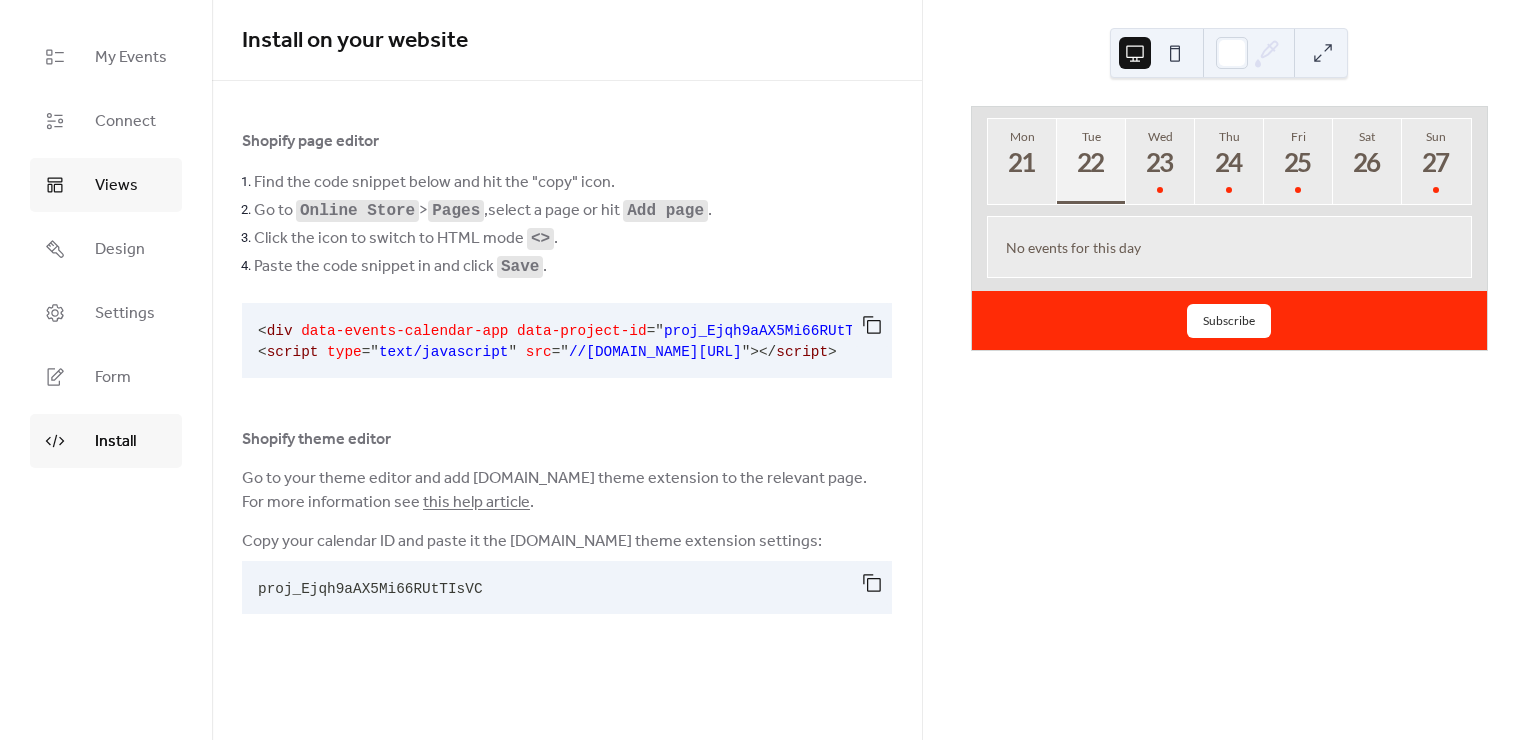 click on "Views" at bounding box center [116, 186] 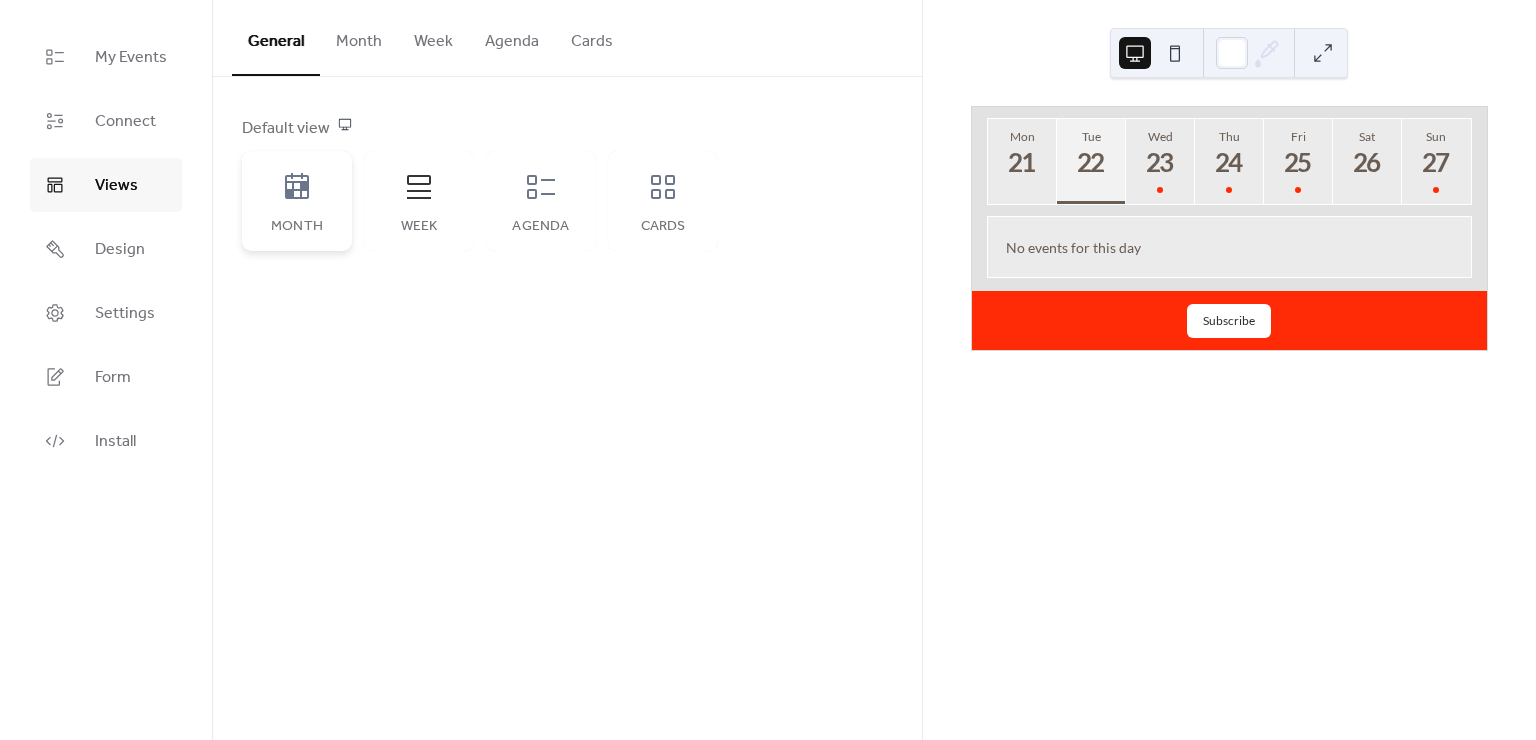 click 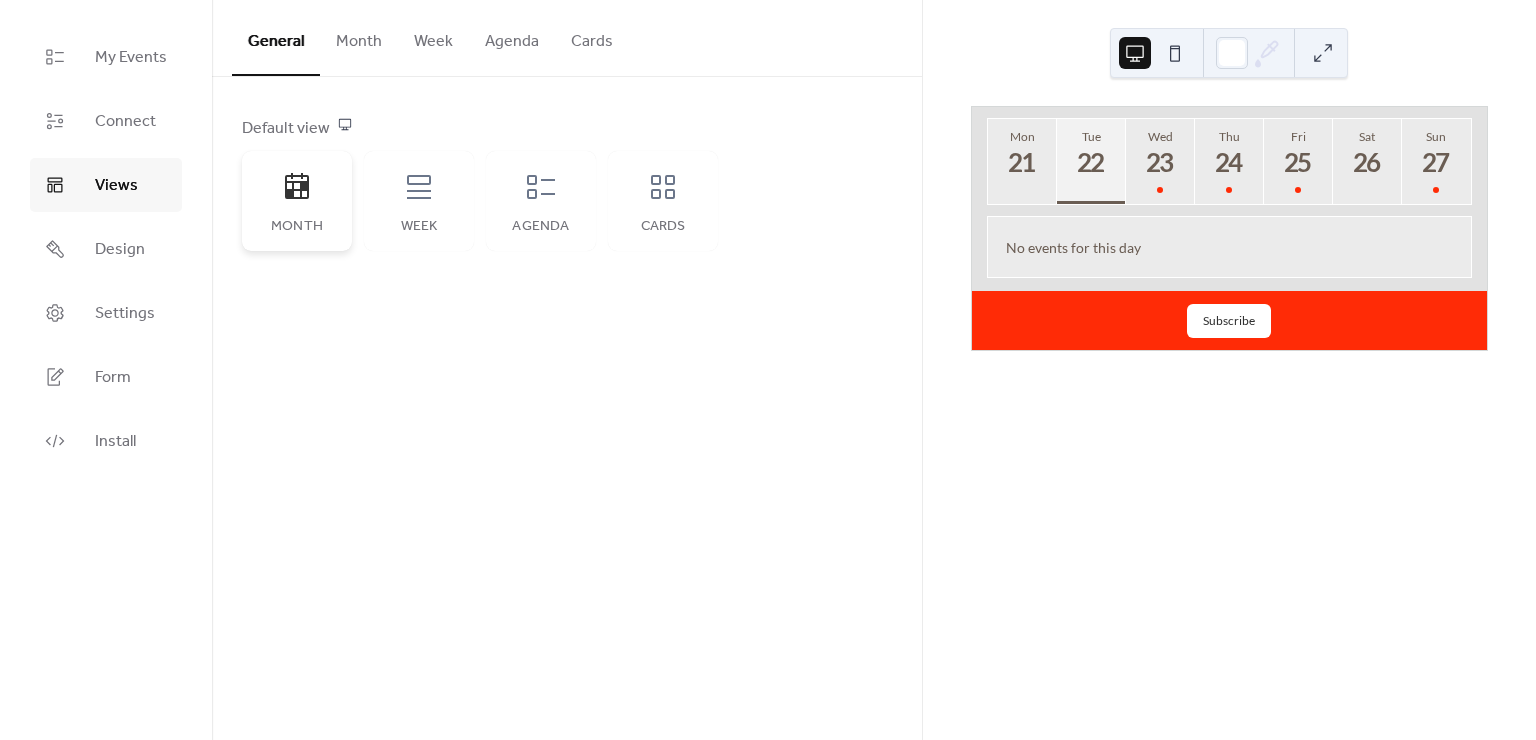 click 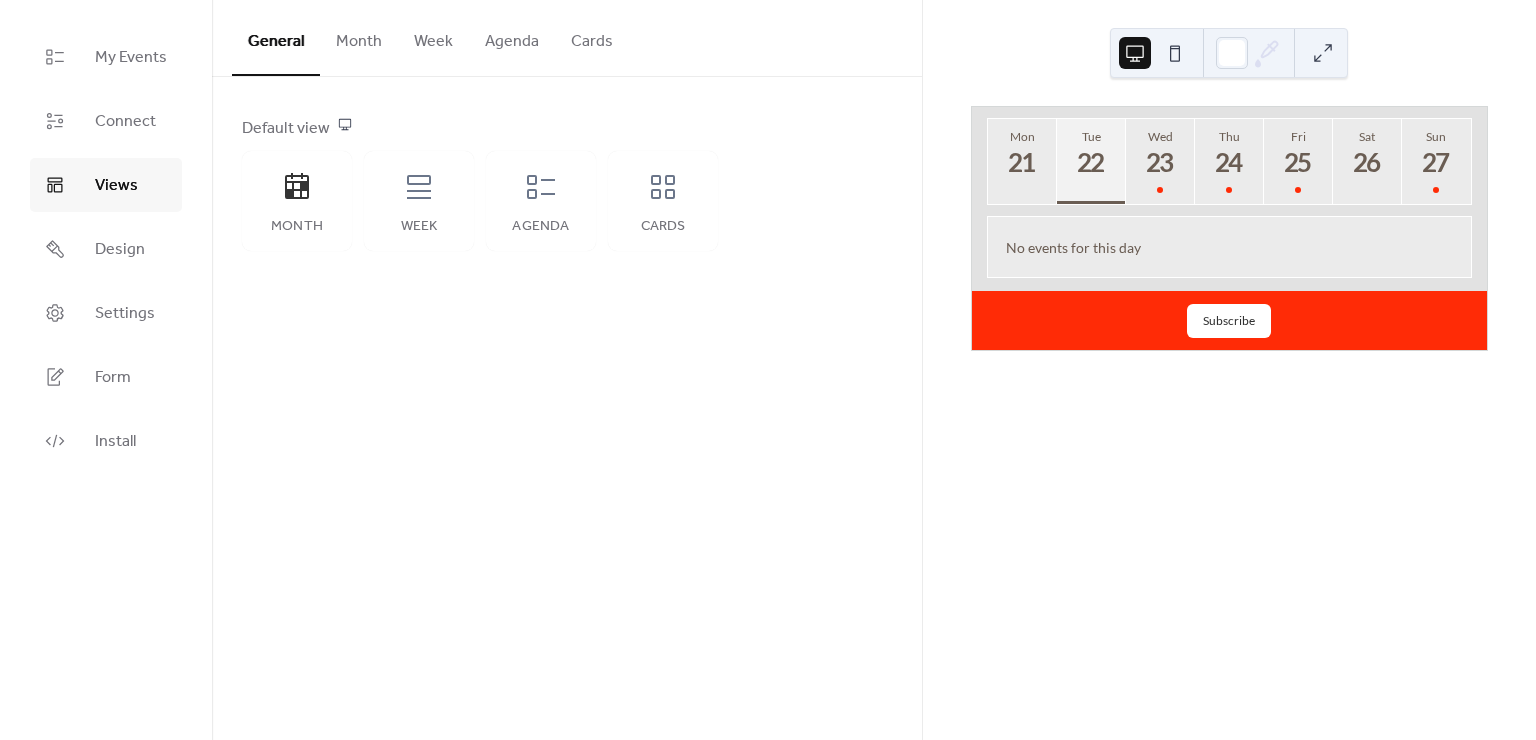 click on "Month" at bounding box center [359, 37] 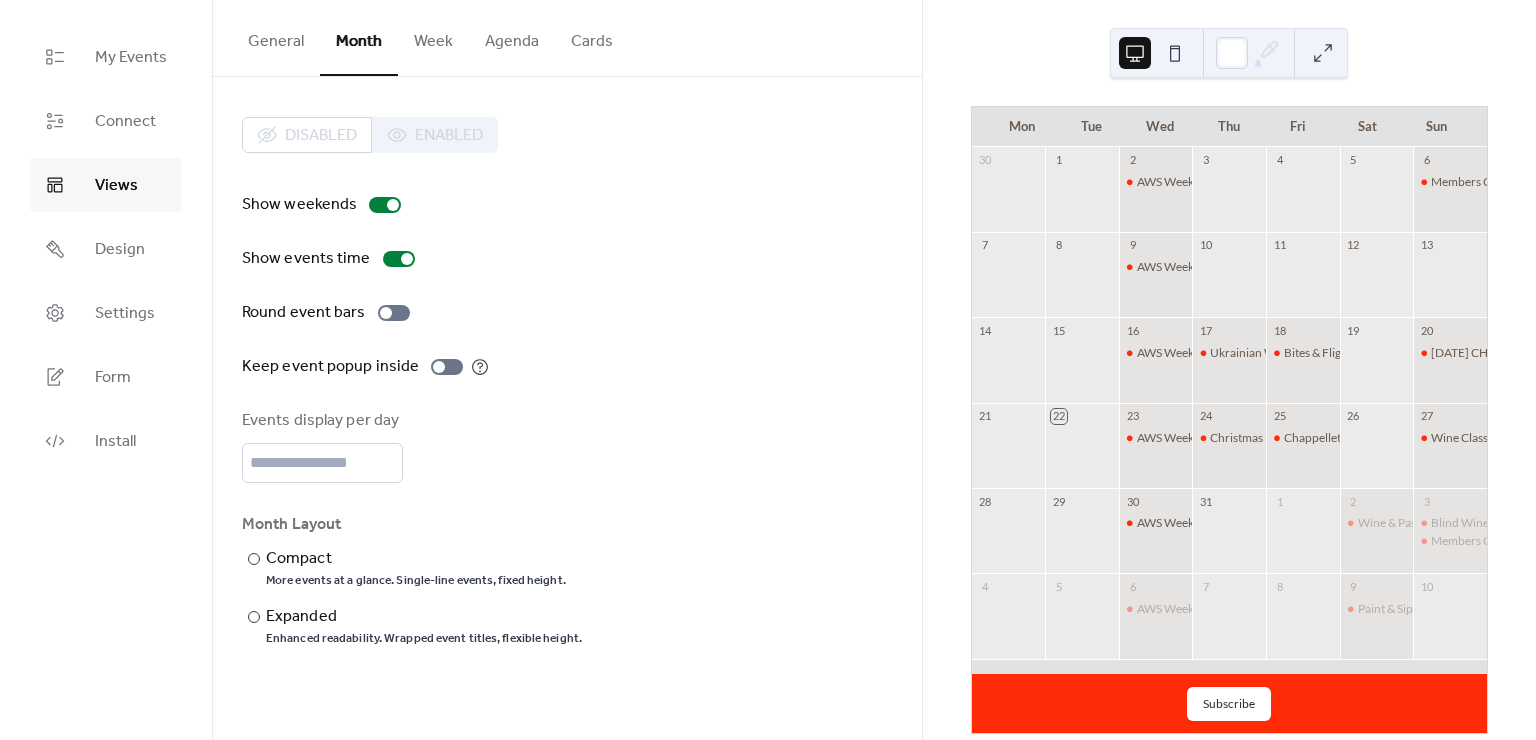 click on "Cards" at bounding box center (592, 37) 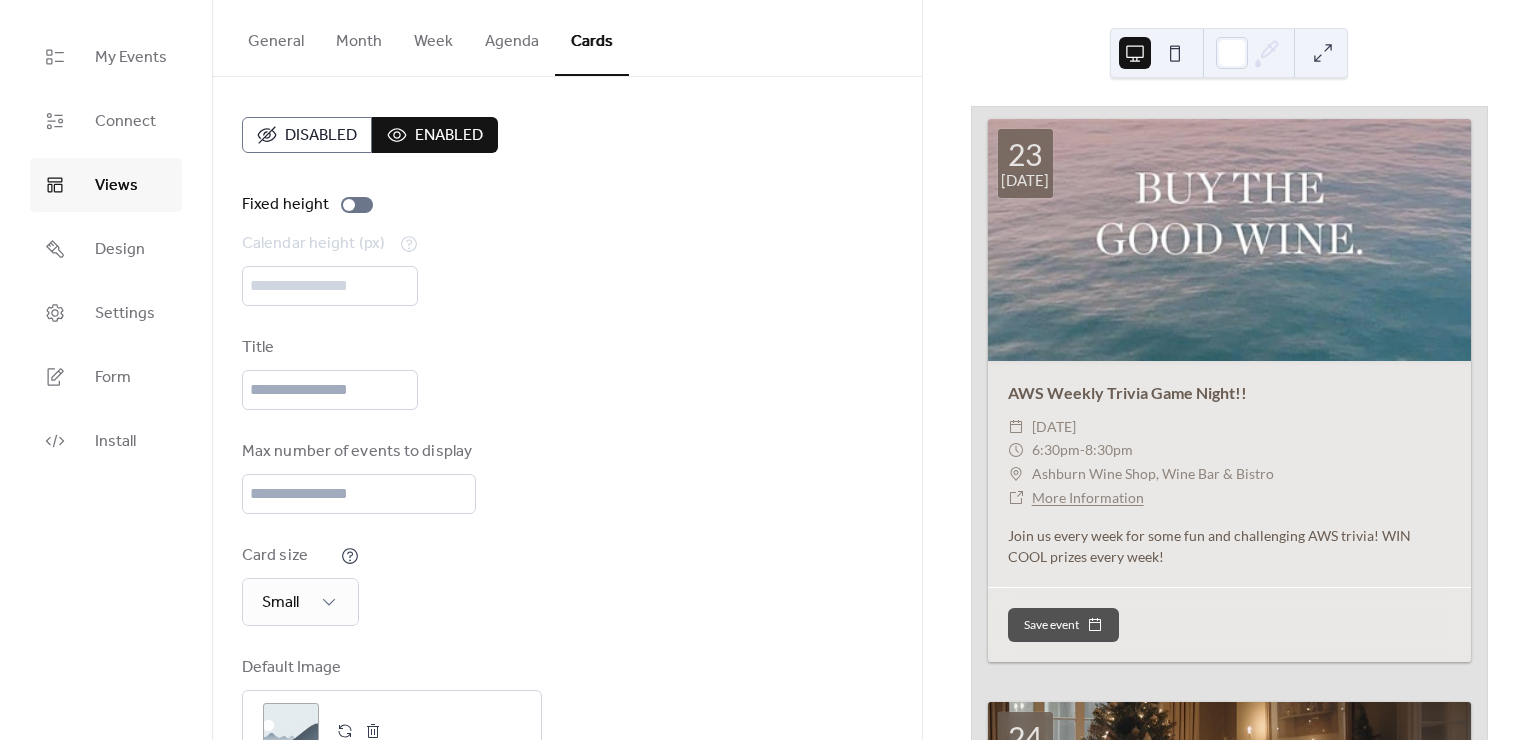 click on "Month" at bounding box center [359, 37] 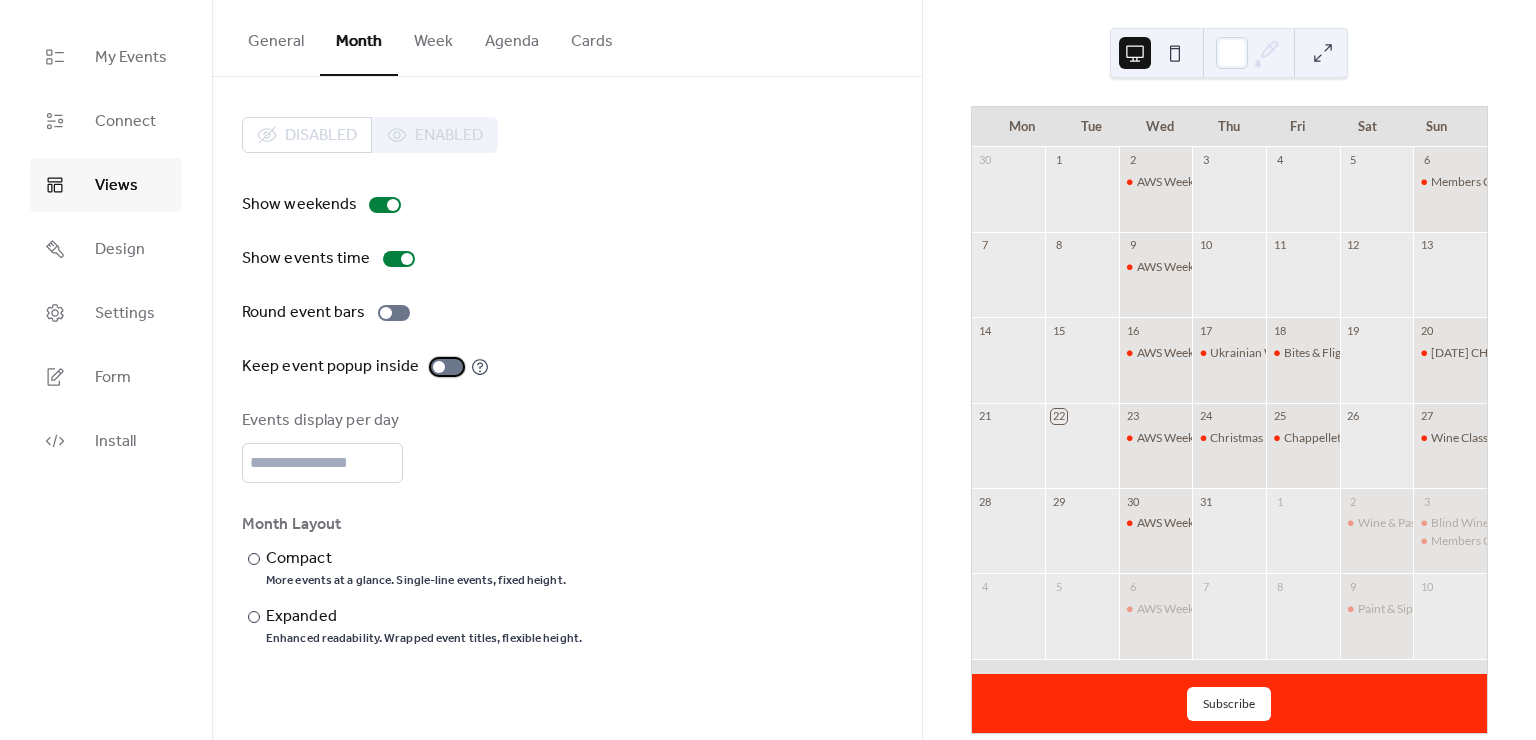 click at bounding box center (439, 367) 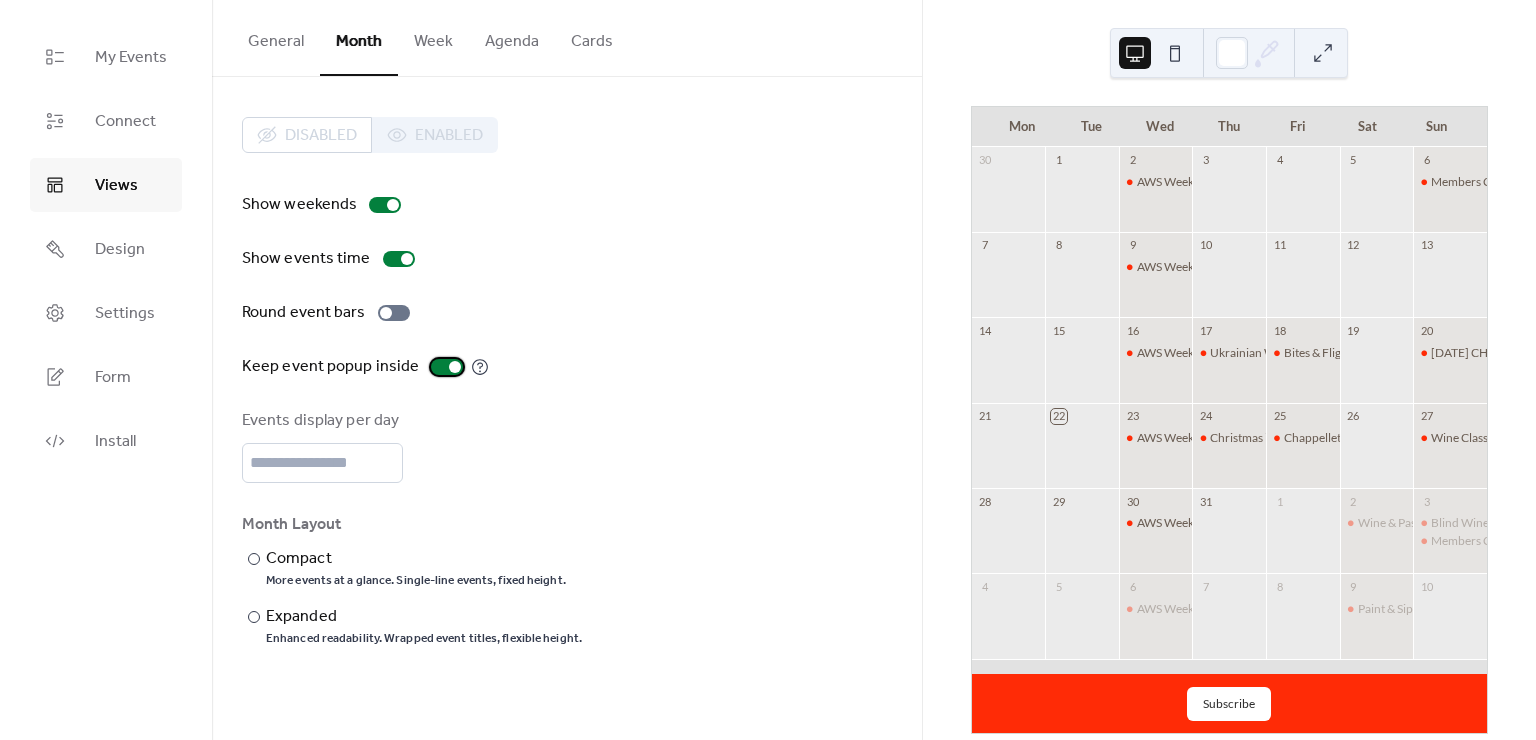 click at bounding box center (447, 367) 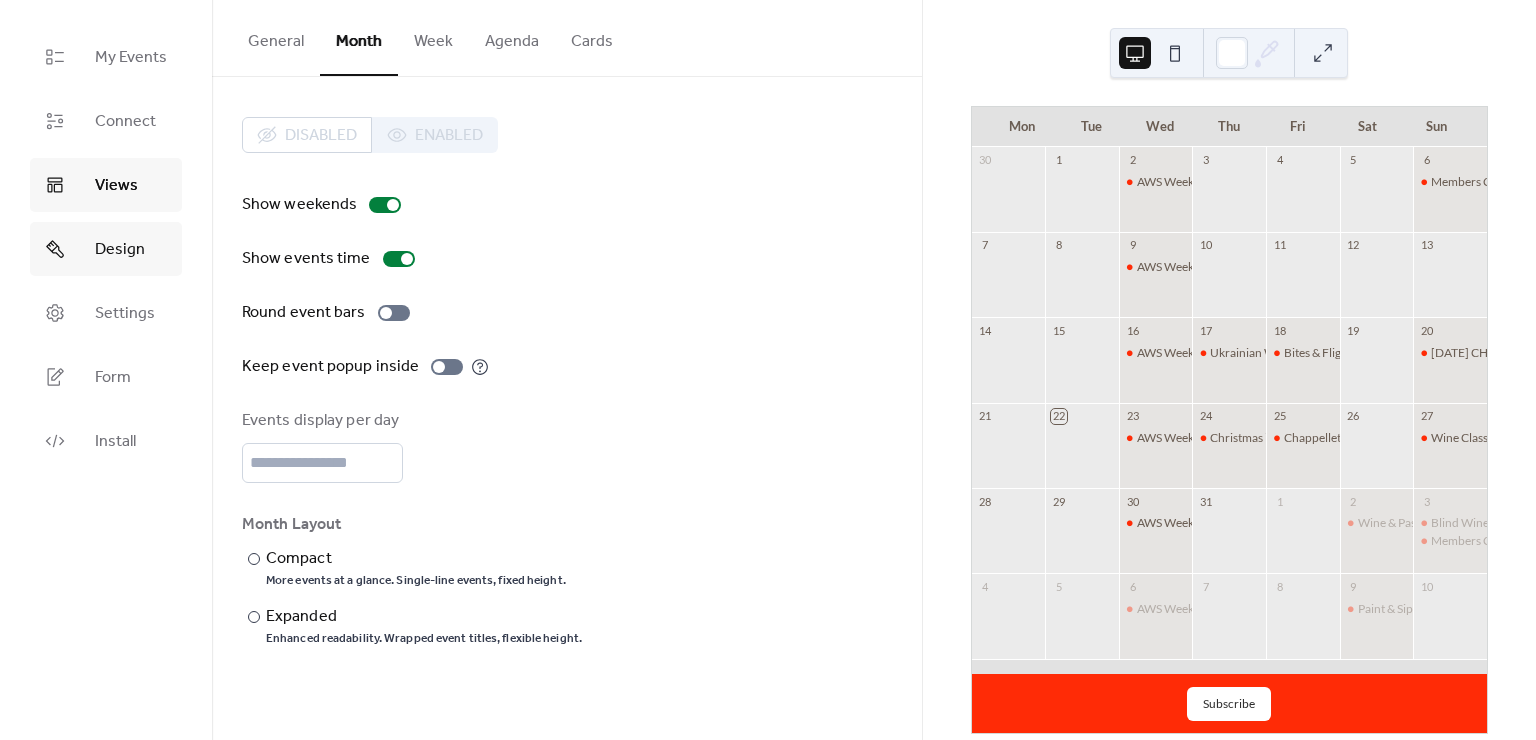 click on "Design" at bounding box center [120, 250] 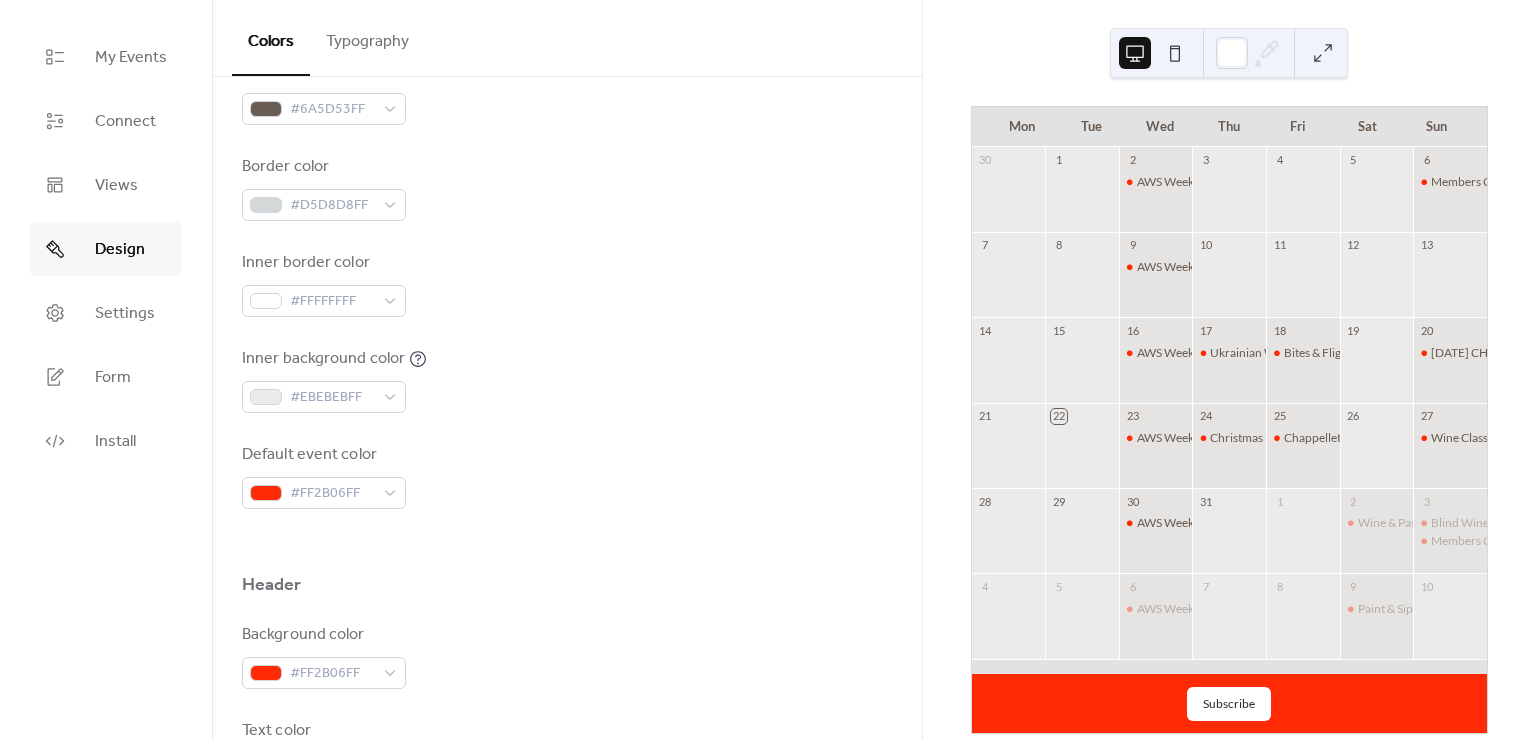 scroll, scrollTop: 468, scrollLeft: 0, axis: vertical 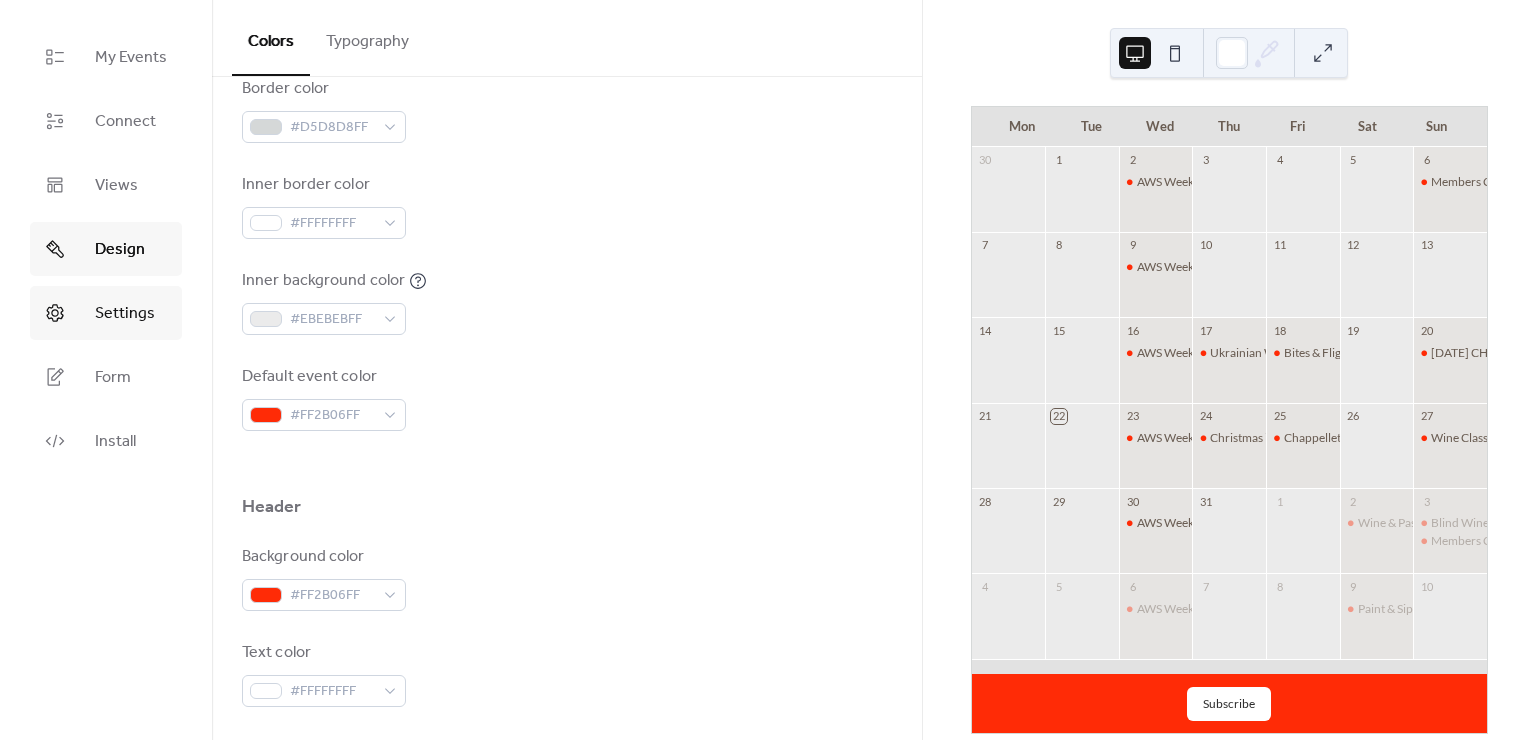click on "Settings" at bounding box center [125, 314] 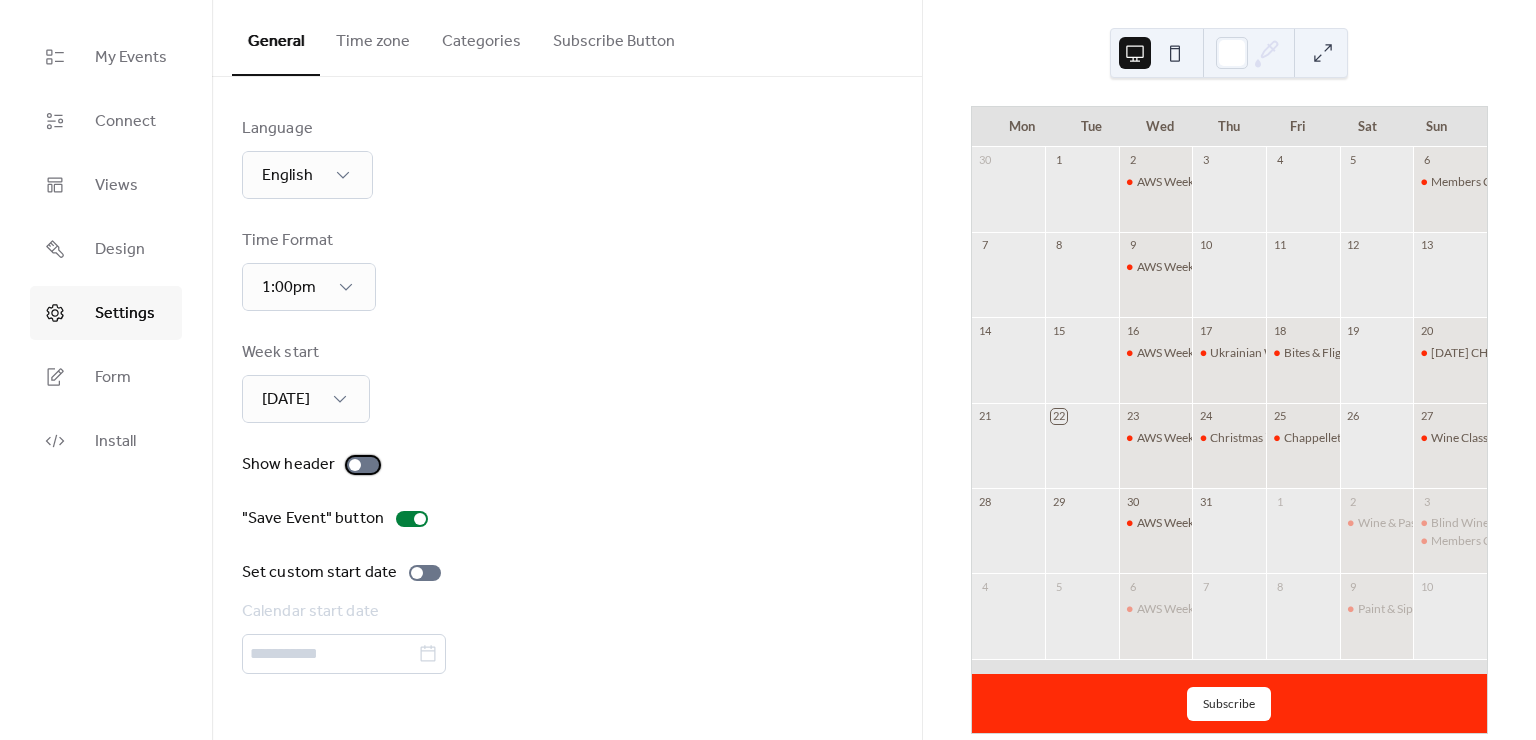 click at bounding box center (363, 465) 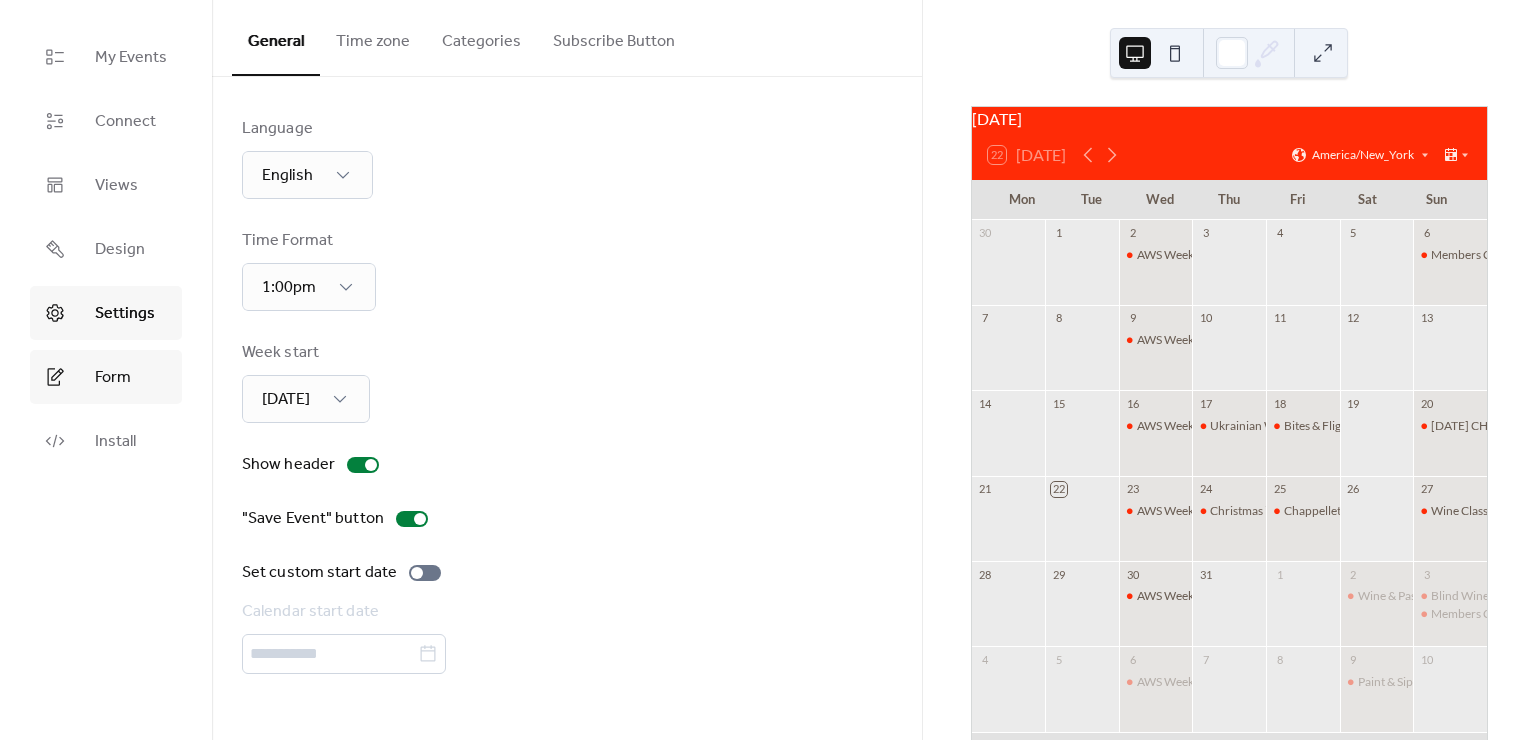 click on "Form" at bounding box center (113, 378) 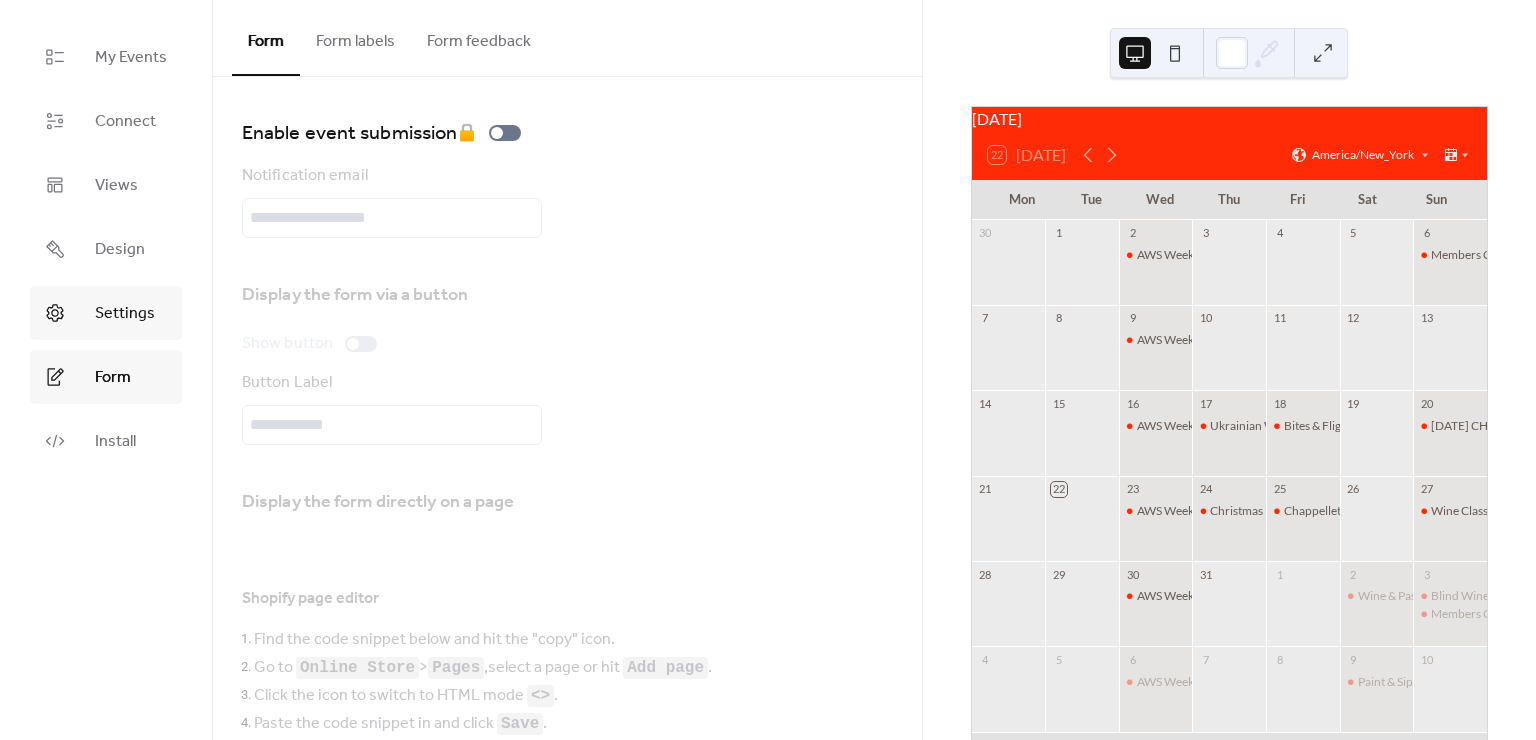 click on "Settings" at bounding box center (125, 314) 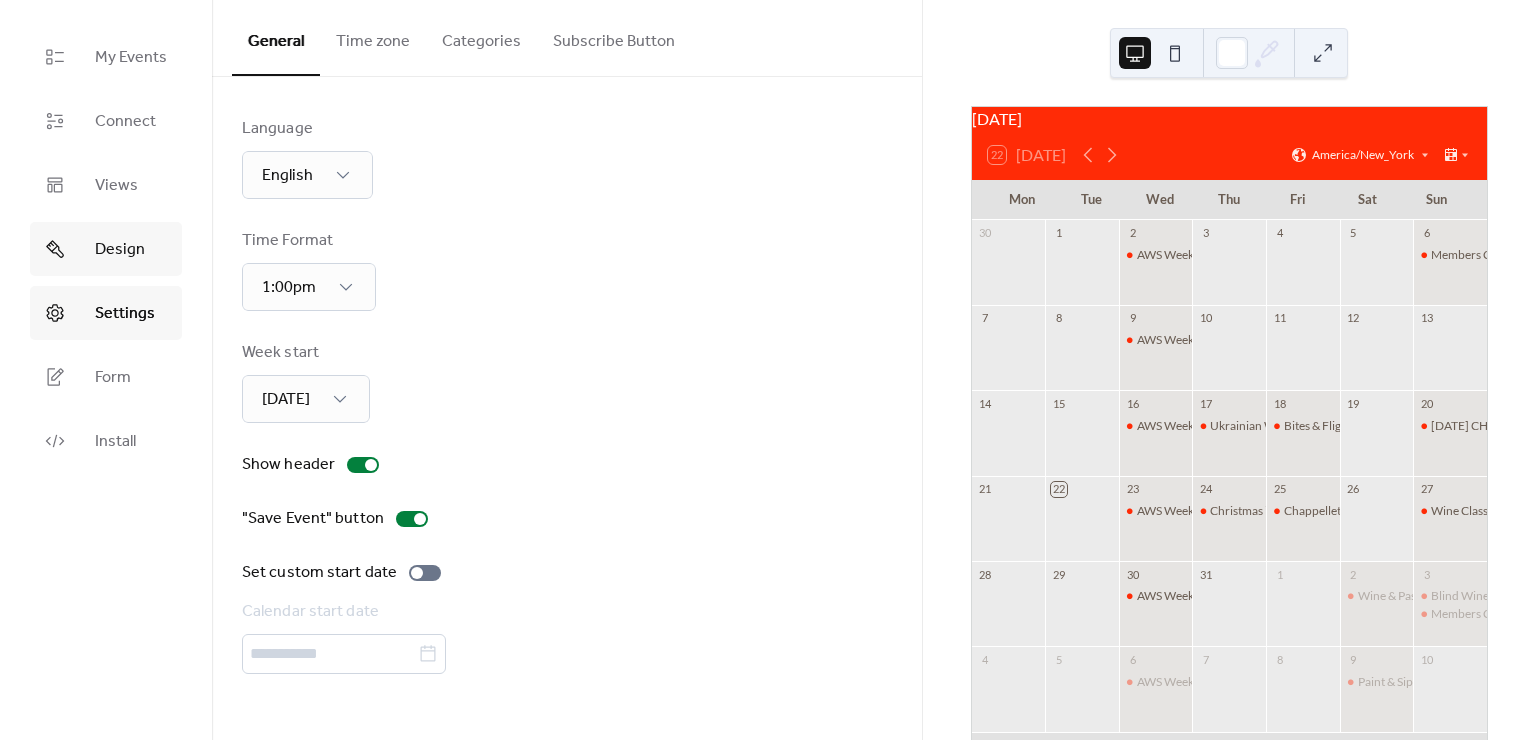 click on "Design" at bounding box center (120, 250) 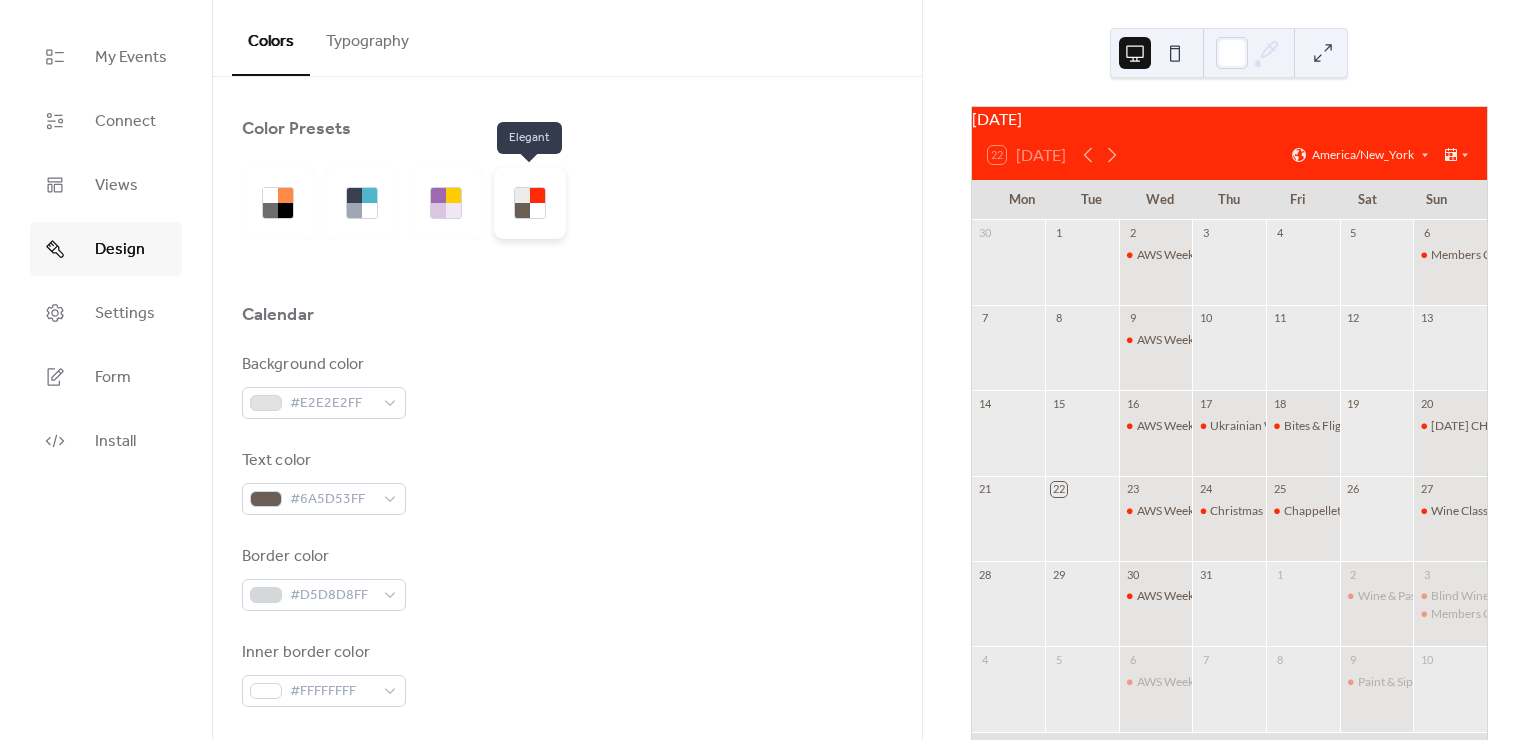 click at bounding box center [537, 195] 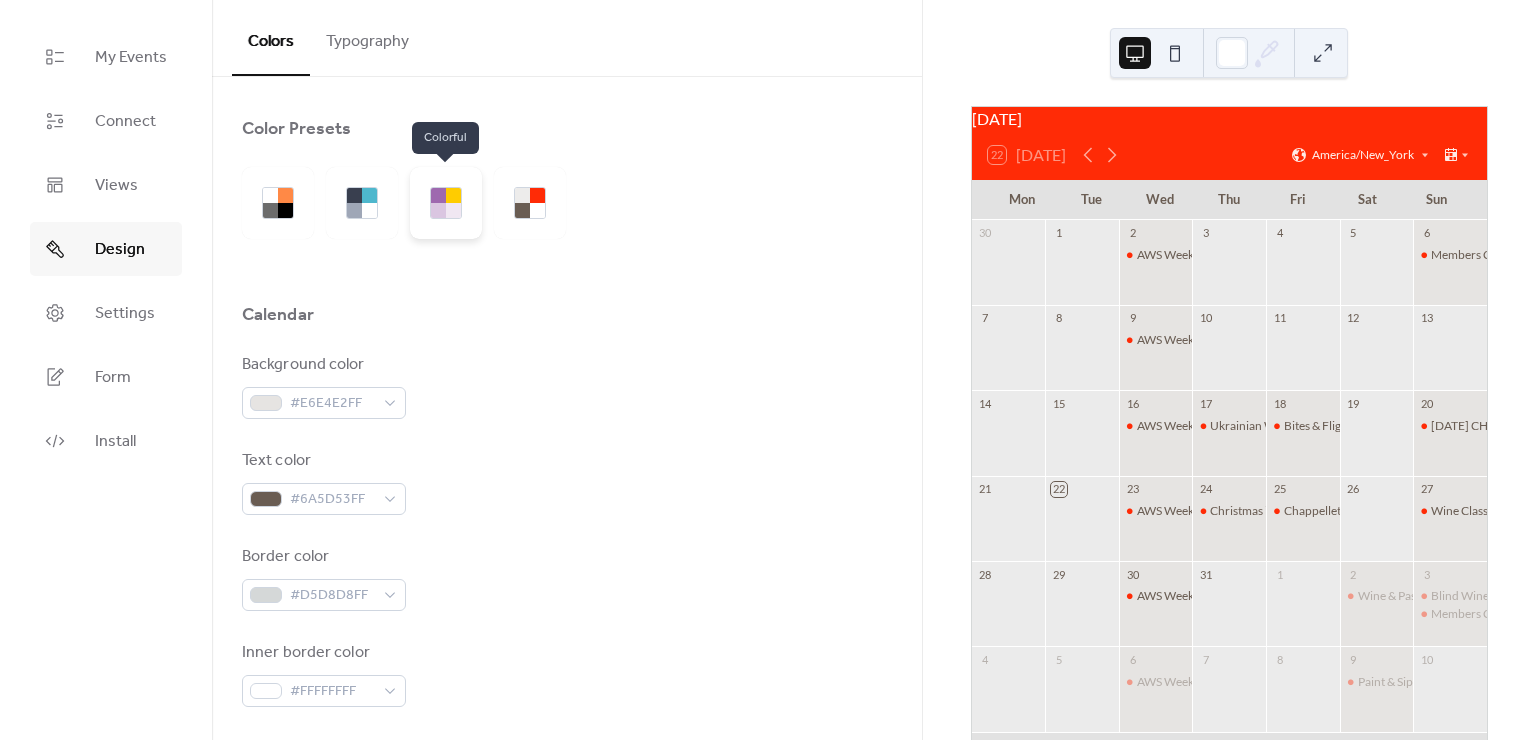 click at bounding box center (438, 210) 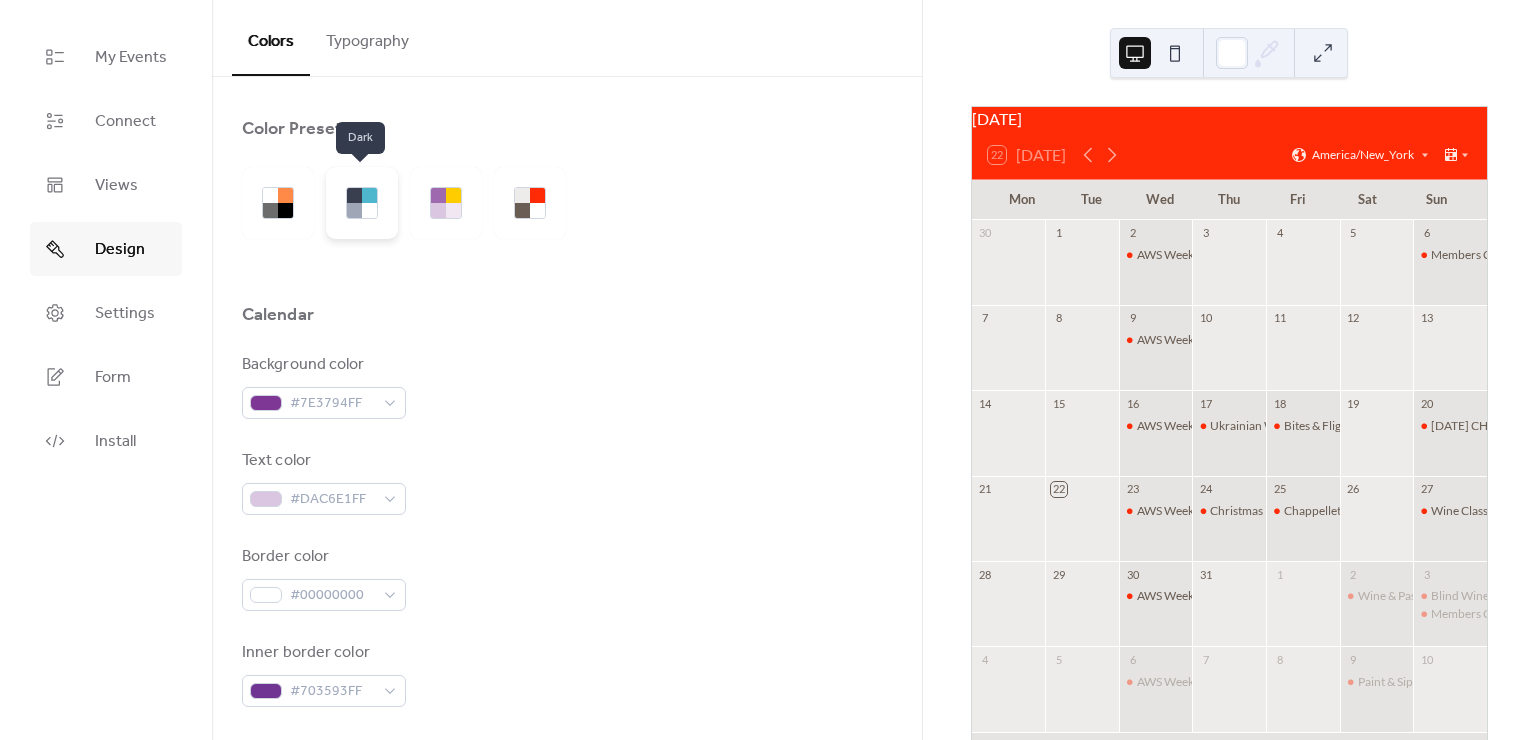 click at bounding box center (354, 210) 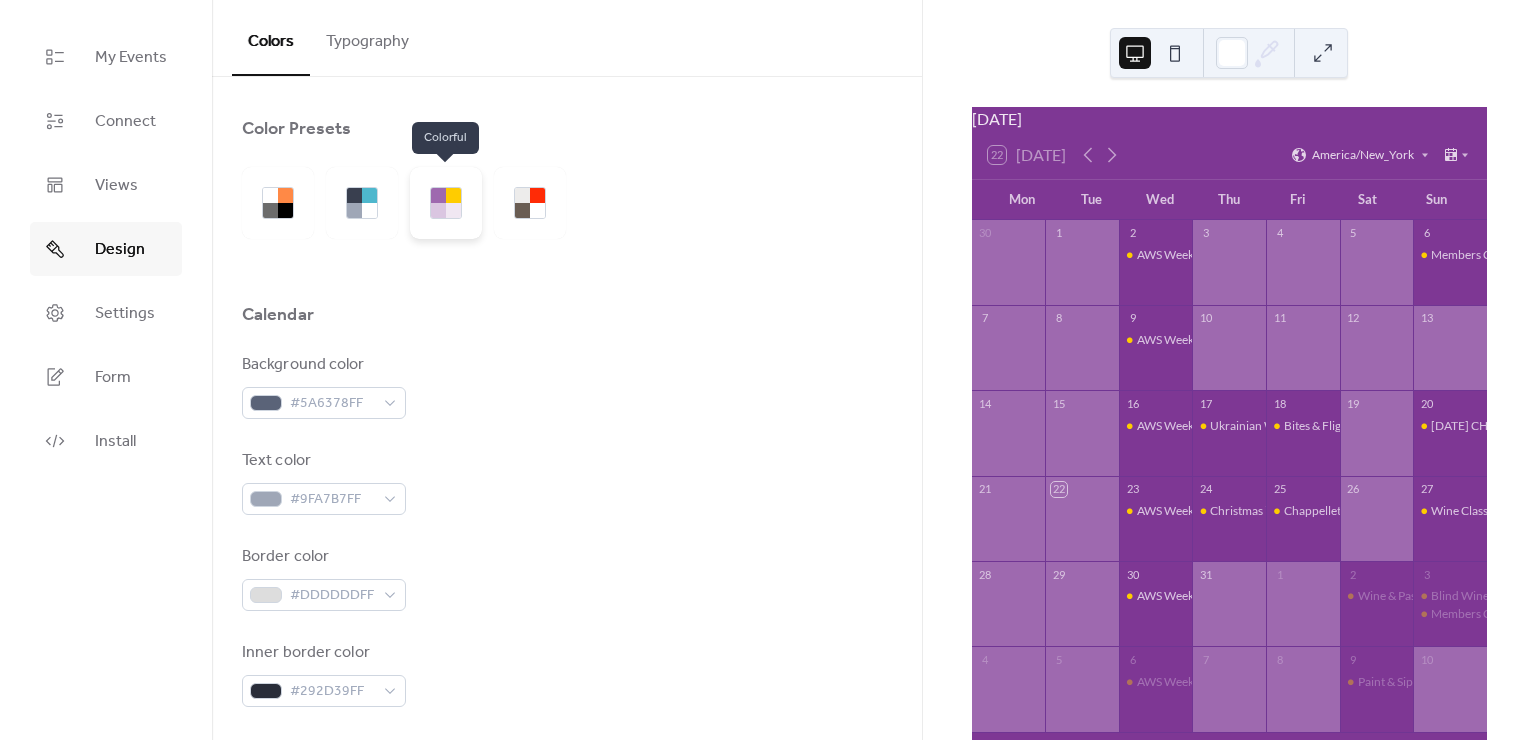 click at bounding box center (438, 210) 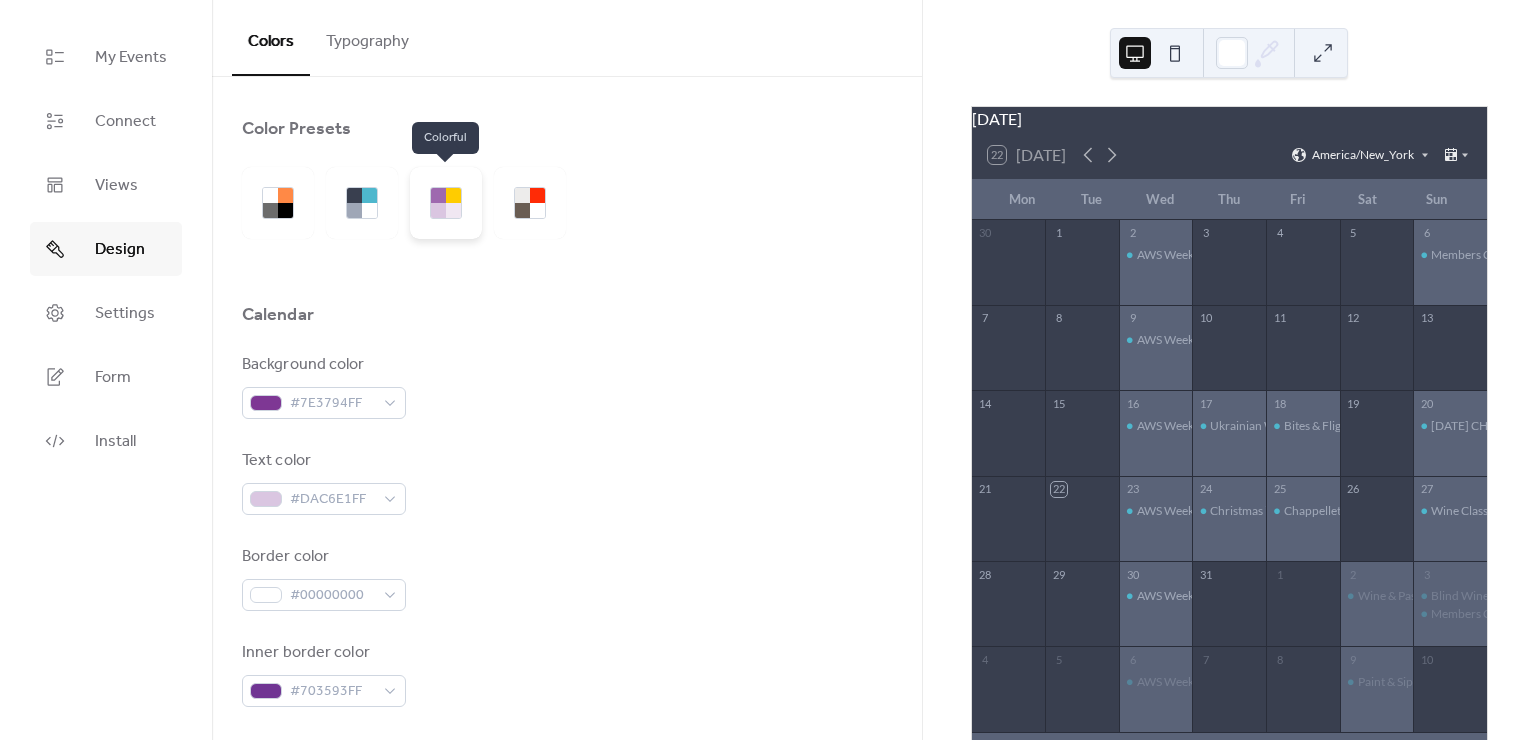 click at bounding box center (438, 195) 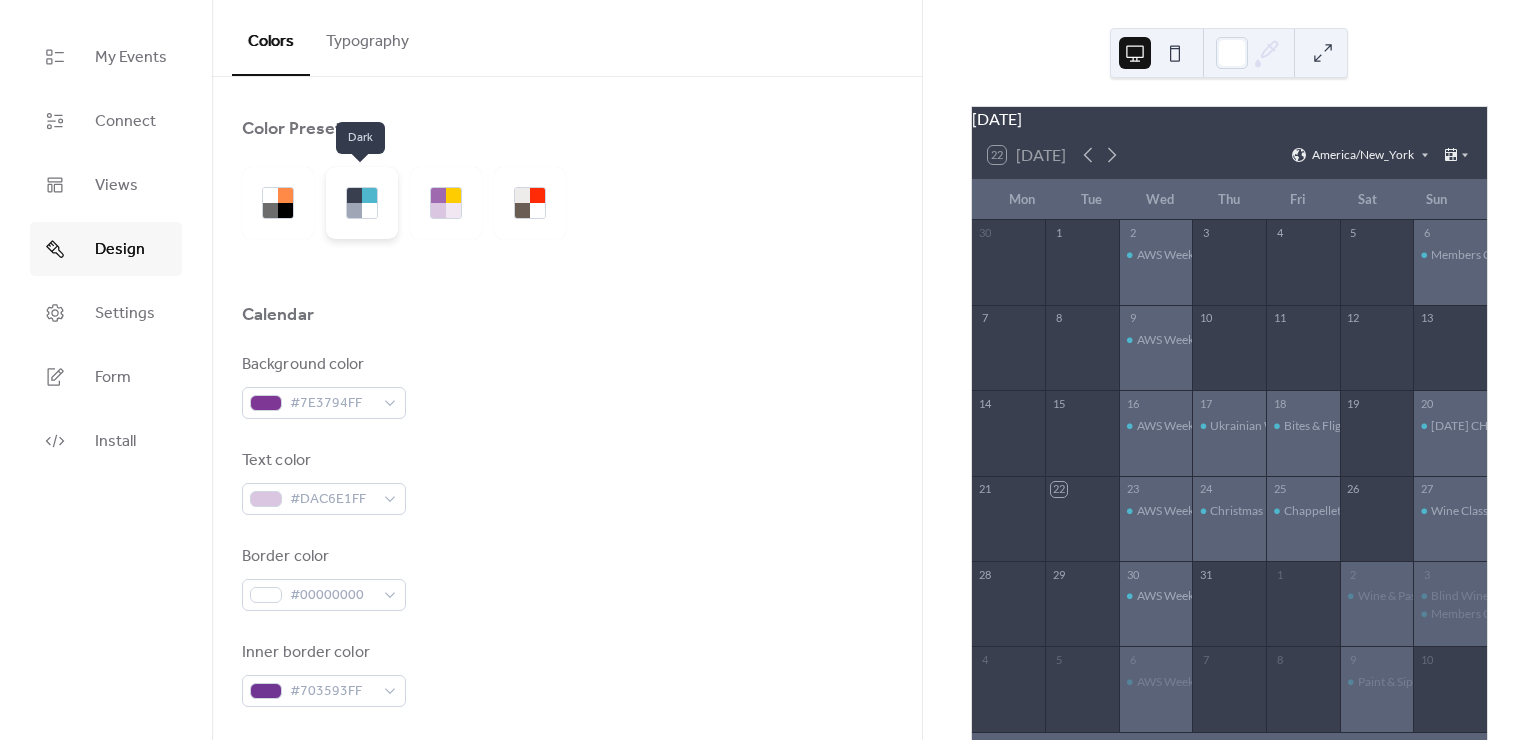 click at bounding box center [369, 210] 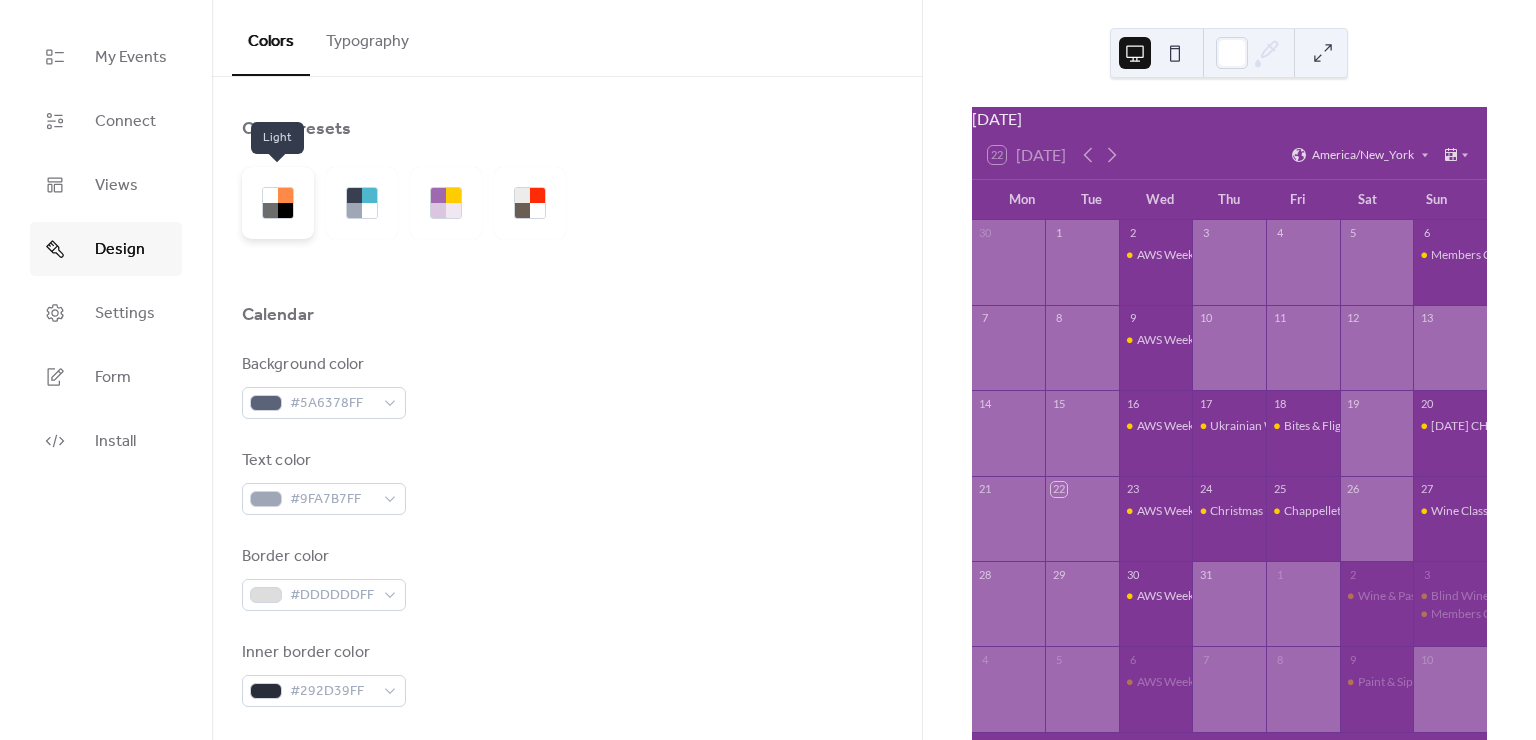 click at bounding box center (285, 210) 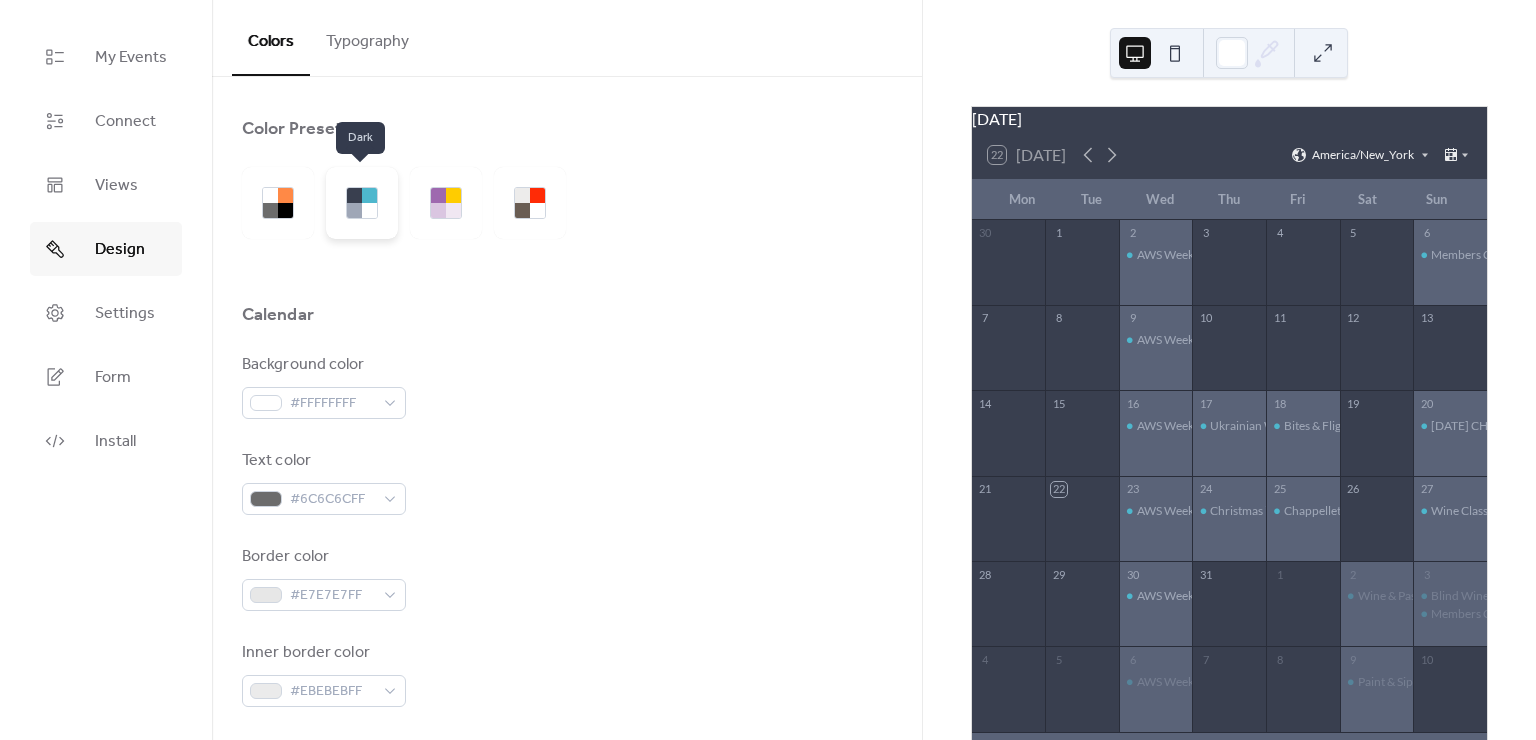 click at bounding box center [369, 210] 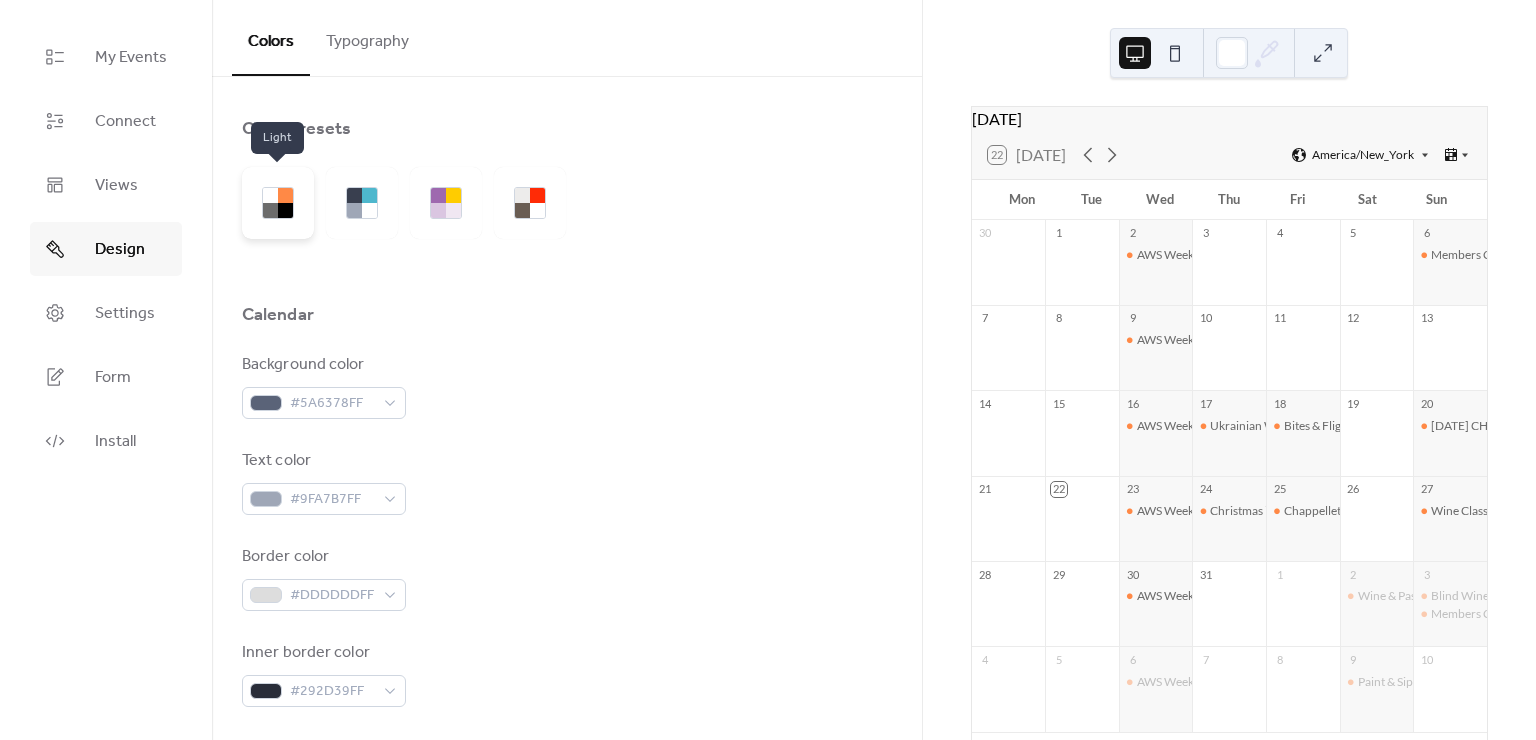 click at bounding box center (270, 210) 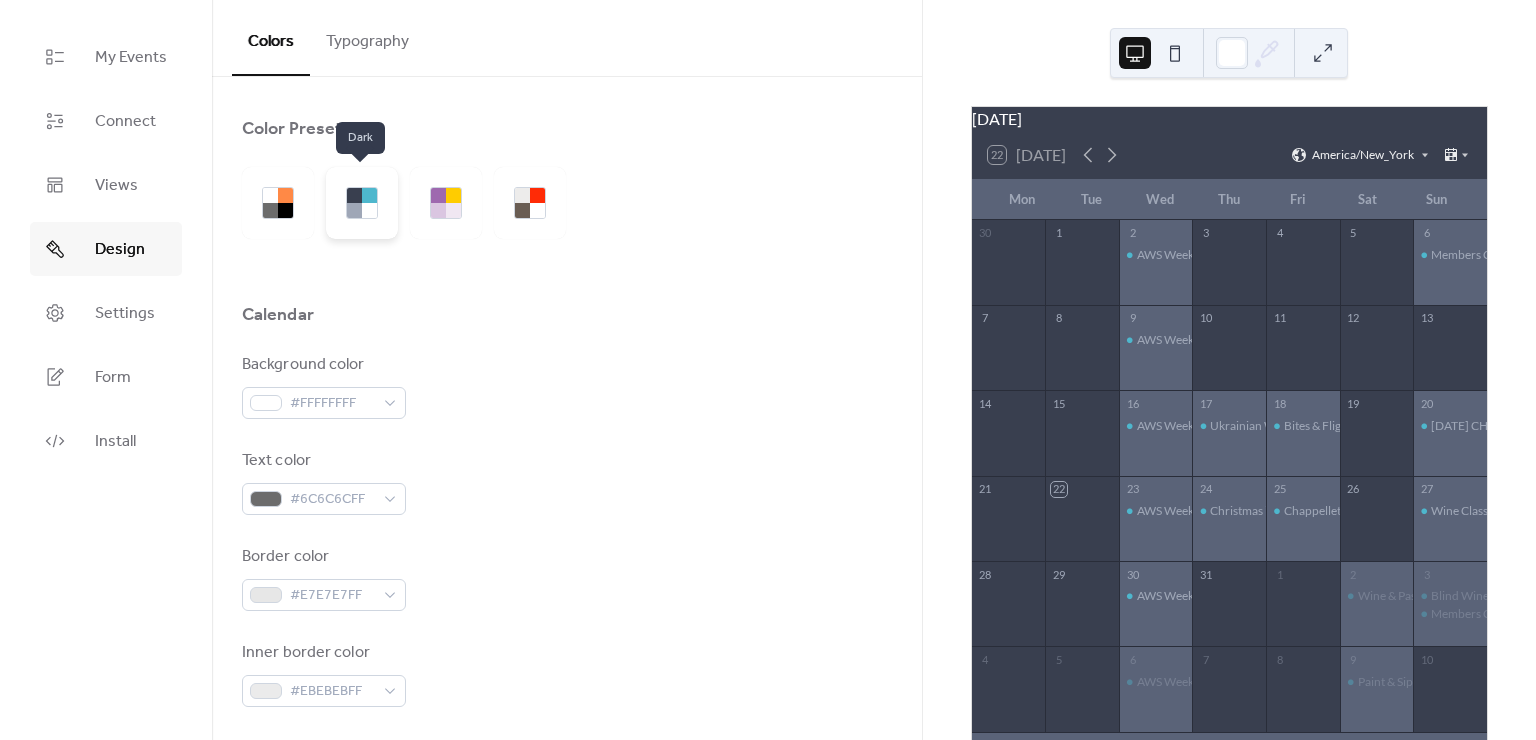 click at bounding box center [354, 210] 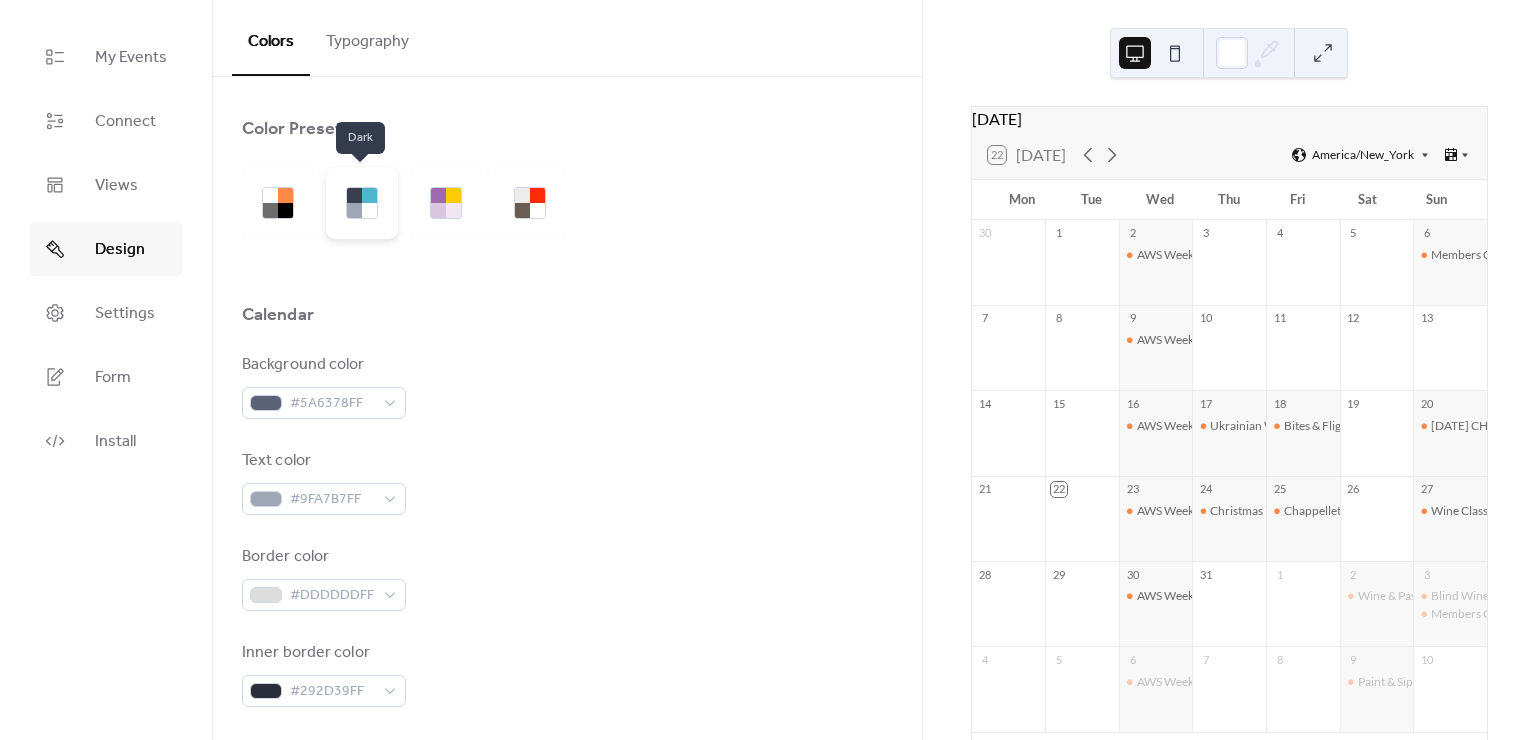 click at bounding box center (369, 210) 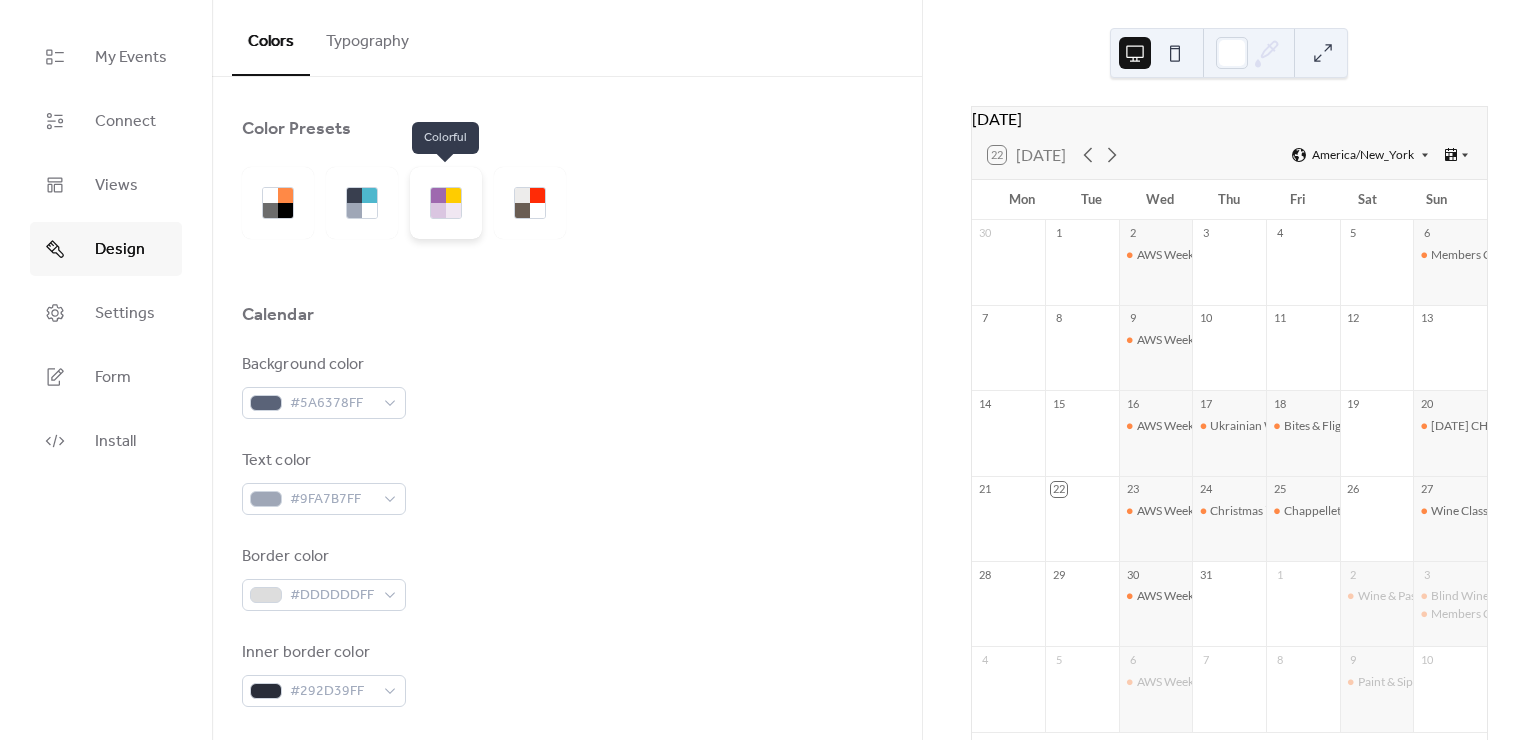 click at bounding box center (438, 210) 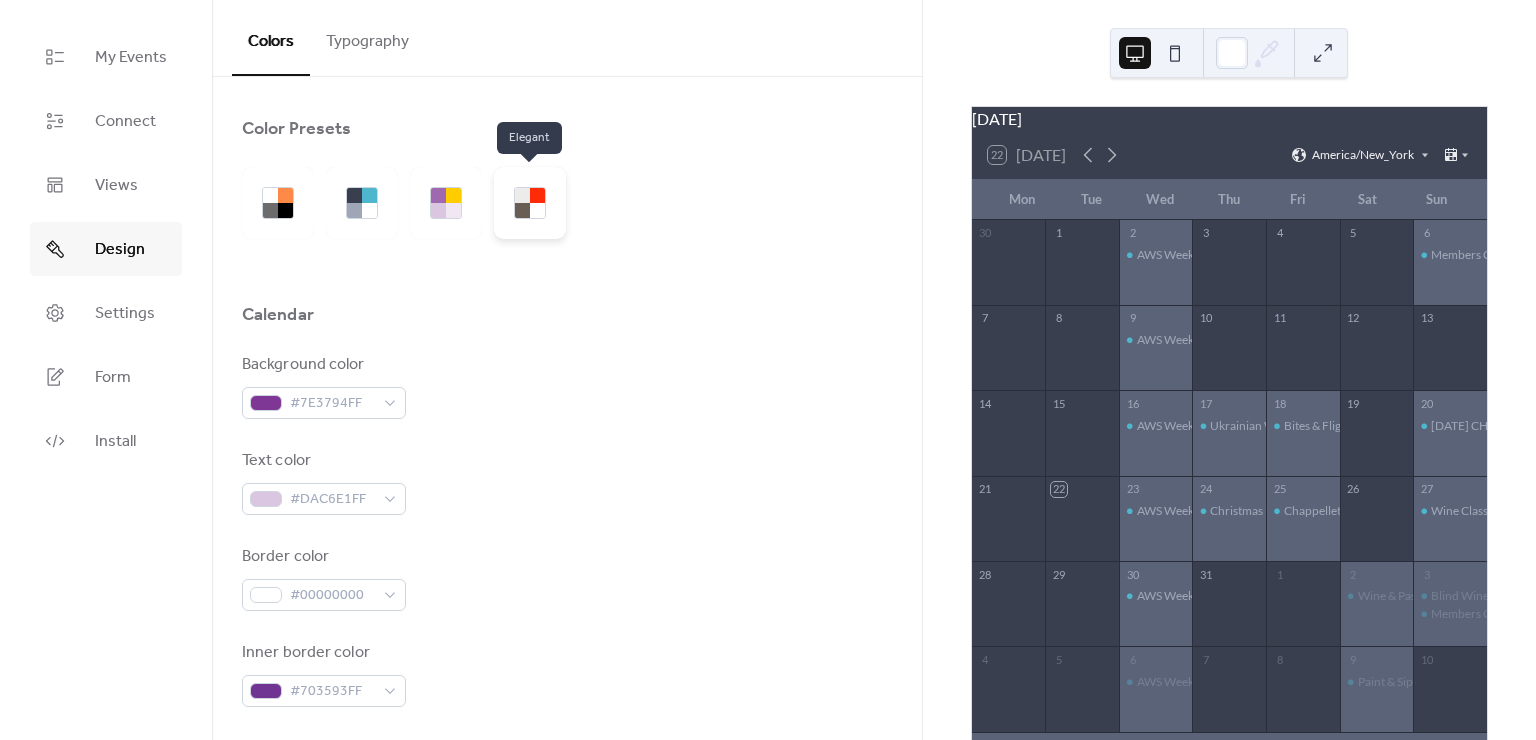 click at bounding box center [522, 195] 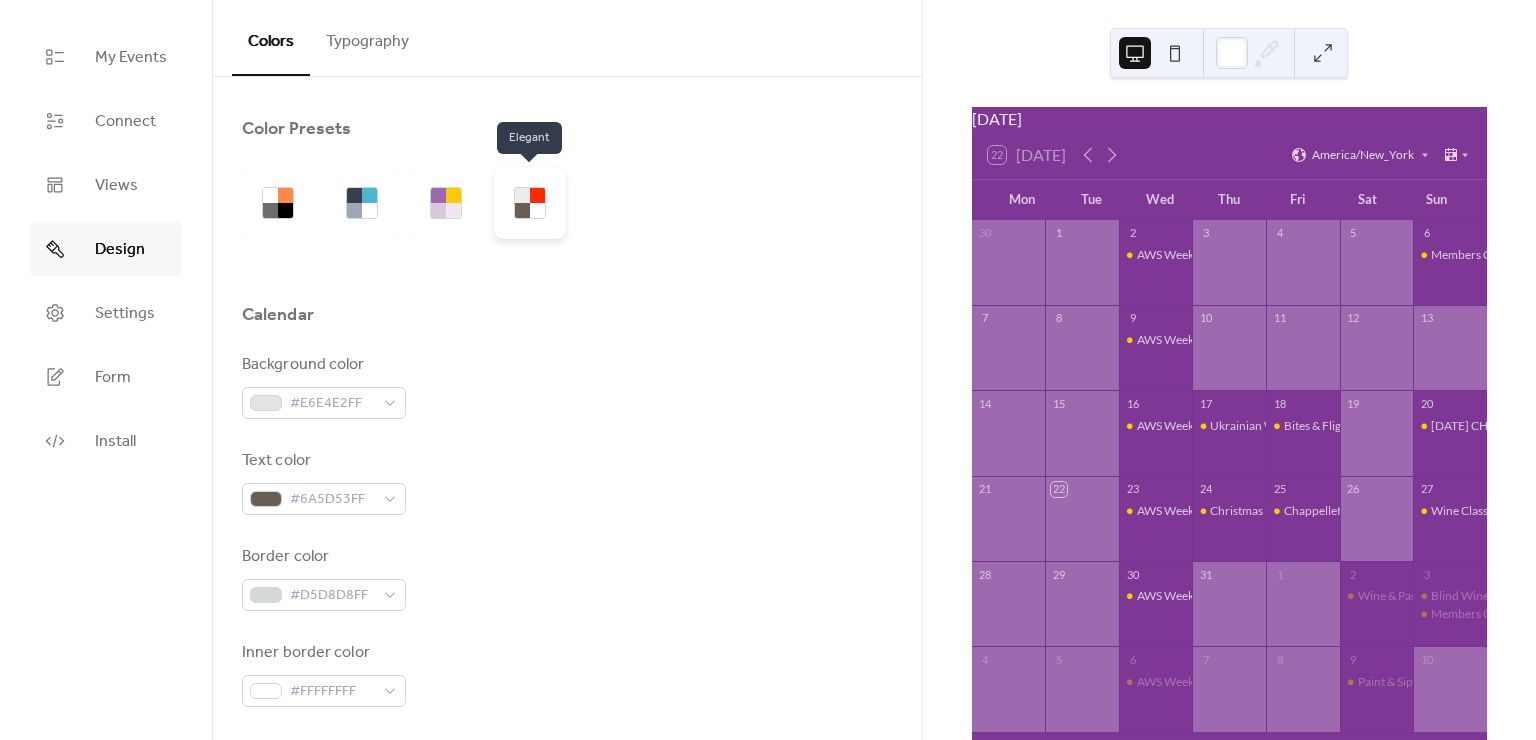 click at bounding box center (537, 210) 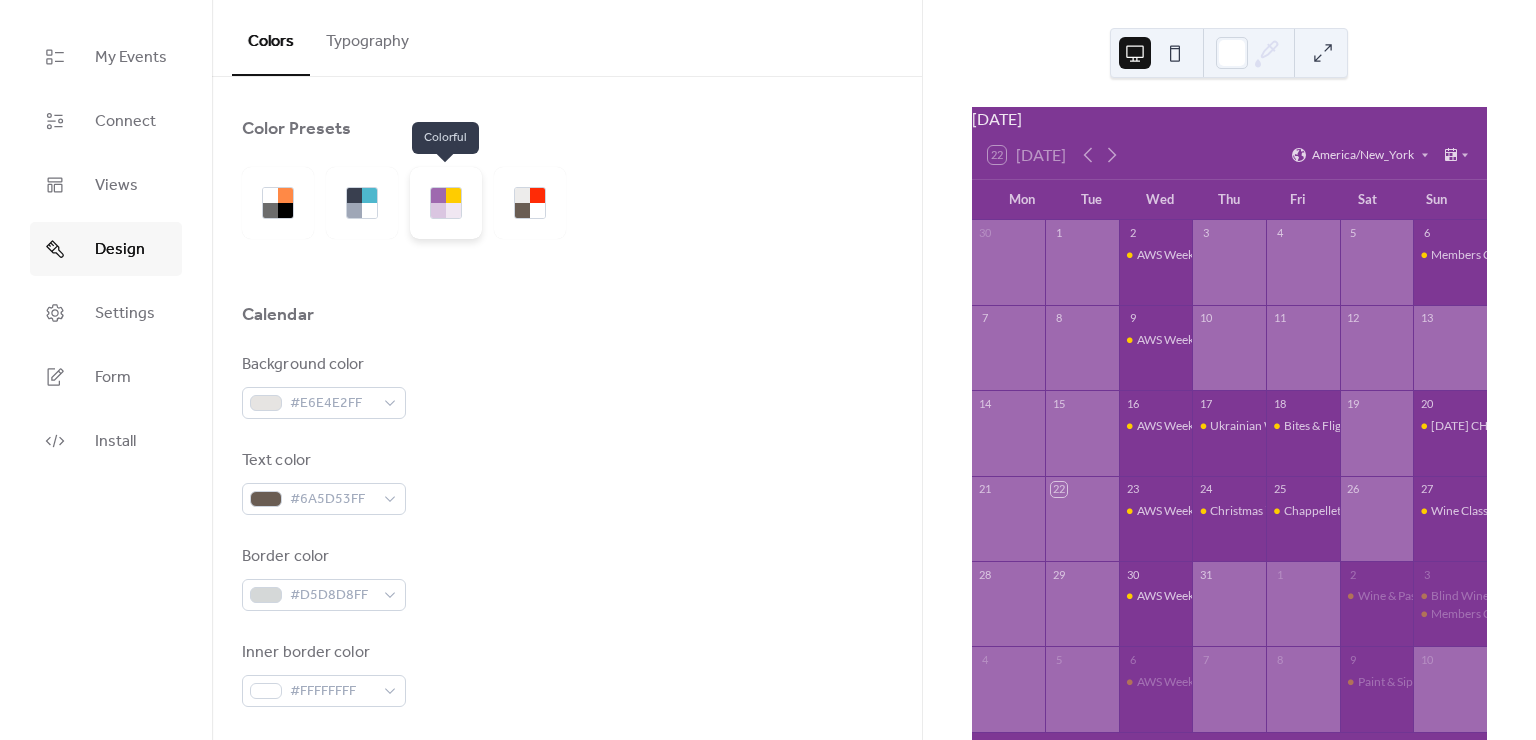 click at bounding box center (438, 210) 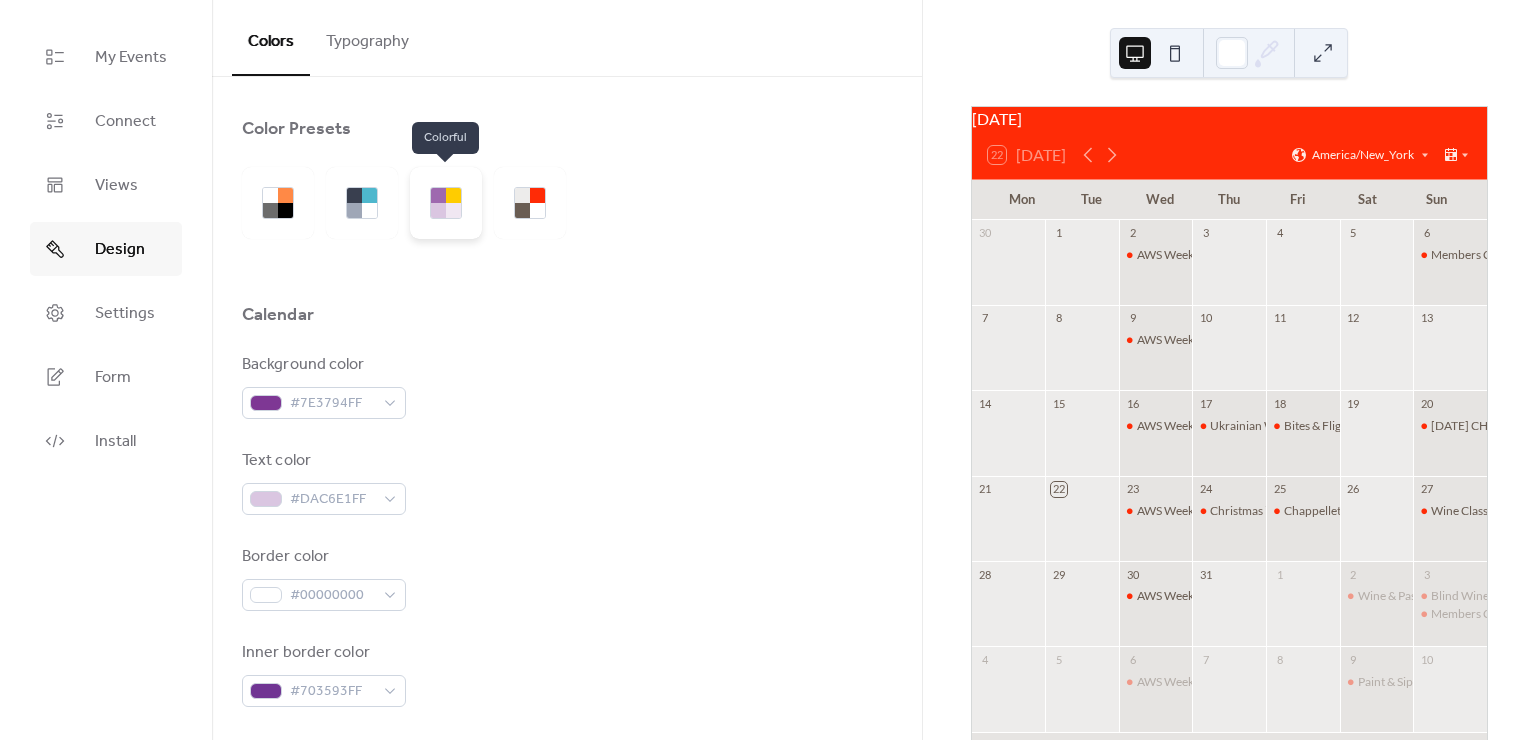 click at bounding box center (453, 210) 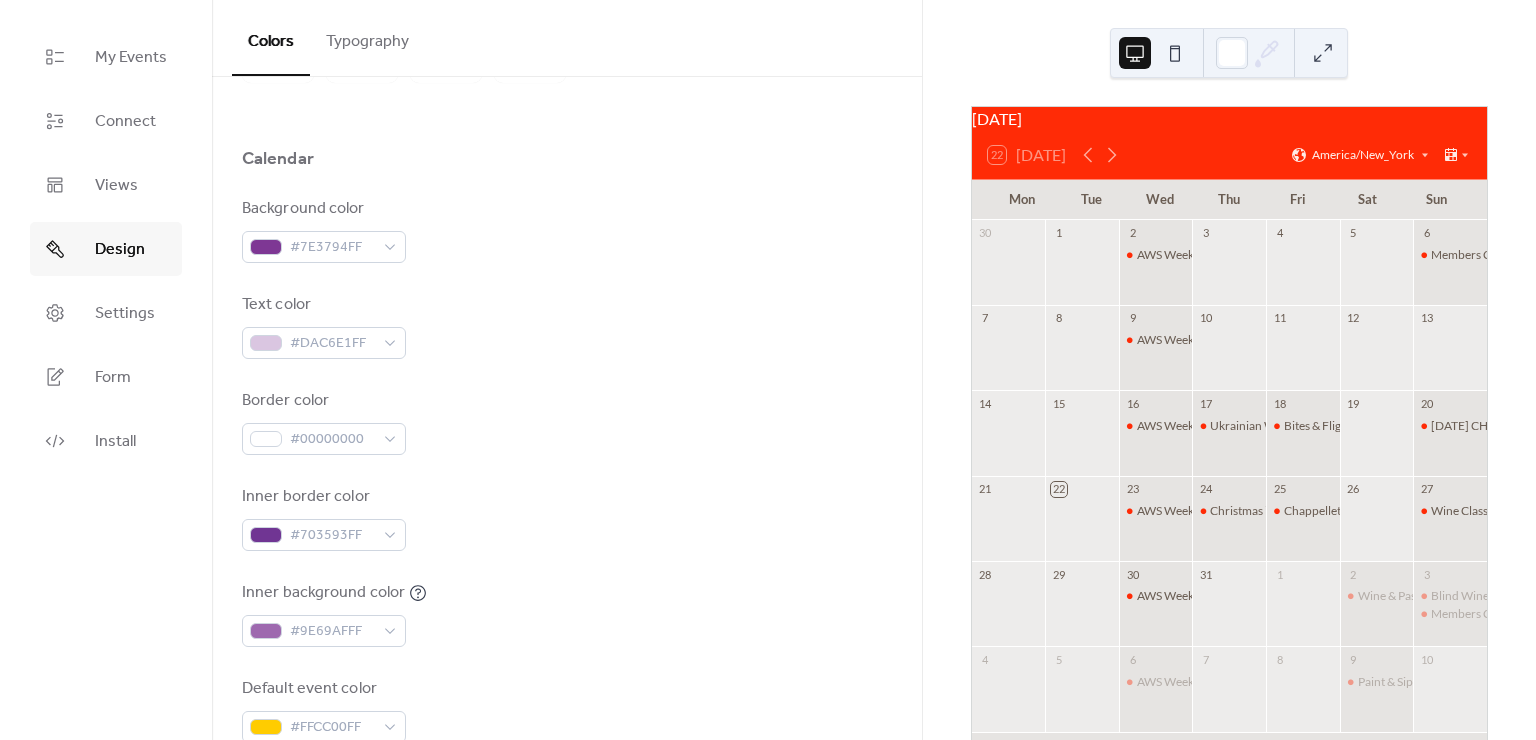 scroll, scrollTop: 0, scrollLeft: 0, axis: both 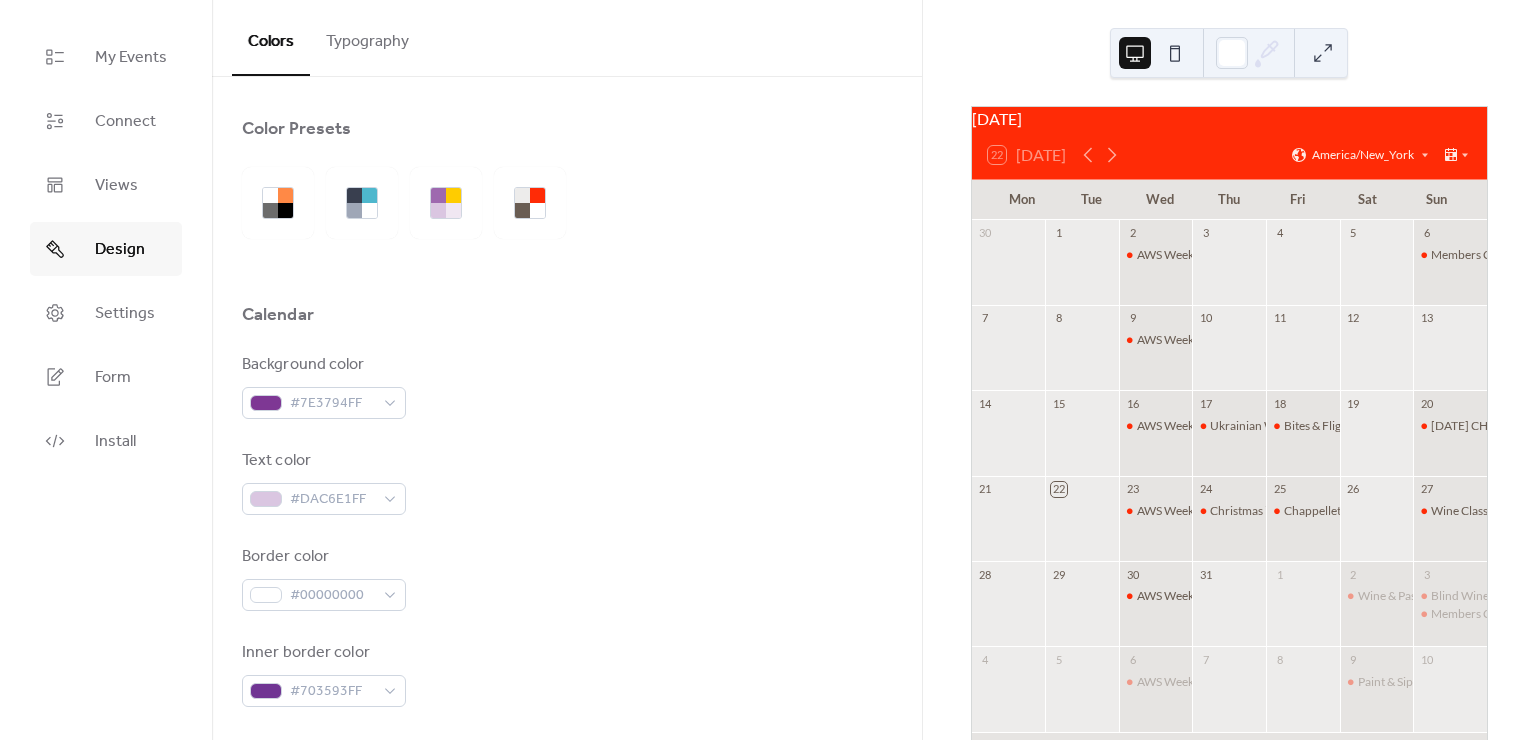 click on "Typography" at bounding box center [367, 37] 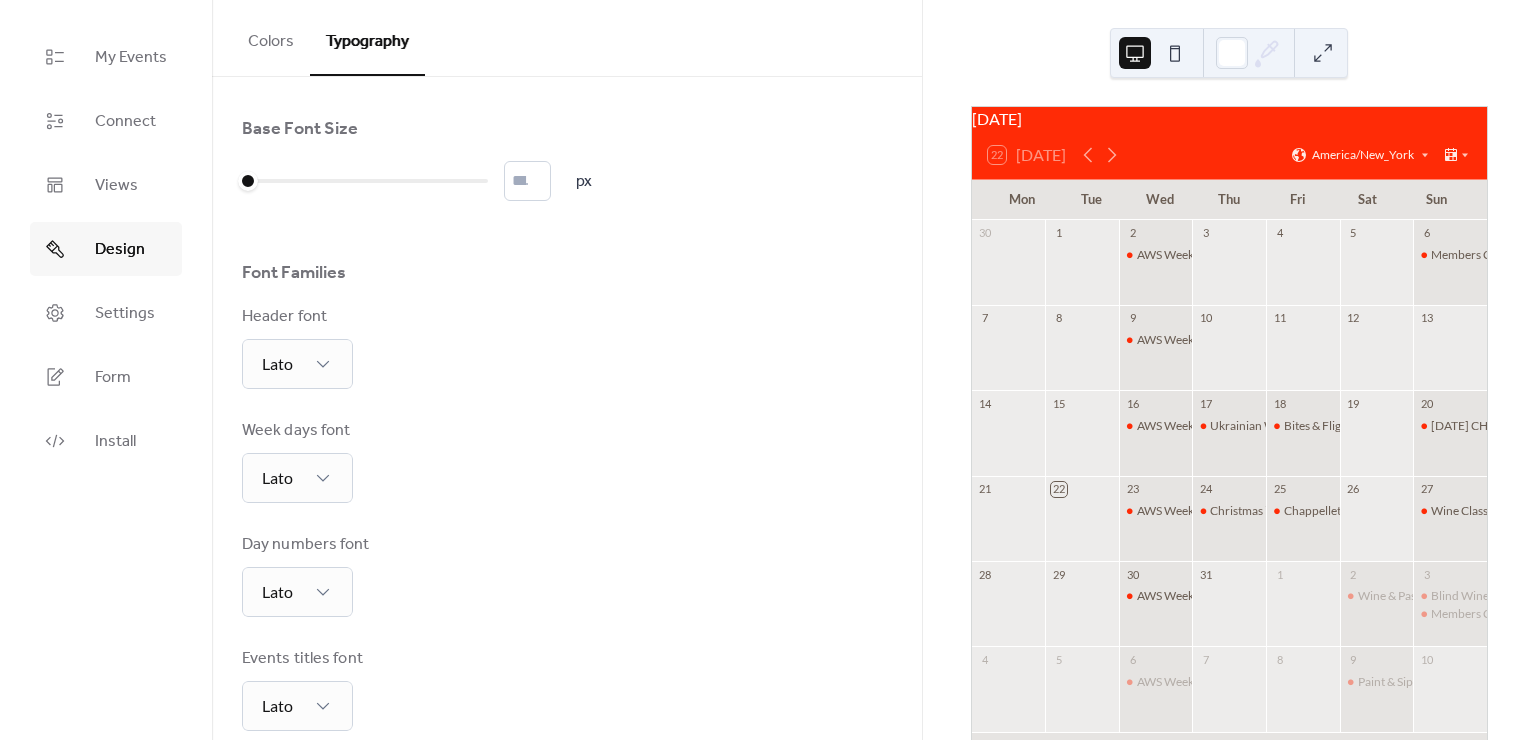 click on "Colors" at bounding box center [271, 37] 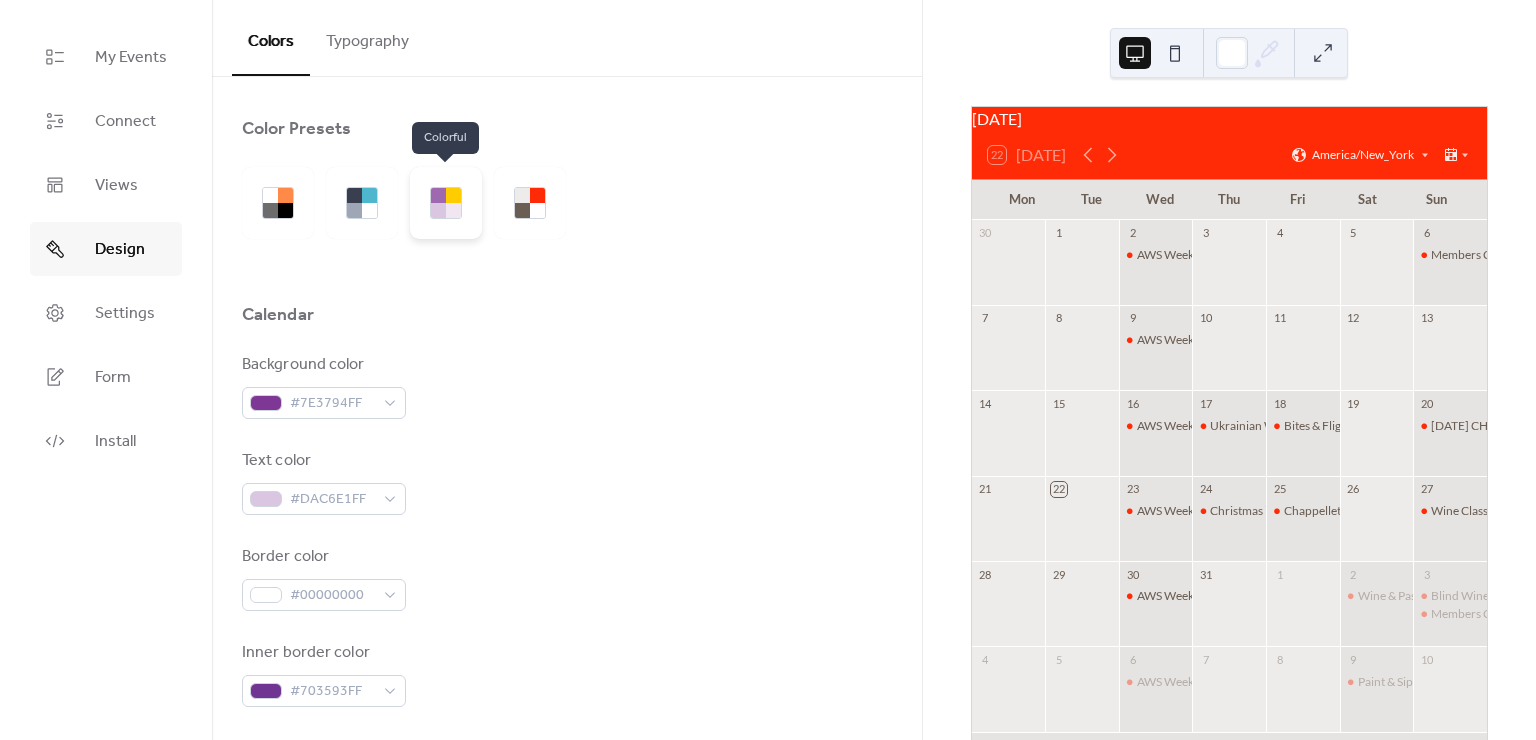 click at bounding box center [453, 210] 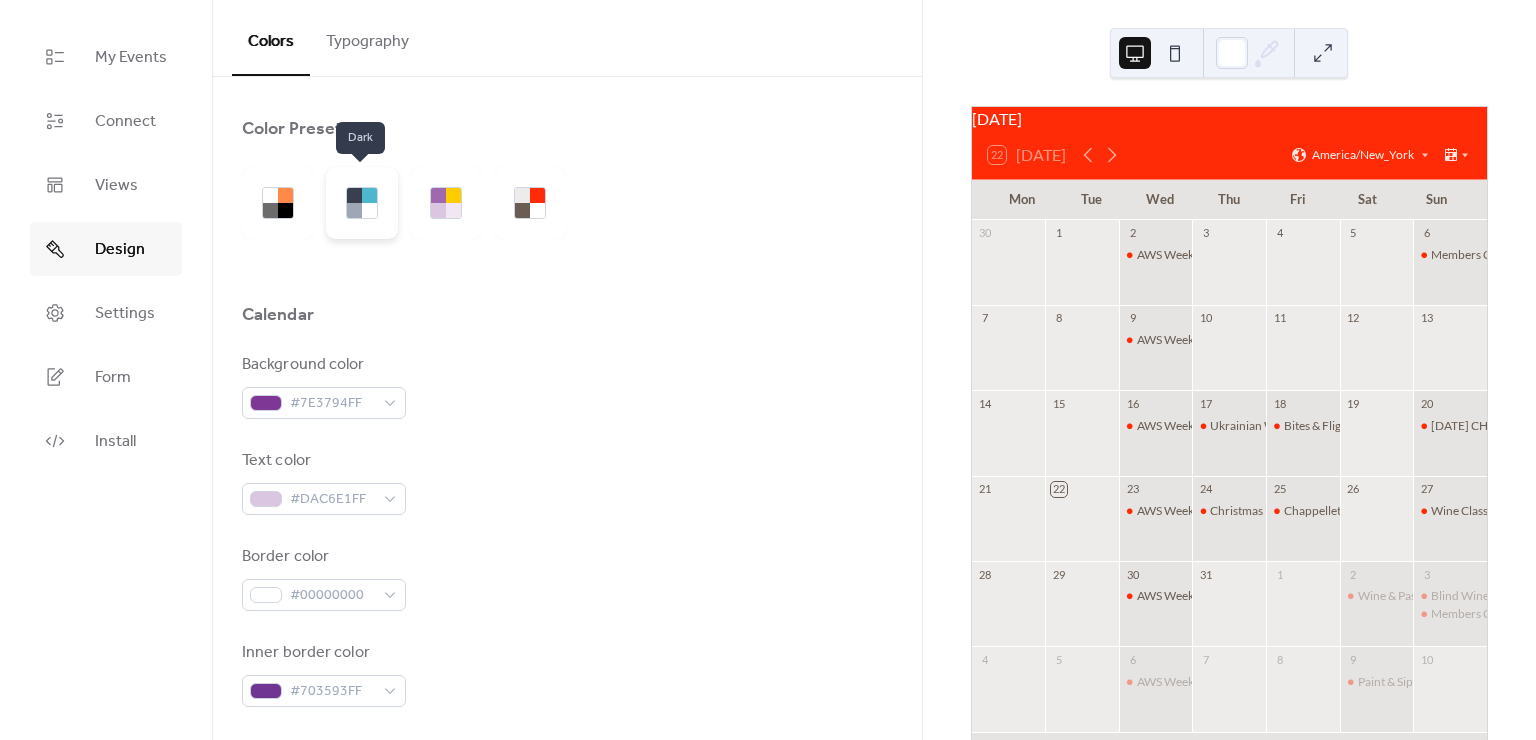 click at bounding box center [354, 210] 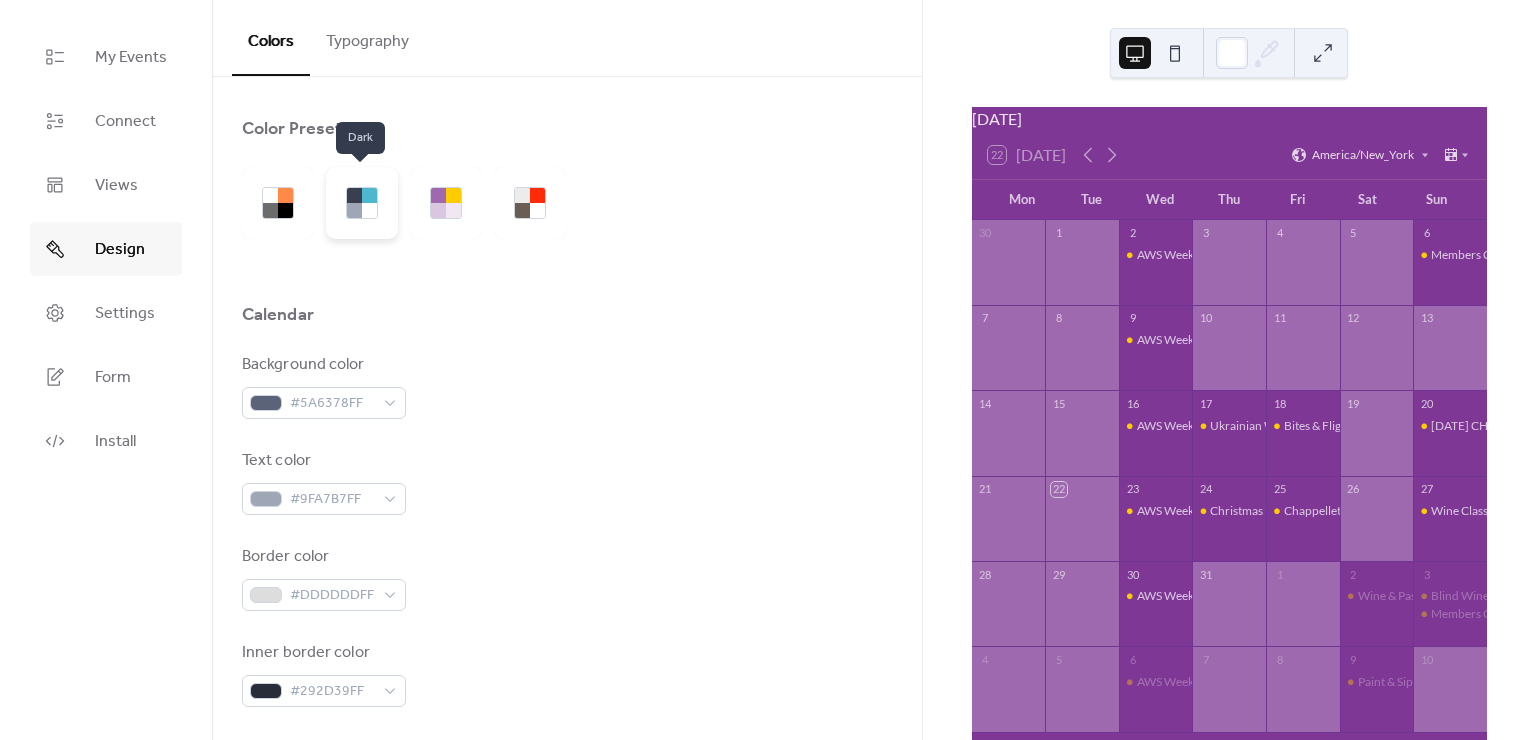 click at bounding box center (369, 210) 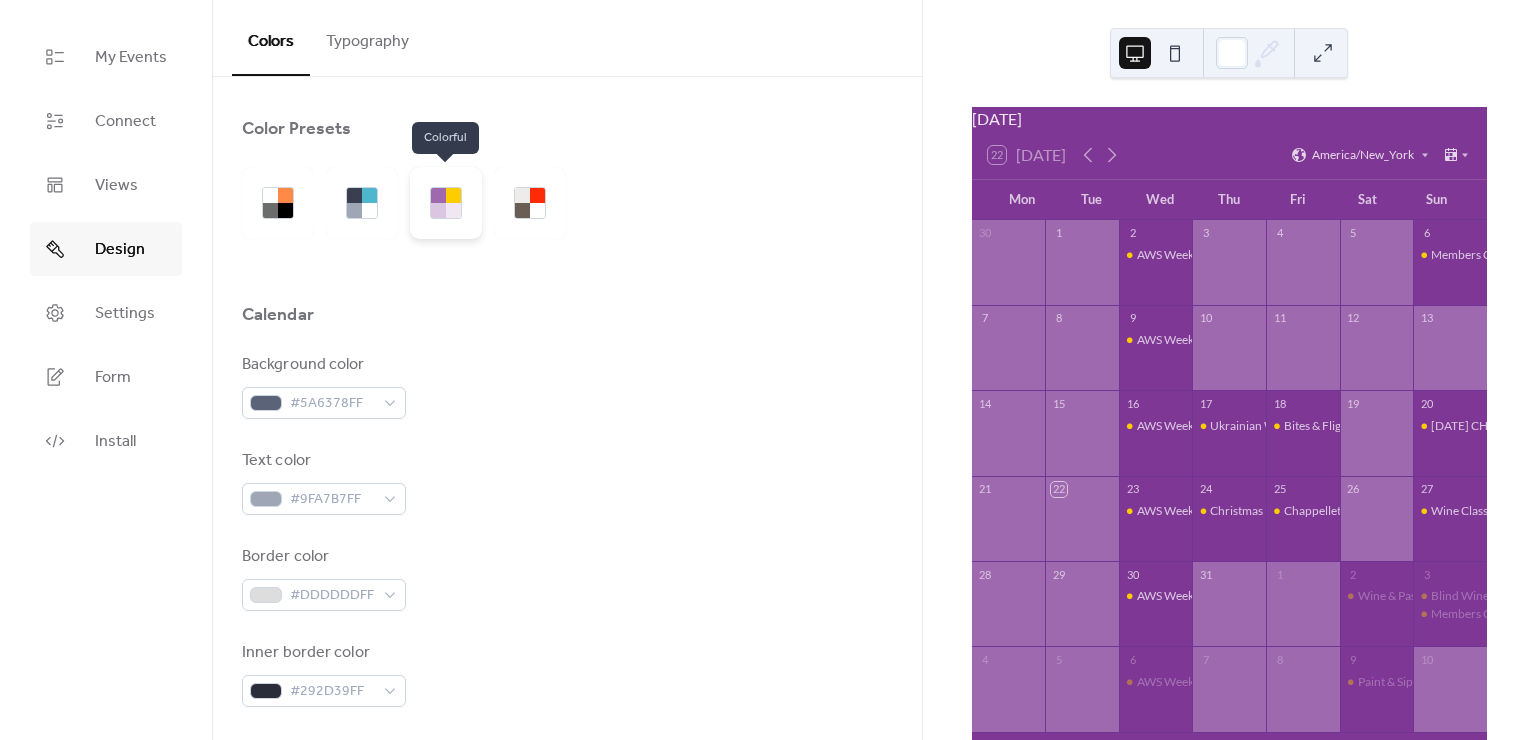 click at bounding box center (453, 210) 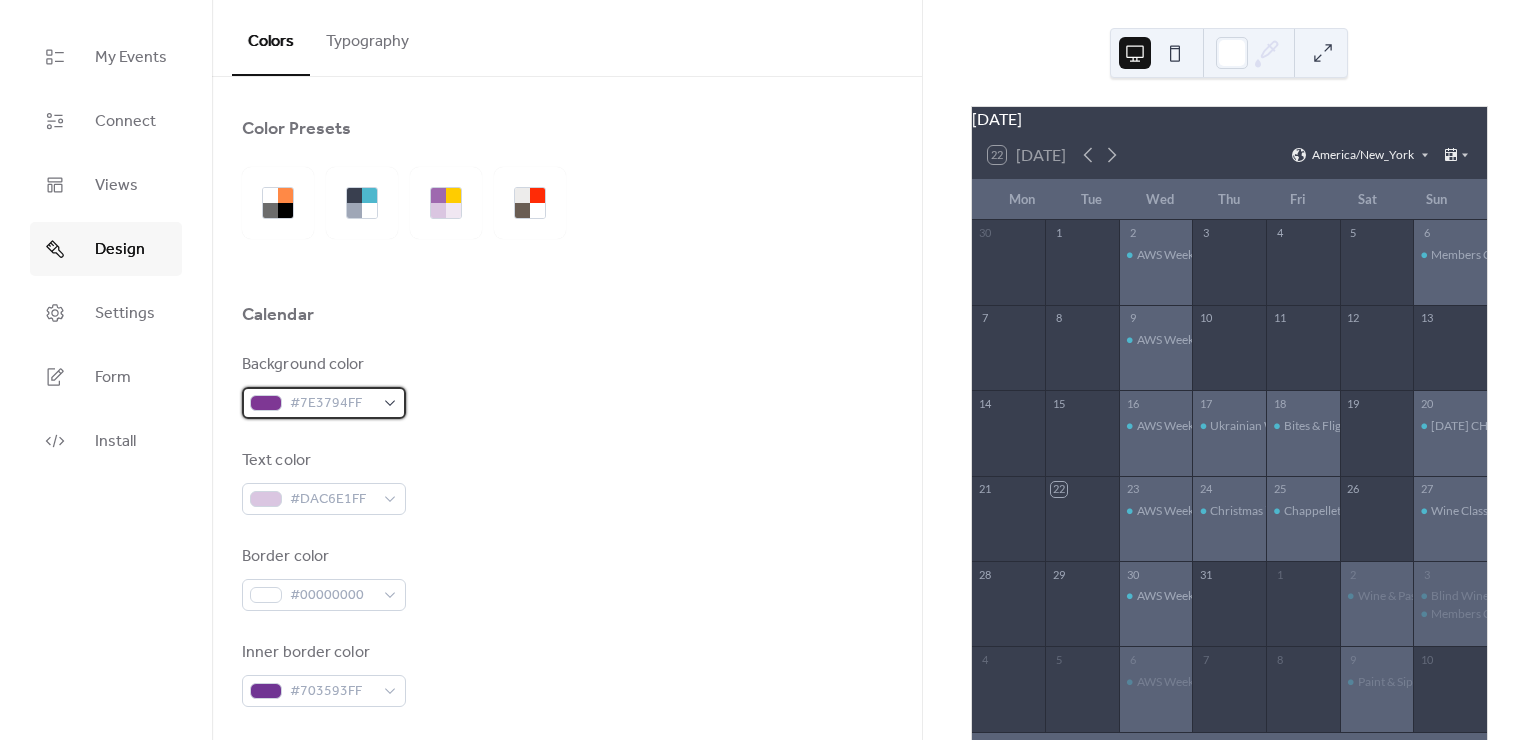 click on "#7E3794FF" at bounding box center [324, 403] 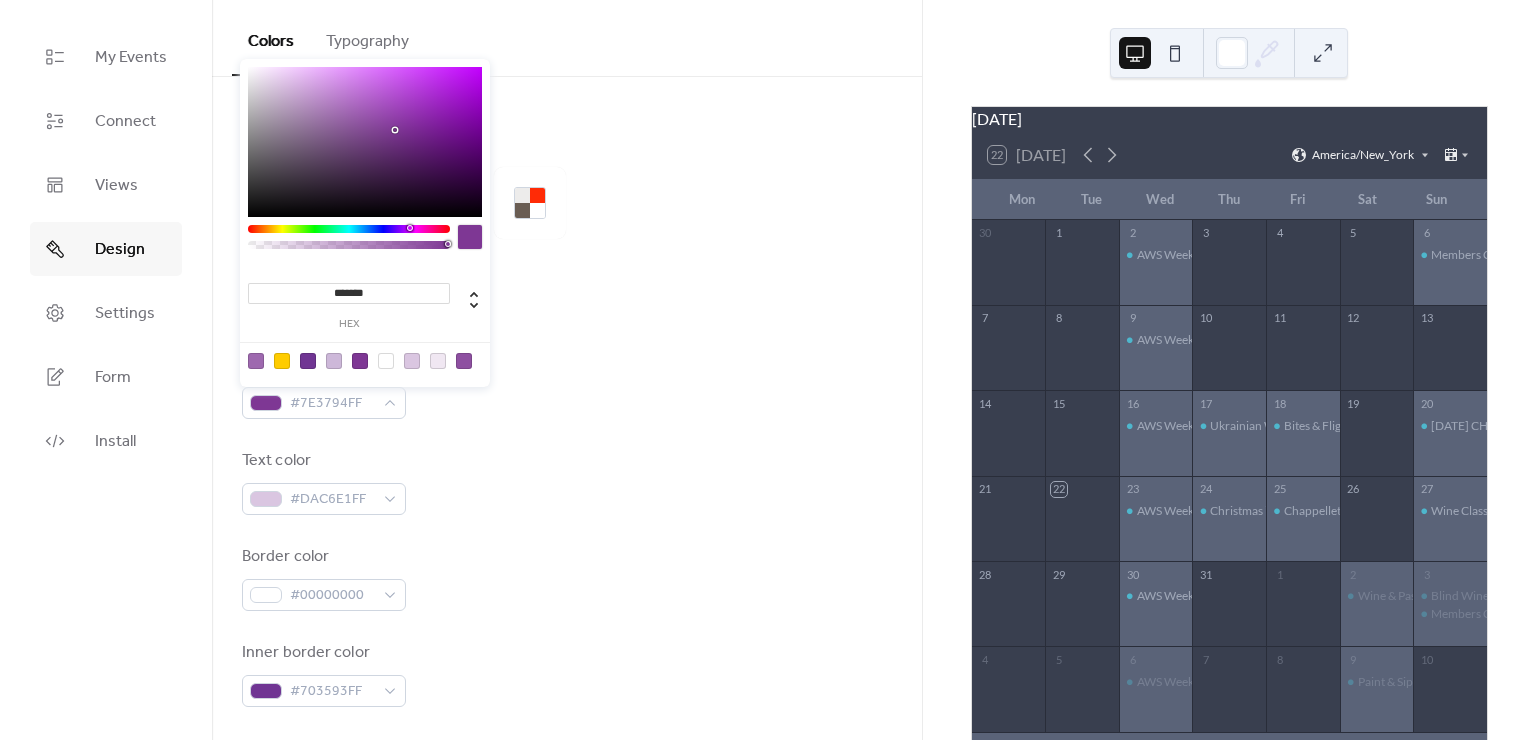 click on "Background color #7E3794FF Text color #DAC6E1FF Border color #00000000 Inner border color #703593FF Inner background color #9E69AFFF Default event color #FFCC00FF" at bounding box center (567, 626) 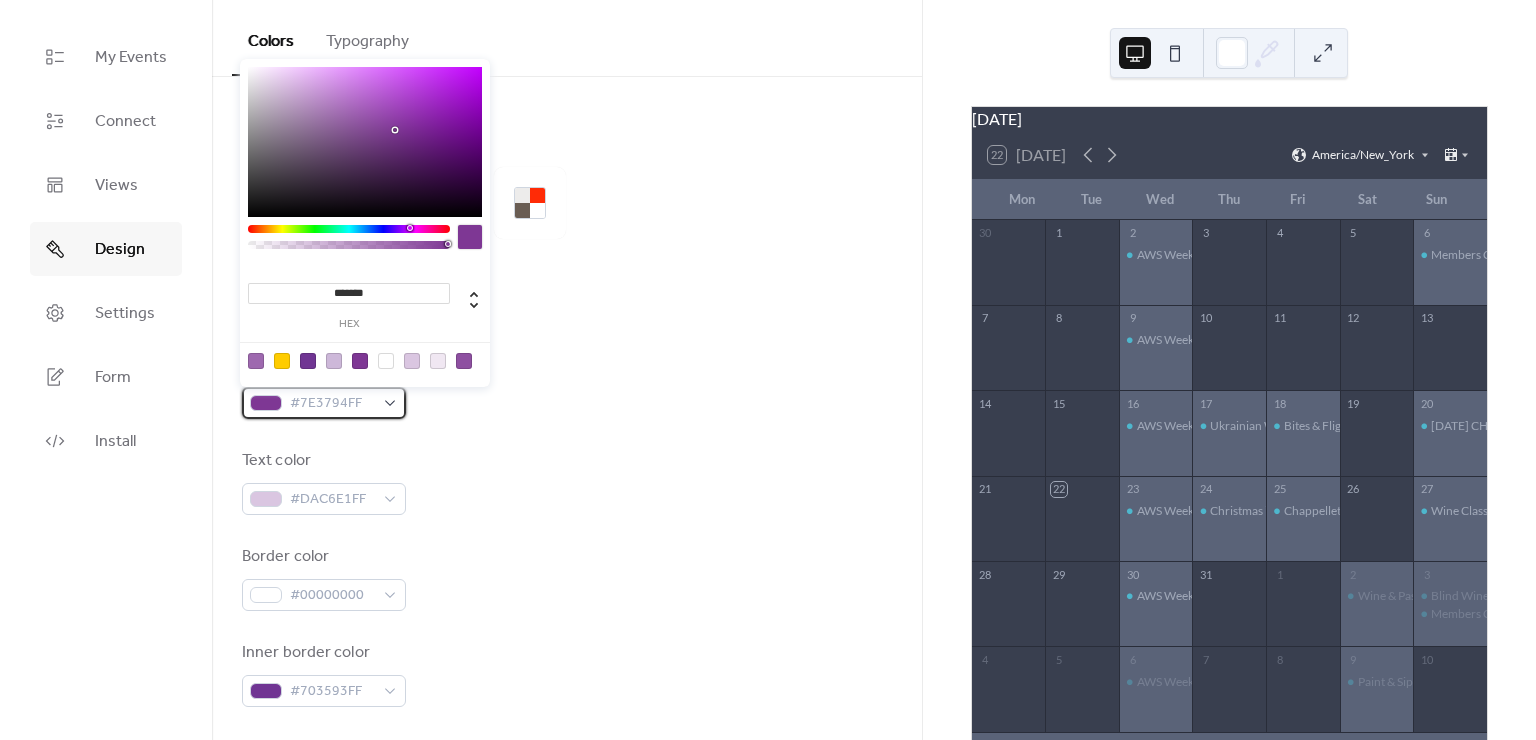click on "#7E3794FF" at bounding box center (332, 404) 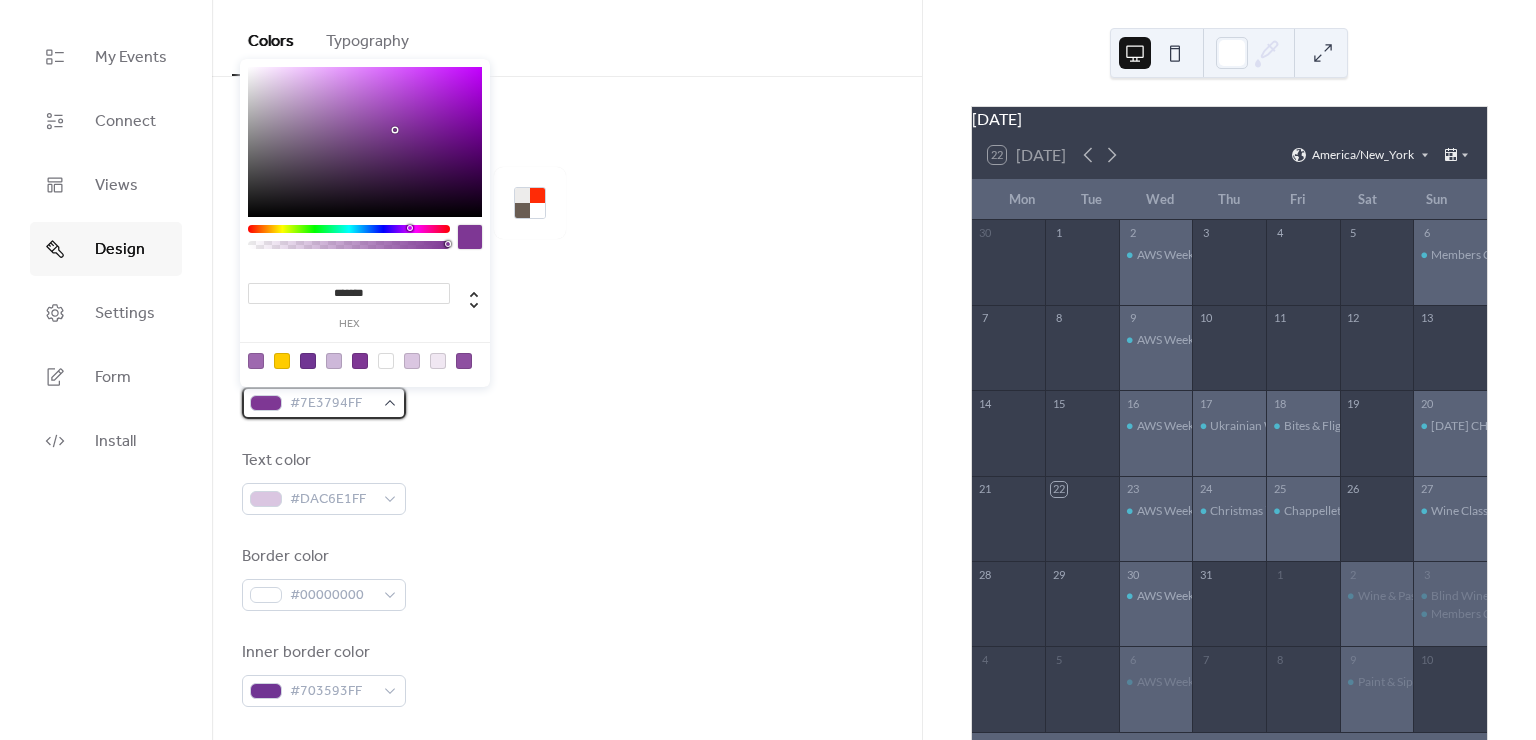 click on "#7E3794FF" at bounding box center (332, 404) 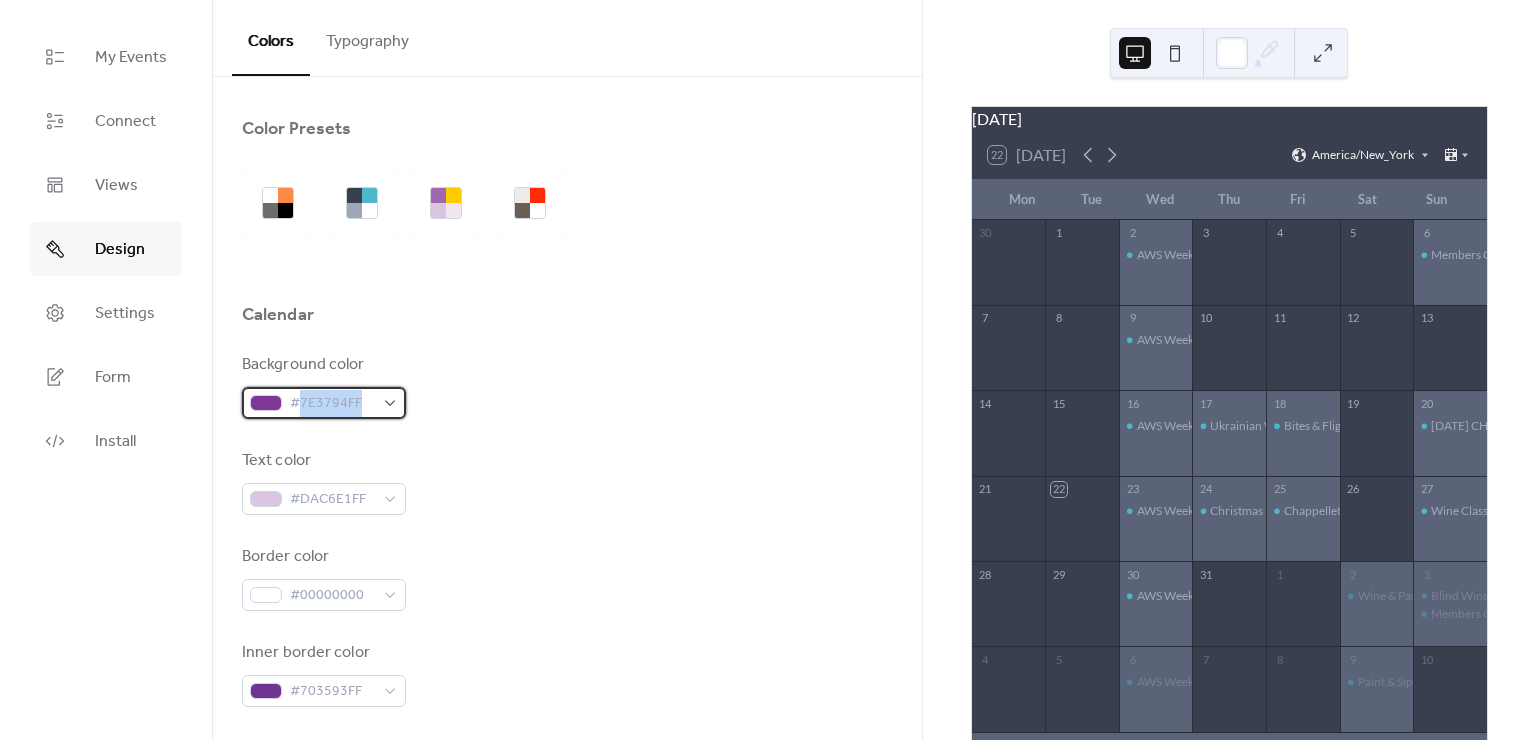 click on "#7E3794FF" at bounding box center [332, 404] 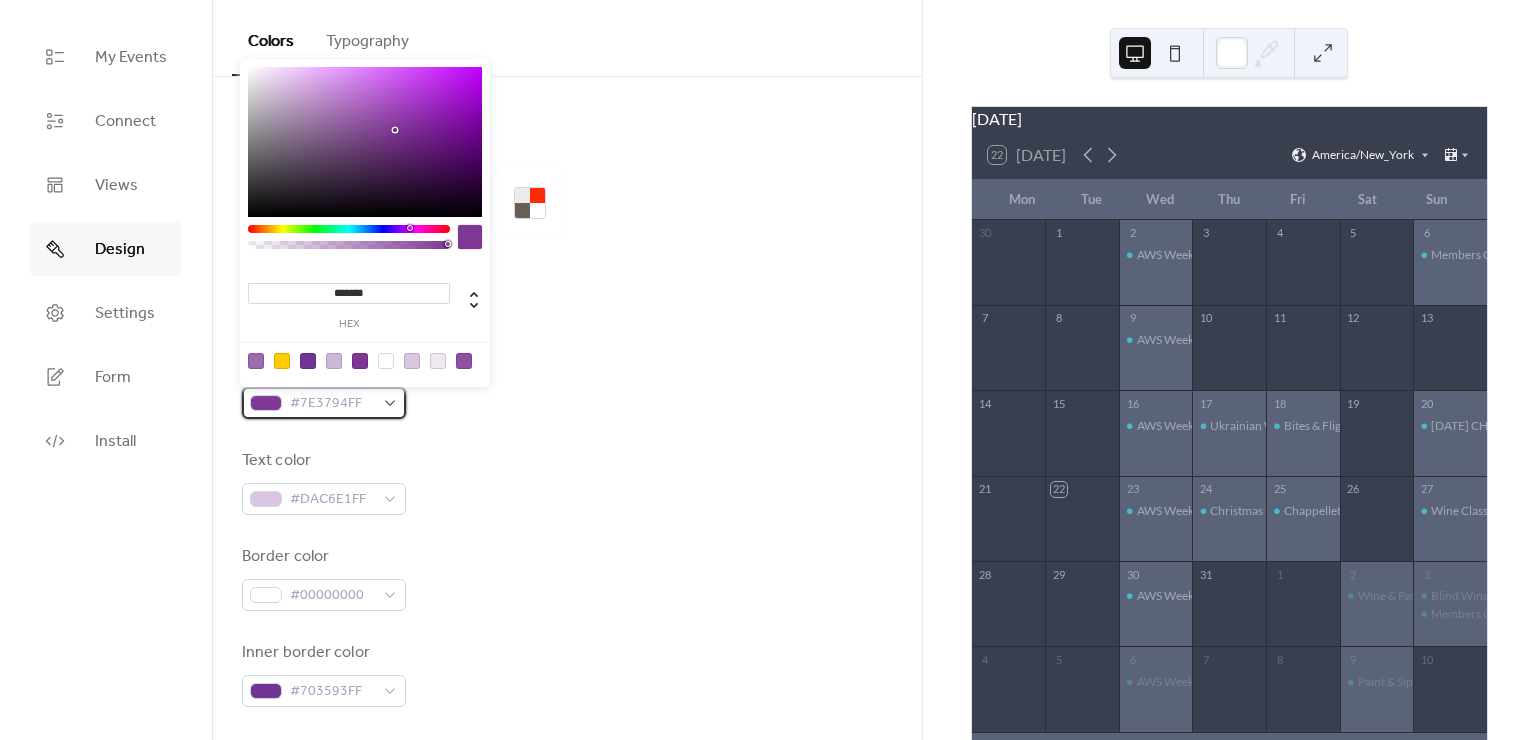 click on "#7E3794FF" at bounding box center (332, 404) 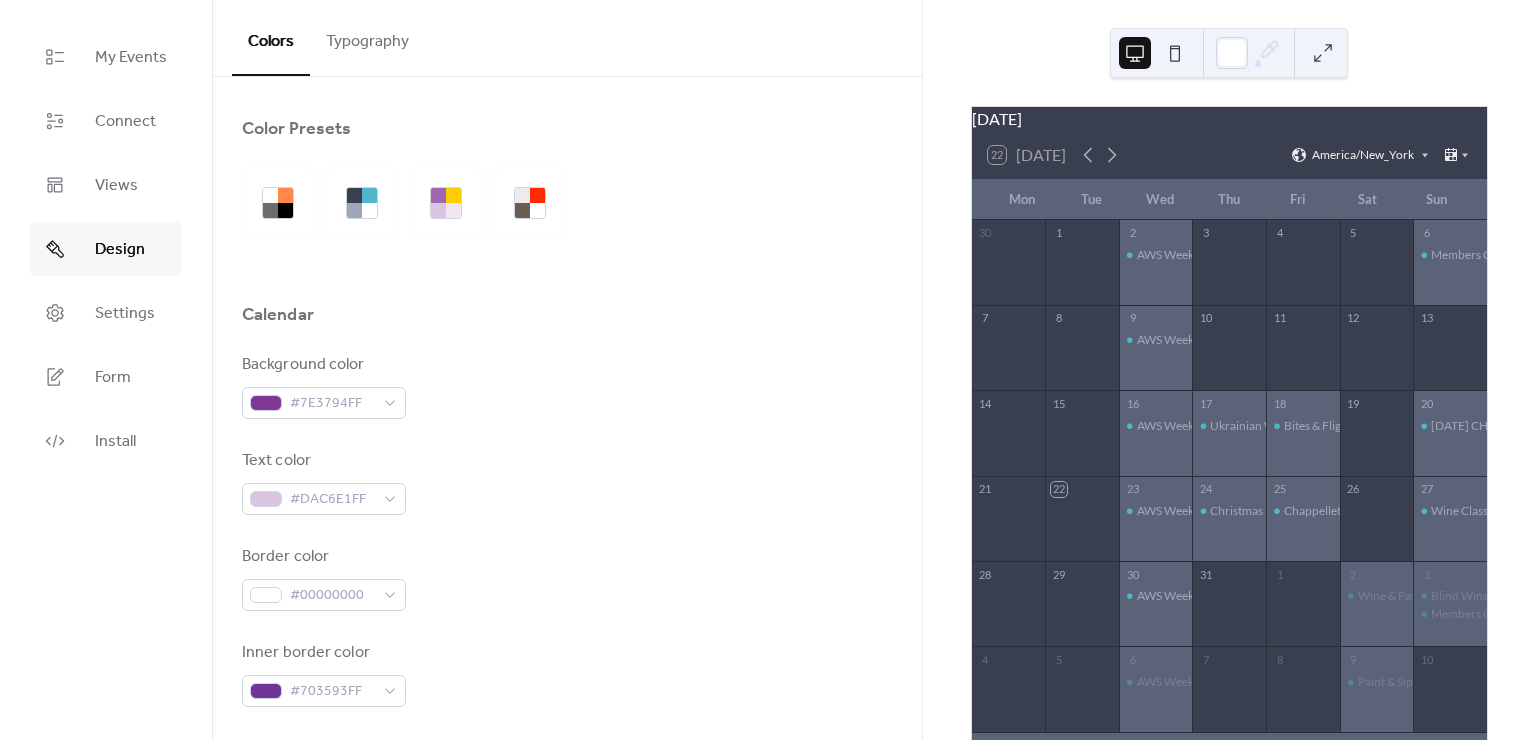 click on "Background color #7E3794FF" at bounding box center [567, 386] 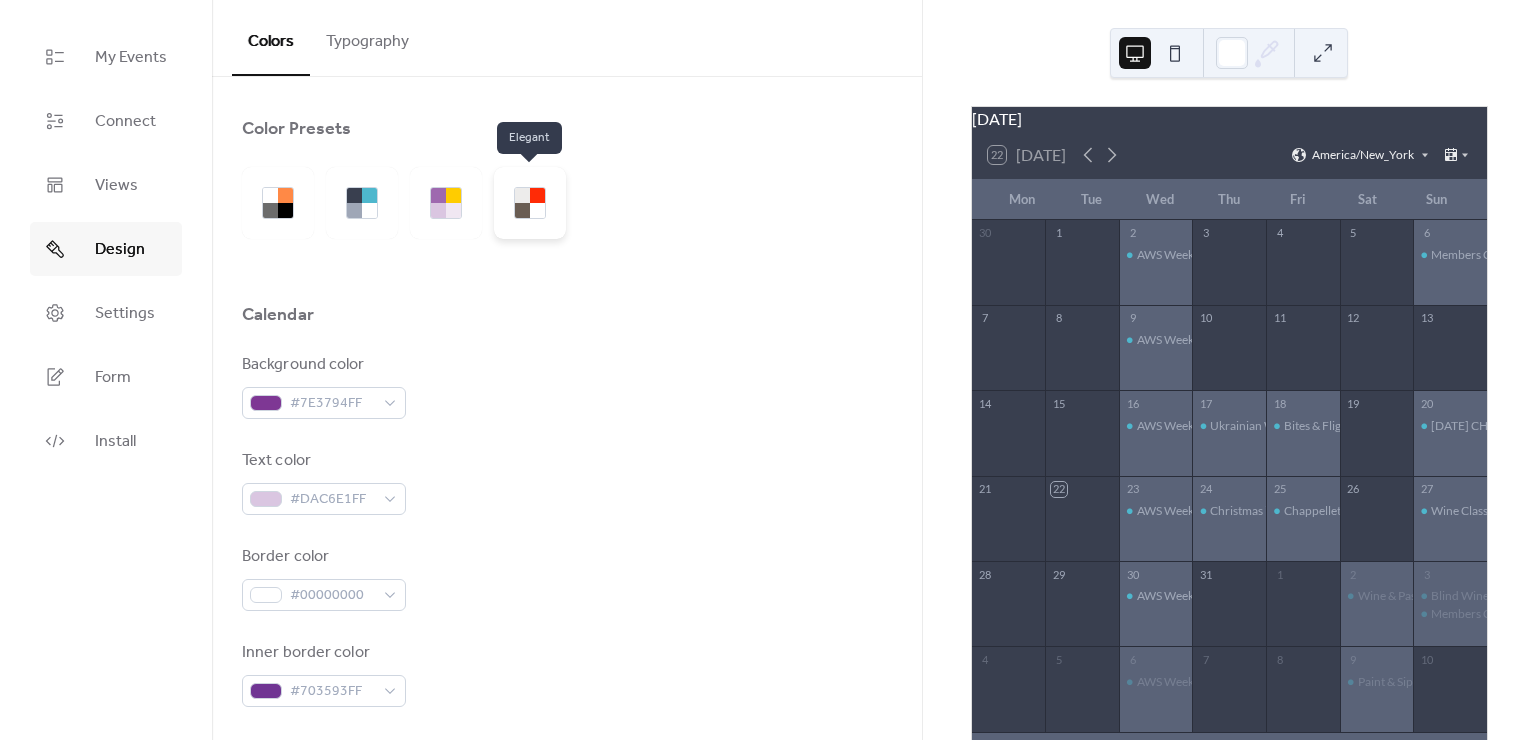 click at bounding box center [537, 210] 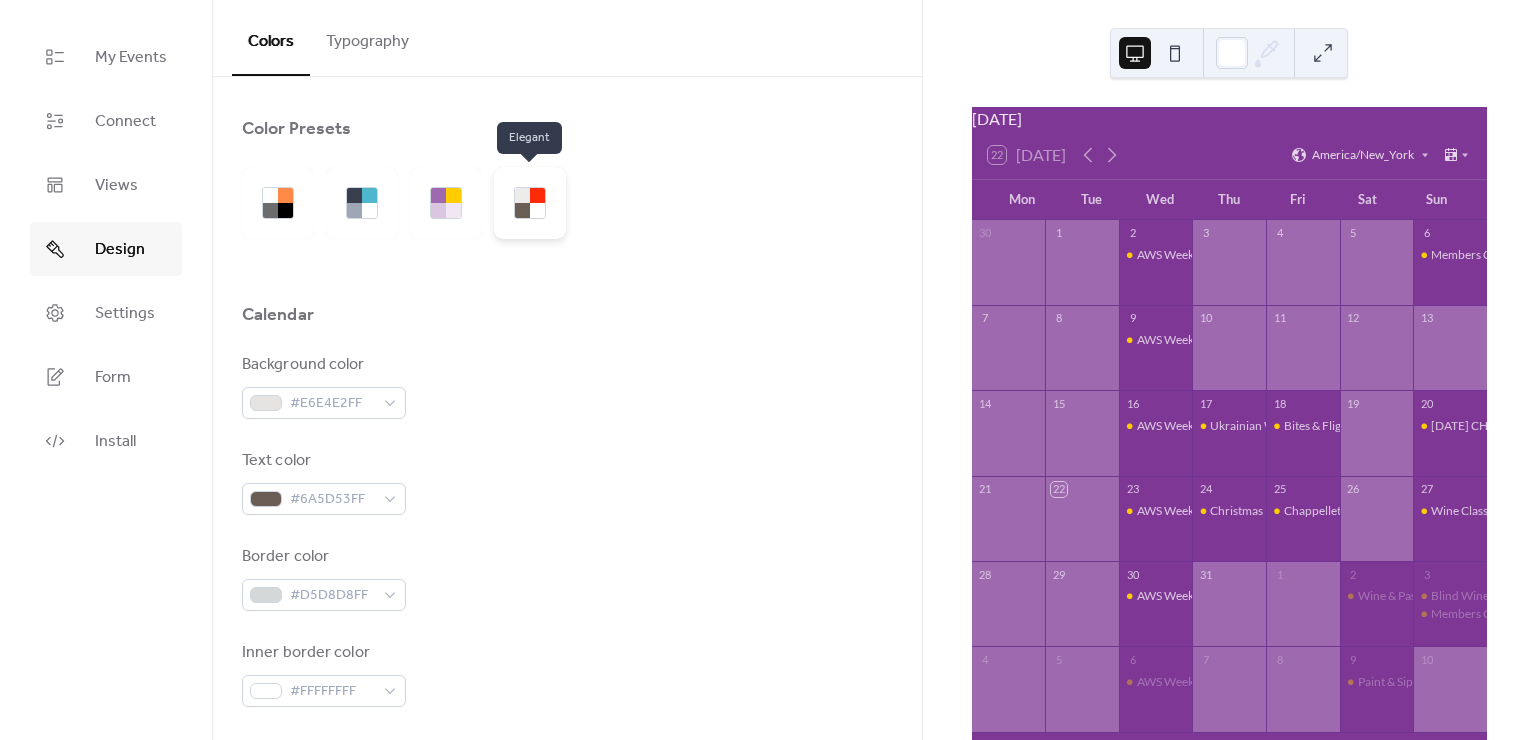 click at bounding box center (537, 195) 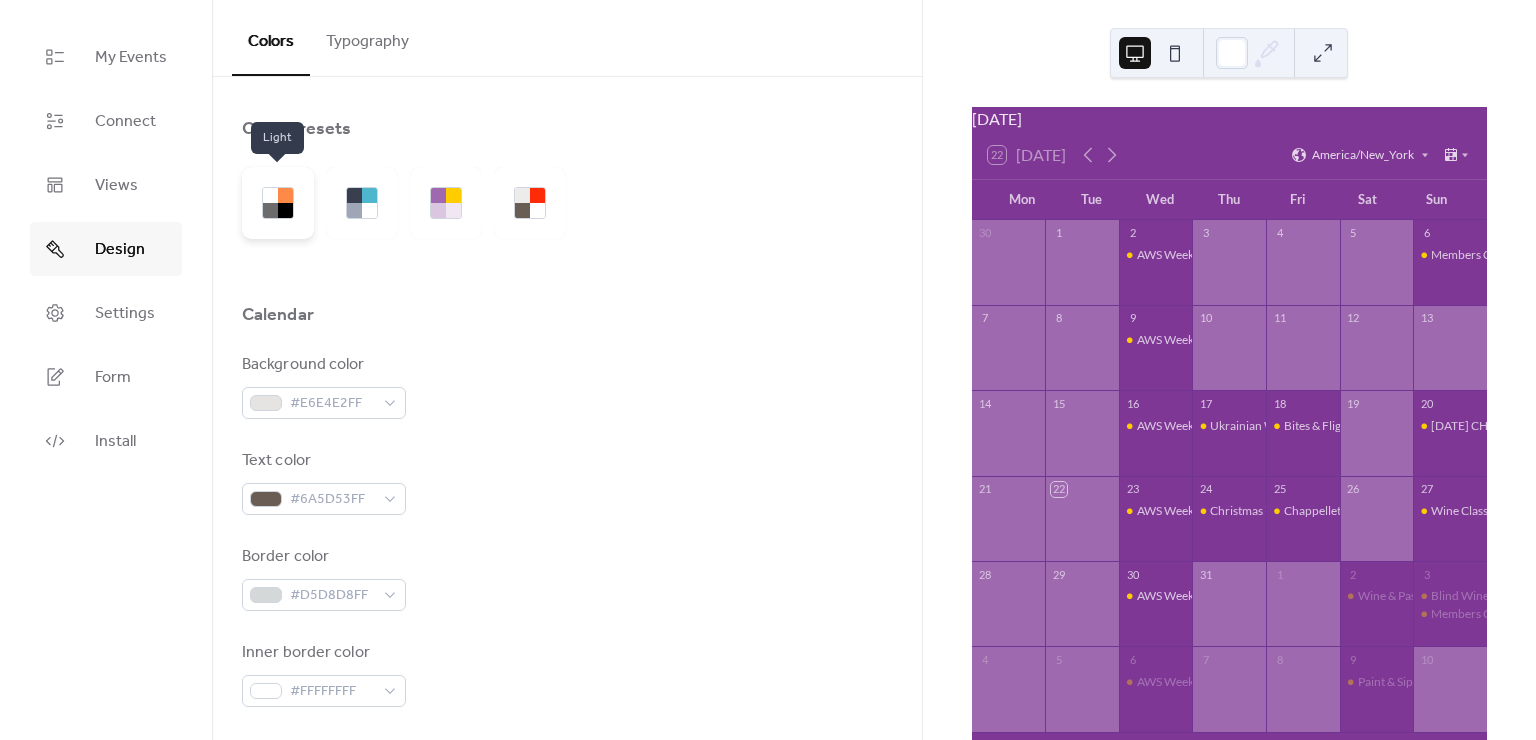 click at bounding box center (285, 195) 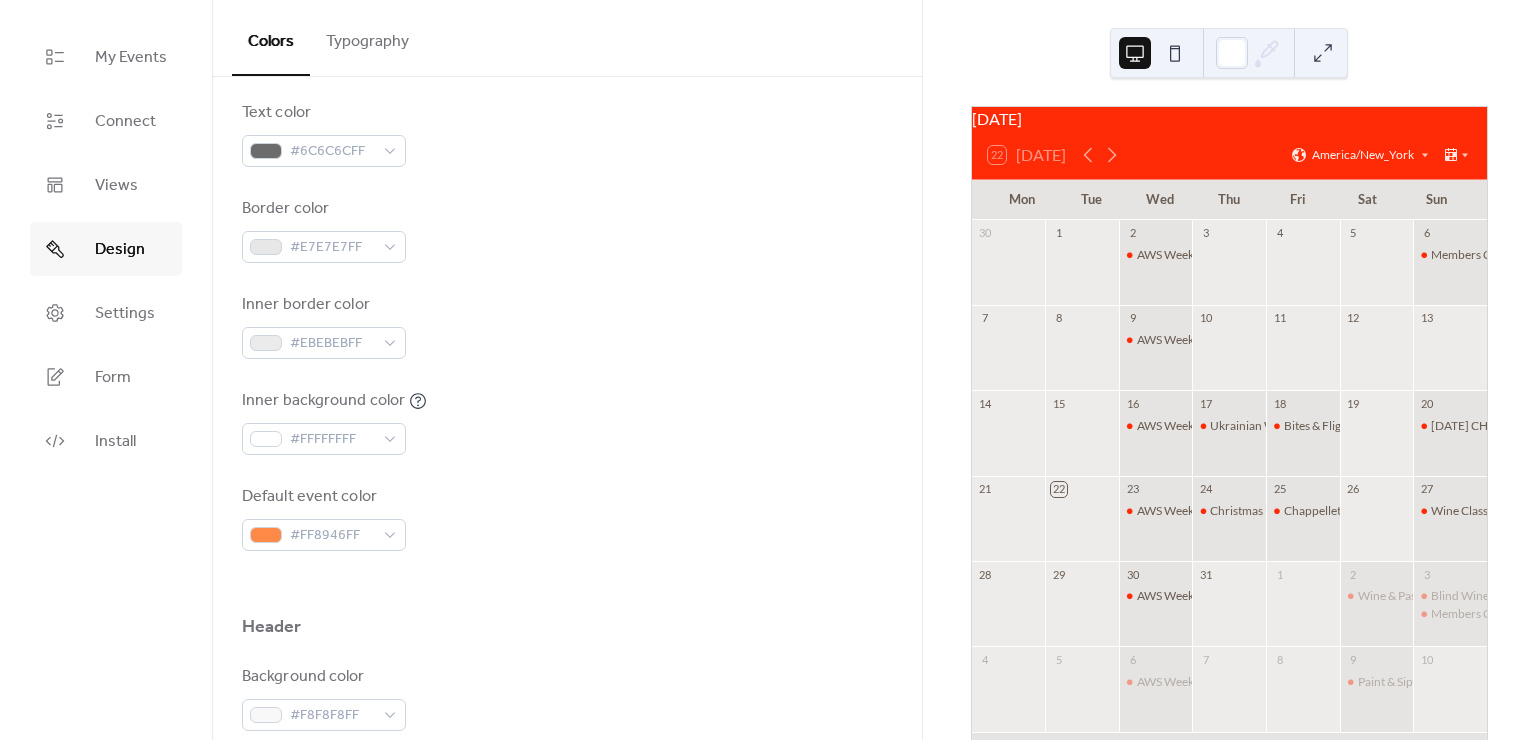 scroll, scrollTop: 546, scrollLeft: 0, axis: vertical 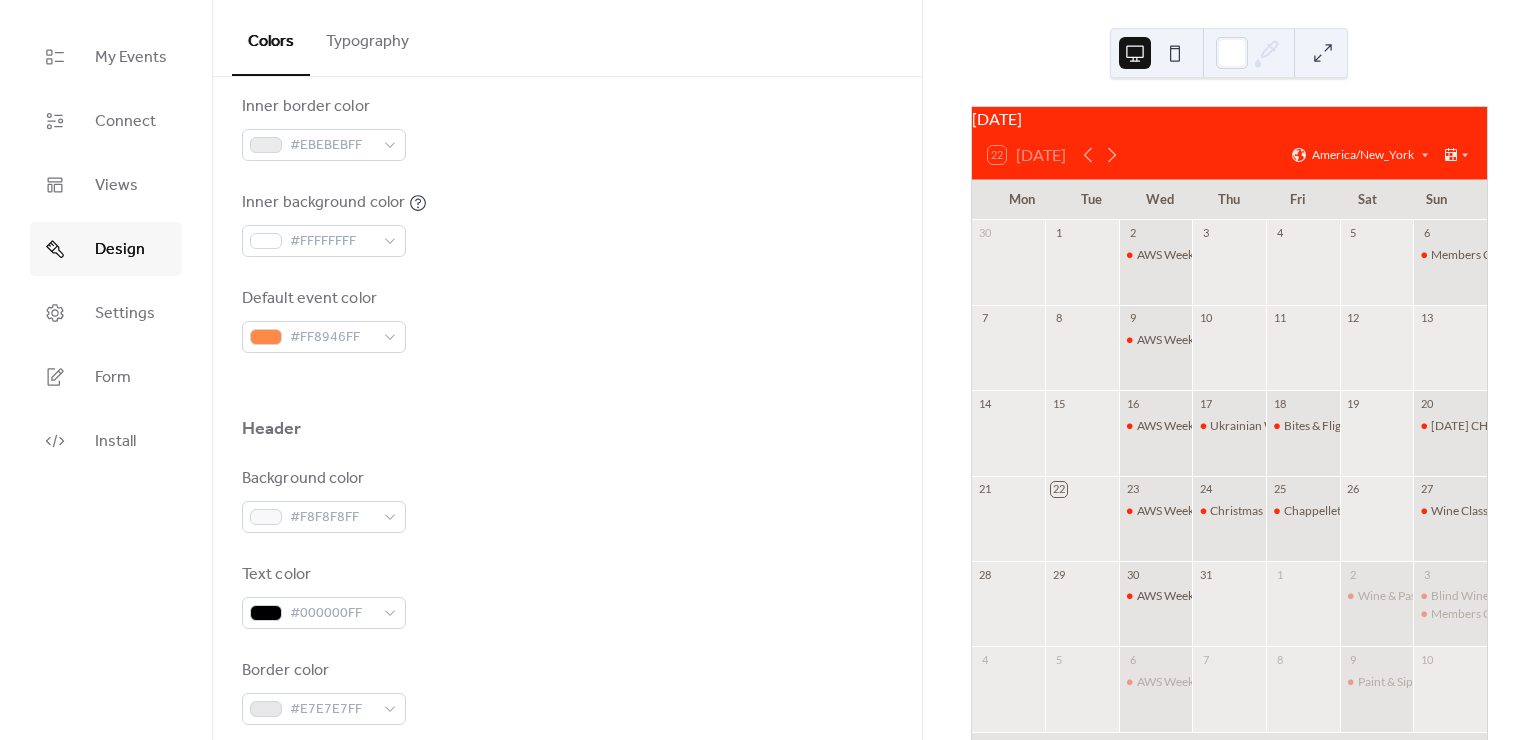 click on "Header" at bounding box center (567, 434) 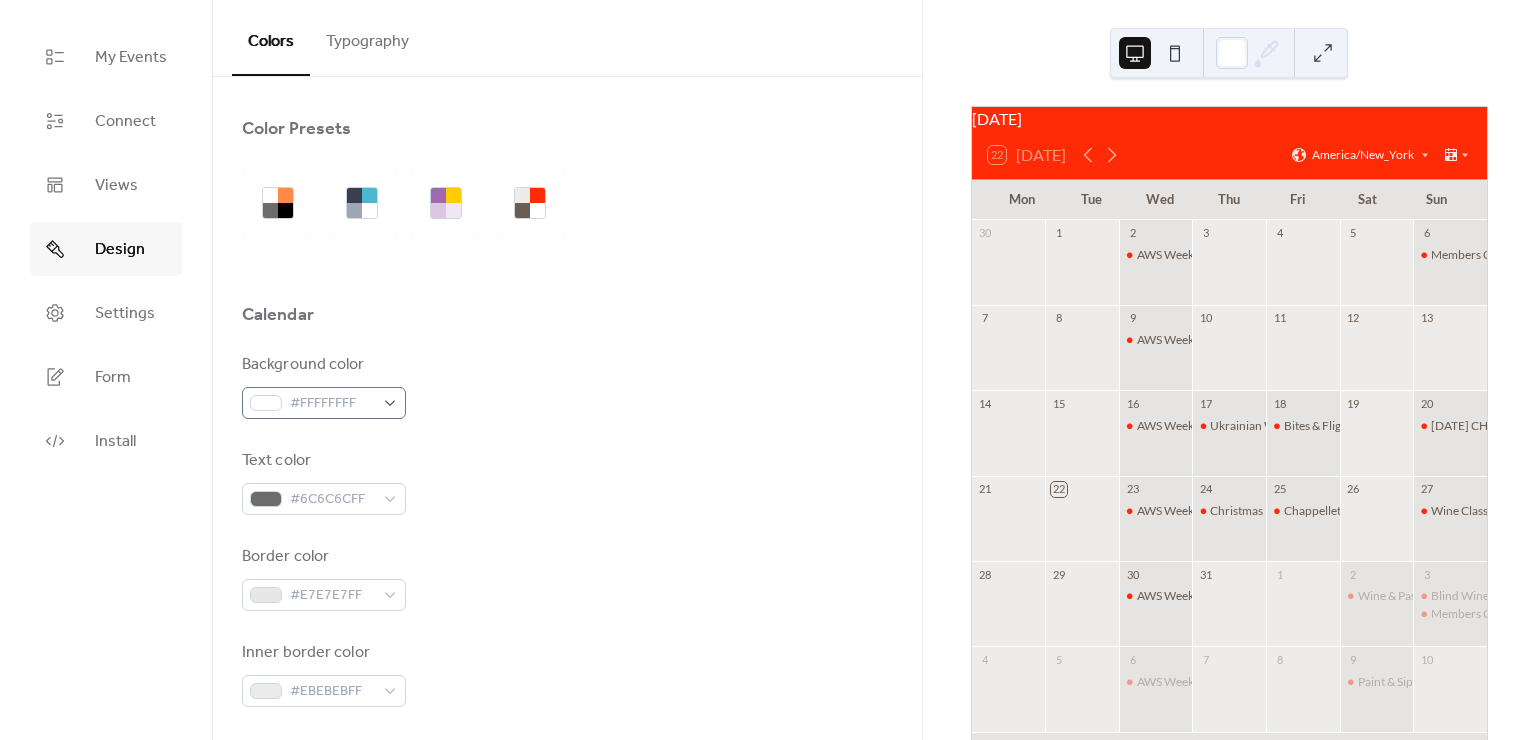scroll, scrollTop: 156, scrollLeft: 0, axis: vertical 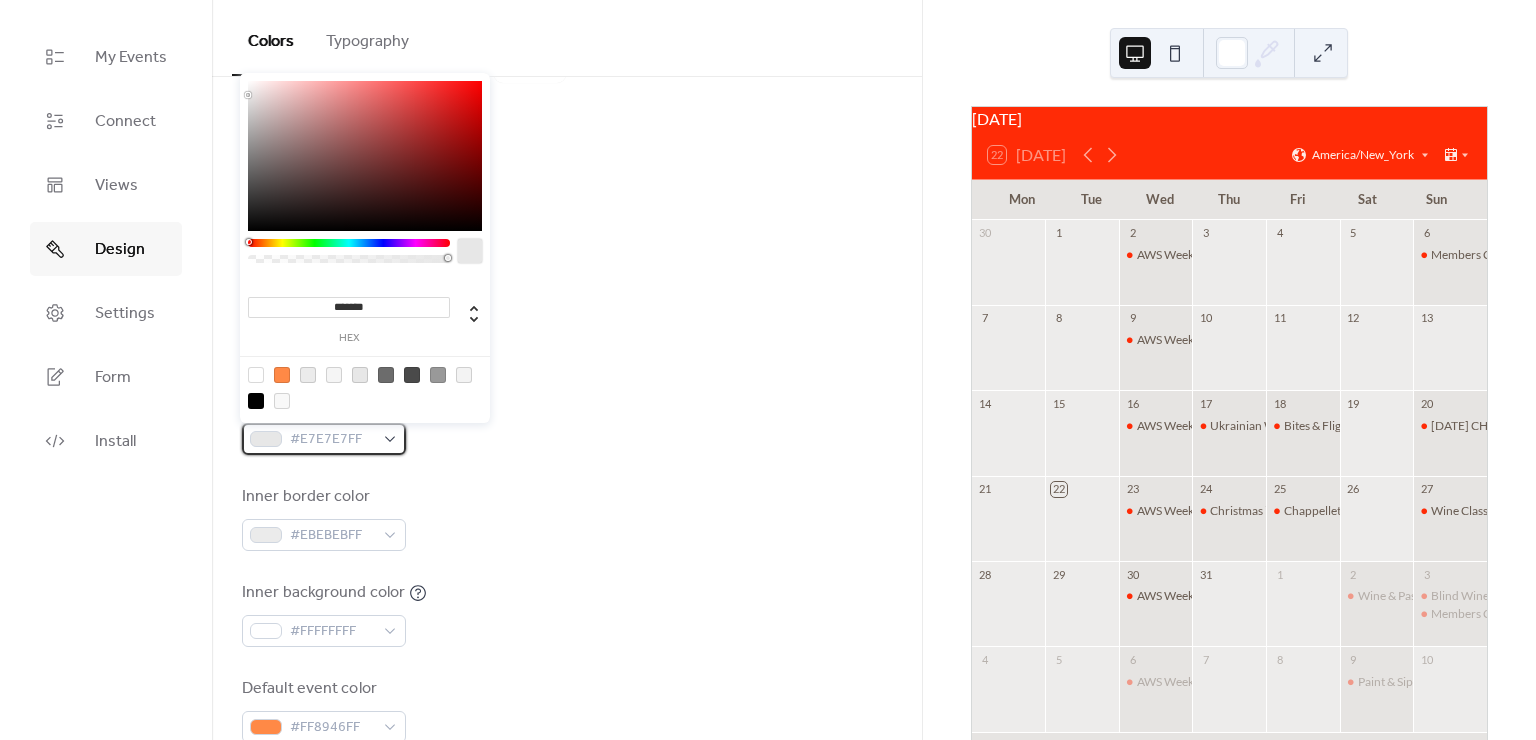 click on "#E7E7E7FF" at bounding box center (324, 439) 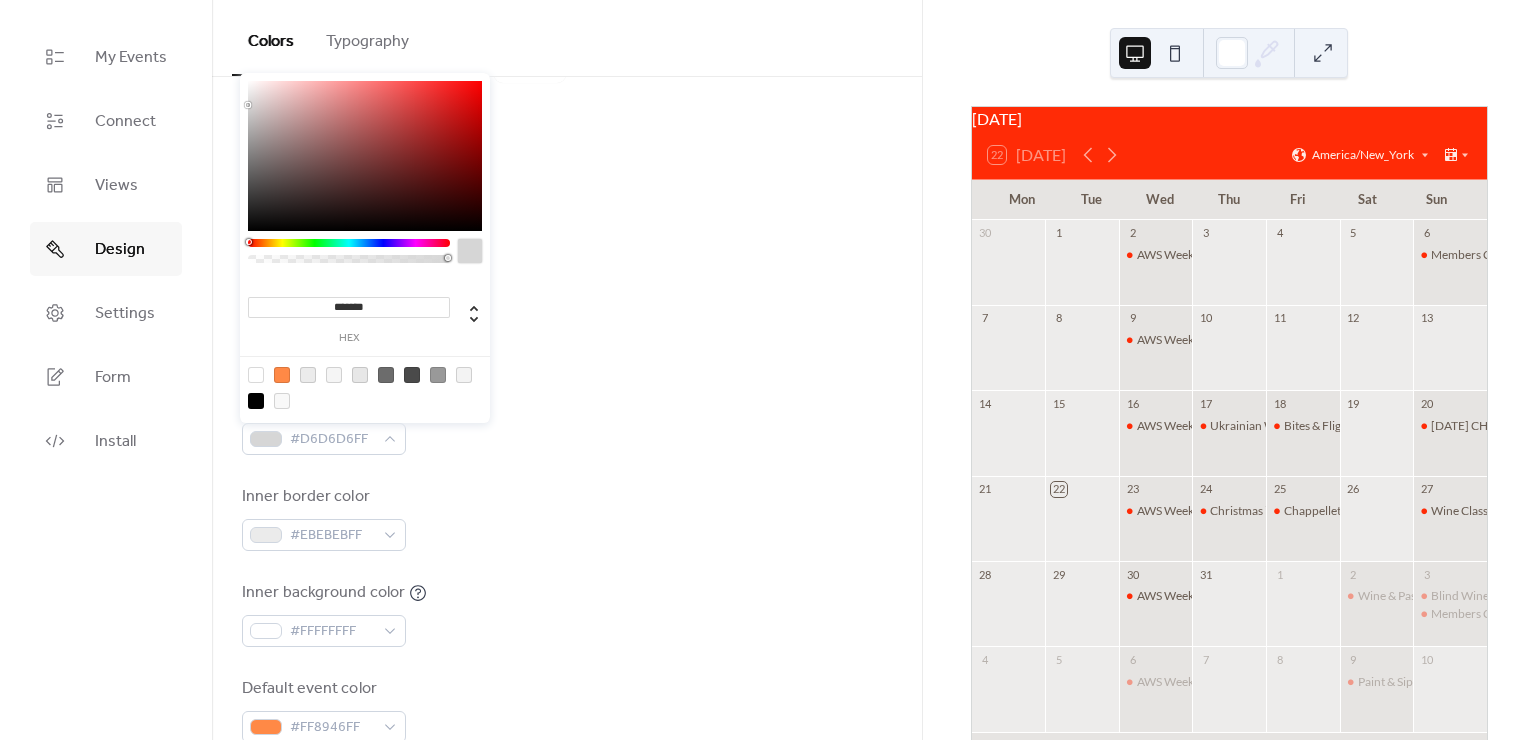 type on "*******" 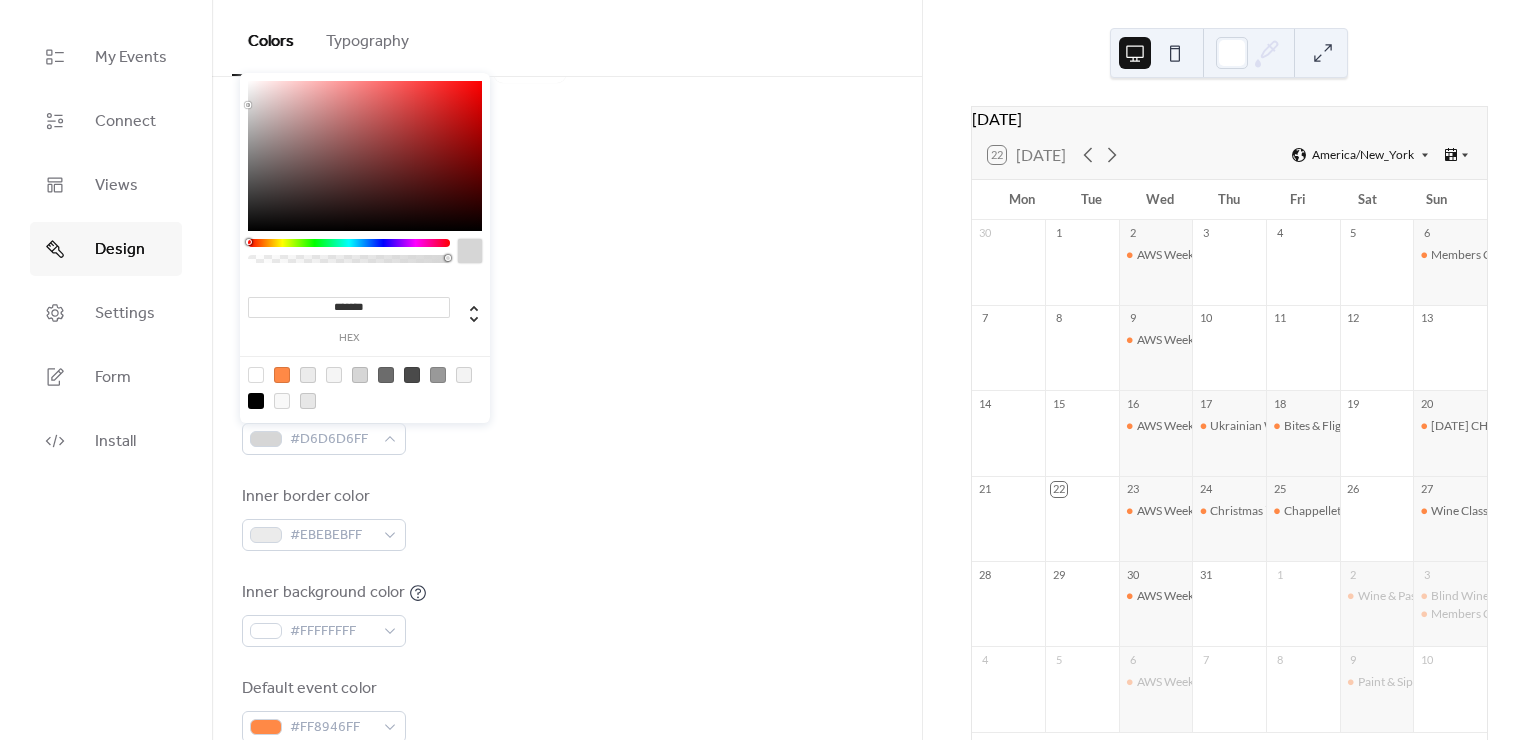 drag, startPoint x: 246, startPoint y: 95, endPoint x: 245, endPoint y: 105, distance: 10.049875 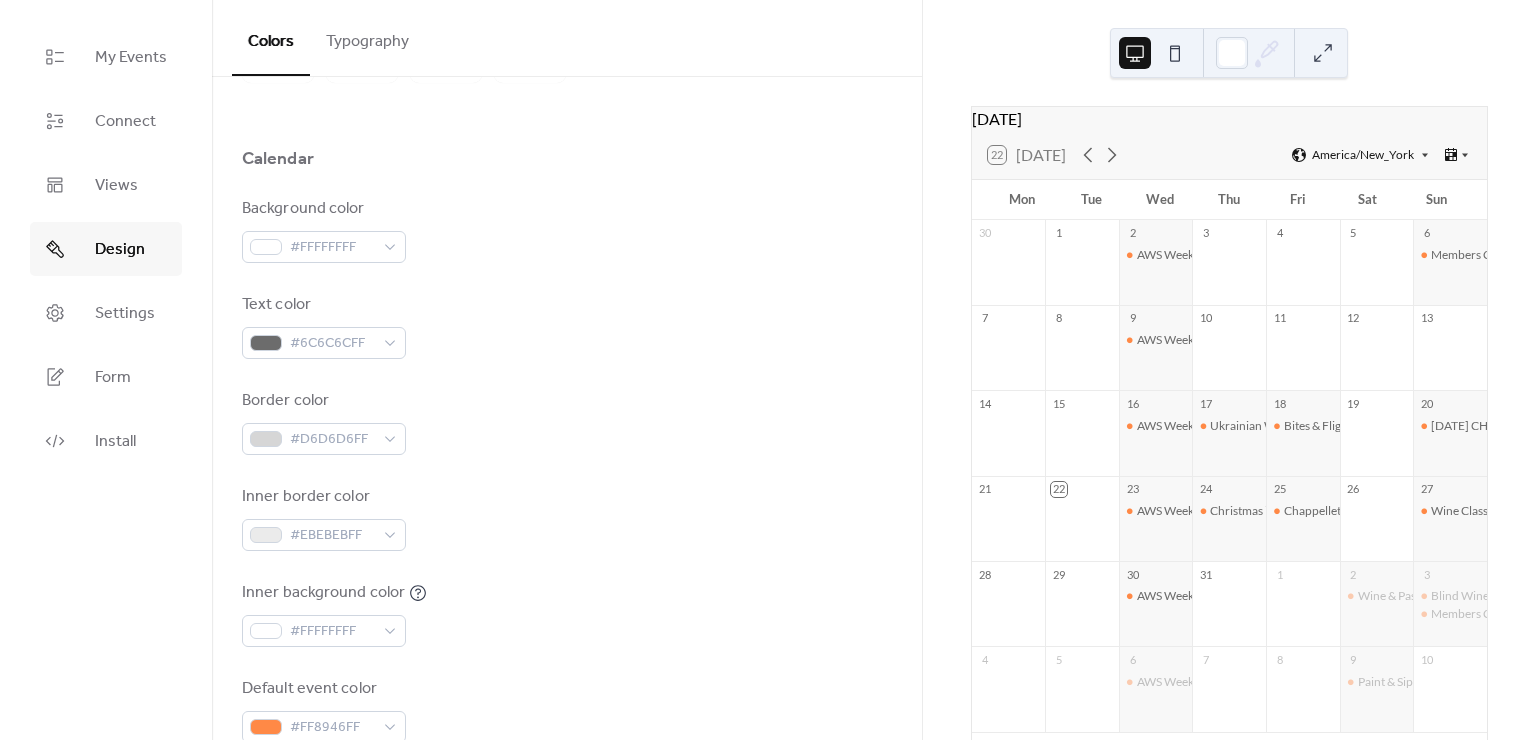 click on "Text color #6C6C6CFF" at bounding box center [567, 326] 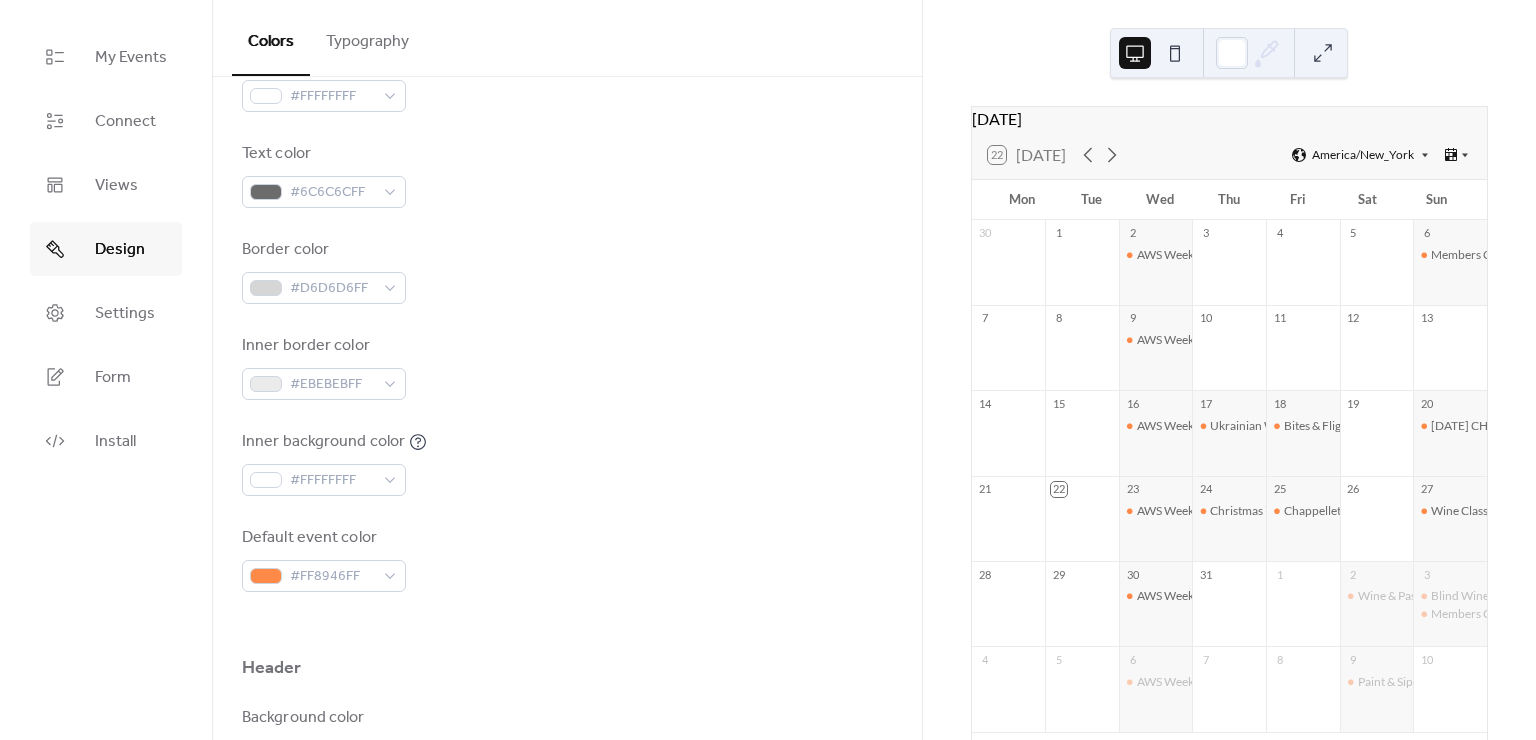 scroll, scrollTop: 312, scrollLeft: 0, axis: vertical 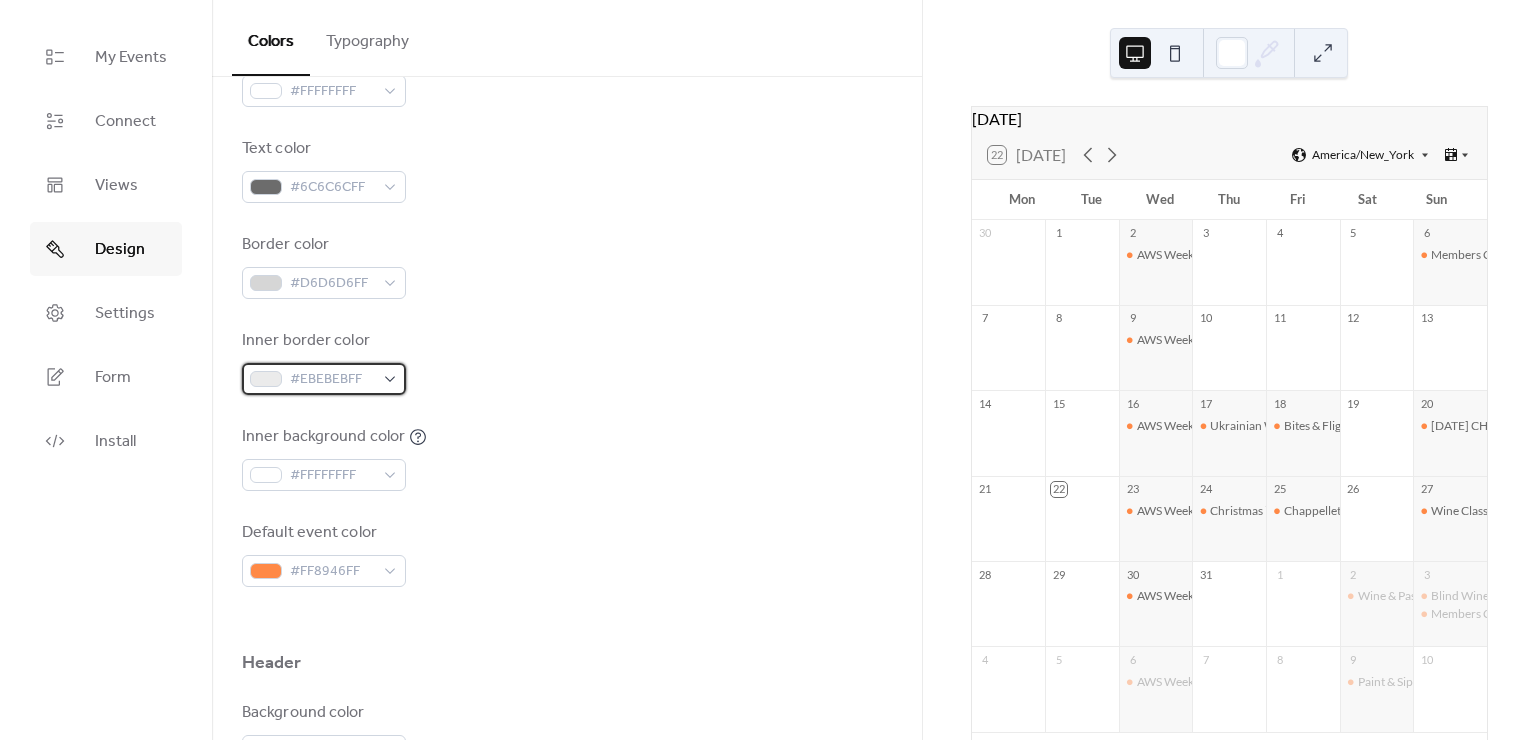 click on "#EBEBEBFF" at bounding box center (324, 379) 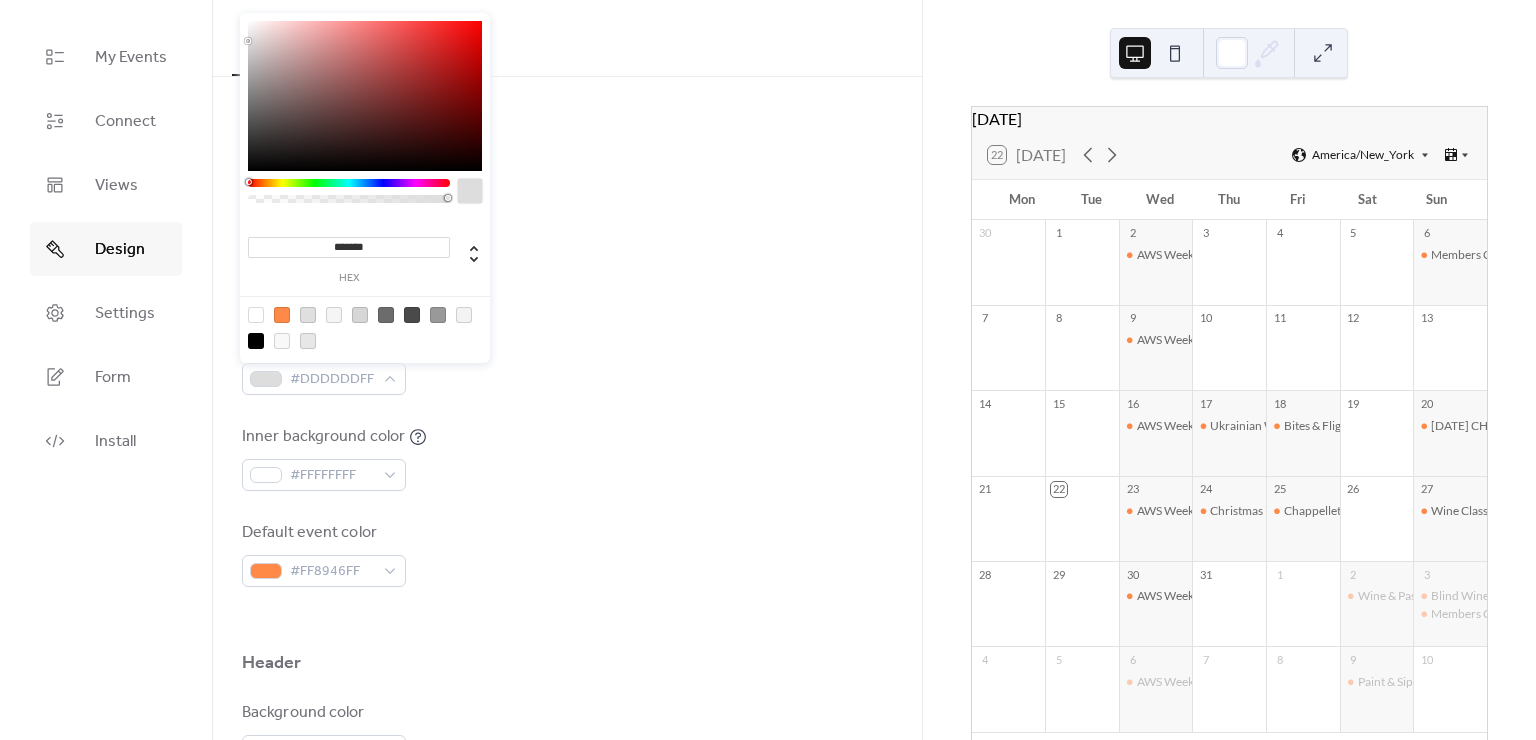 type on "*******" 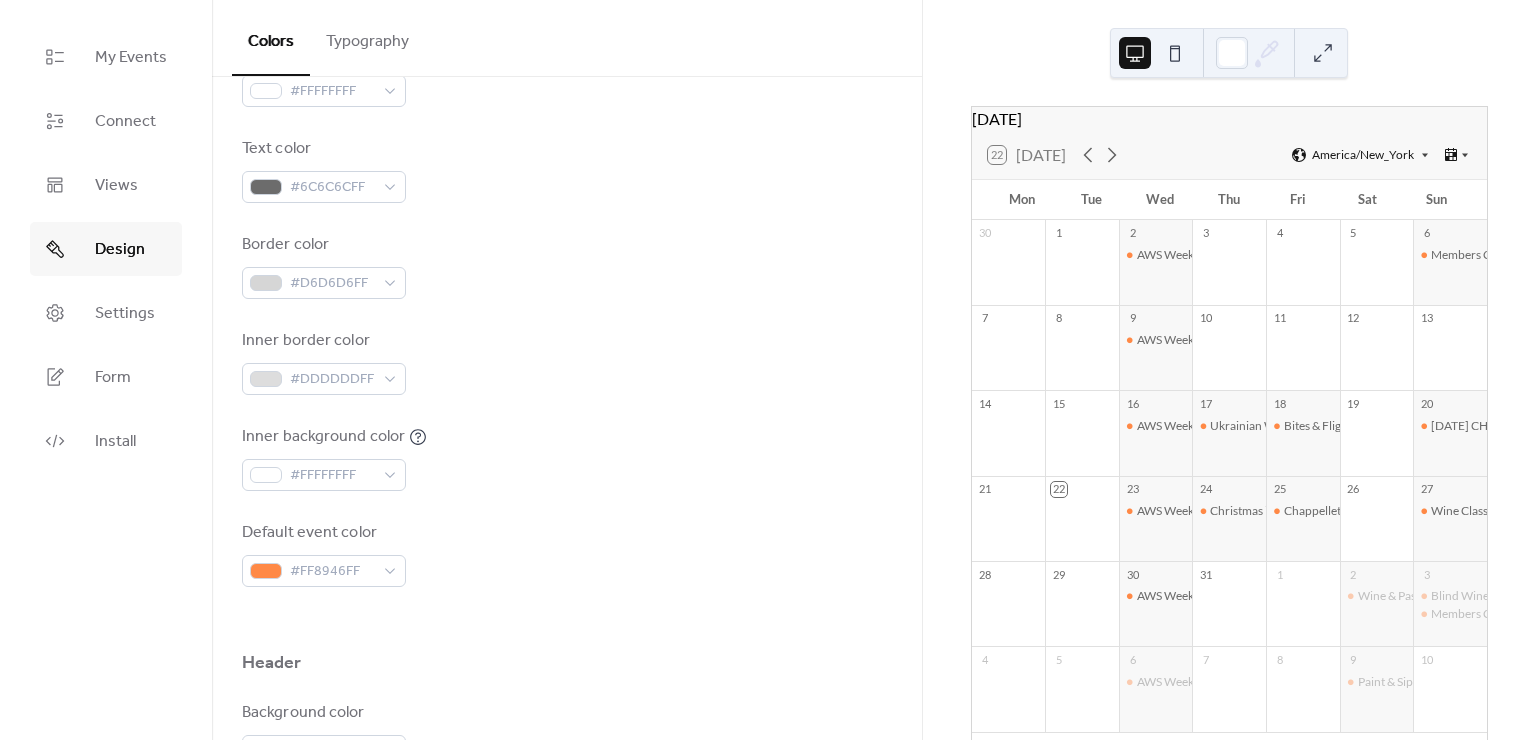 click on "Text color #6C6C6CFF" at bounding box center [567, 170] 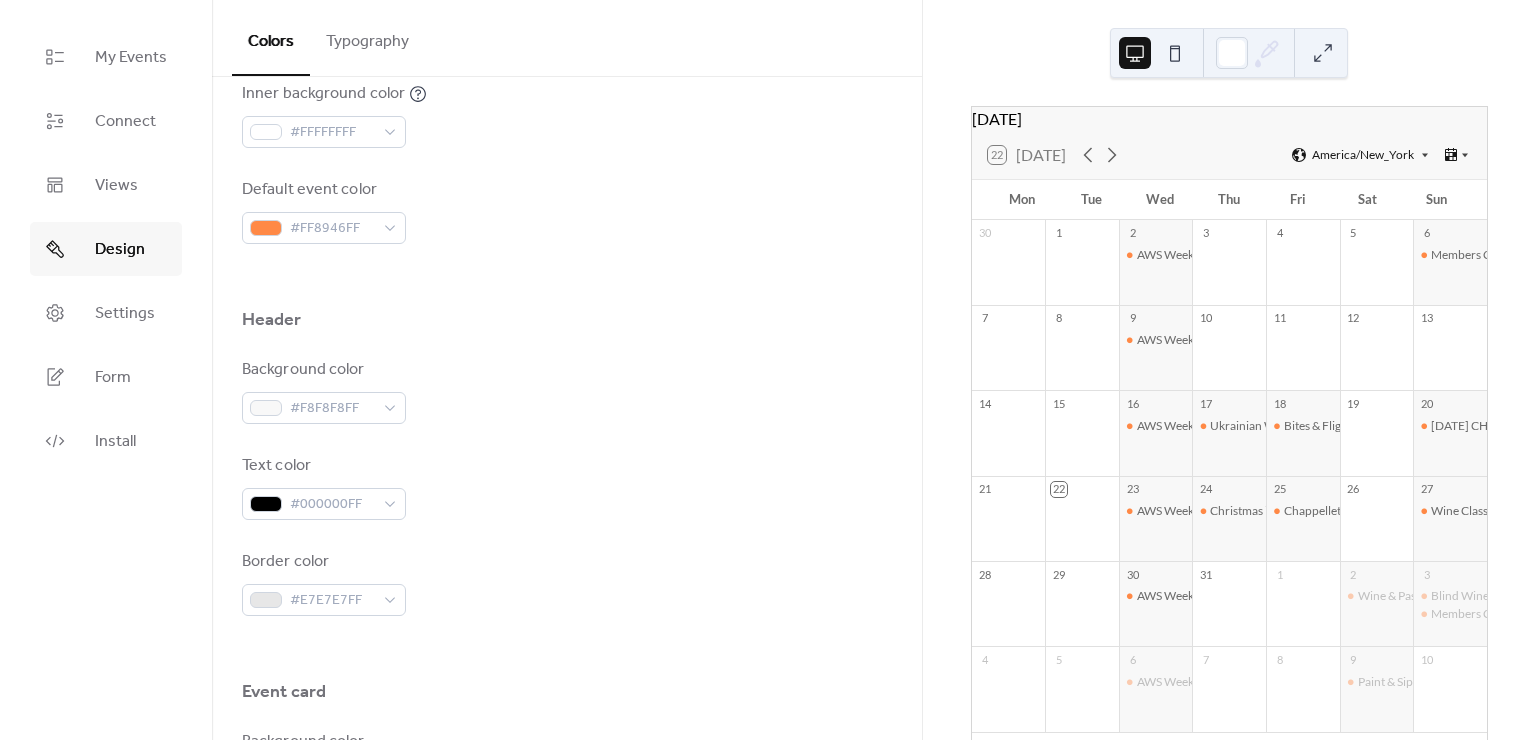 scroll, scrollTop: 702, scrollLeft: 0, axis: vertical 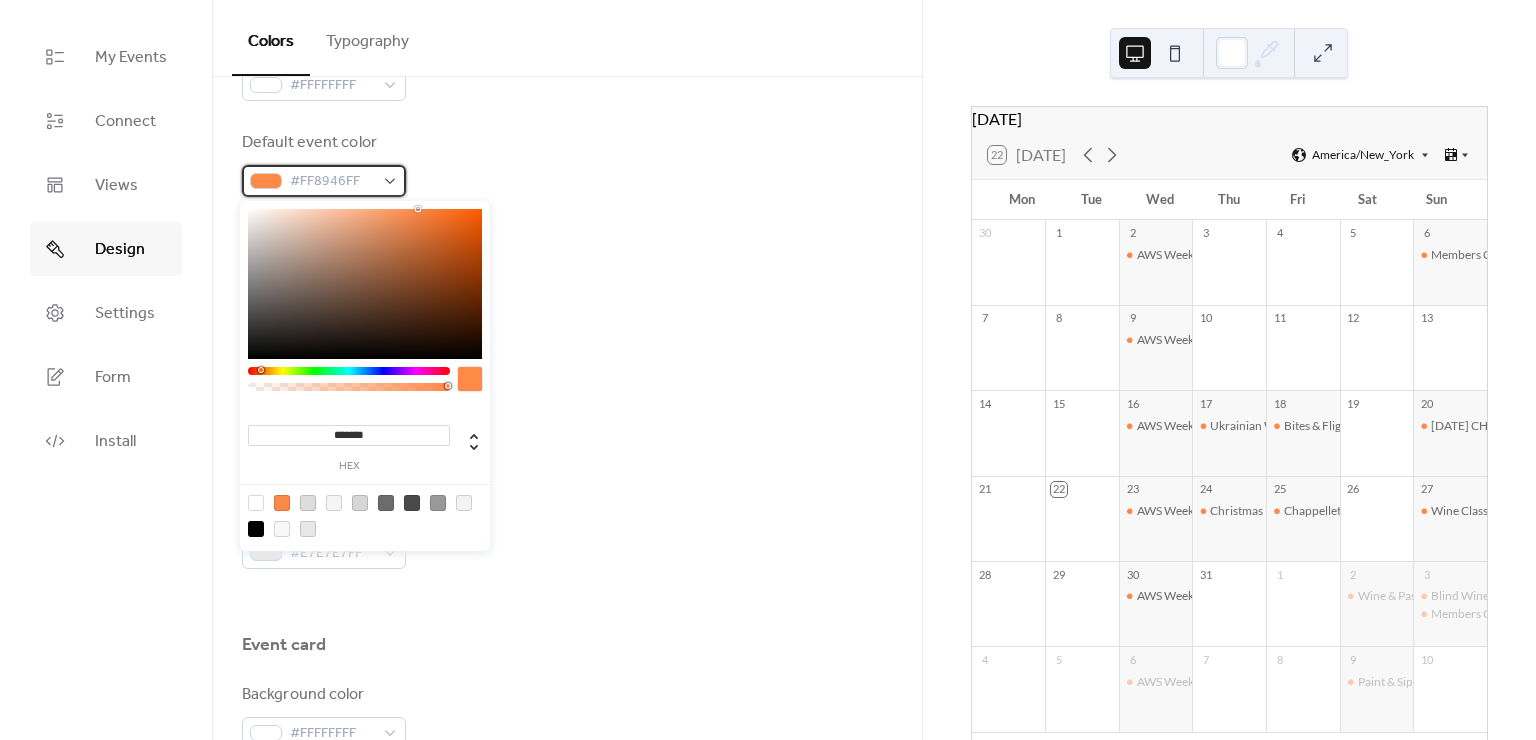 click on "#FF8946FF" at bounding box center (332, 182) 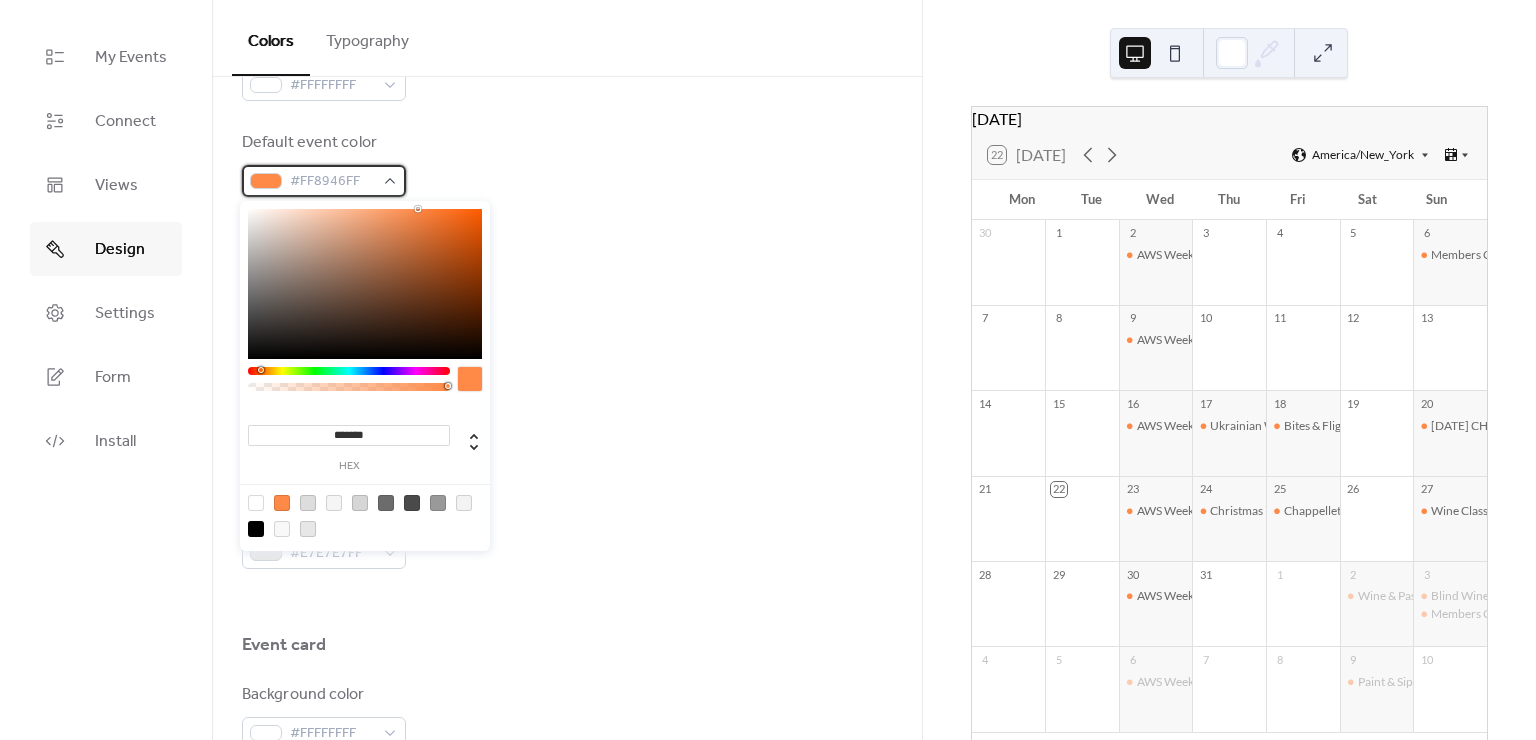click on "#FF8946FF" at bounding box center [332, 182] 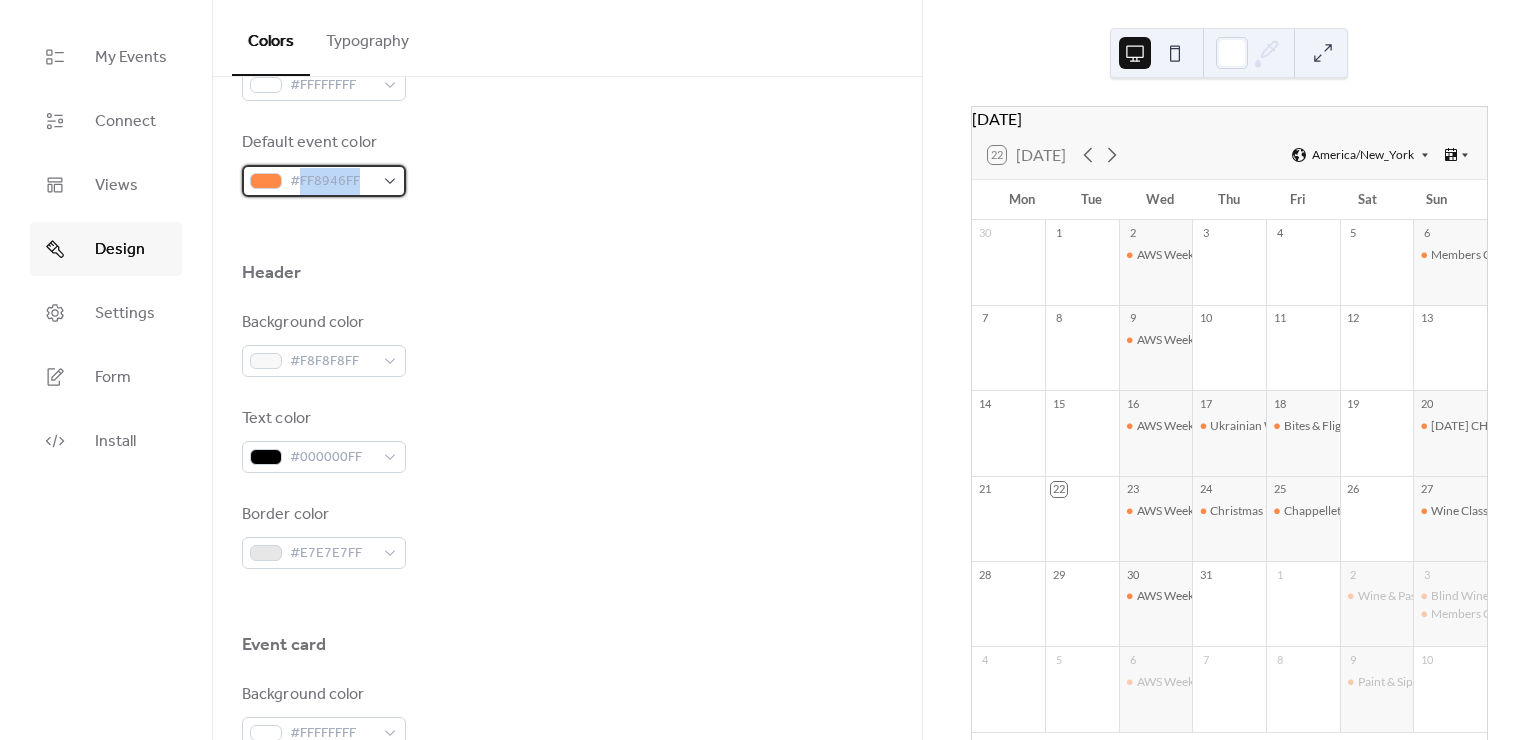 click on "#FF8946FF" at bounding box center [332, 182] 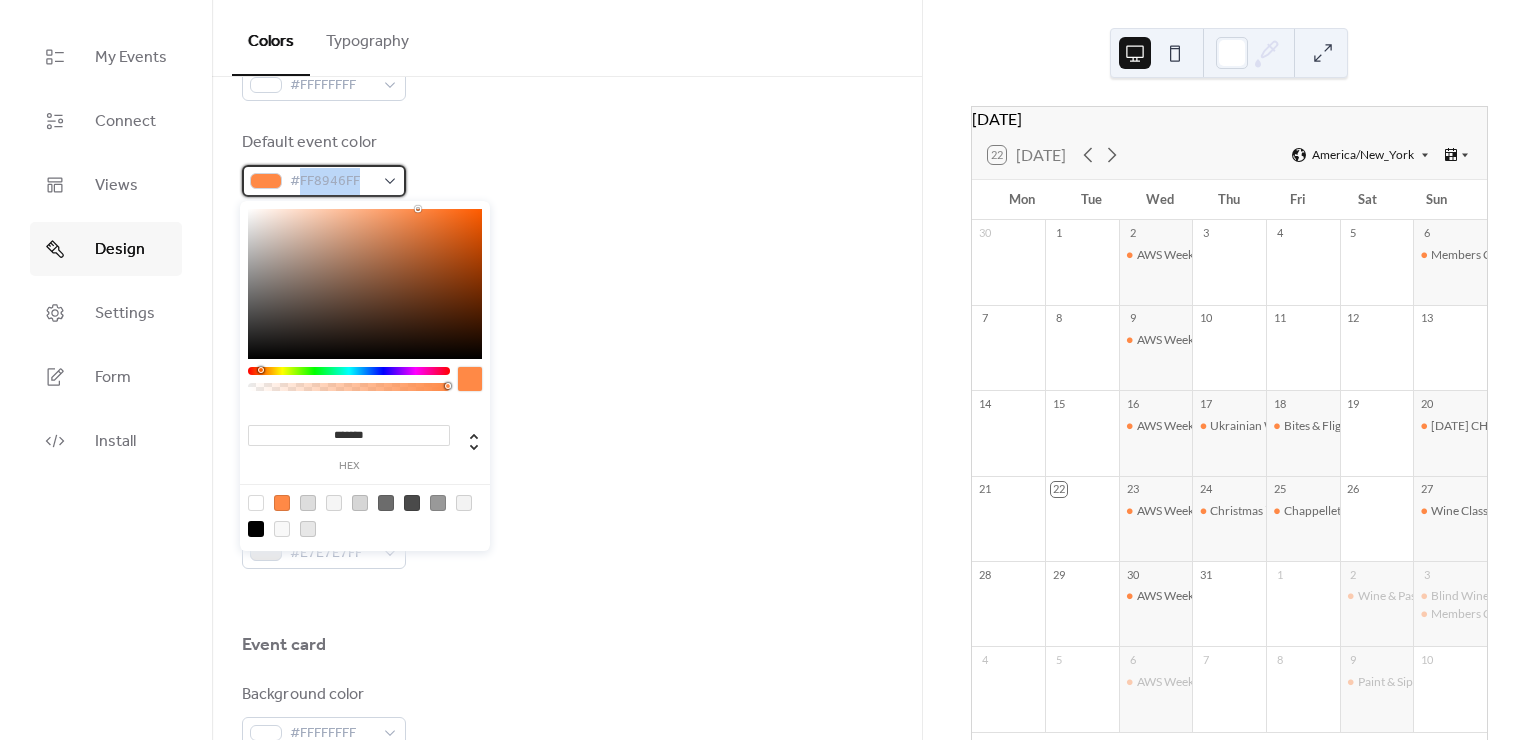 click on "#FF8946FF" at bounding box center (332, 182) 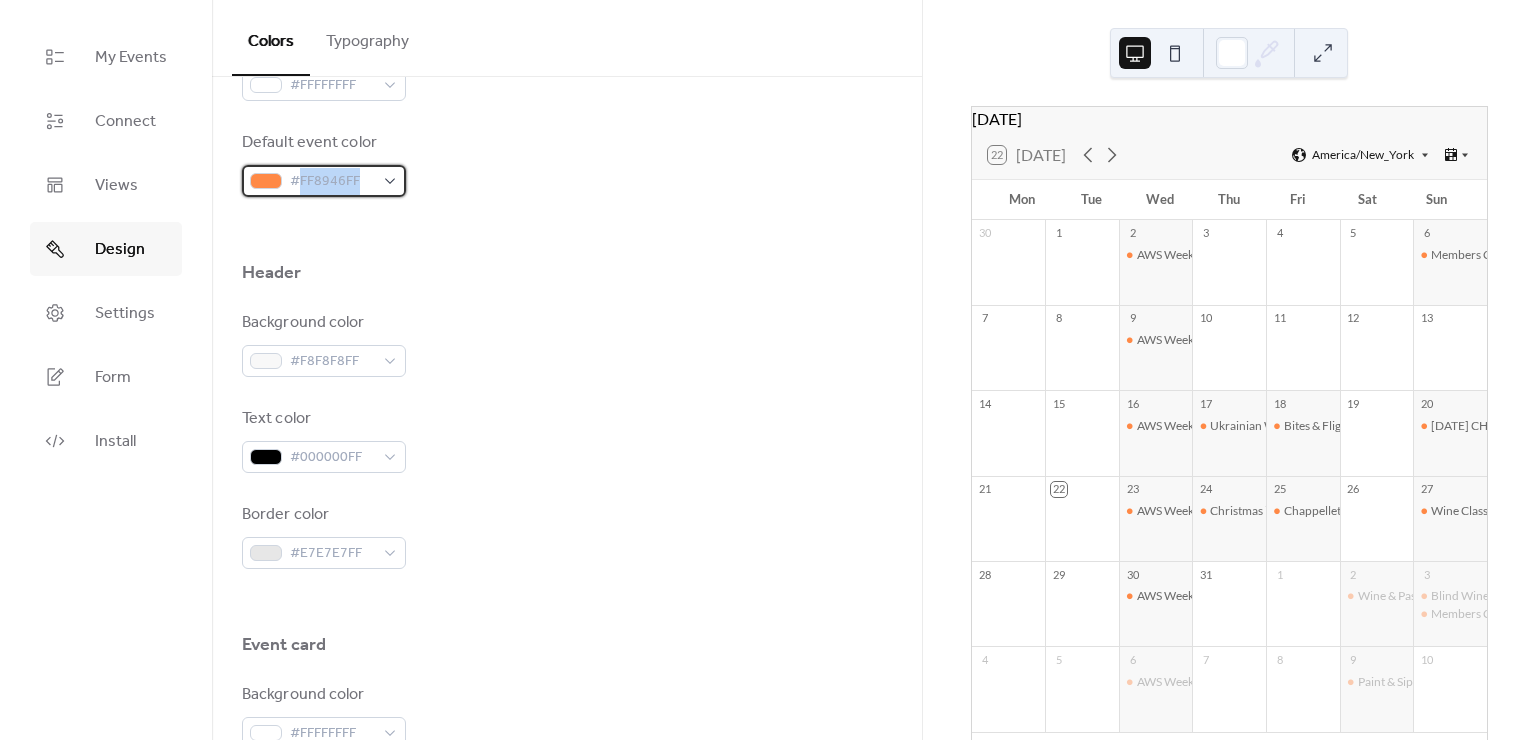 click on "#FF8946FF" at bounding box center [332, 182] 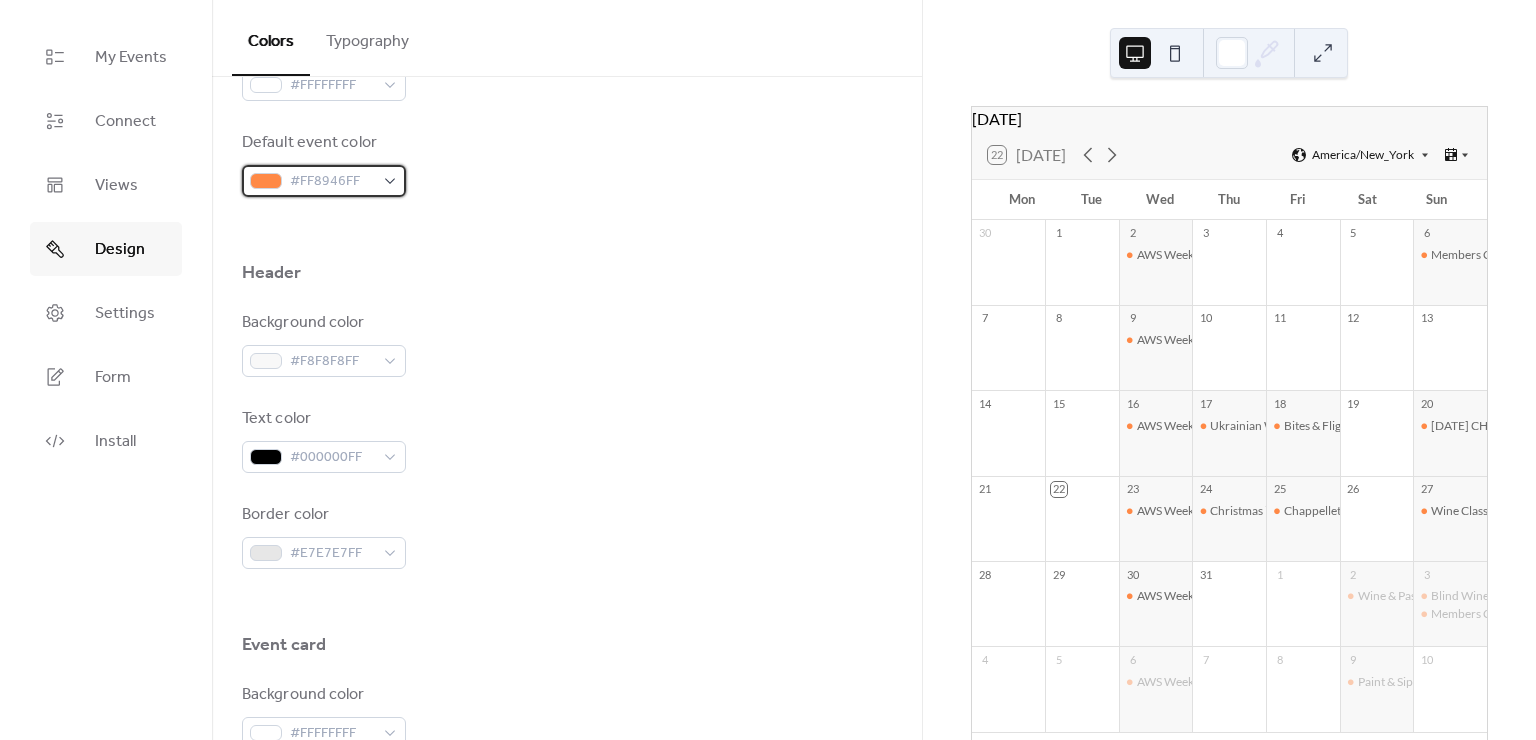 click on "#FF8946FF" at bounding box center [332, 182] 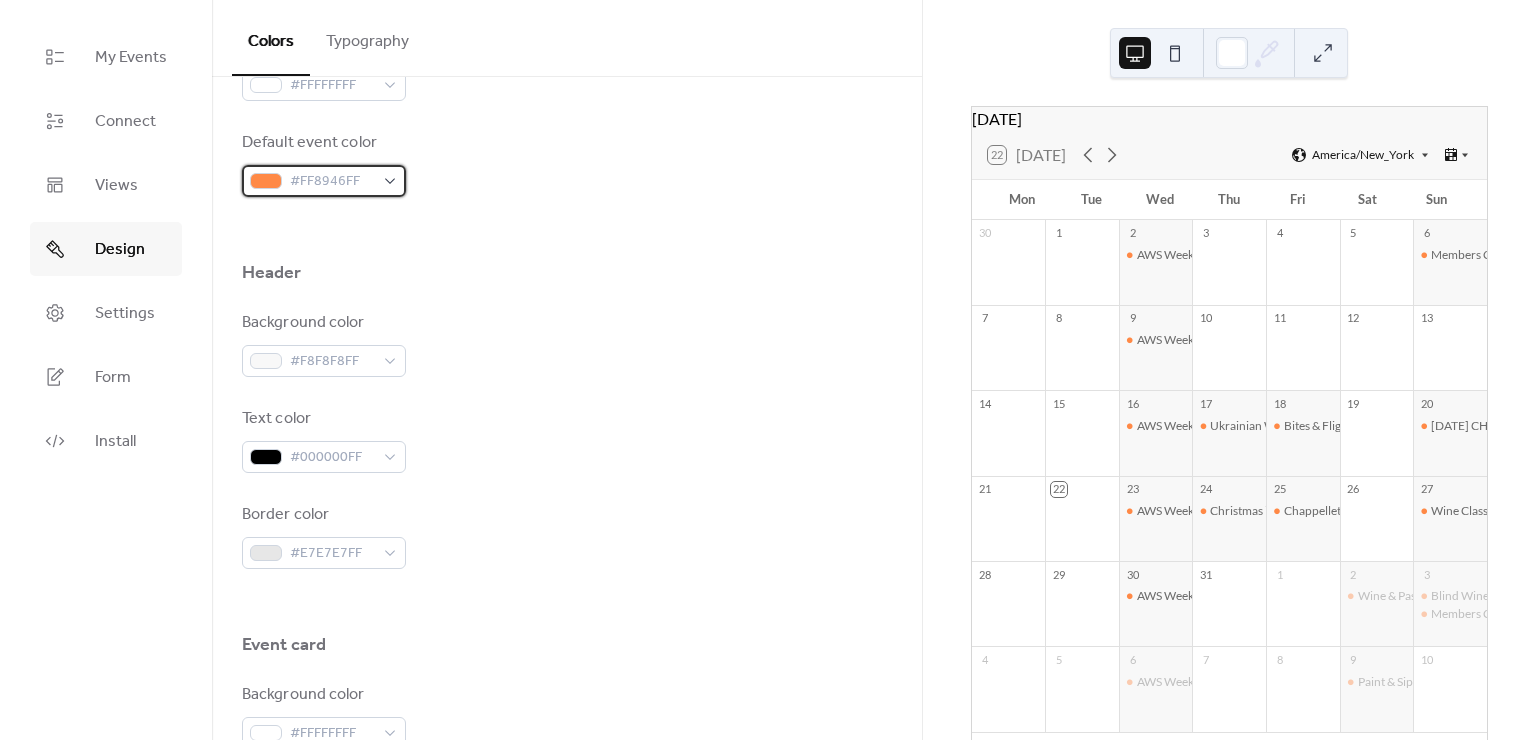 click on "#FF8946FF" at bounding box center [324, 181] 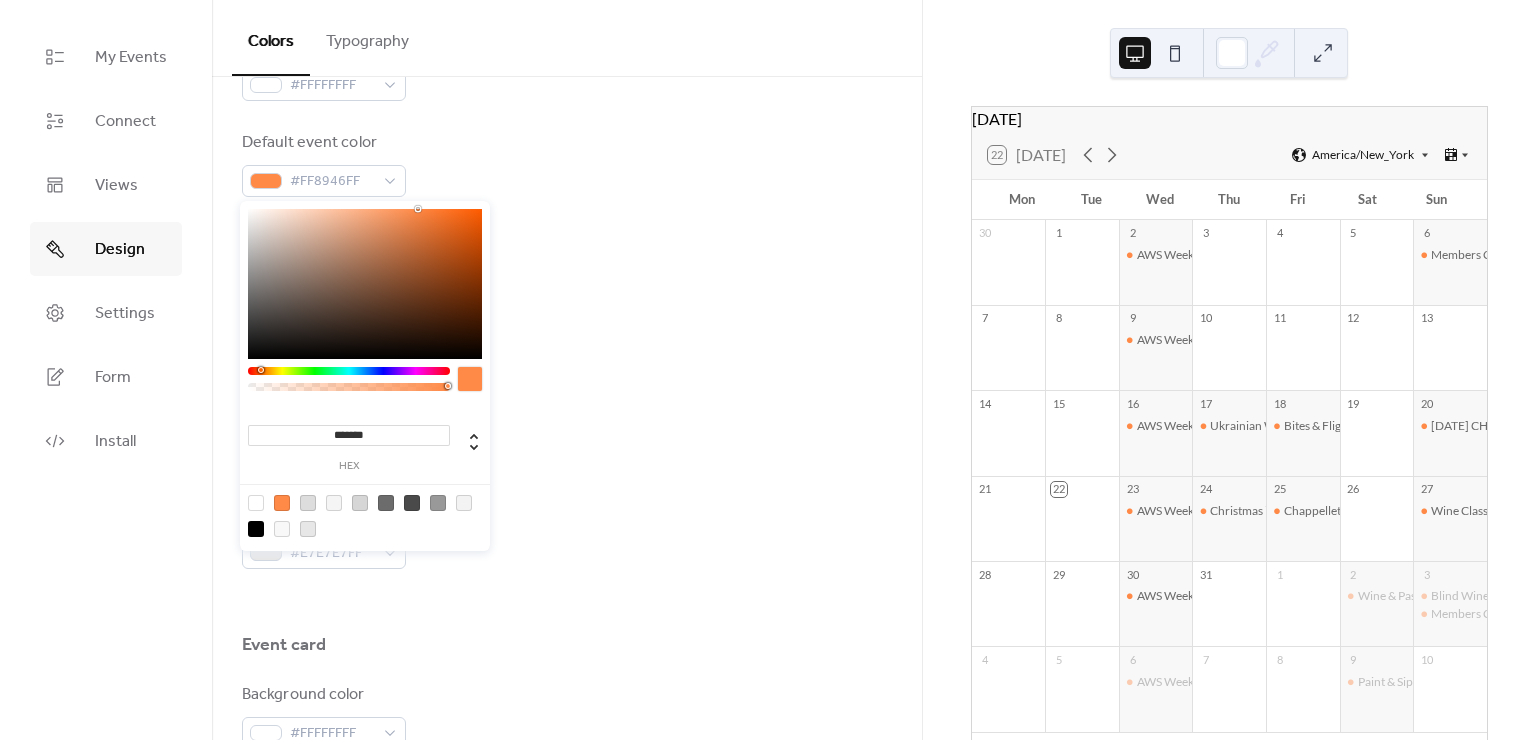 click at bounding box center [567, 229] 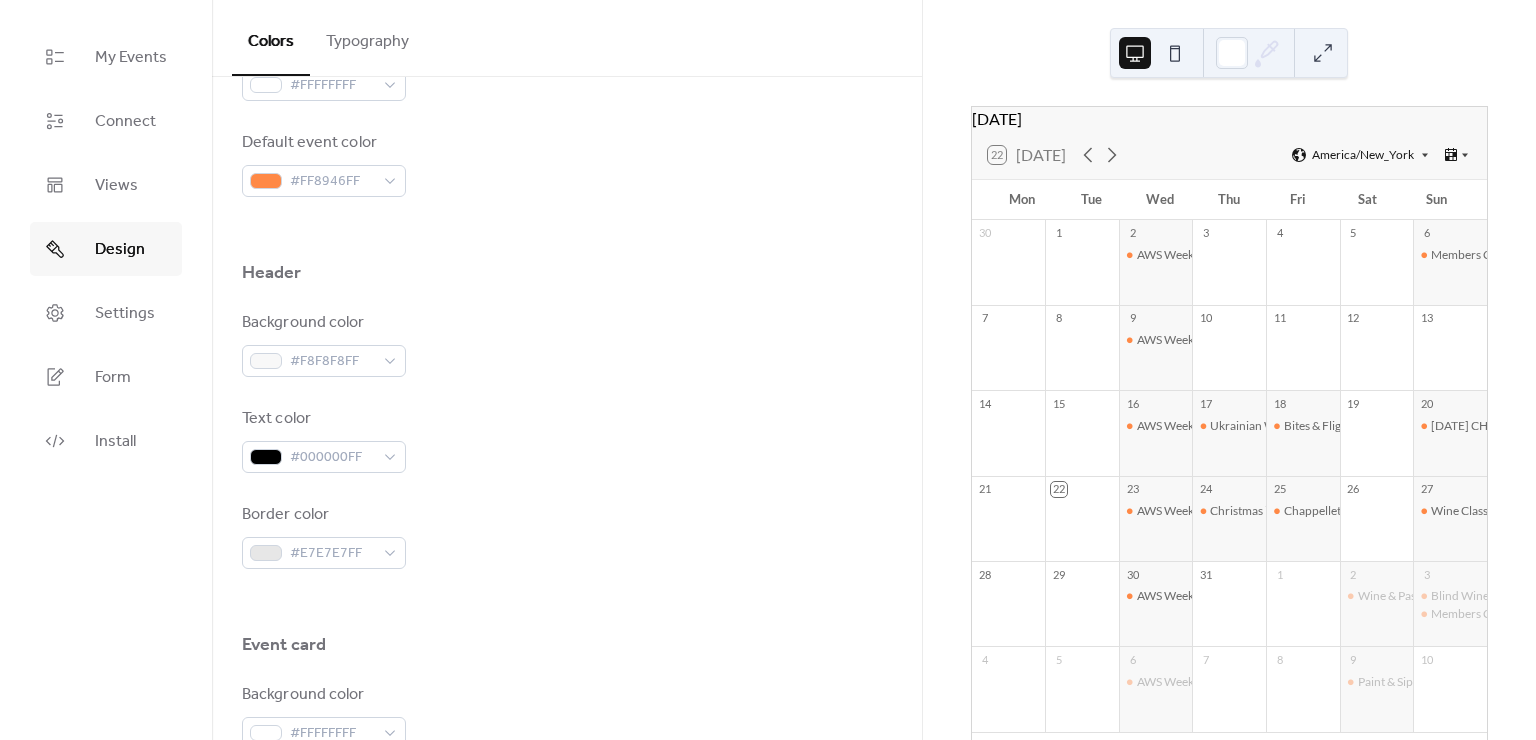 click at bounding box center [567, 229] 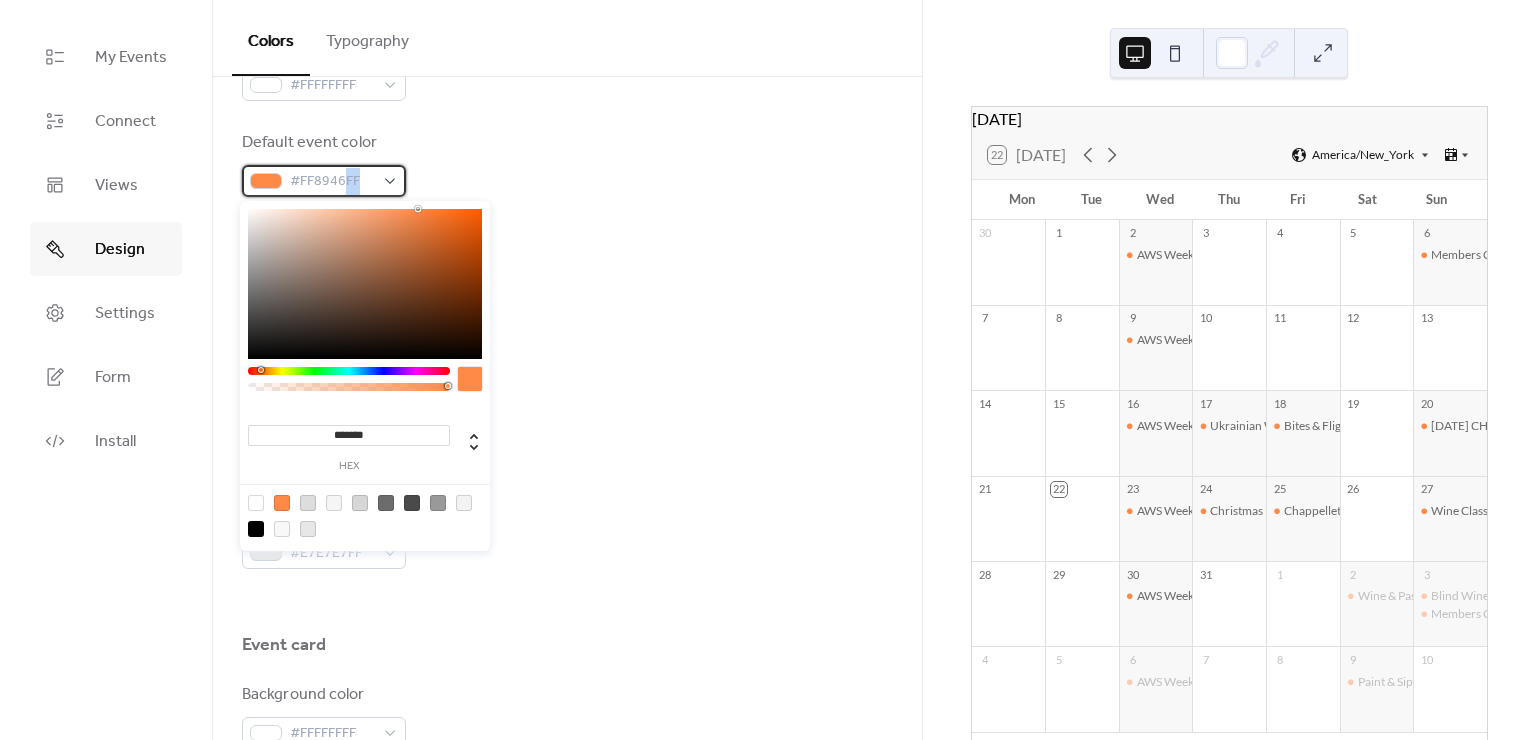 drag, startPoint x: 359, startPoint y: 180, endPoint x: 342, endPoint y: 182, distance: 17.117243 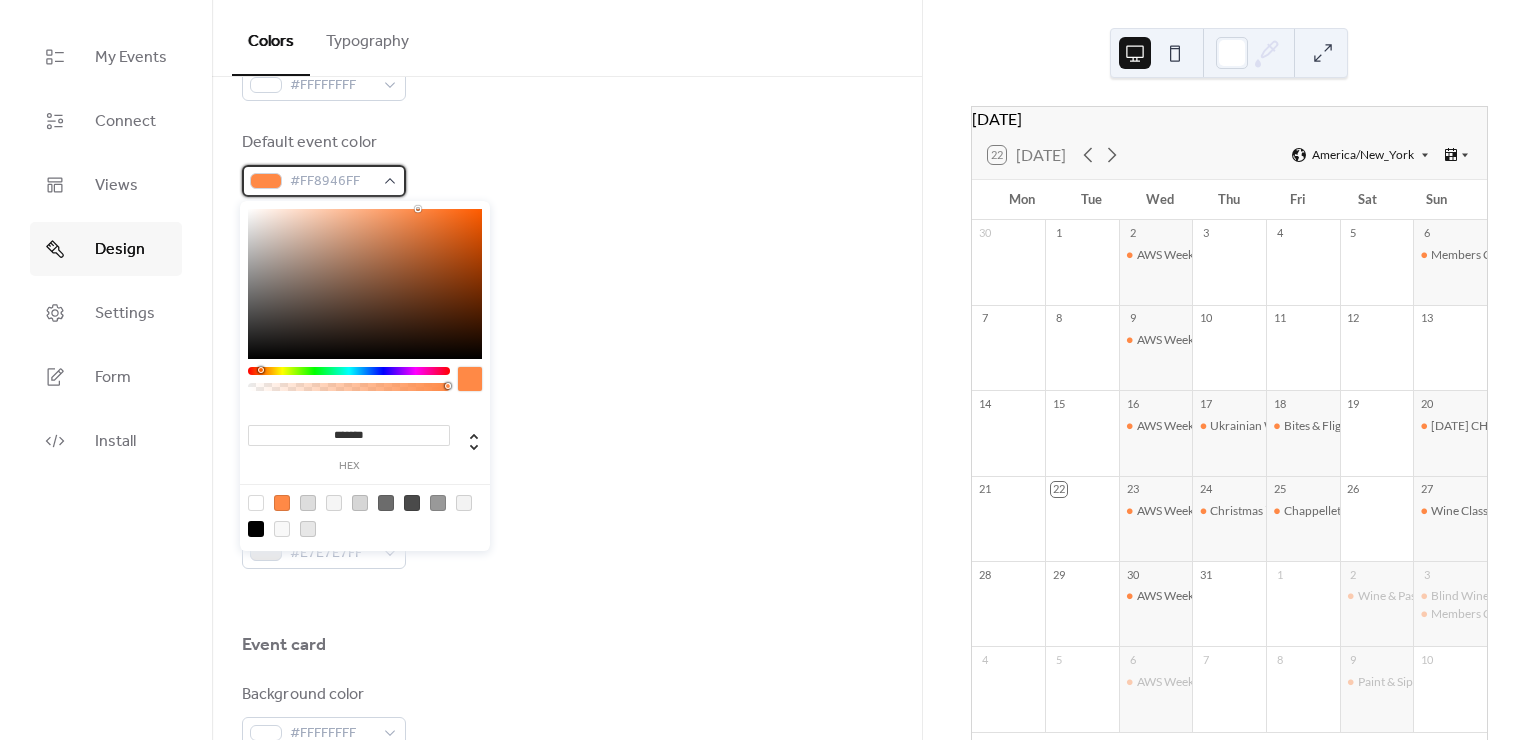 click on "#FF8946FF" at bounding box center [332, 182] 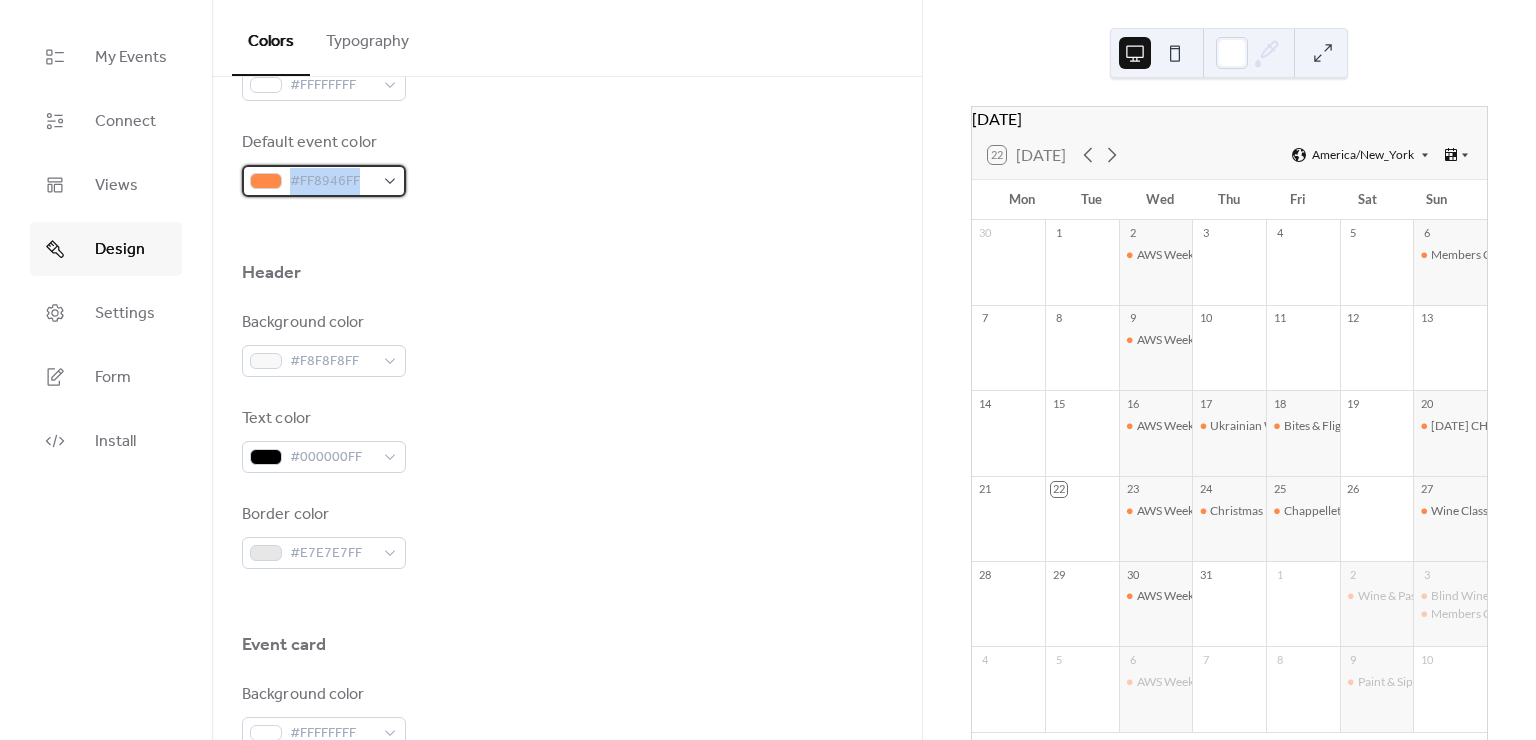 drag, startPoint x: 362, startPoint y: 181, endPoint x: 284, endPoint y: 185, distance: 78.10249 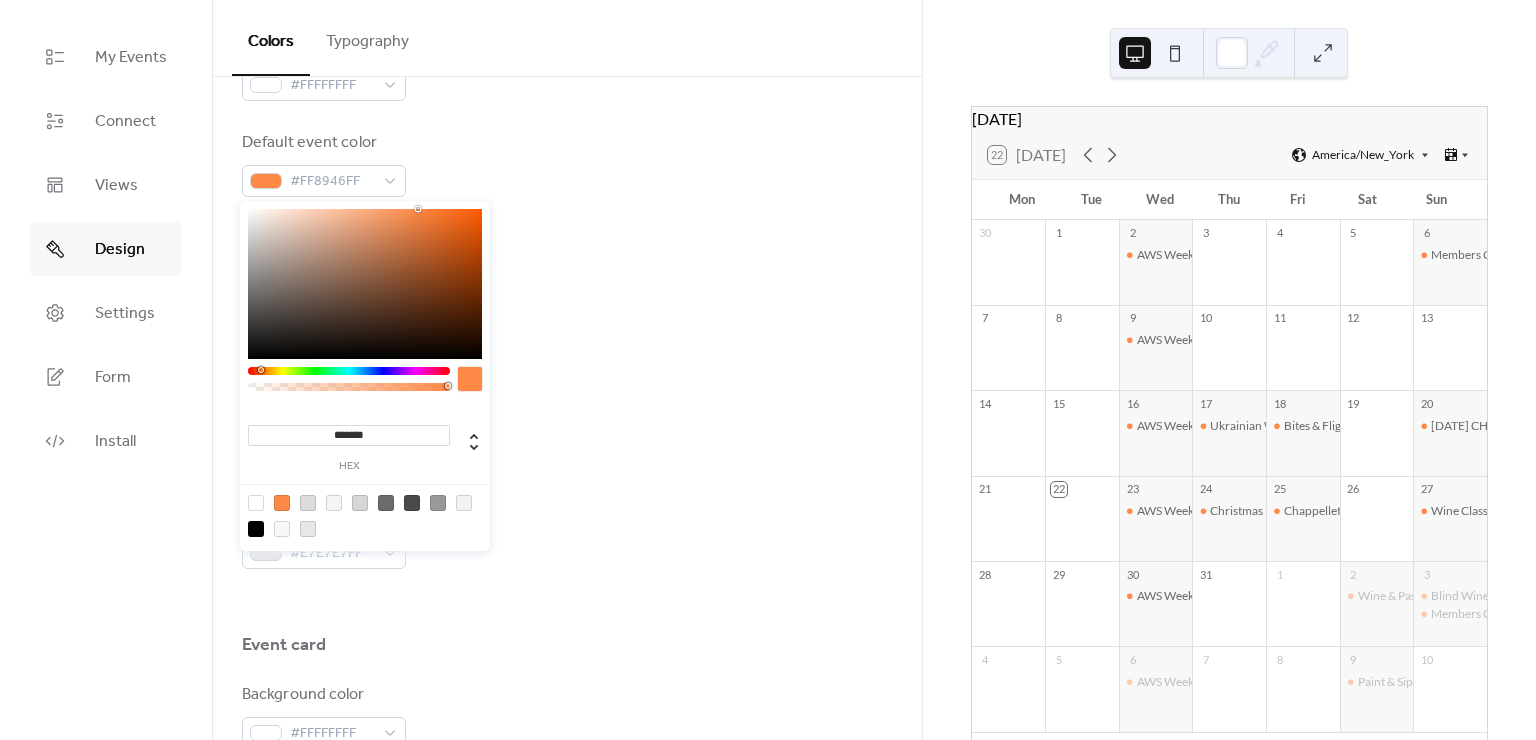 click at bounding box center [567, 229] 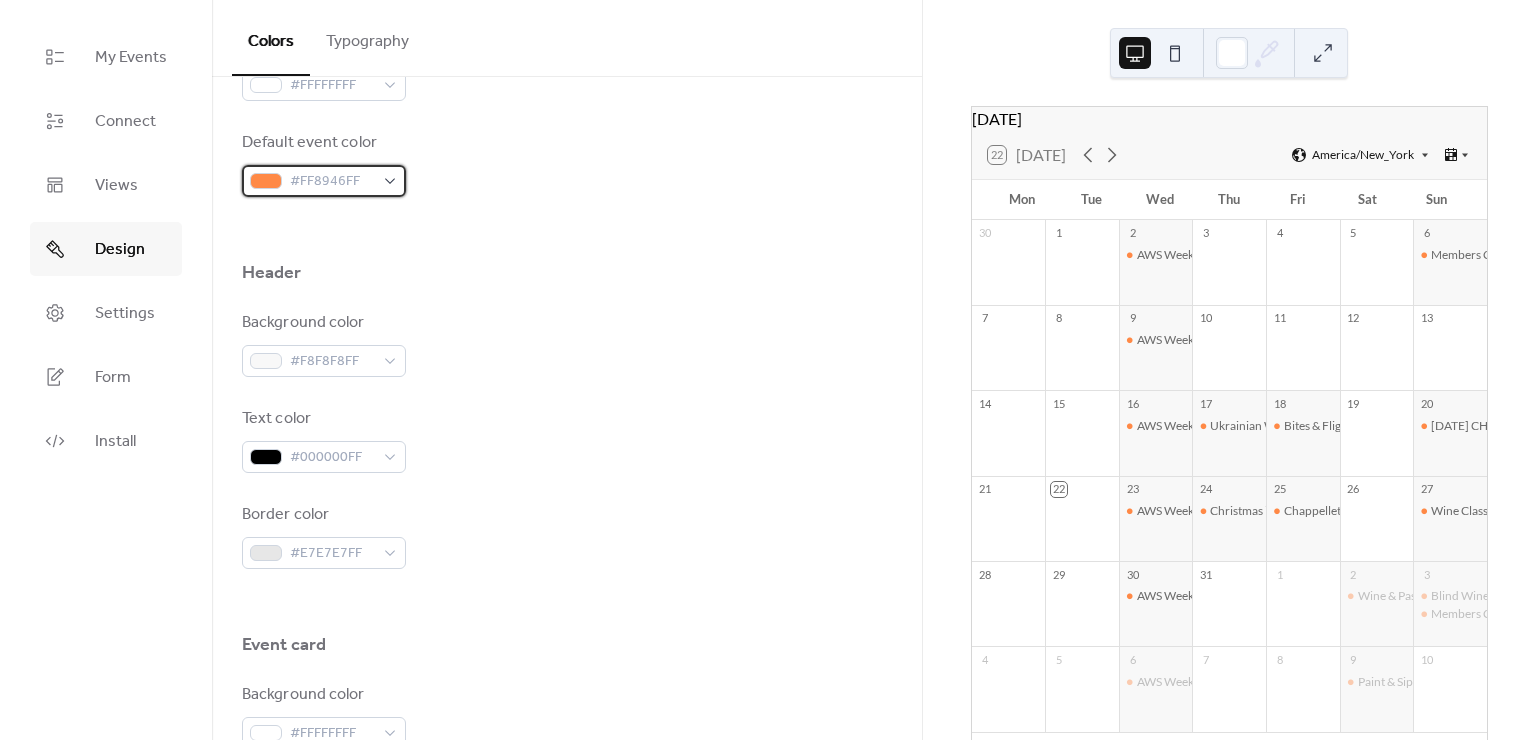 click on "#FF8946FF" at bounding box center (332, 182) 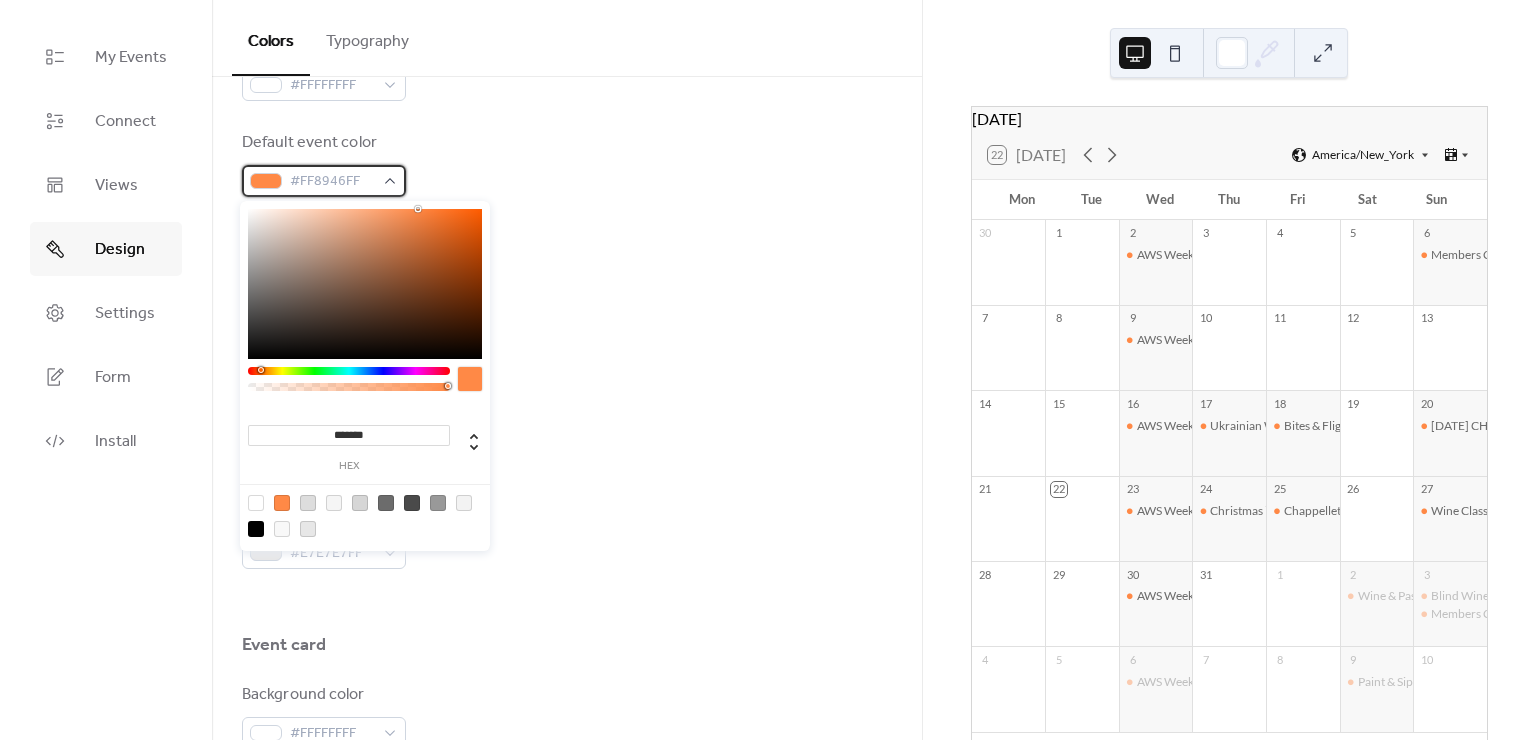 click on "#FF8946FF" at bounding box center (332, 182) 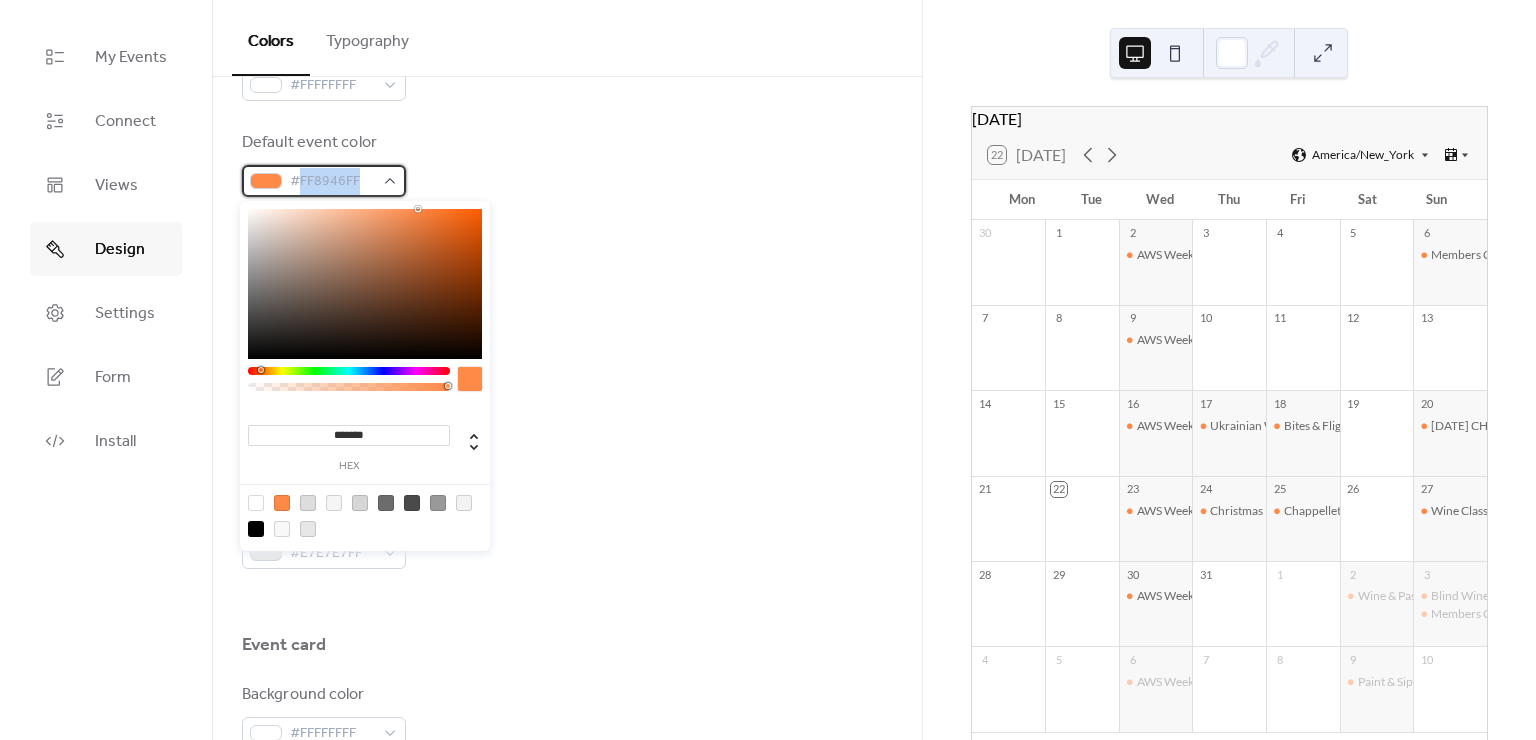click on "#FF8946FF" at bounding box center [332, 182] 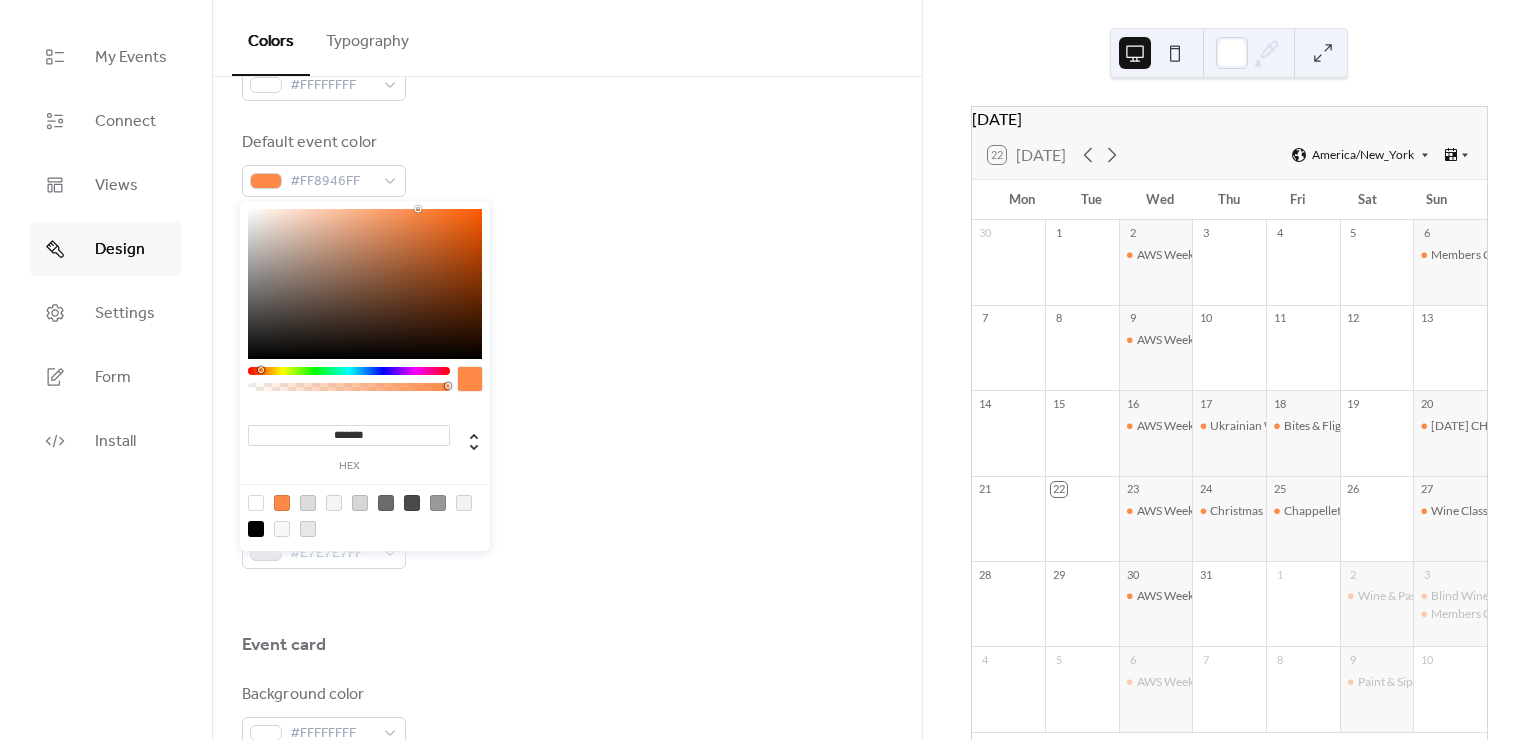 drag, startPoint x: 389, startPoint y: 439, endPoint x: 320, endPoint y: 442, distance: 69.065186 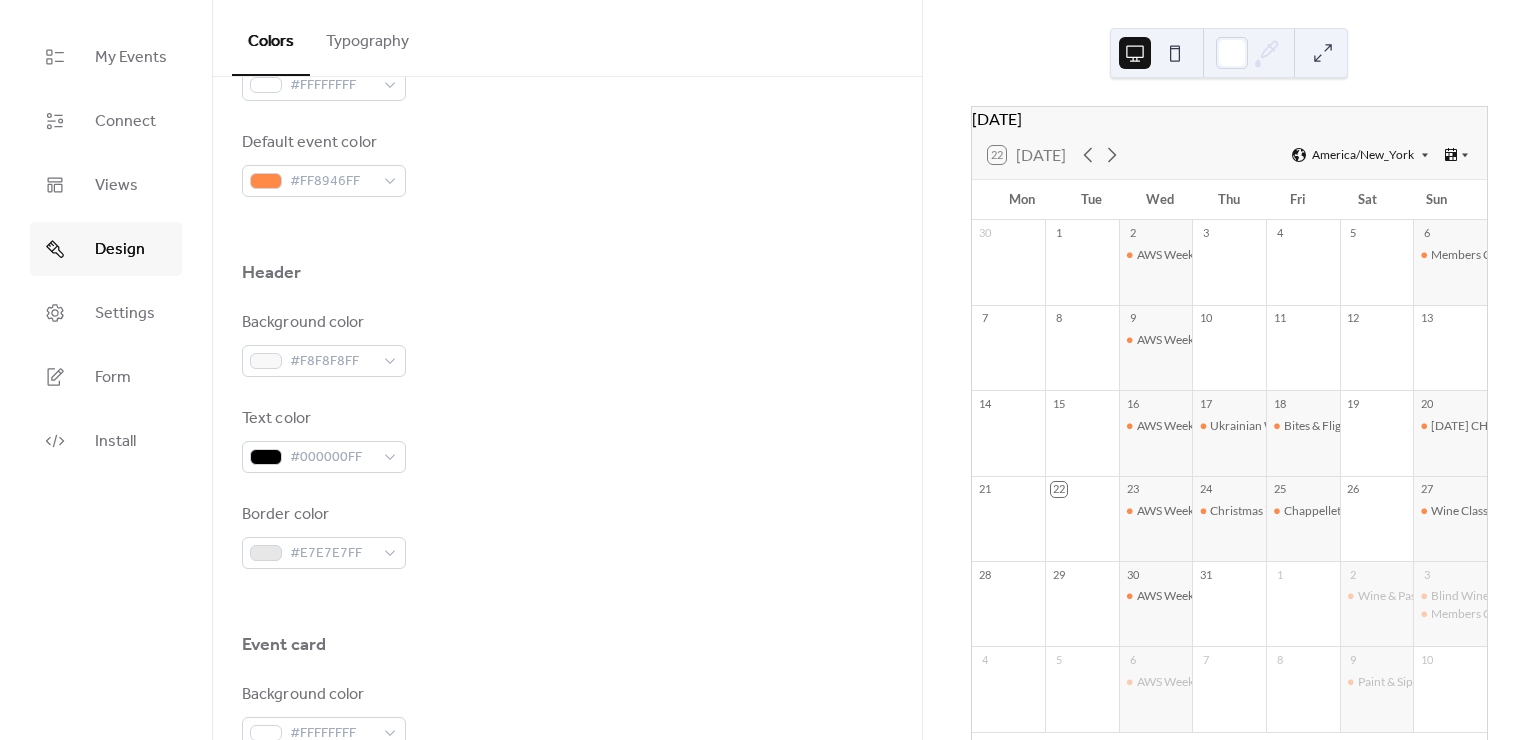 click on "Text color #000000FF" at bounding box center (567, 440) 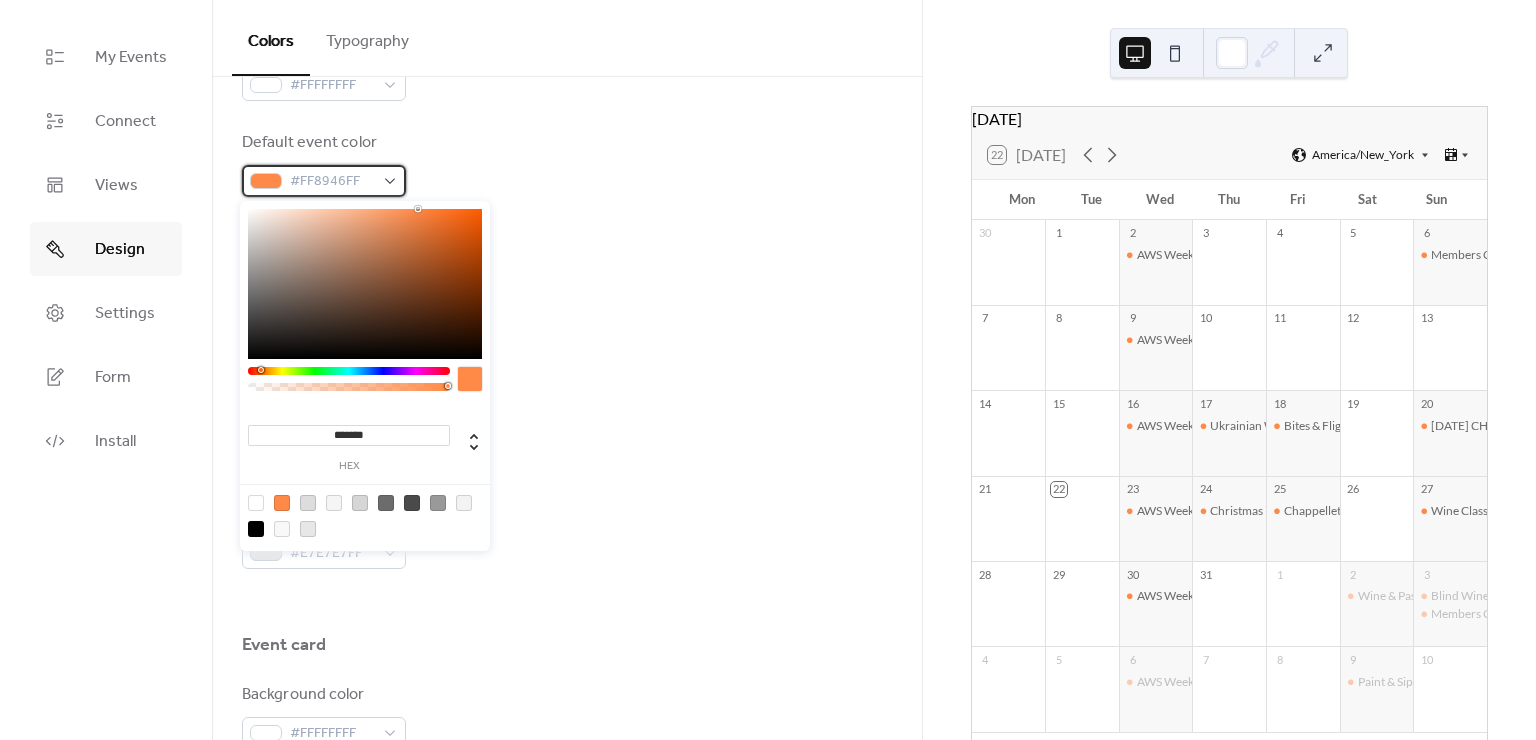 click on "#FF8946FF" at bounding box center [332, 182] 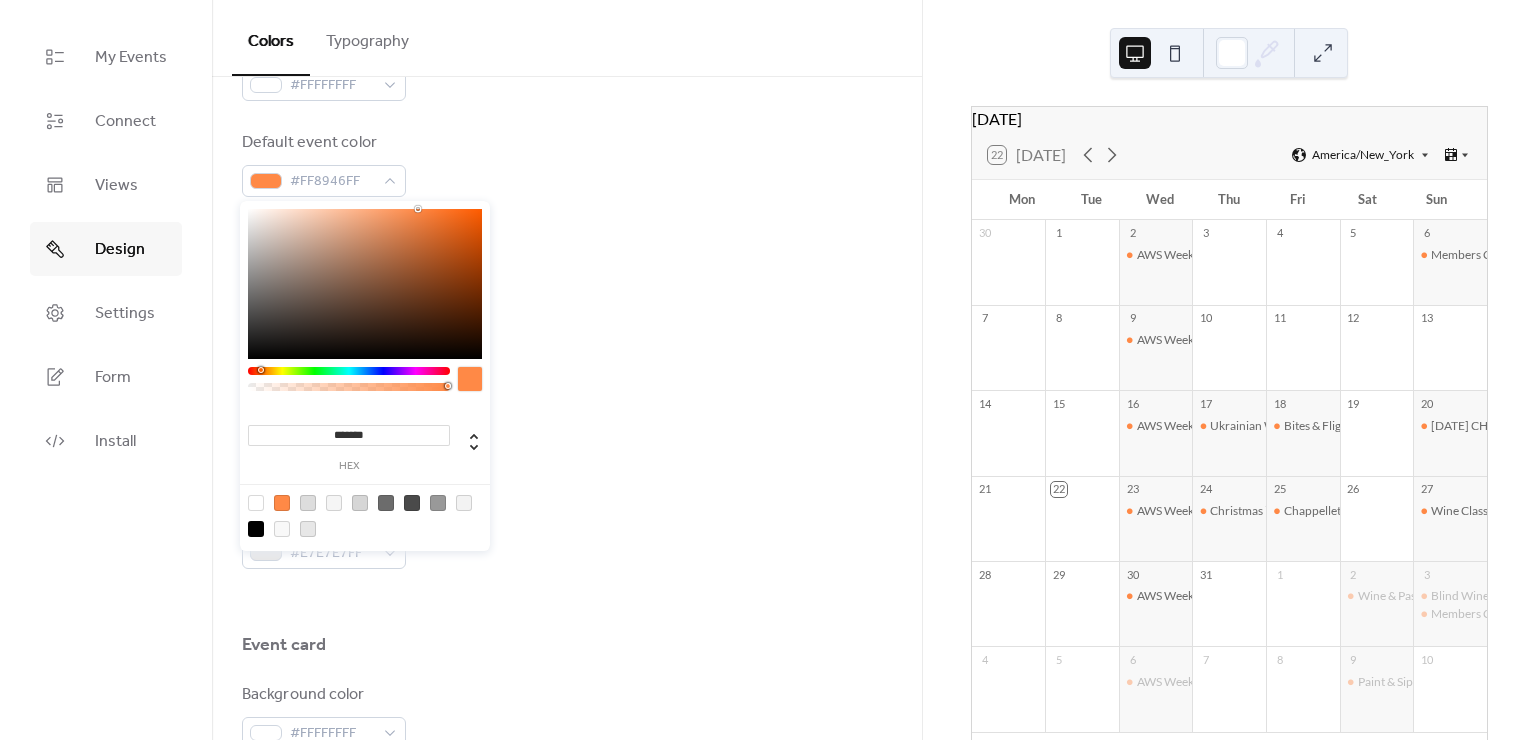 click on "Default event color #FF8946FF" at bounding box center (567, 164) 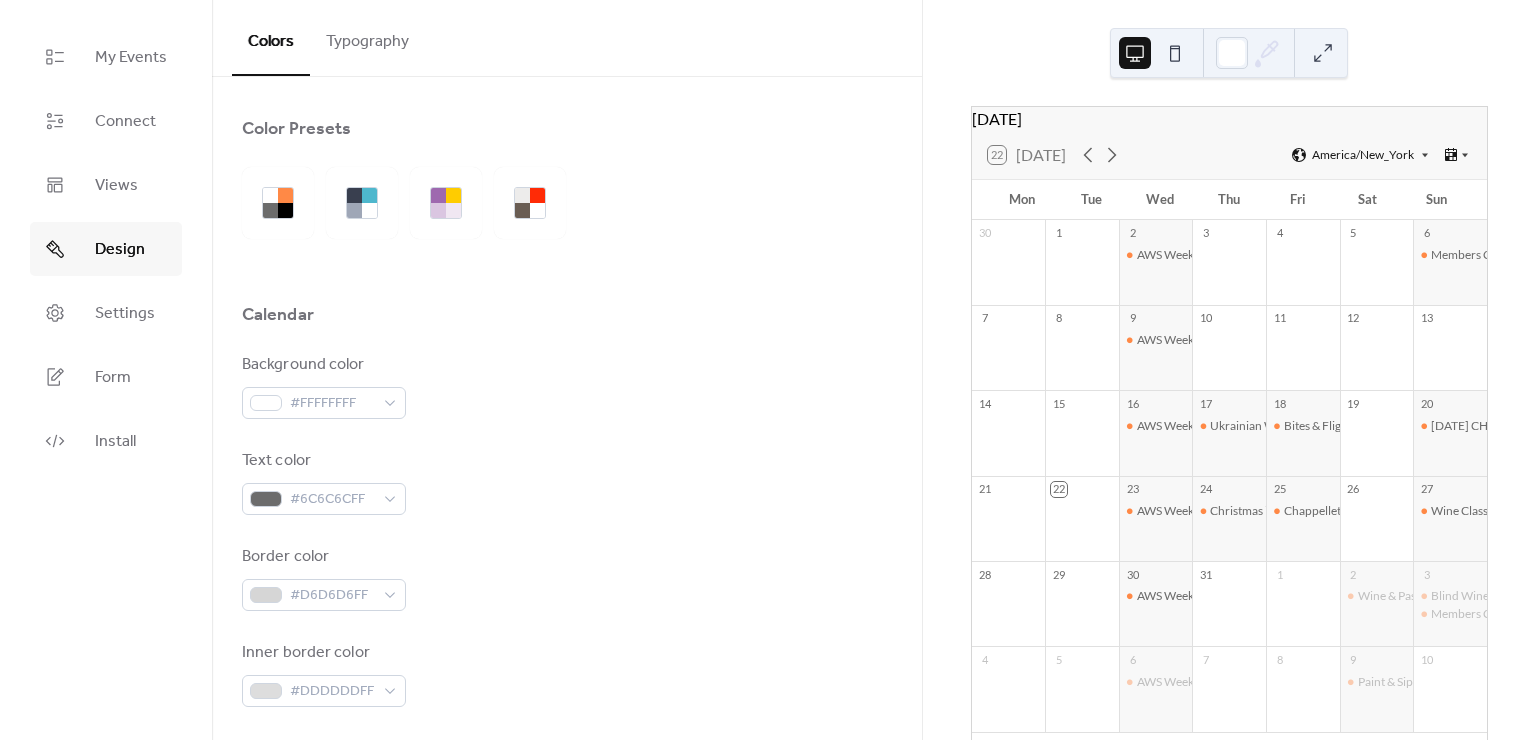 scroll, scrollTop: 78, scrollLeft: 0, axis: vertical 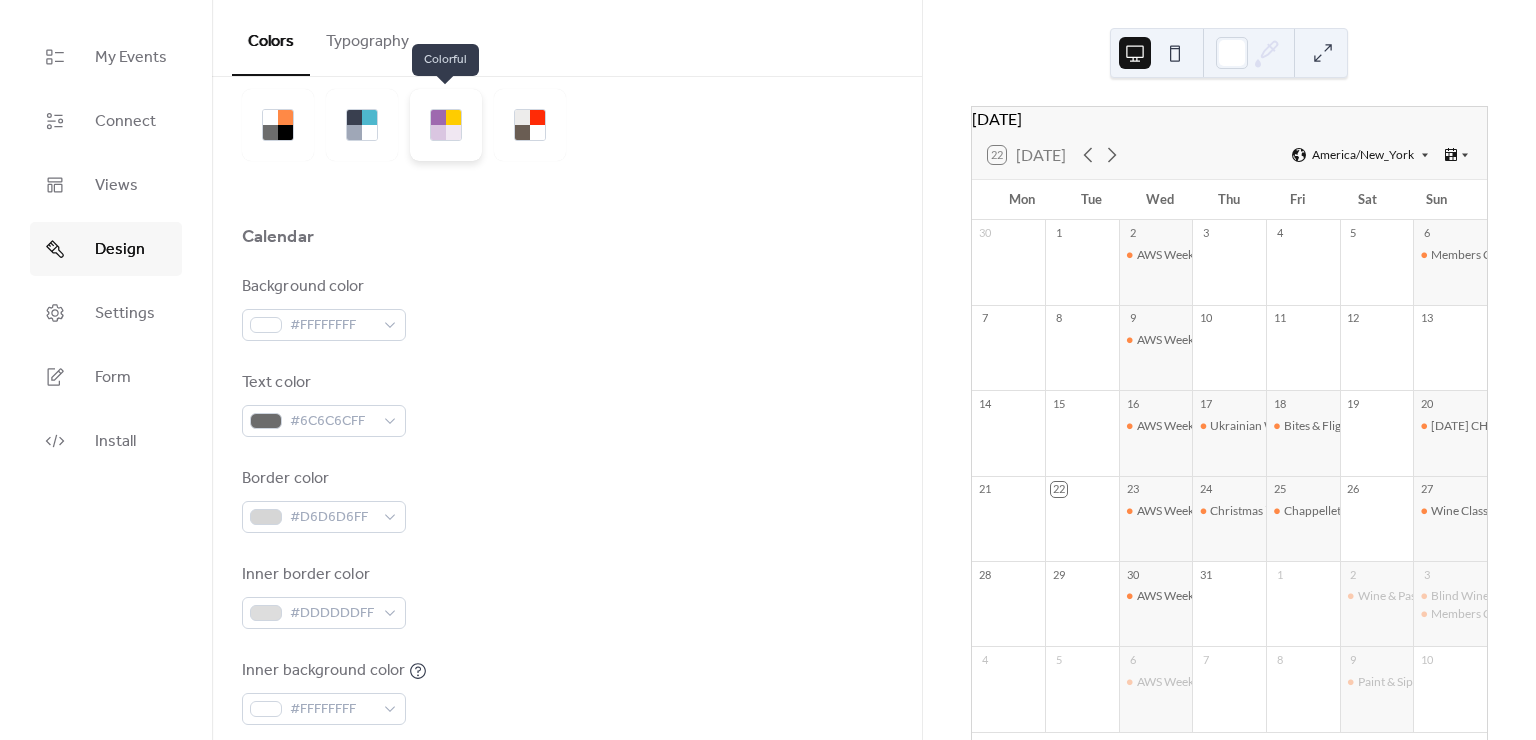 click at bounding box center [438, 132] 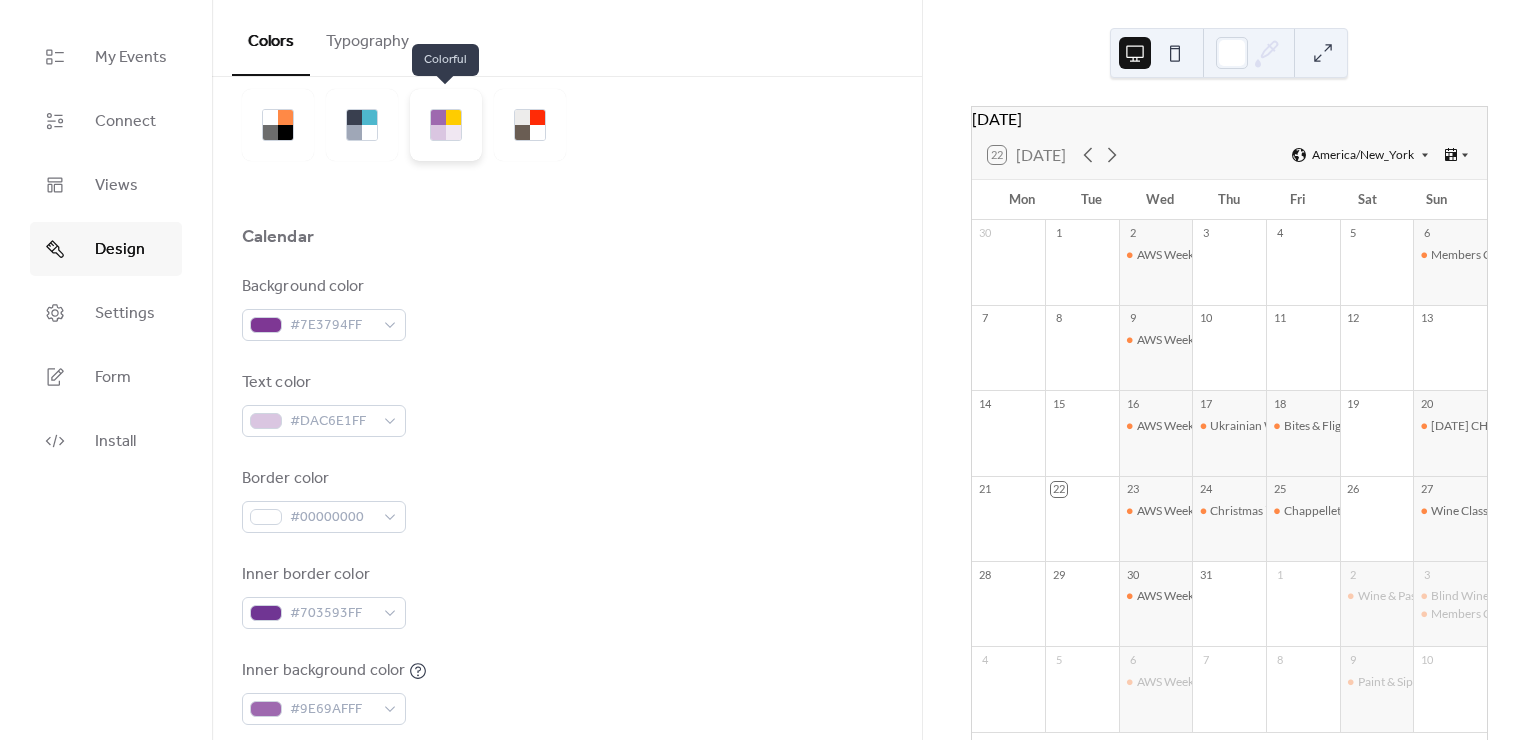 click at bounding box center (453, 132) 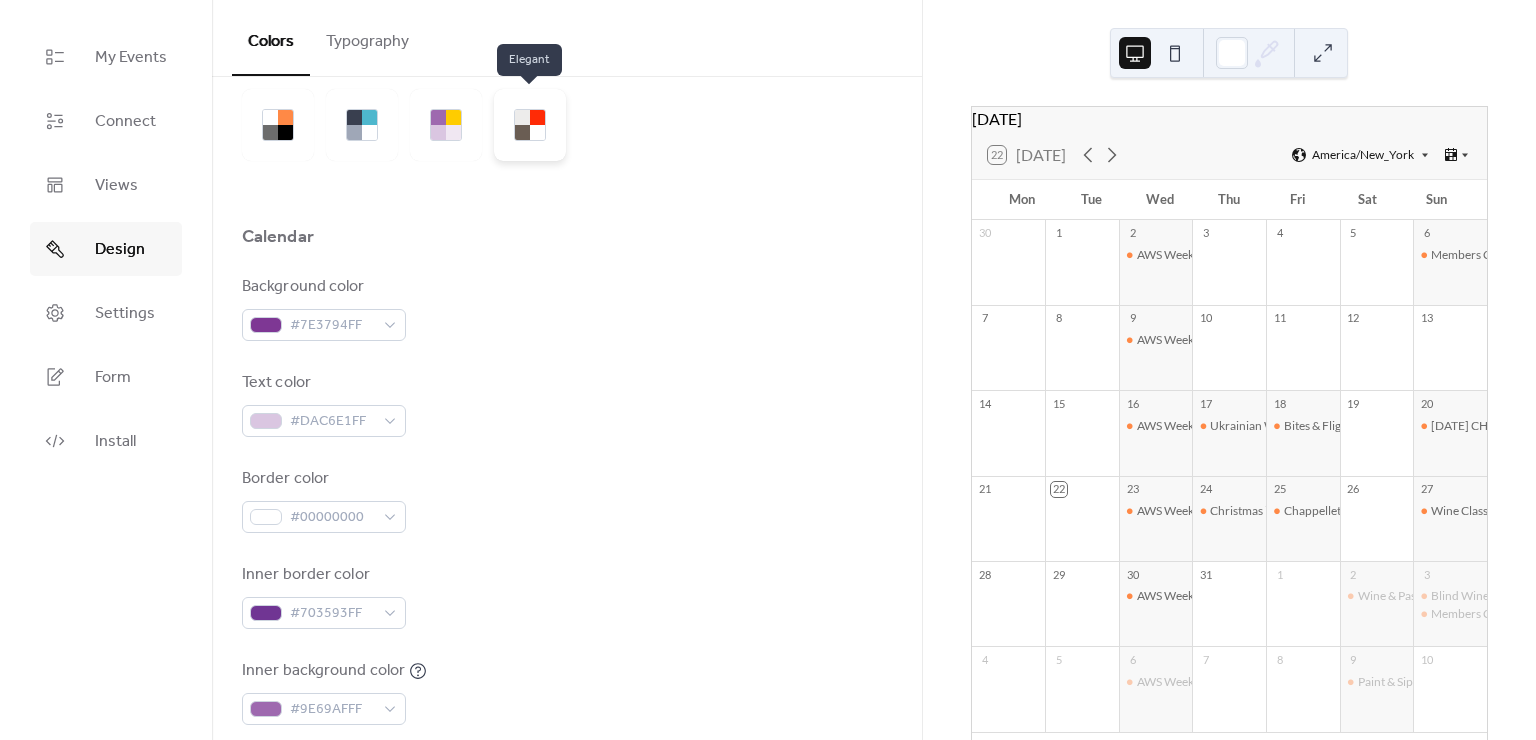 click at bounding box center [530, 125] 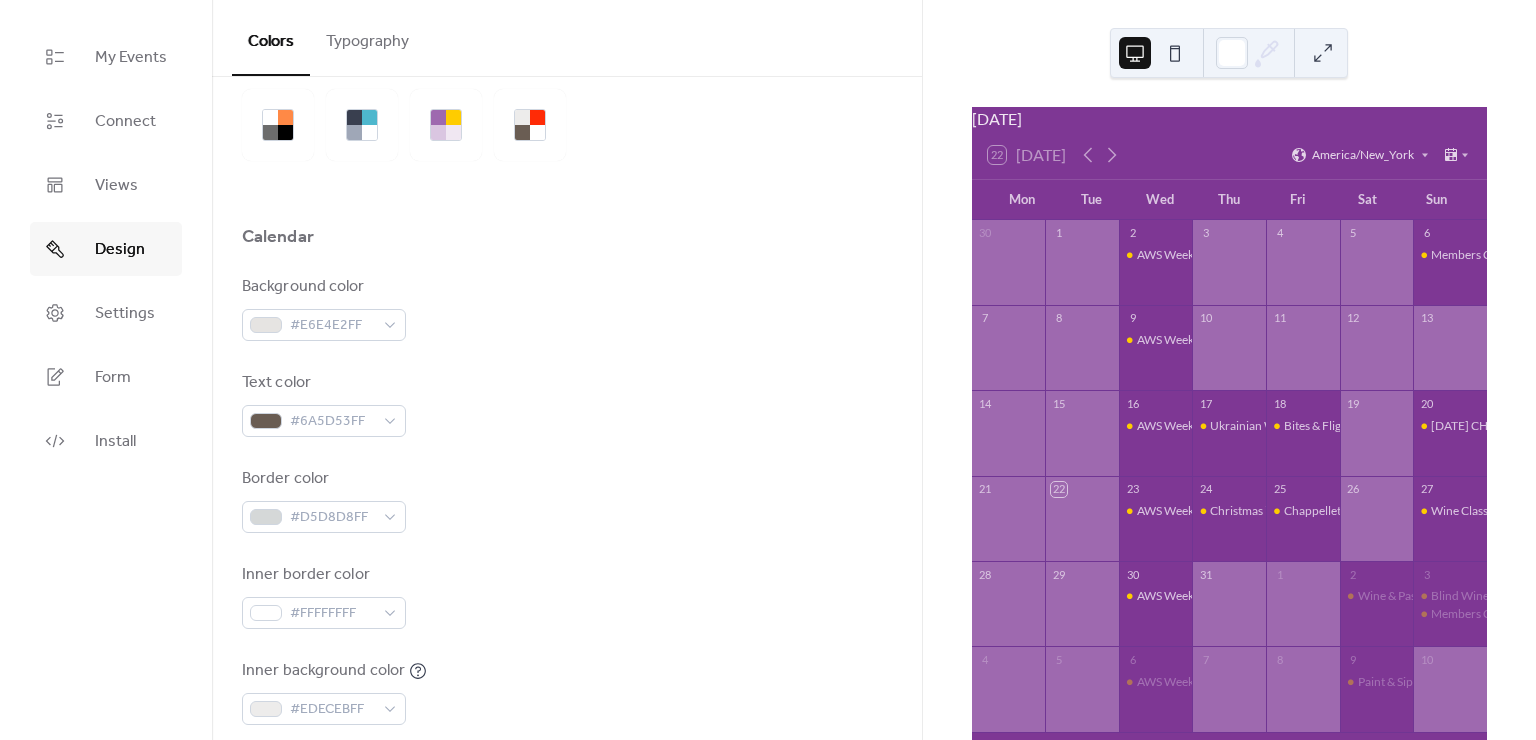 click at bounding box center [410, 125] 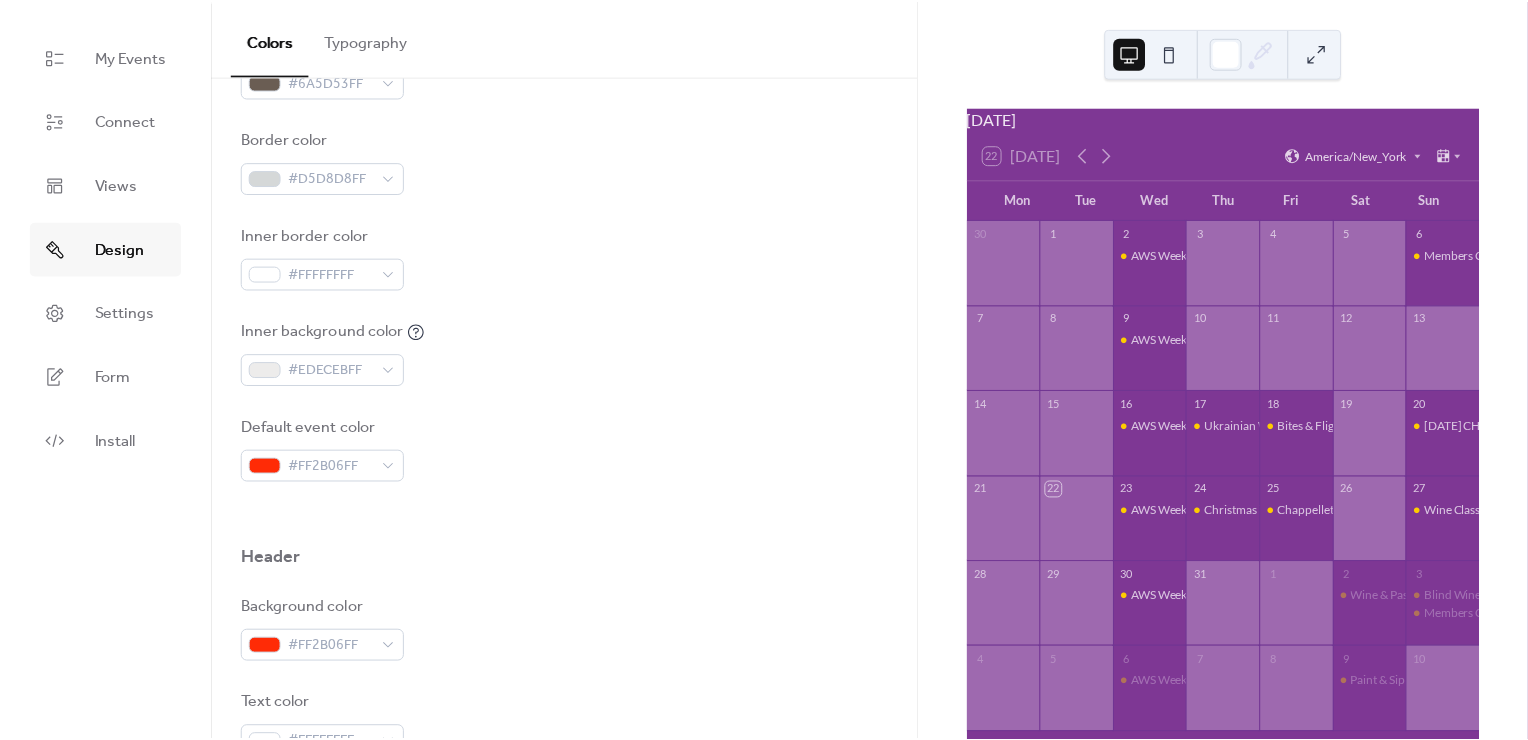 scroll, scrollTop: 0, scrollLeft: 0, axis: both 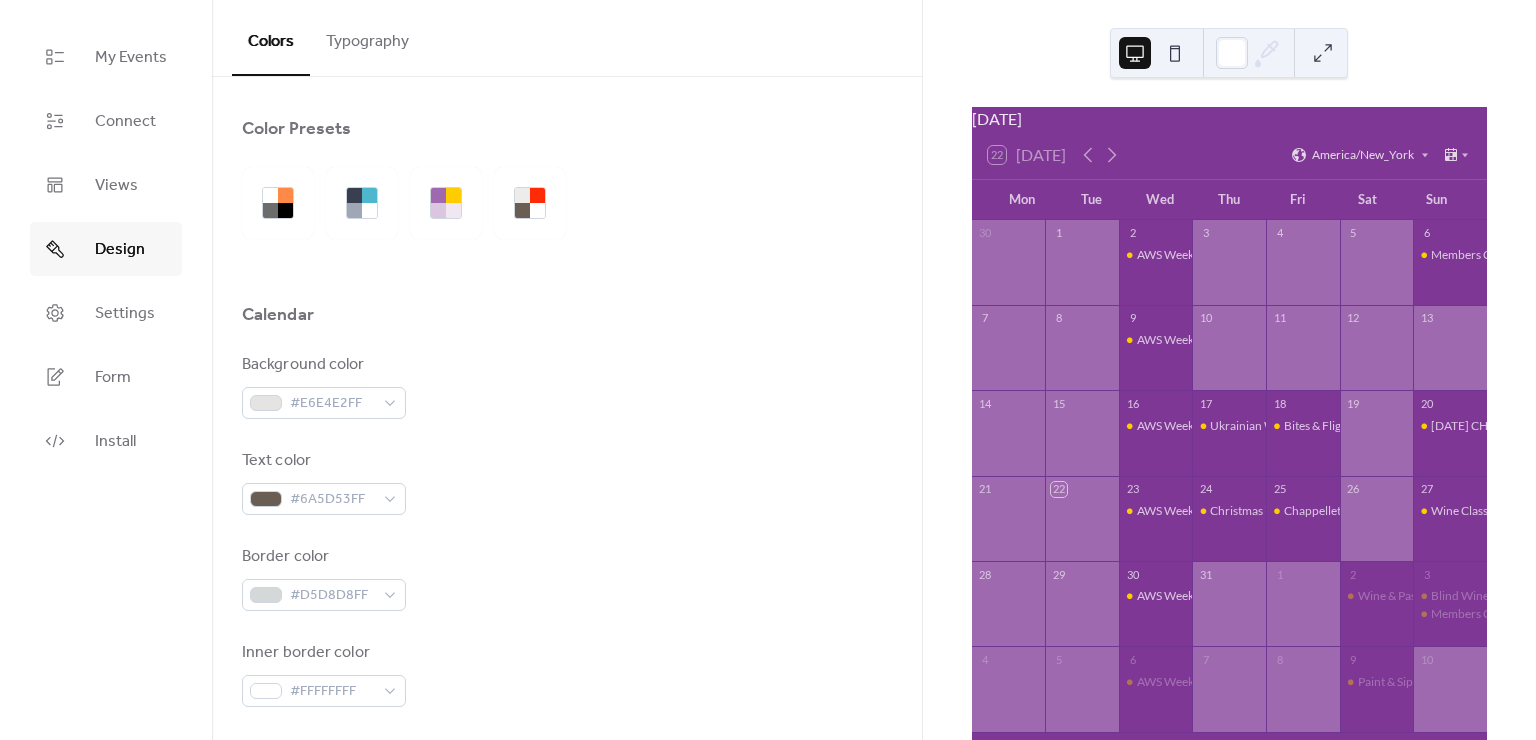 click on "Typography" at bounding box center [367, 37] 